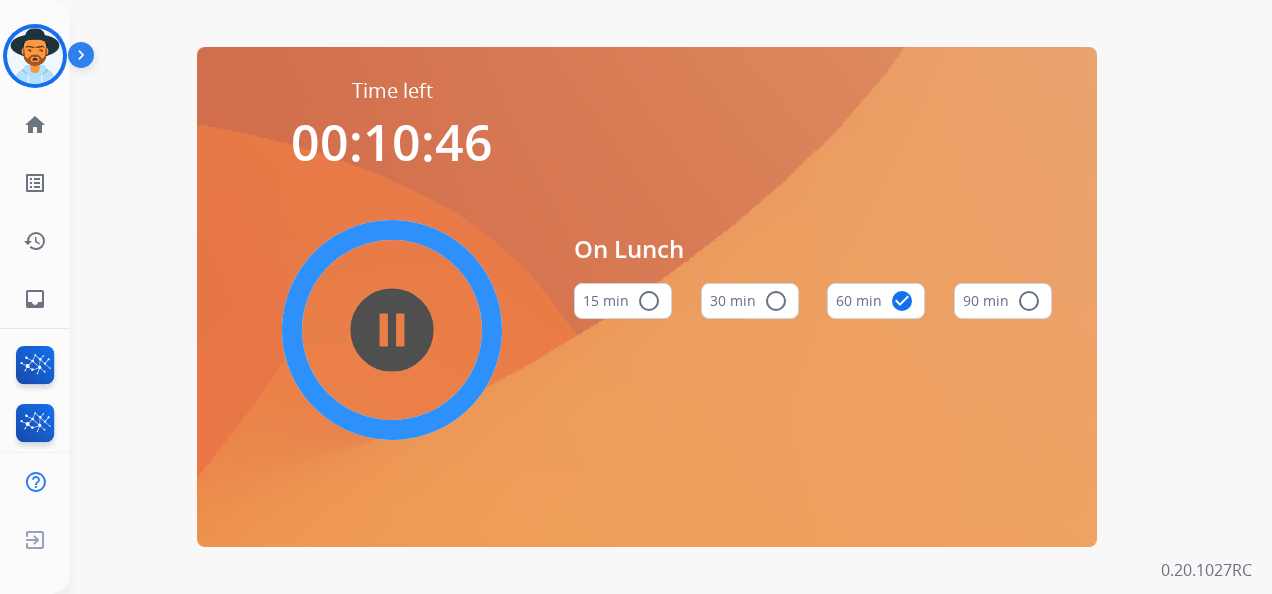 scroll, scrollTop: 0, scrollLeft: 0, axis: both 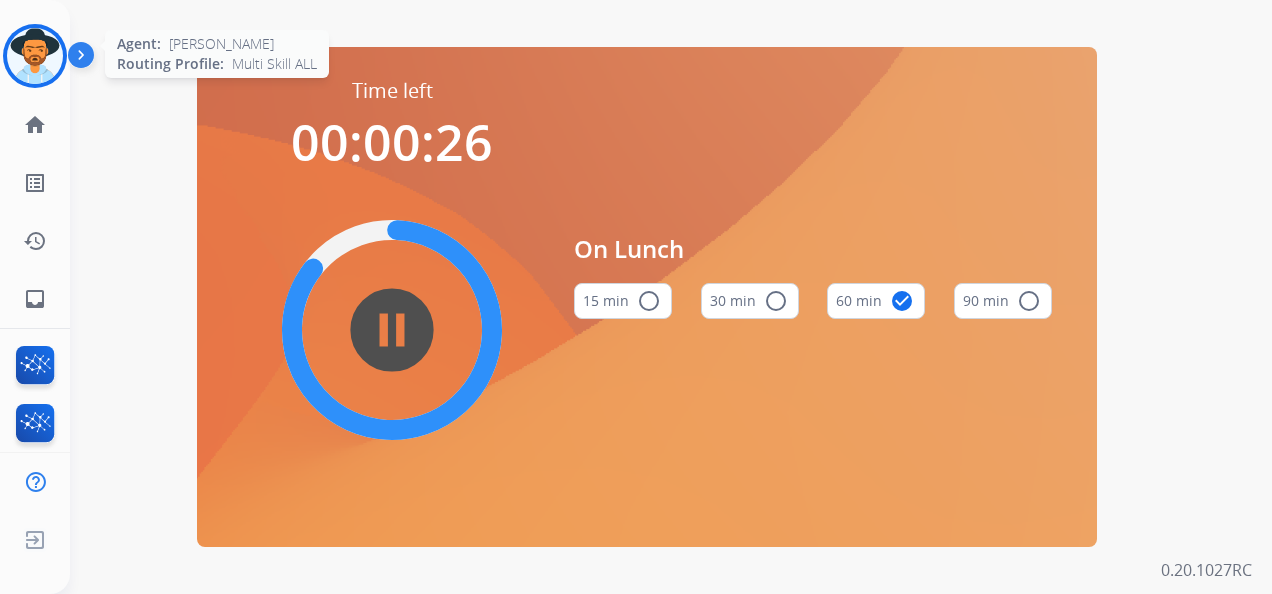 click at bounding box center (35, 56) 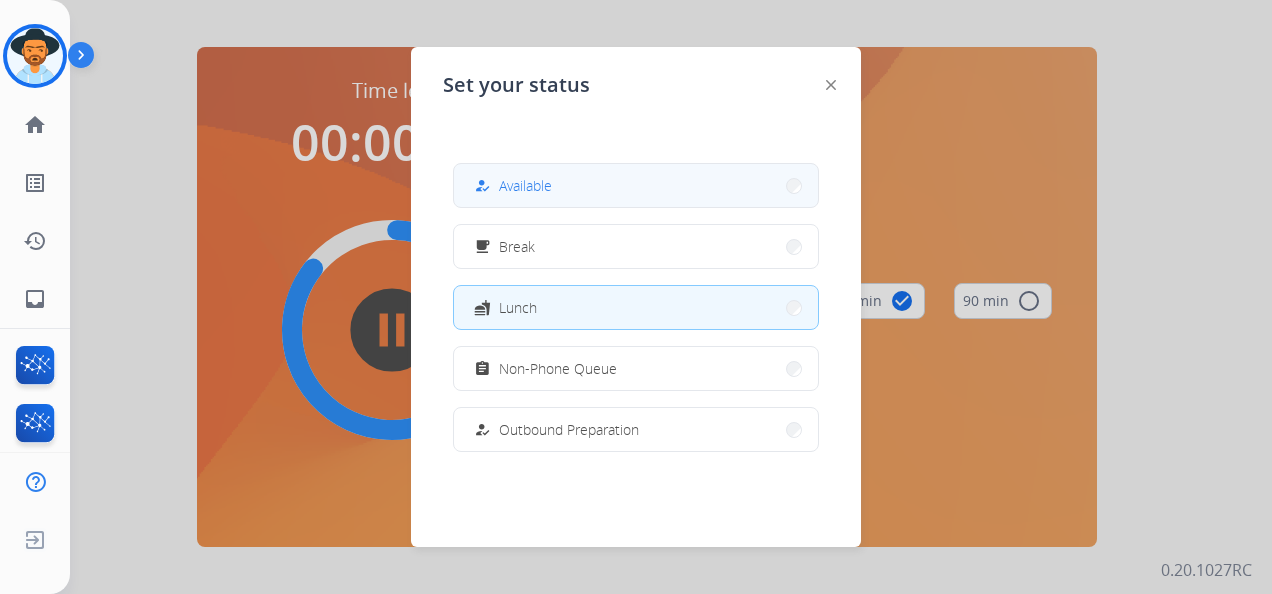click on "how_to_reg Available" at bounding box center (636, 185) 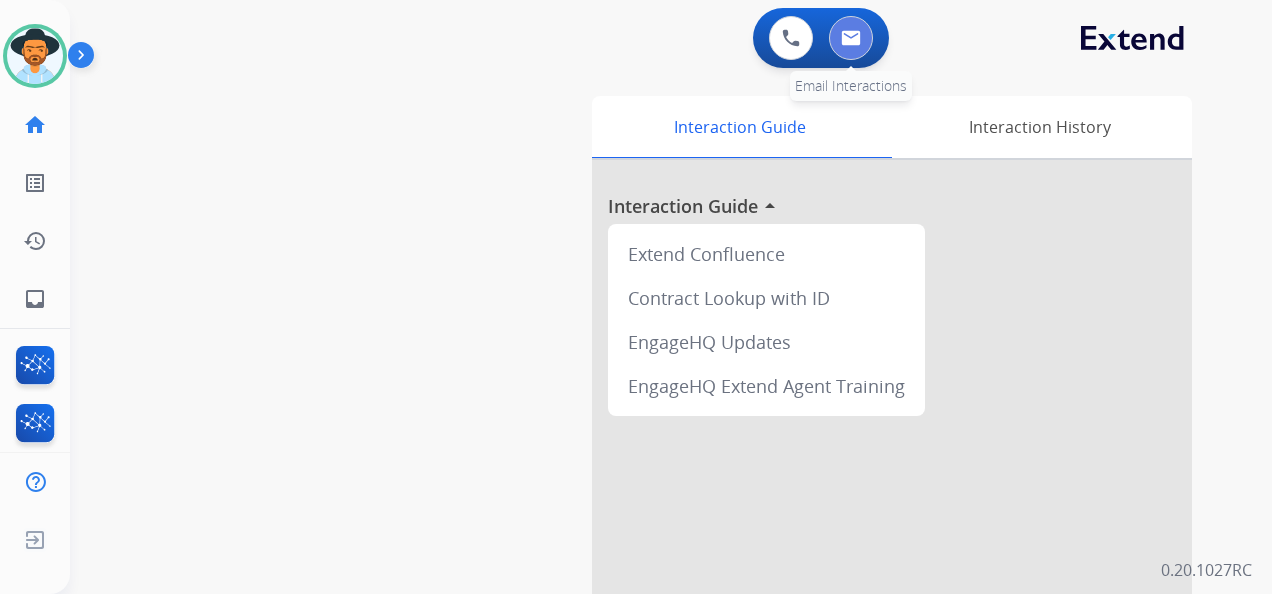click at bounding box center [851, 38] 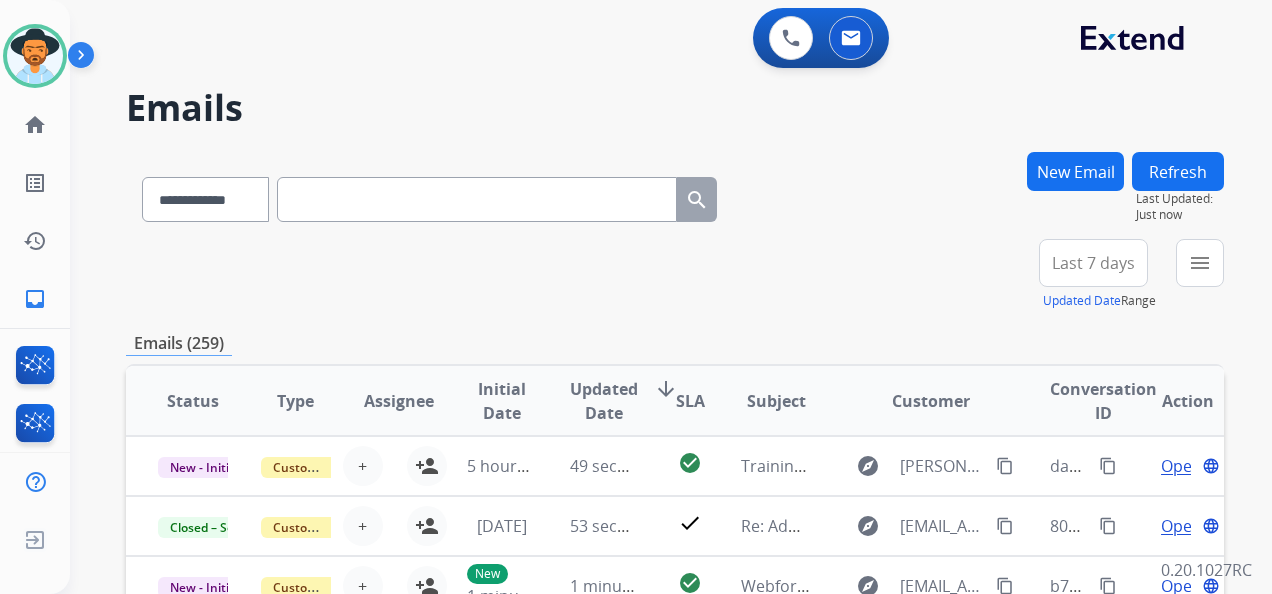click on "Last 7 days" at bounding box center (1093, 263) 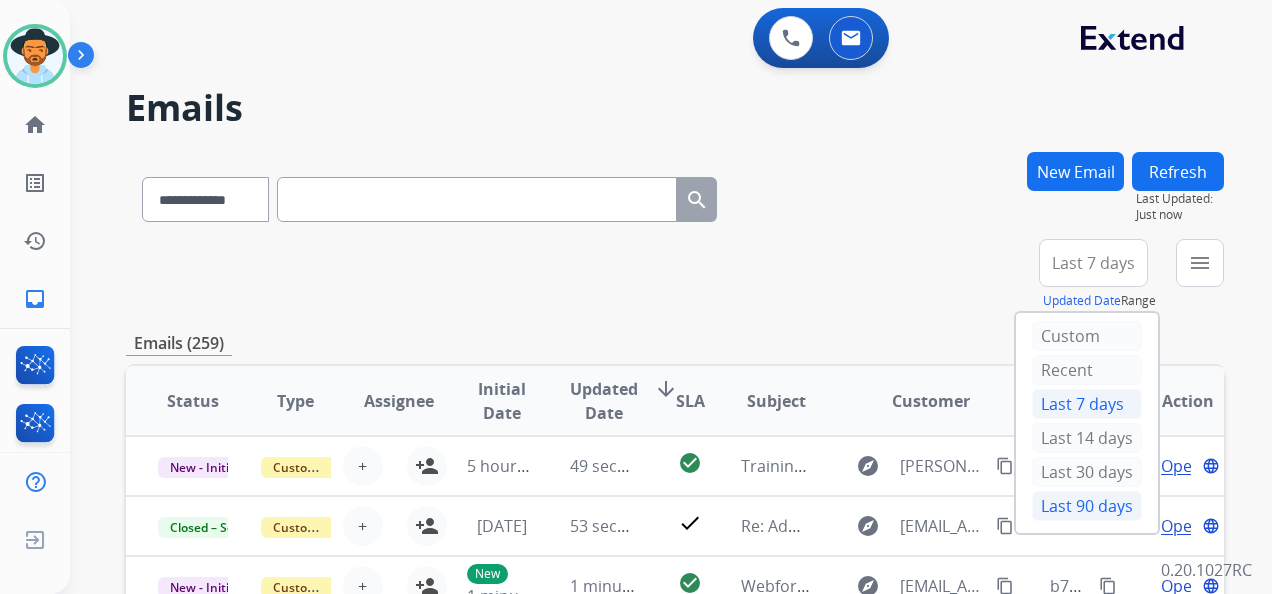 click on "Last 90 days" at bounding box center (1087, 506) 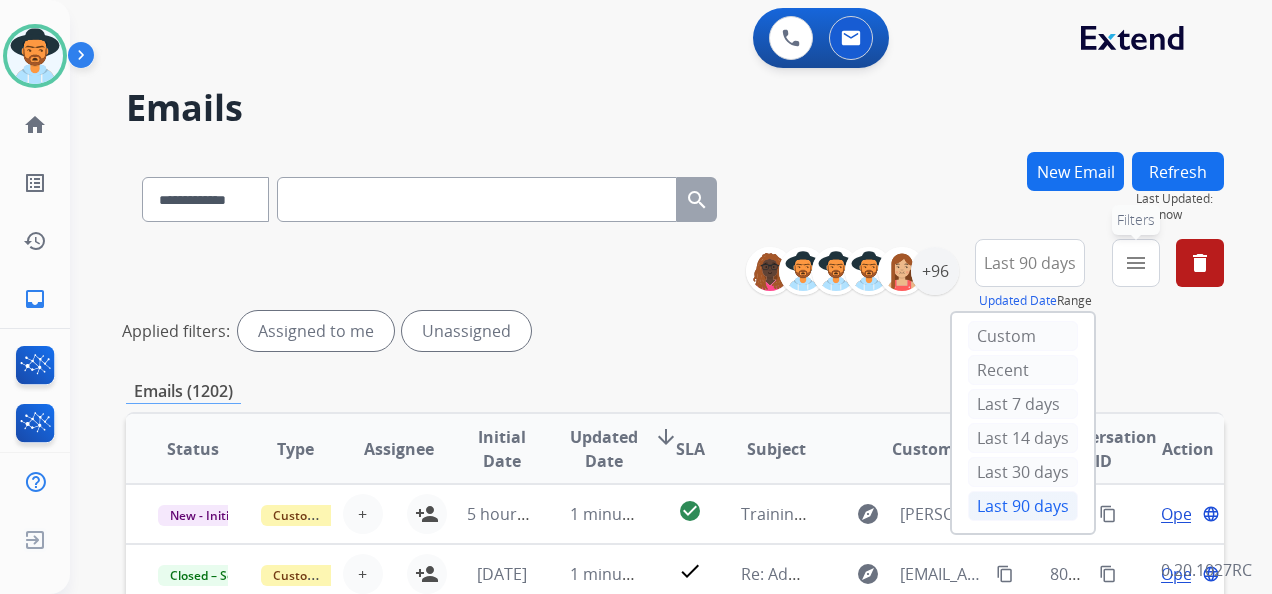 click on "menu" at bounding box center [1136, 263] 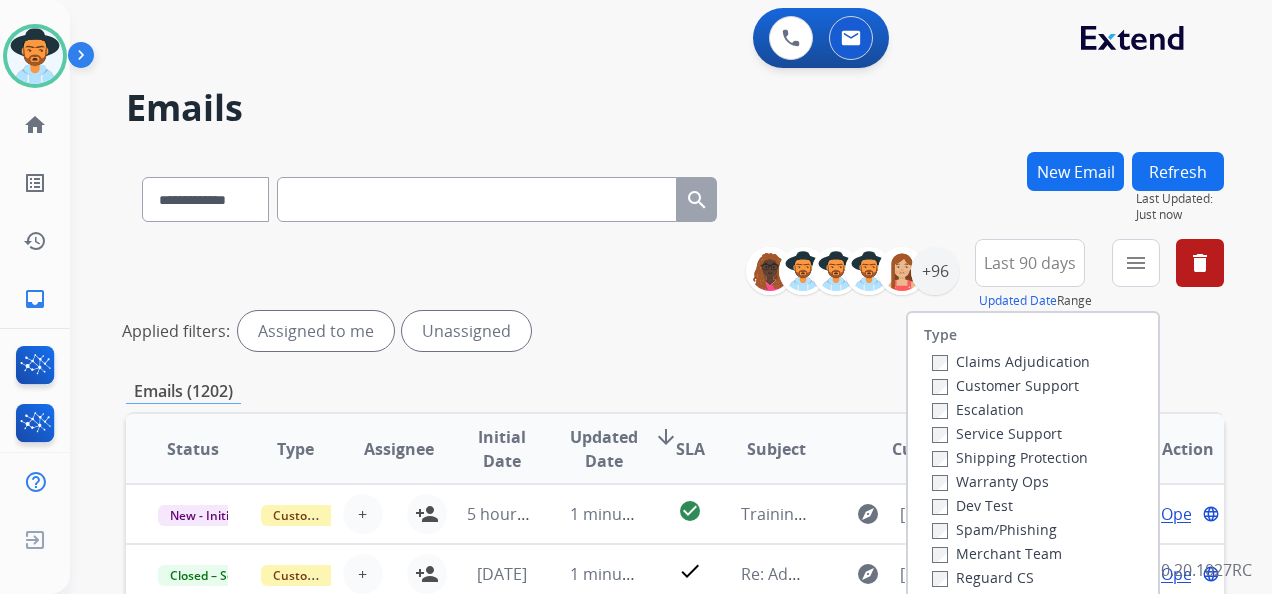 click on "Customer Support" at bounding box center (1005, 385) 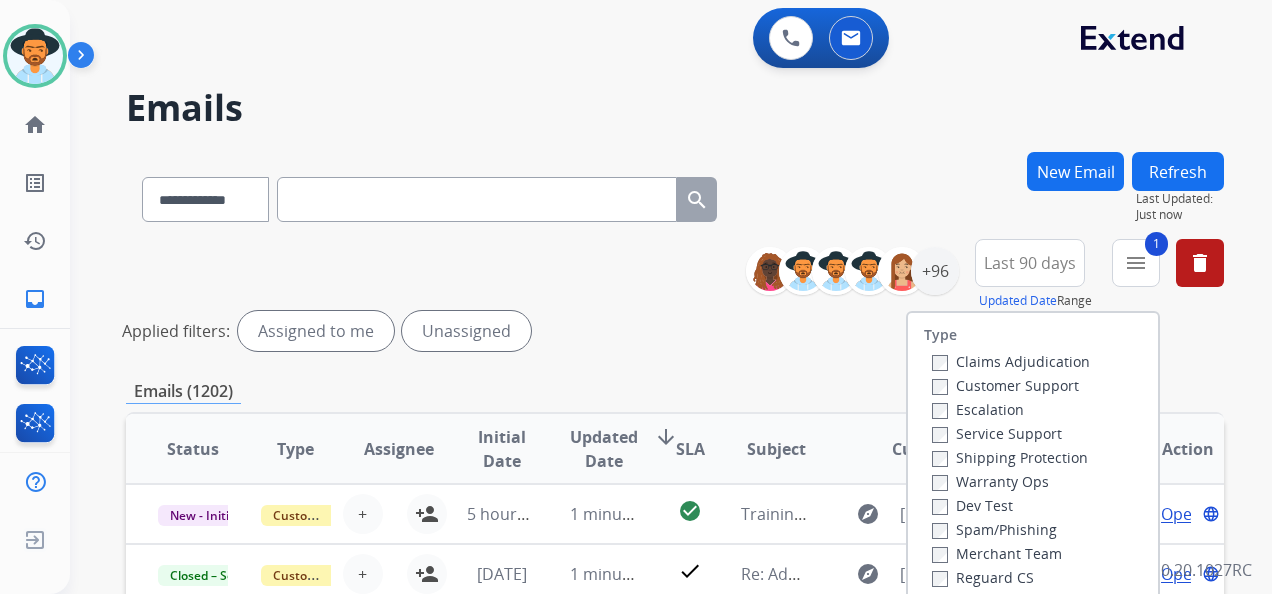 click on "Shipping Protection" at bounding box center (1010, 457) 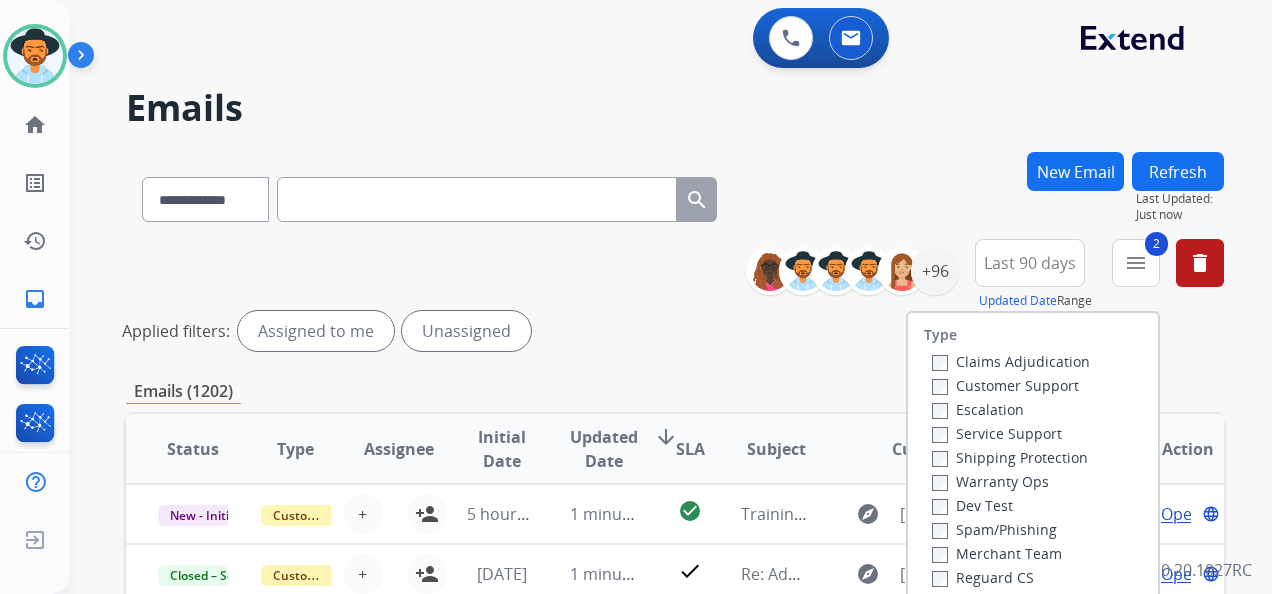 click on "Reguard CS" at bounding box center (983, 577) 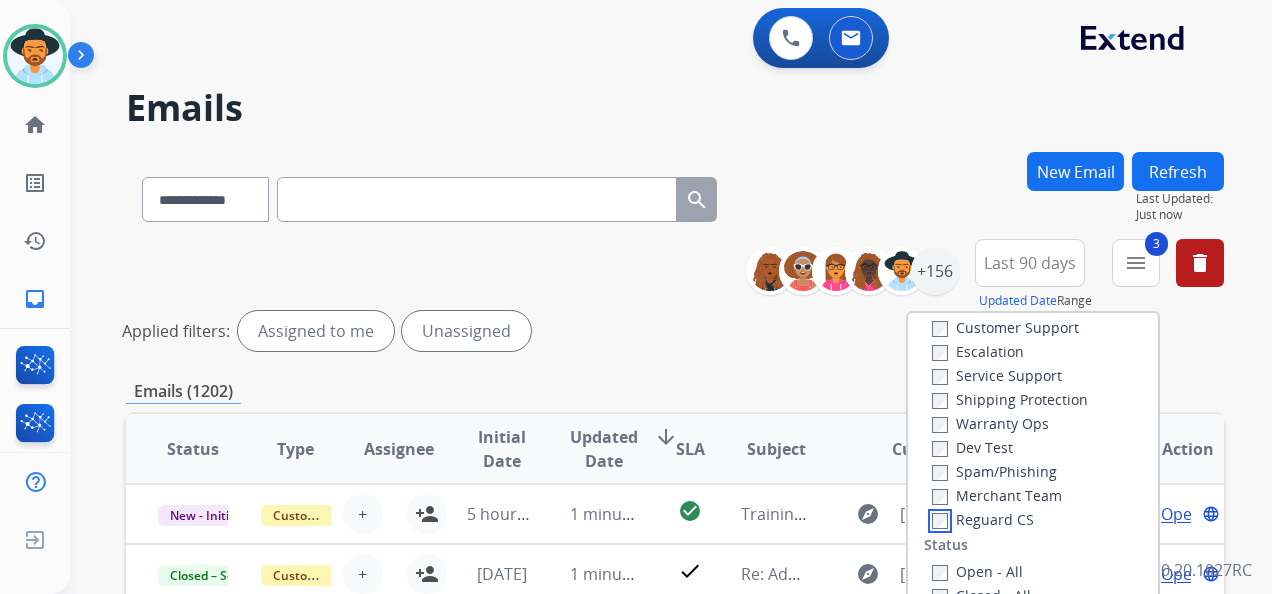 scroll, scrollTop: 100, scrollLeft: 0, axis: vertical 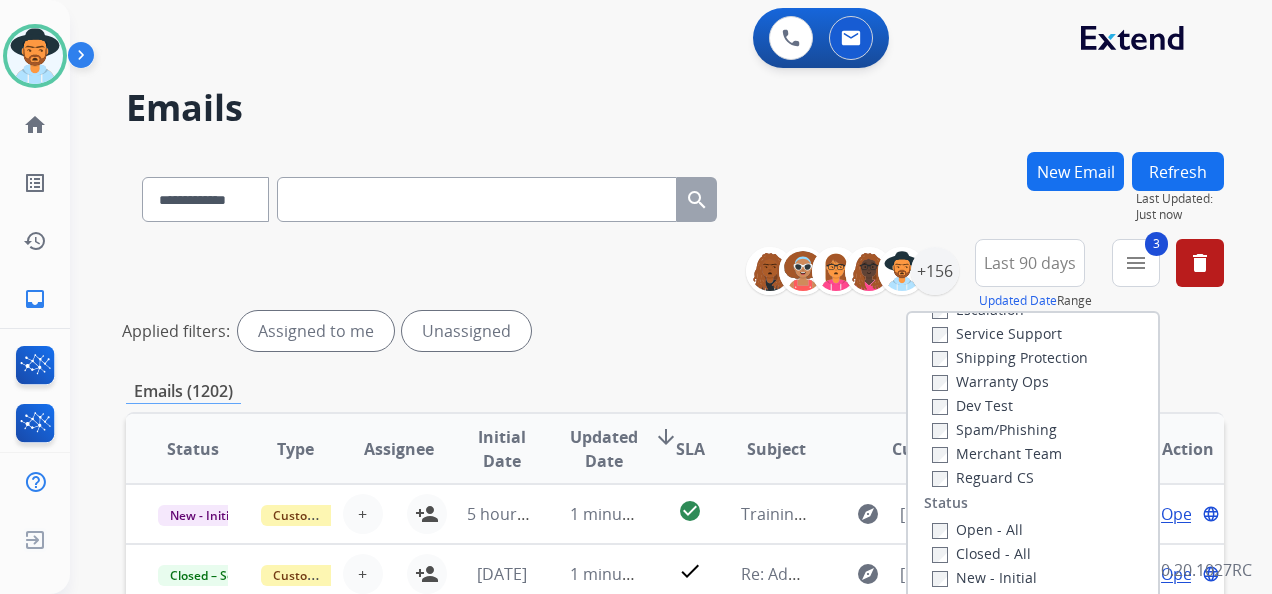 click on "Open - All" at bounding box center [977, 529] 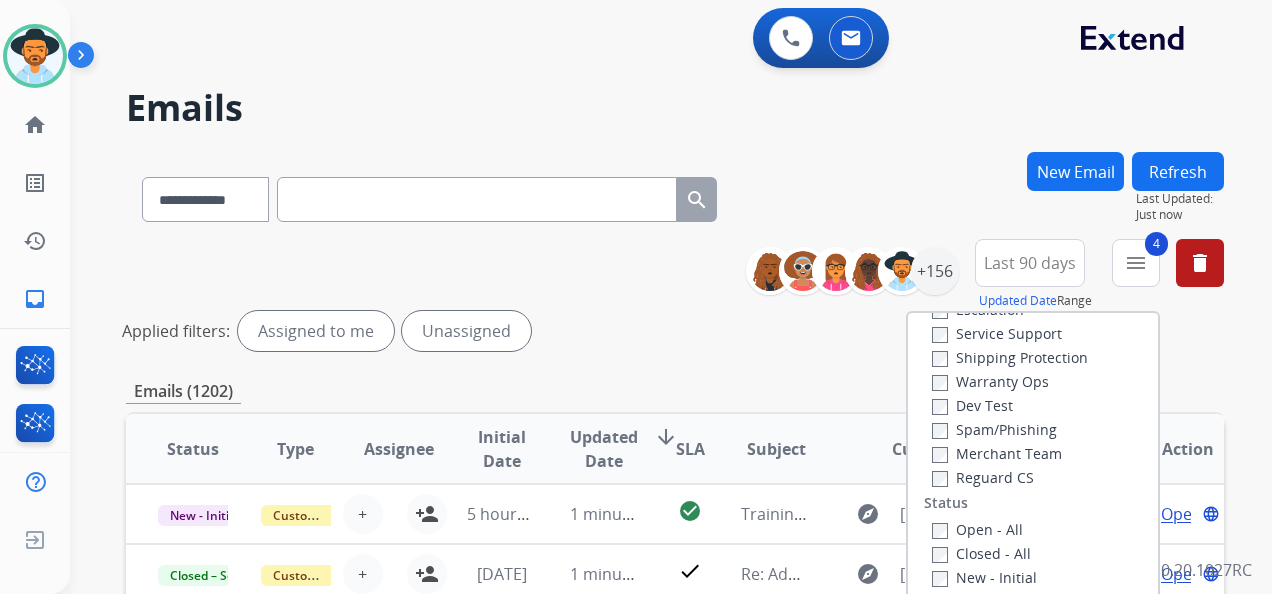 click on "**********" at bounding box center (671, 297) 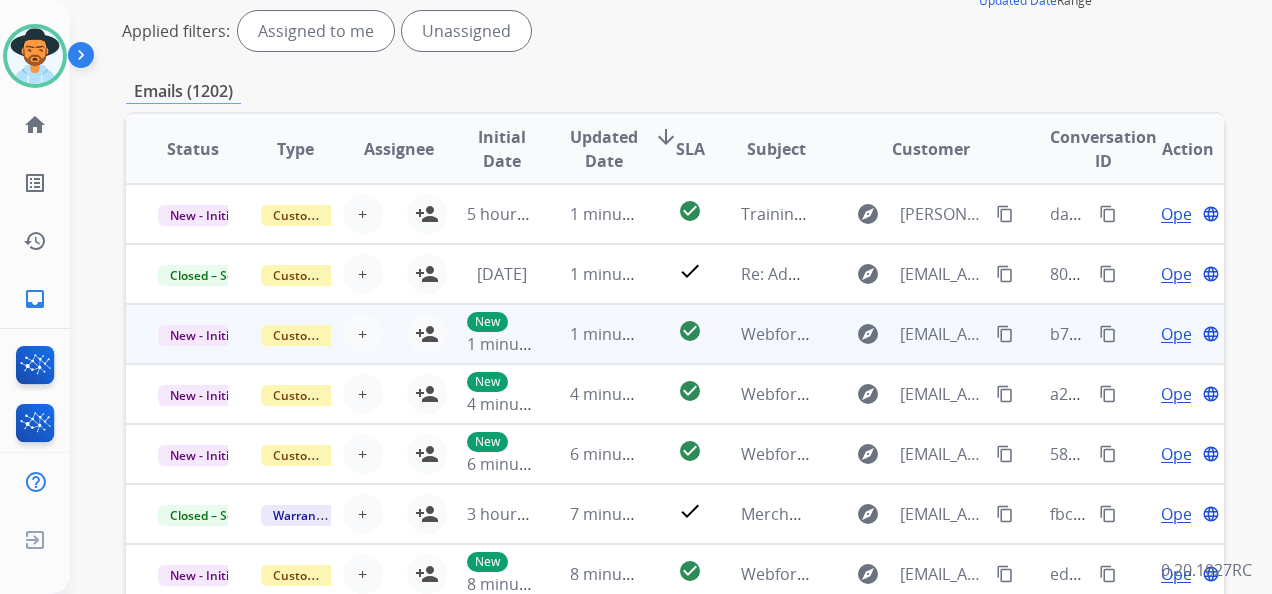 scroll, scrollTop: 0, scrollLeft: 0, axis: both 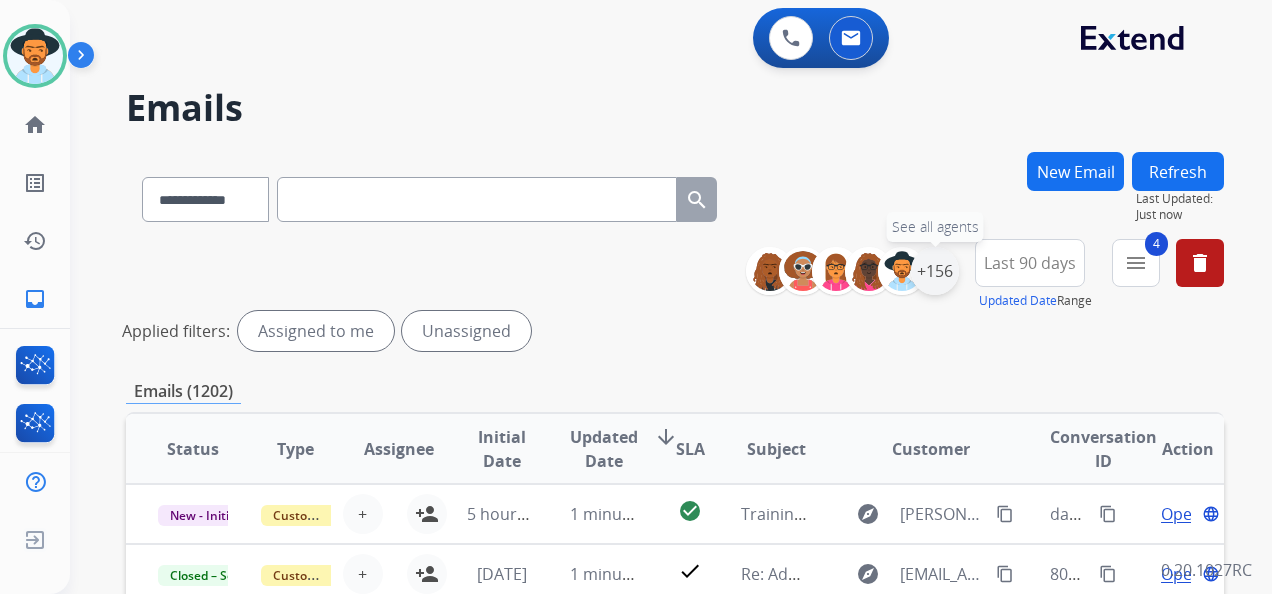 click on "+156" at bounding box center (935, 271) 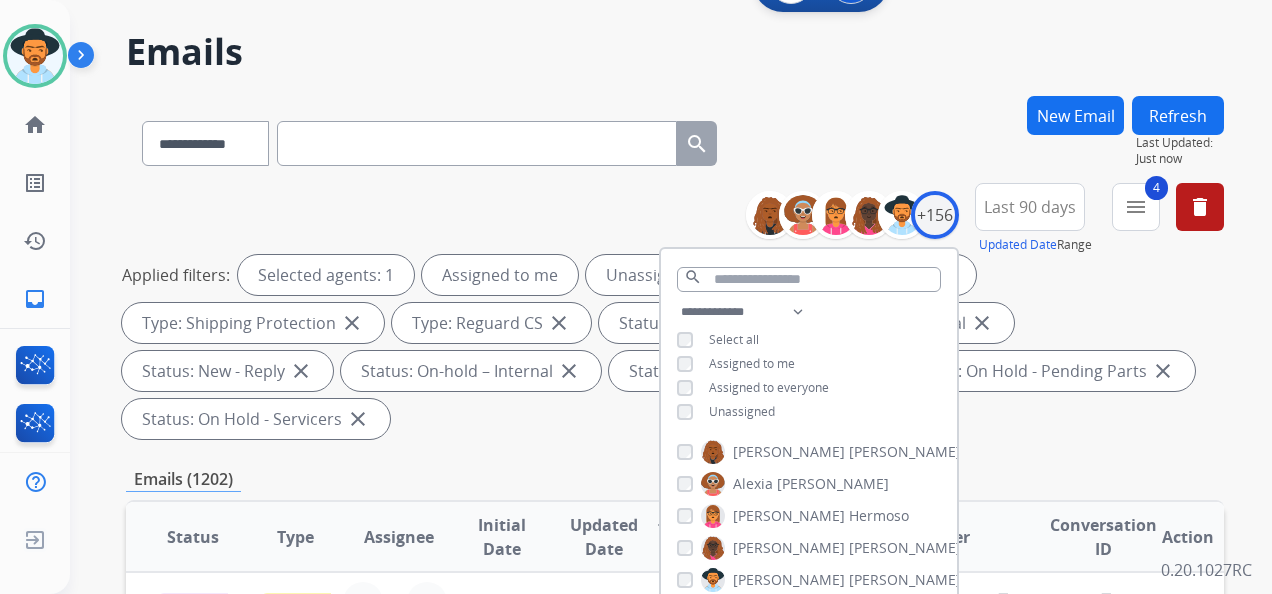scroll, scrollTop: 200, scrollLeft: 0, axis: vertical 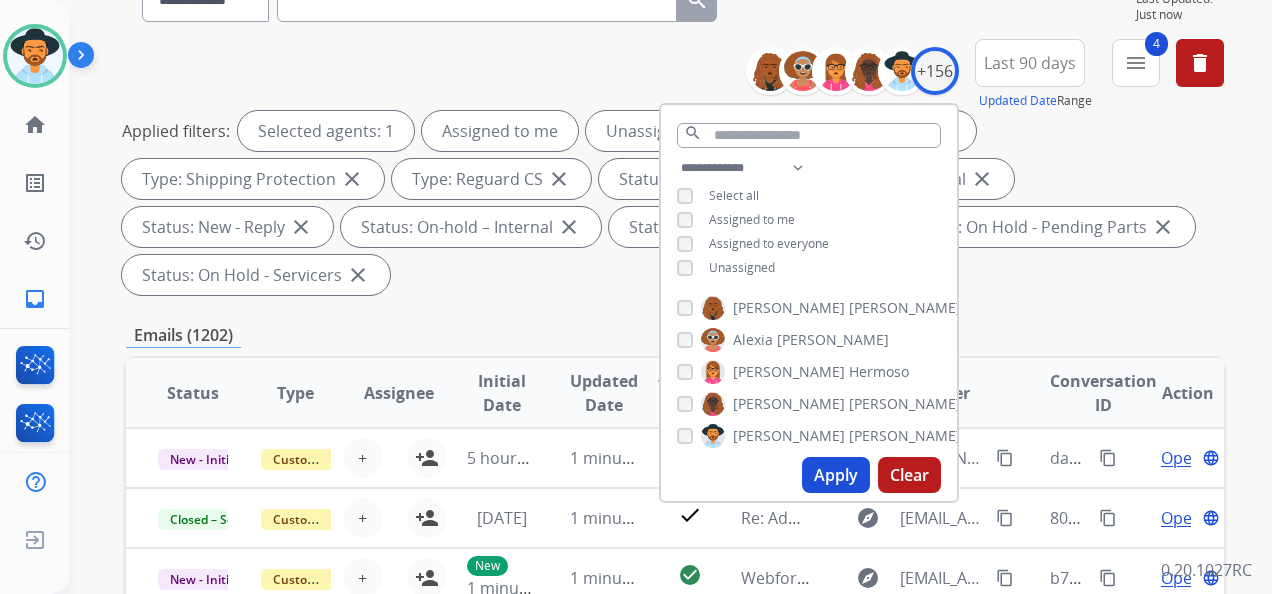 click on "Apply" at bounding box center (836, 475) 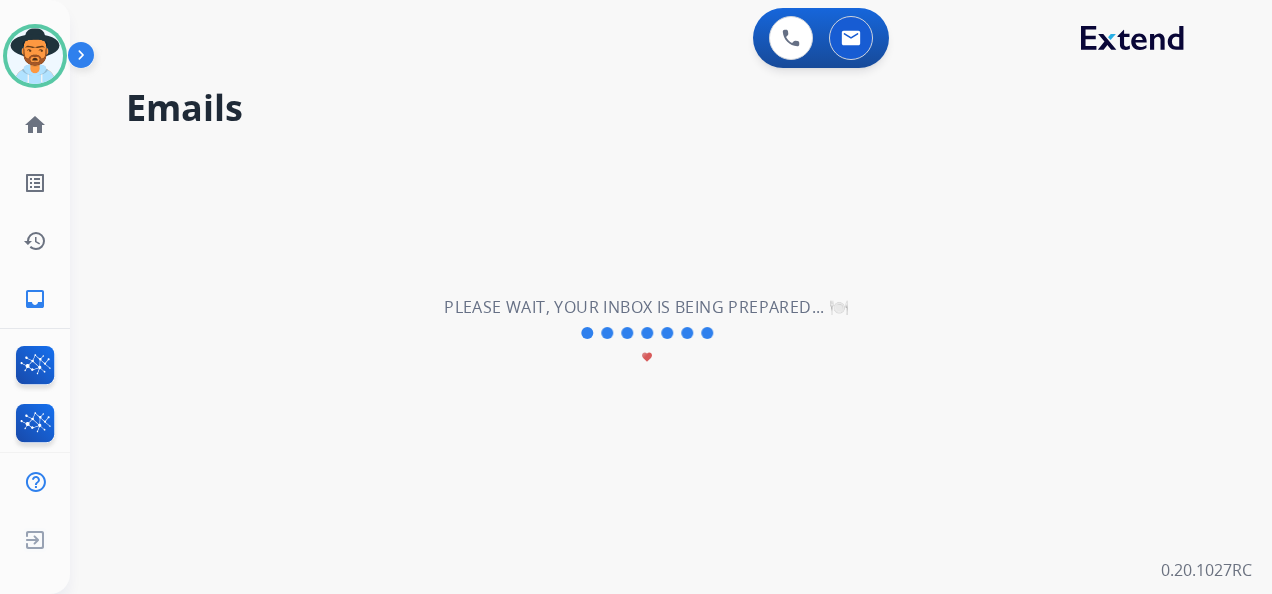 scroll, scrollTop: 0, scrollLeft: 0, axis: both 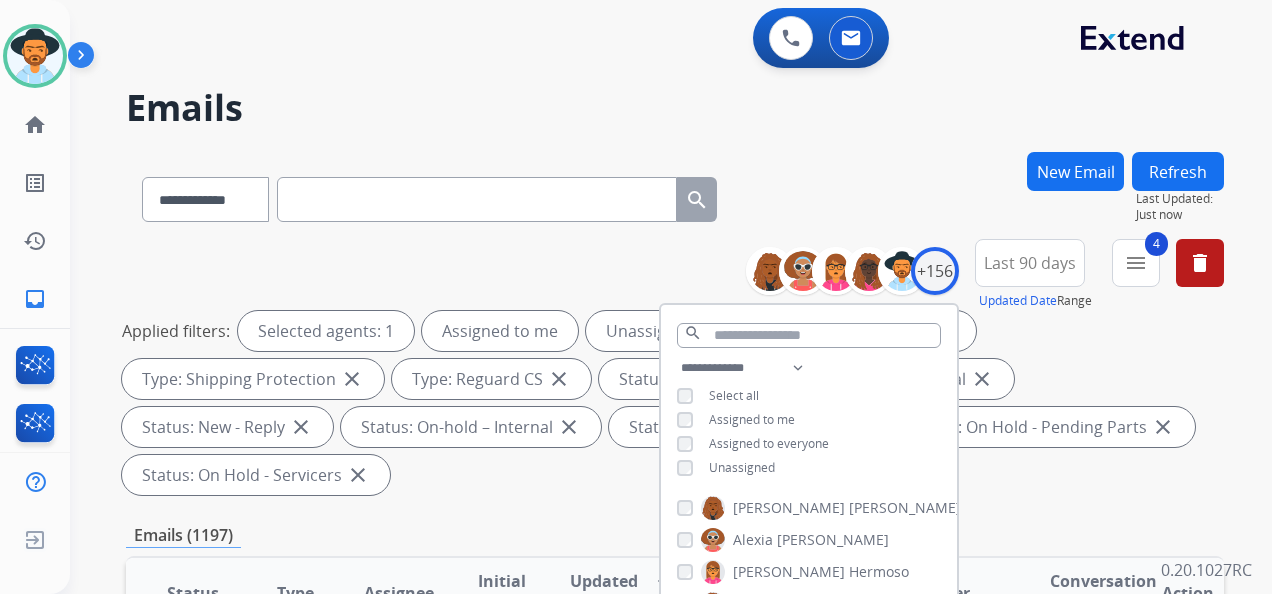 click on "Applied filters:  Selected agents: 1  Assigned to me Unassigned  Type: Customer Support  close  Type: Shipping Protection  close  Type: Reguard CS  close  Status: Open - All  close  Status: New - Initial  close  Status: New - Reply  close  Status: On-hold – Internal  close  Status: On-hold - Customer  close  Status: On Hold - Pending Parts  close  Status: On Hold - Servicers  close" at bounding box center [671, 403] 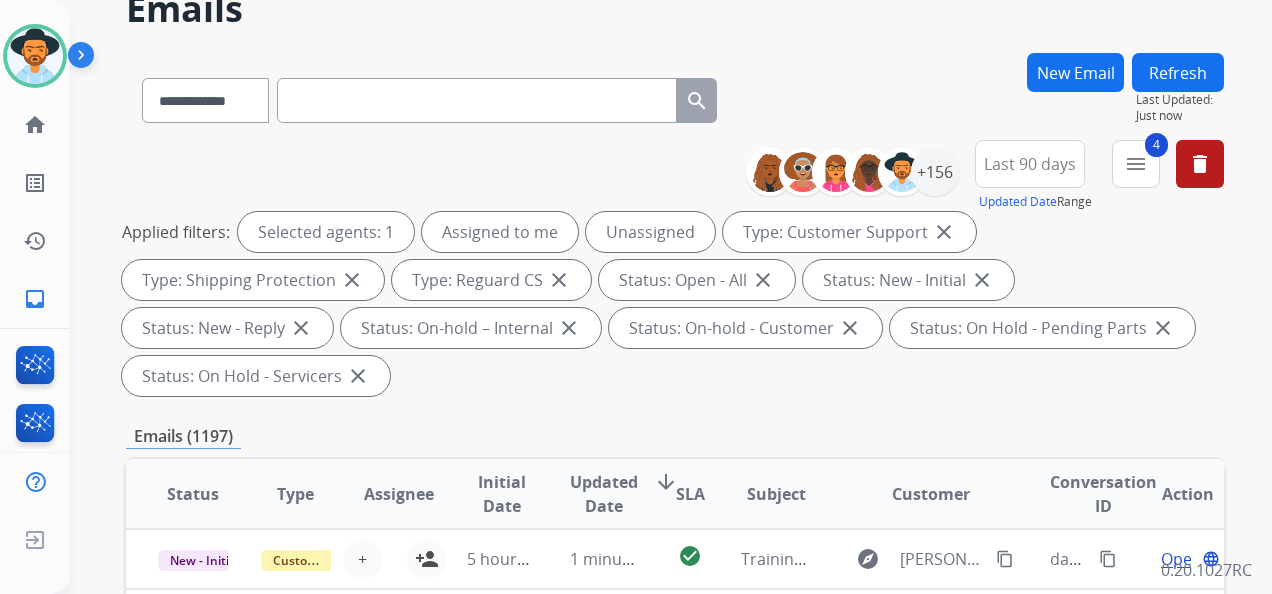scroll, scrollTop: 300, scrollLeft: 0, axis: vertical 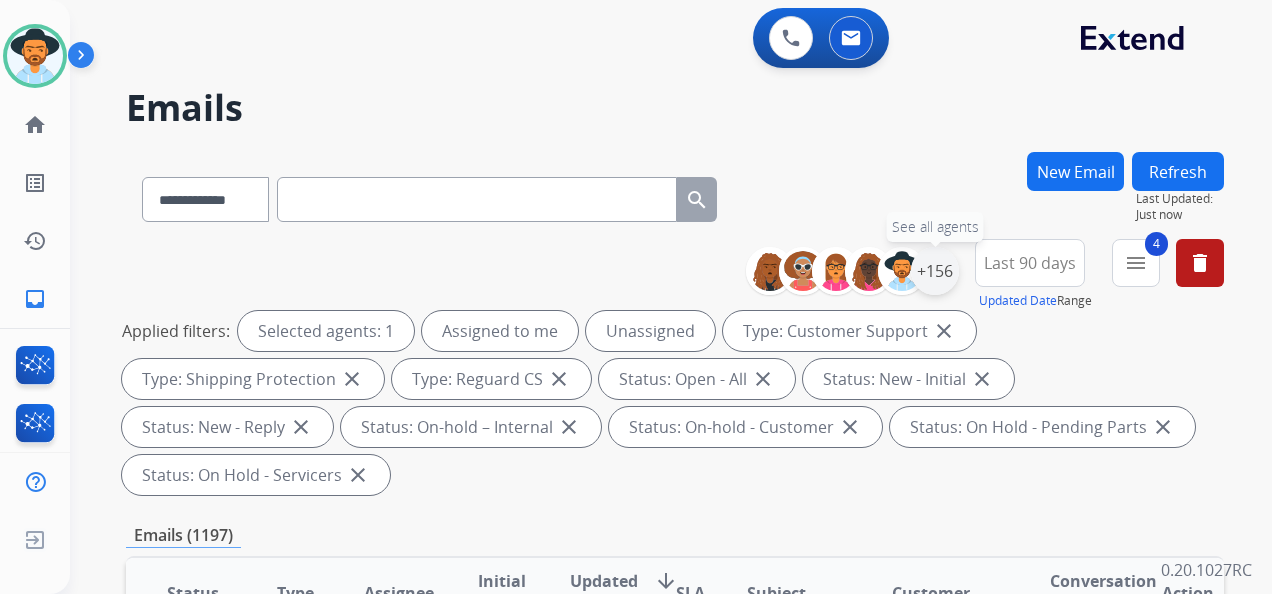 click on "+156" at bounding box center [935, 271] 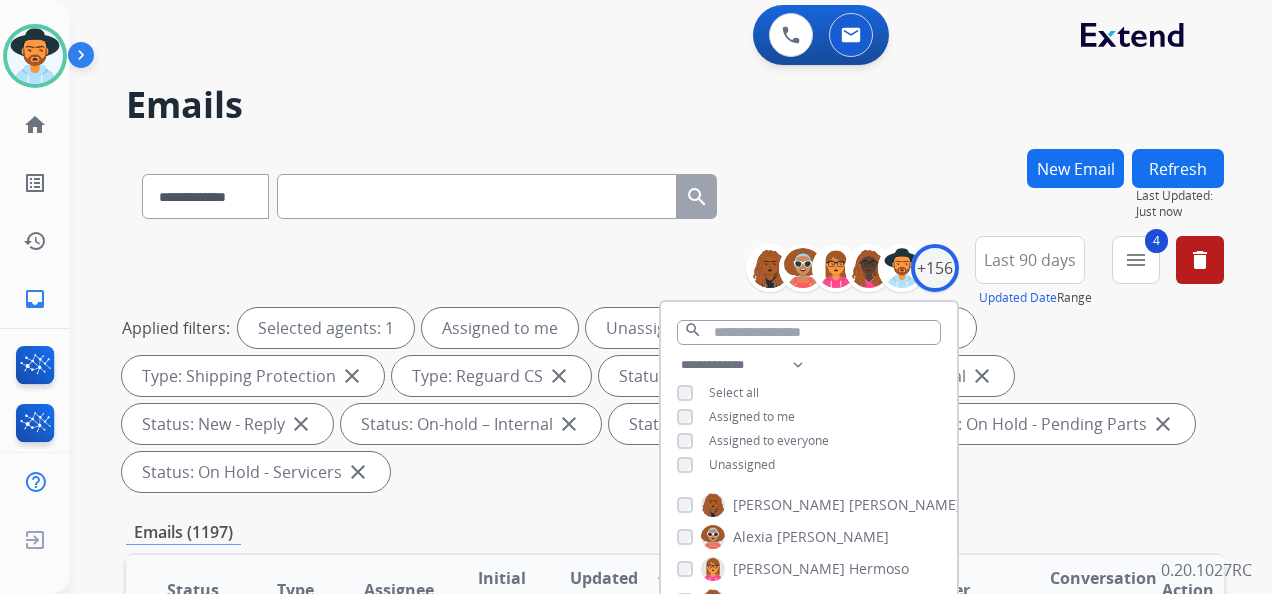 scroll, scrollTop: 0, scrollLeft: 0, axis: both 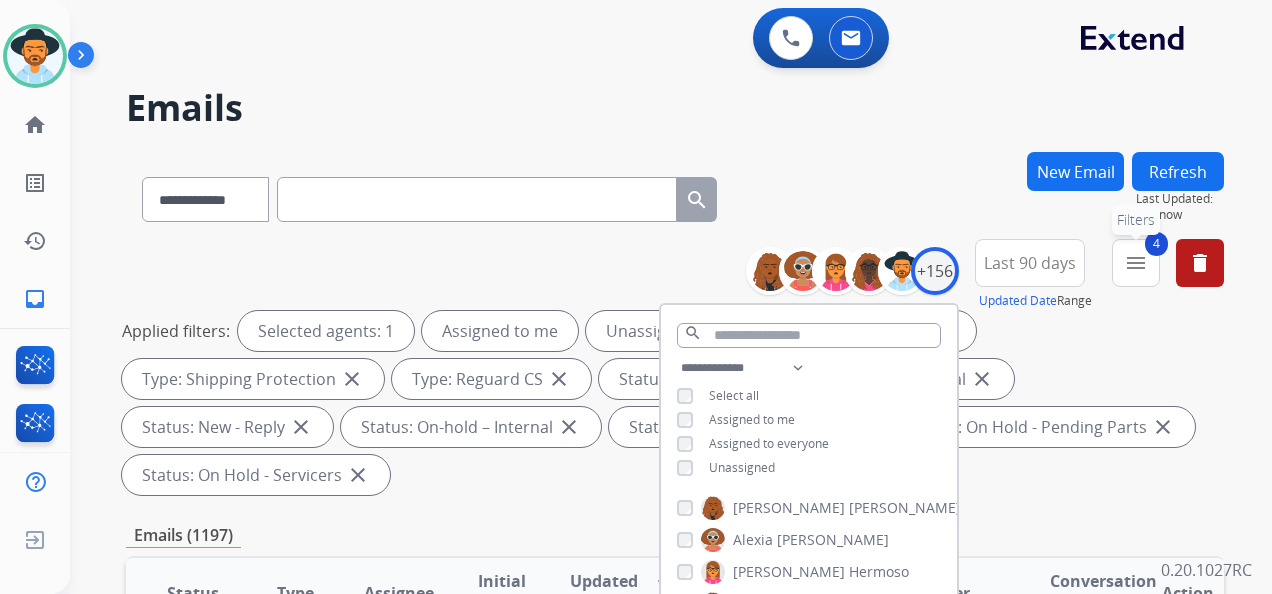 click on "4 menu  Filters" at bounding box center [1136, 263] 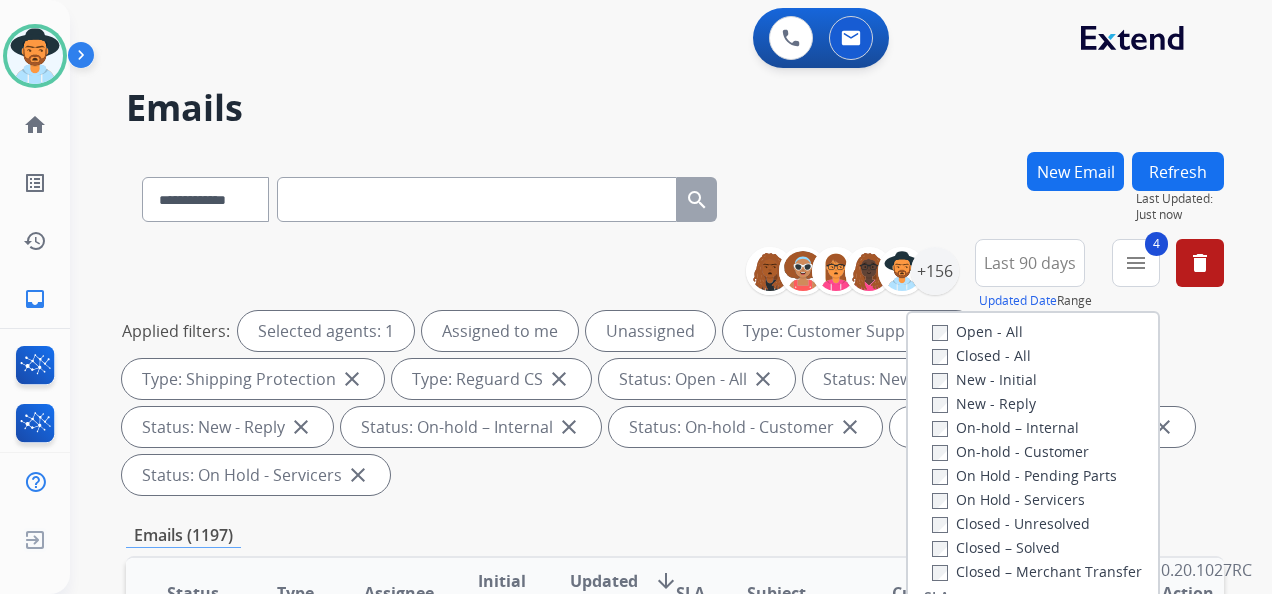 scroll, scrollTop: 300, scrollLeft: 0, axis: vertical 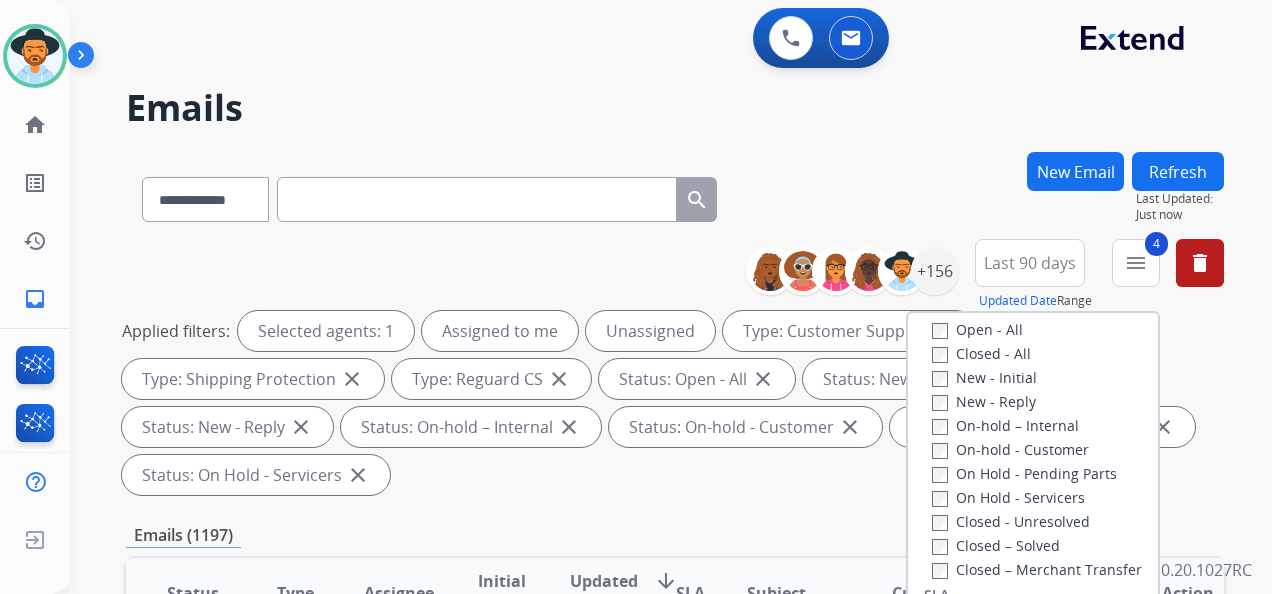 click on "Applied filters:  Selected agents: 1  Assigned to me Unassigned  Type: Customer Support  close  Type: Shipping Protection  close  Type: Reguard CS  close  Status: Open - All  close  Status: New - Initial  close  Status: New - Reply  close  Status: On-hold – Internal  close  Status: On-hold - Customer  close  Status: On Hold - Pending Parts  close  Status: On Hold - Servicers  close" at bounding box center [671, 403] 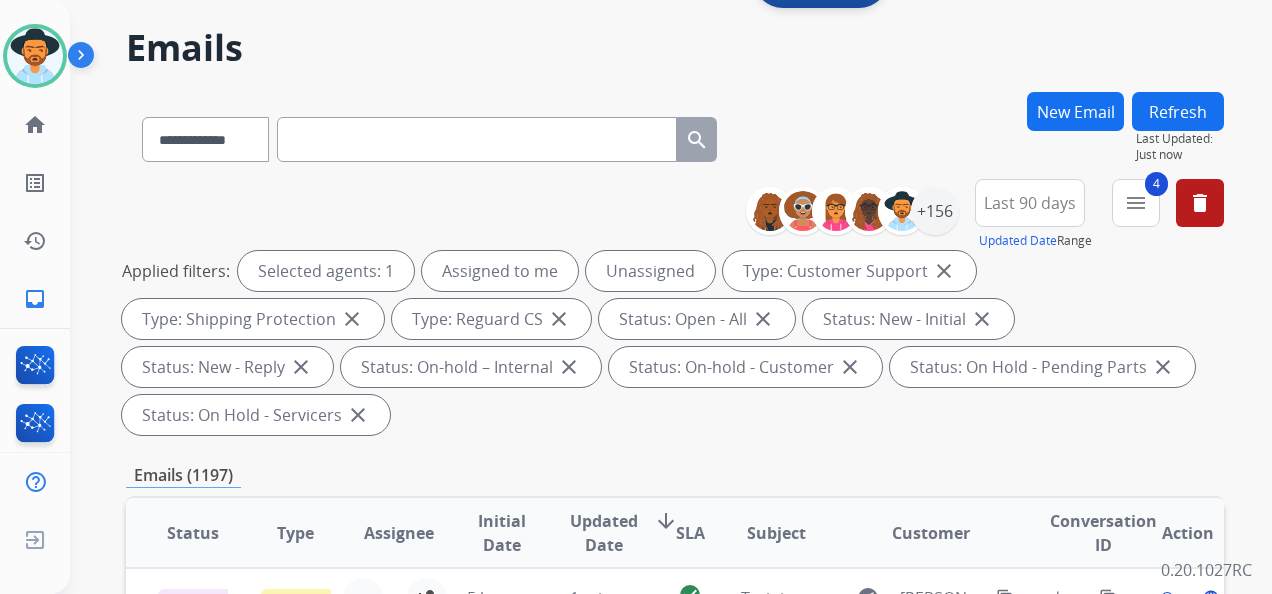 scroll, scrollTop: 0, scrollLeft: 0, axis: both 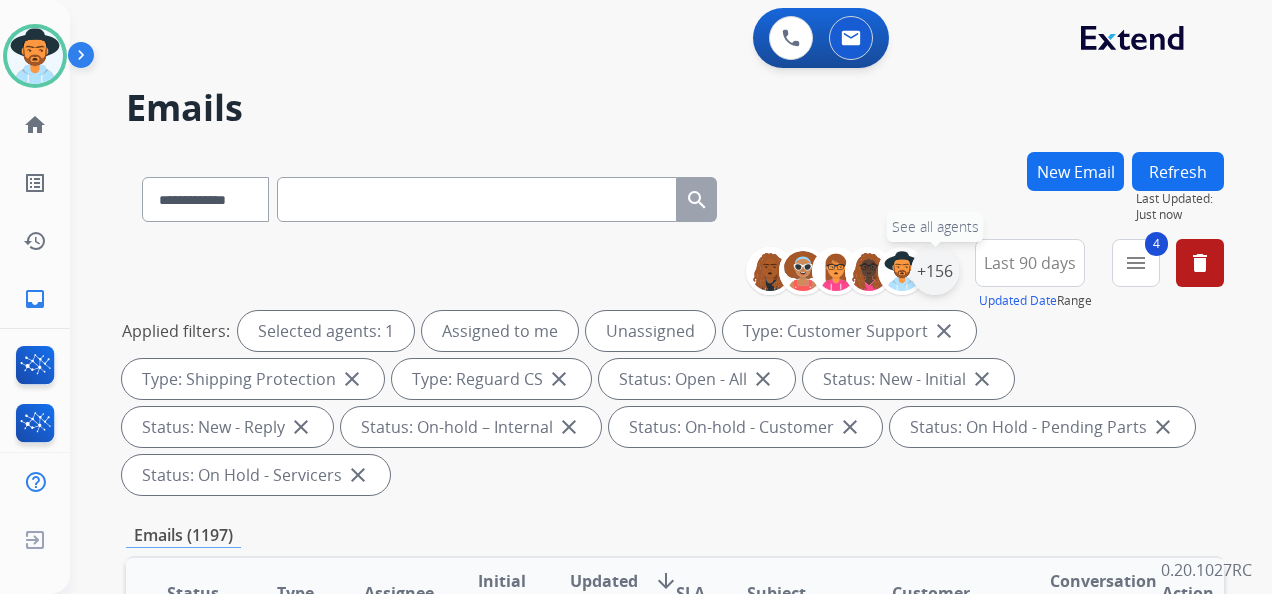 click on "+156" at bounding box center [935, 271] 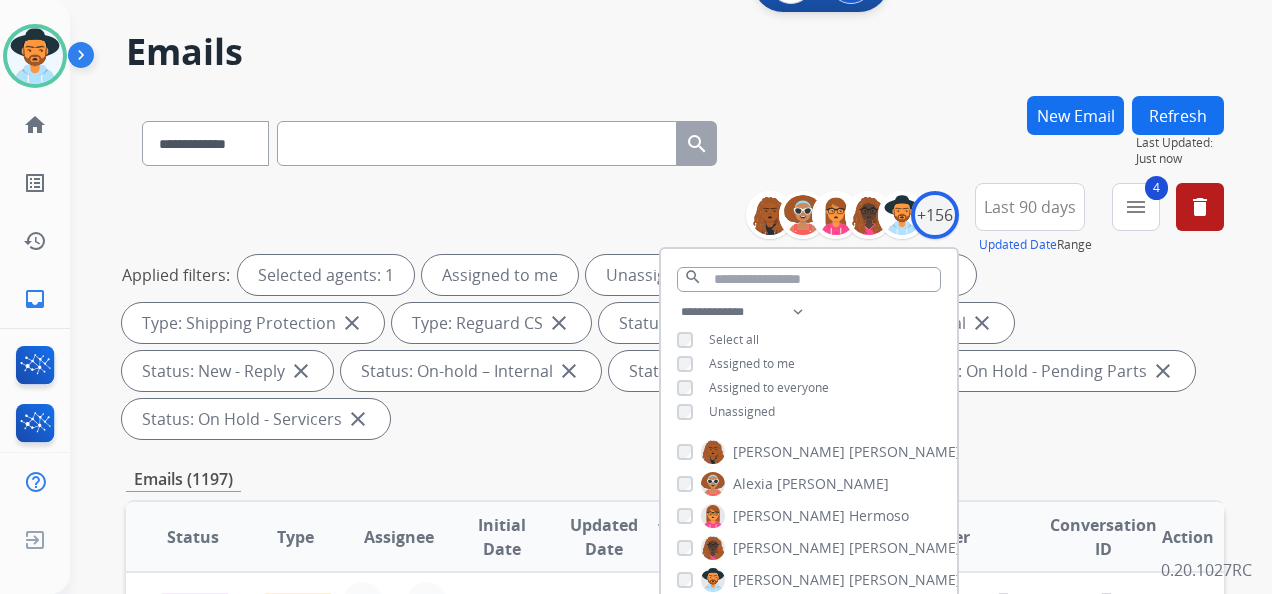 scroll, scrollTop: 100, scrollLeft: 0, axis: vertical 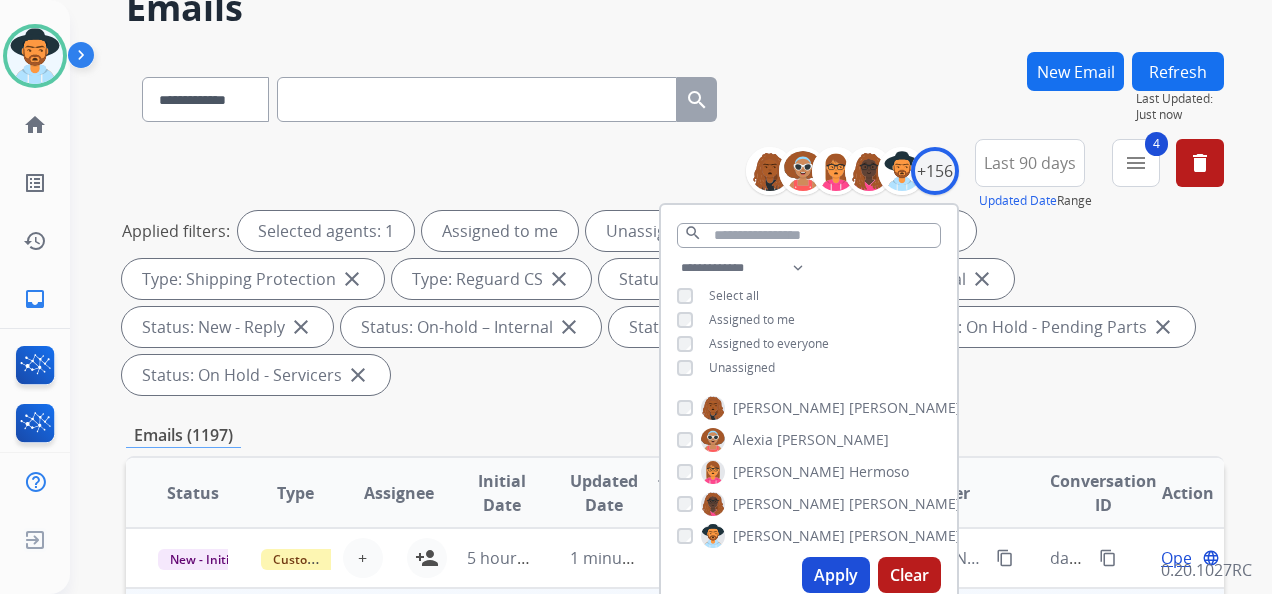 click on "Apply" at bounding box center (836, 575) 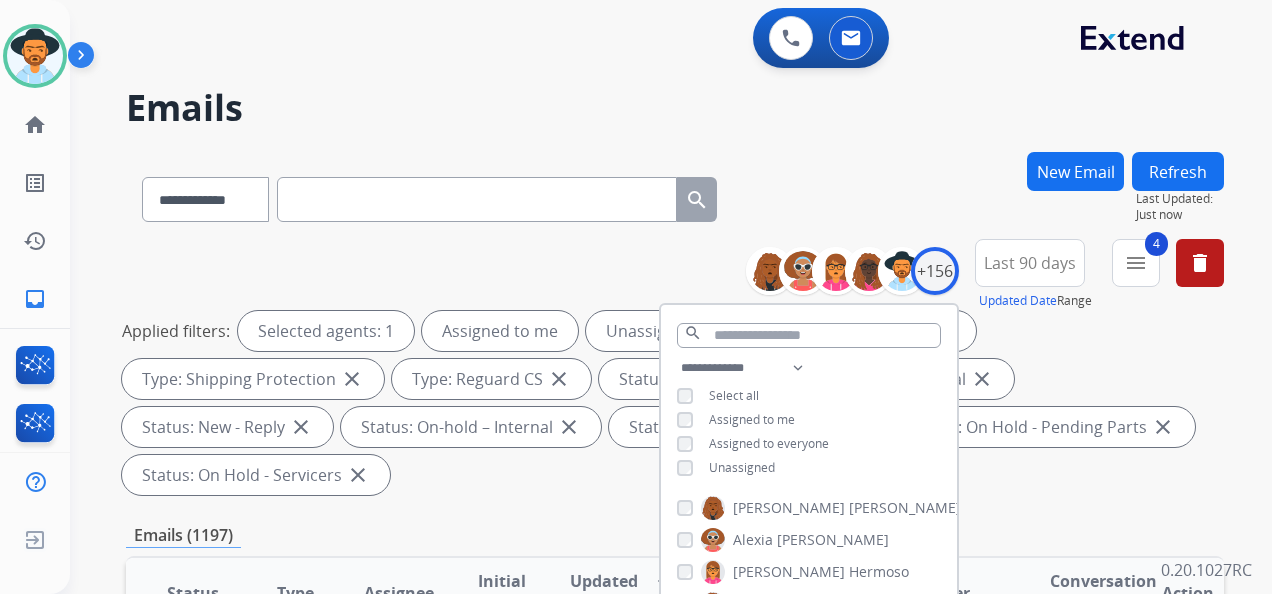 click on "Applied filters:  Selected agents: 1  Assigned to me Unassigned  Type: Customer Support  close  Type: Shipping Protection  close  Type: Reguard CS  close  Status: Open - All  close  Status: New - Initial  close  Status: New - Reply  close  Status: On-hold – Internal  close  Status: On-hold - Customer  close  Status: On Hold - Pending Parts  close  Status: On Hold - Servicers  close" at bounding box center [671, 403] 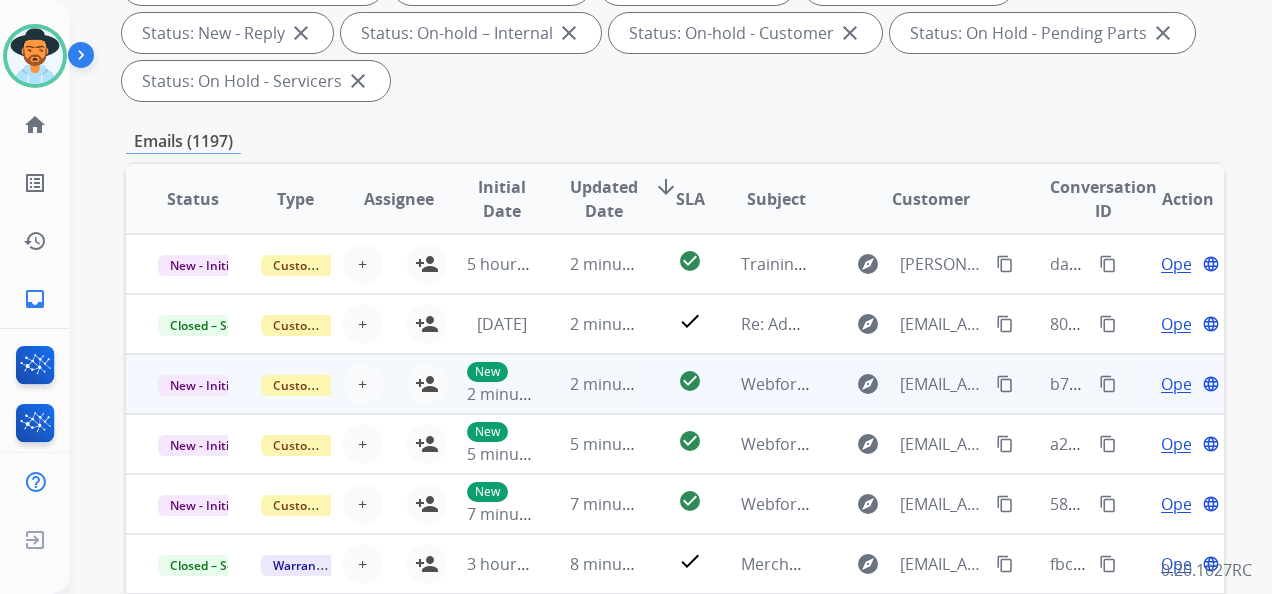 scroll, scrollTop: 400, scrollLeft: 0, axis: vertical 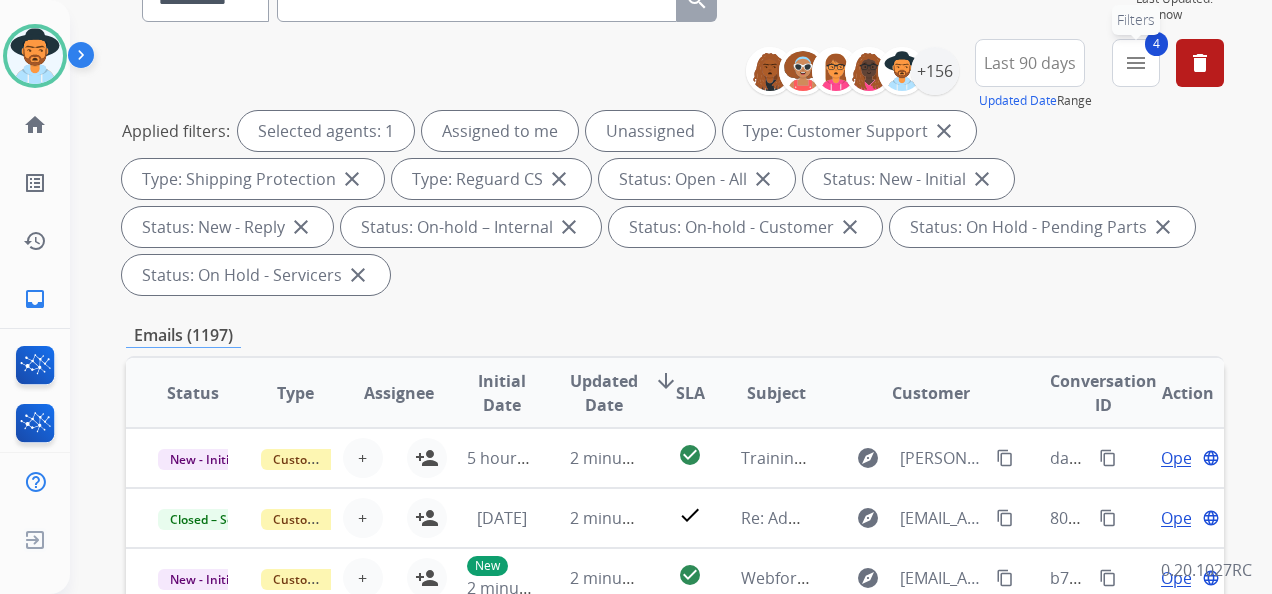 click on "menu" at bounding box center (1136, 63) 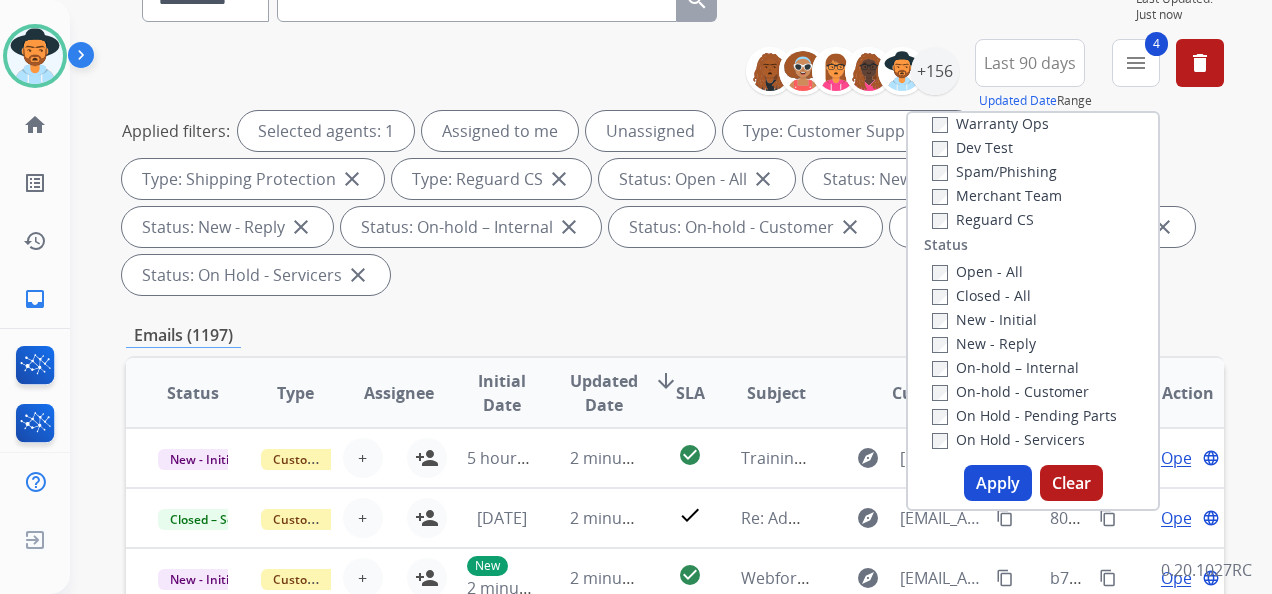 scroll, scrollTop: 0, scrollLeft: 0, axis: both 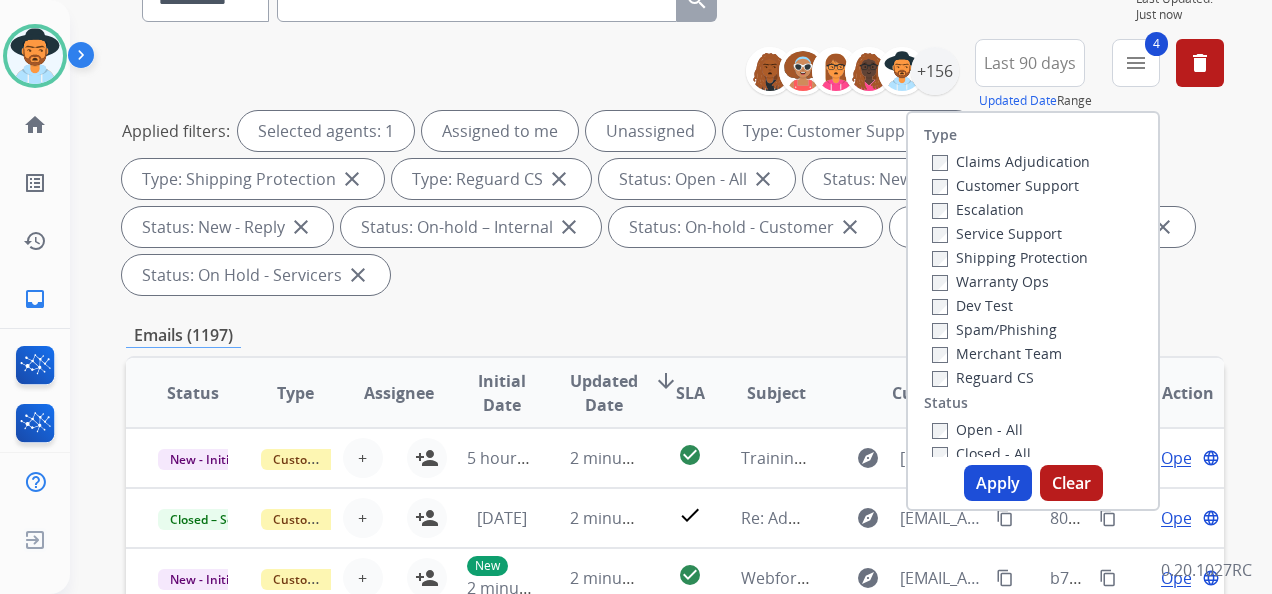 click on "Clear" at bounding box center [1071, 483] 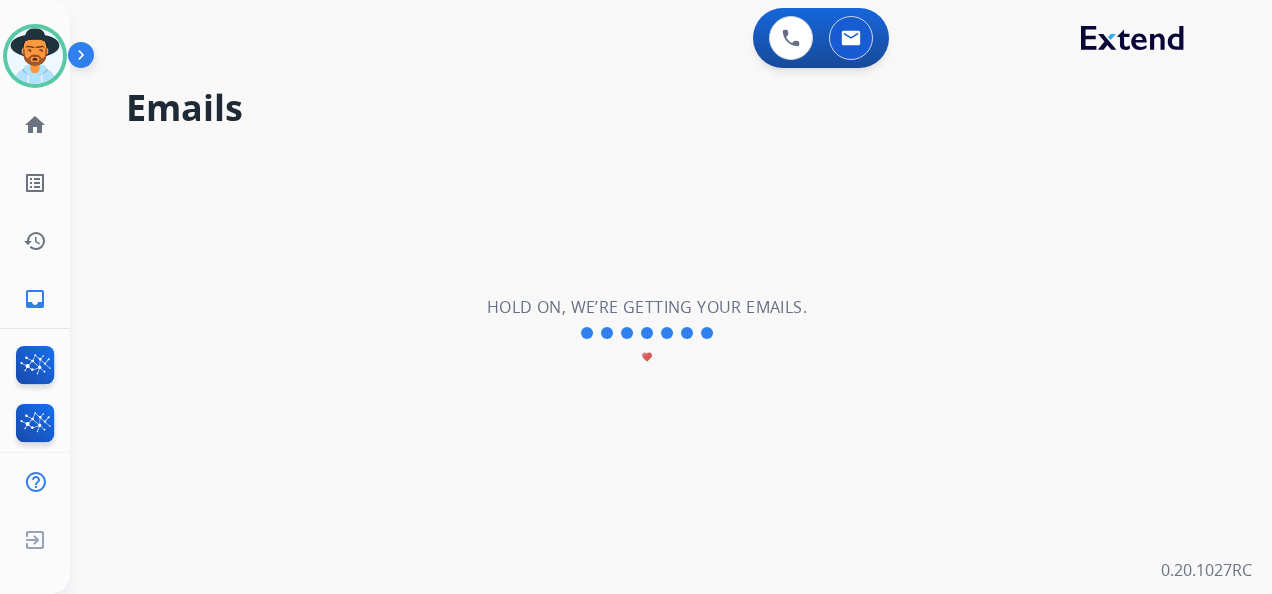 scroll, scrollTop: 0, scrollLeft: 0, axis: both 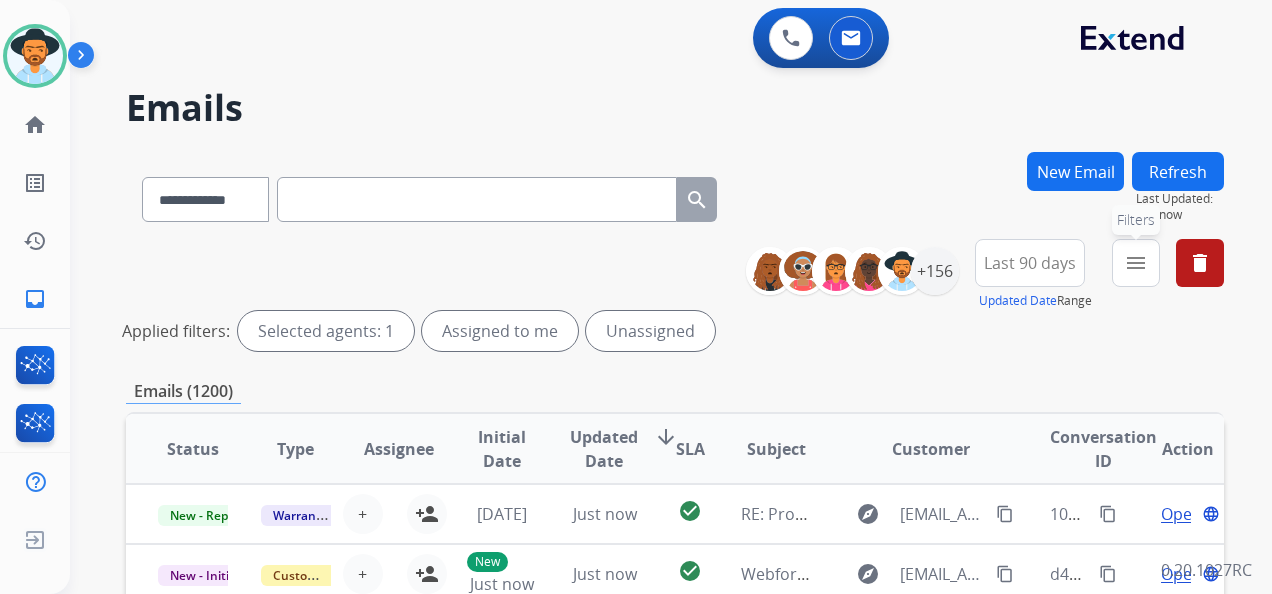 click on "menu  Filters" at bounding box center [1136, 263] 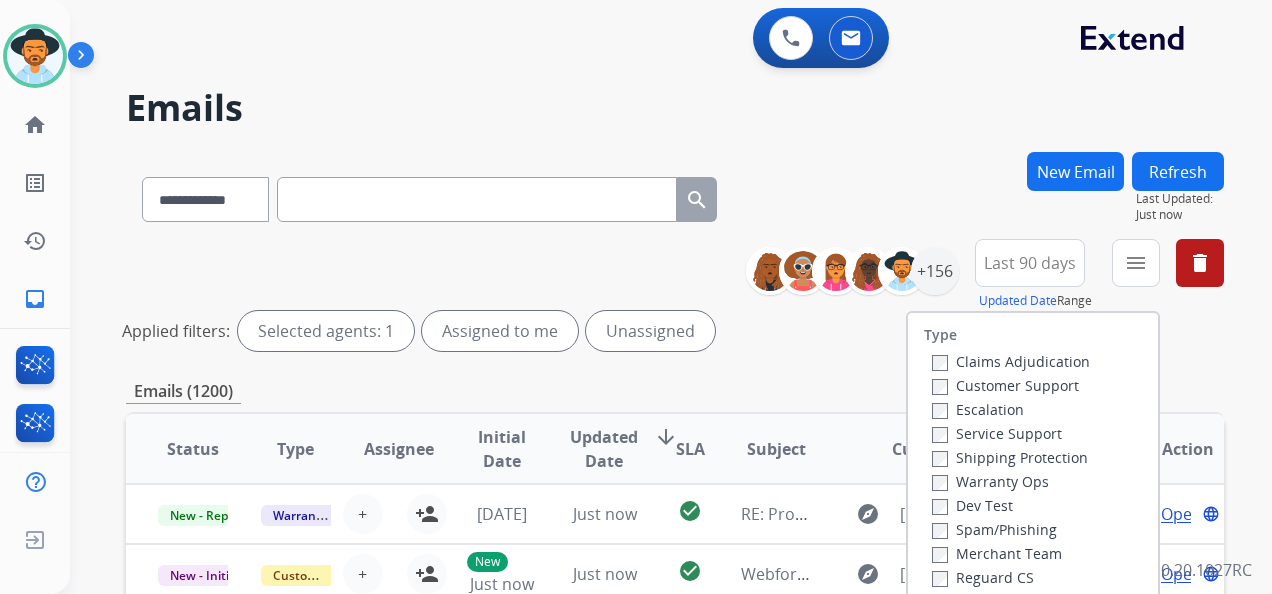 click on "Customer Support" at bounding box center (1005, 385) 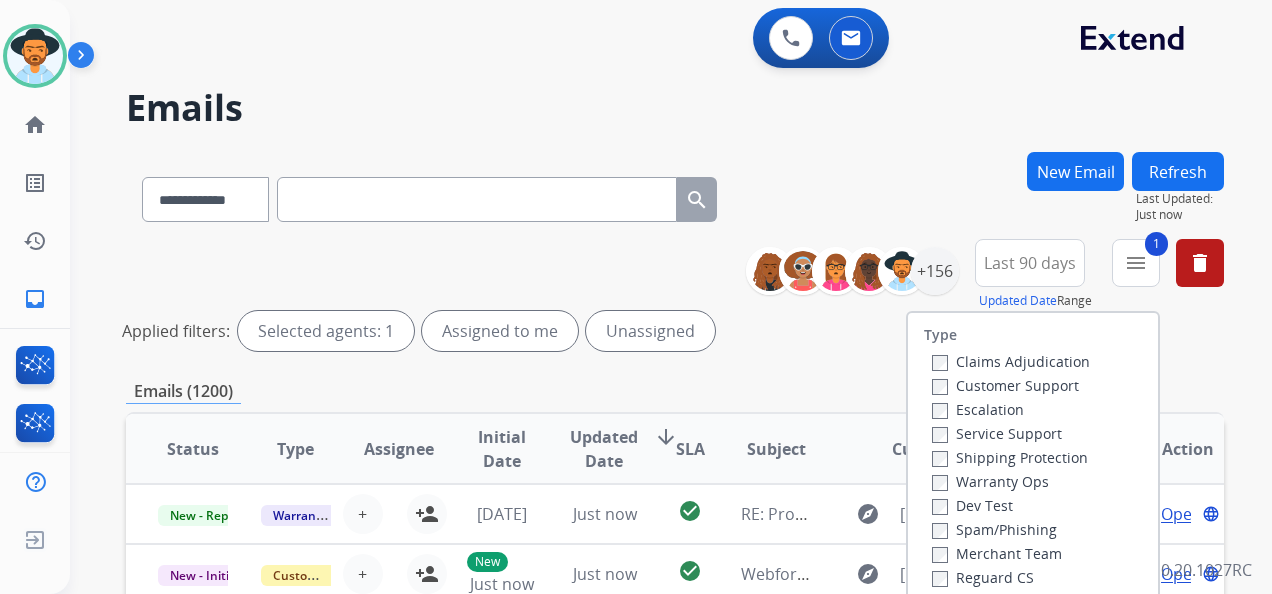 click on "Shipping Protection" at bounding box center (1010, 457) 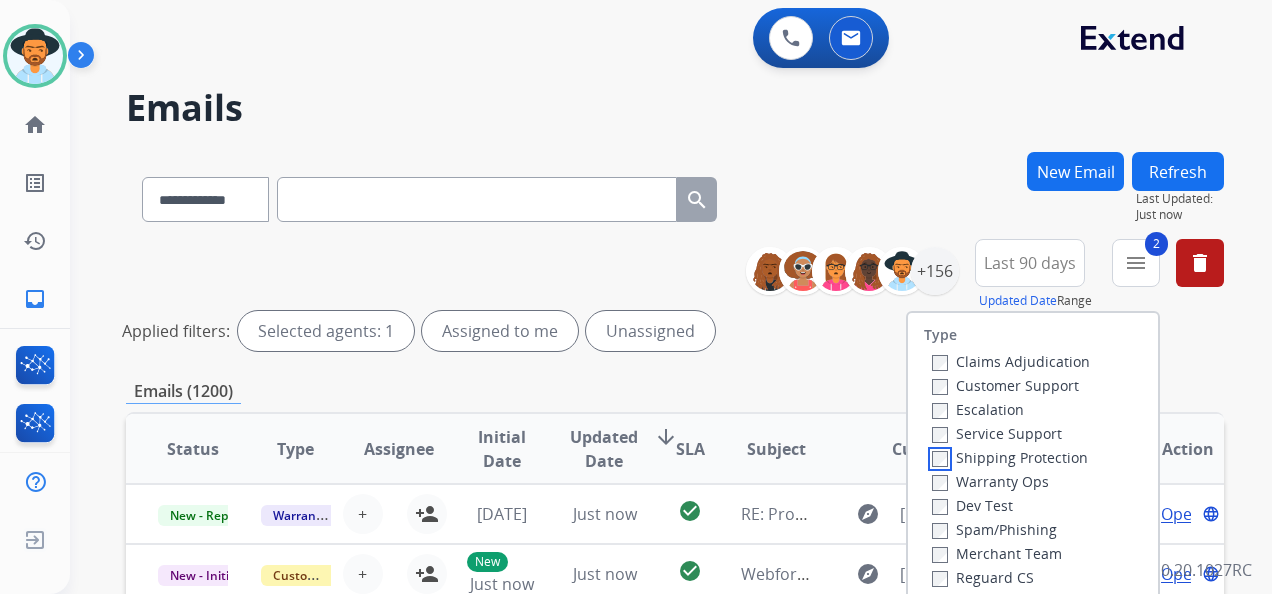 scroll, scrollTop: 100, scrollLeft: 0, axis: vertical 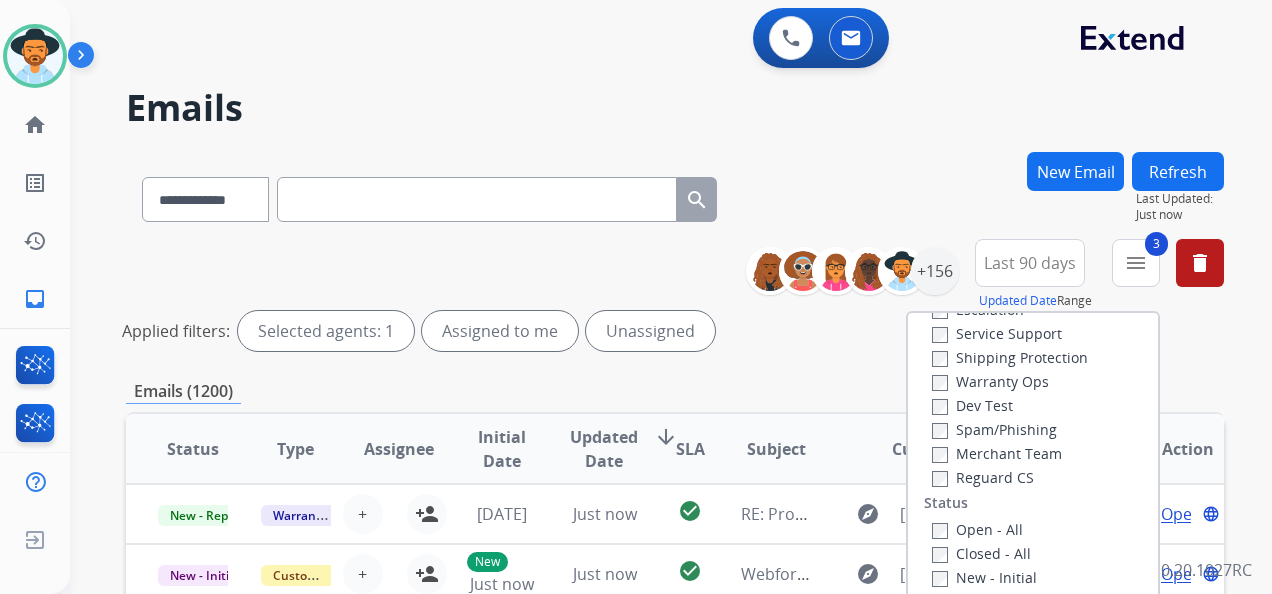 click on "Open - All" at bounding box center (1037, 529) 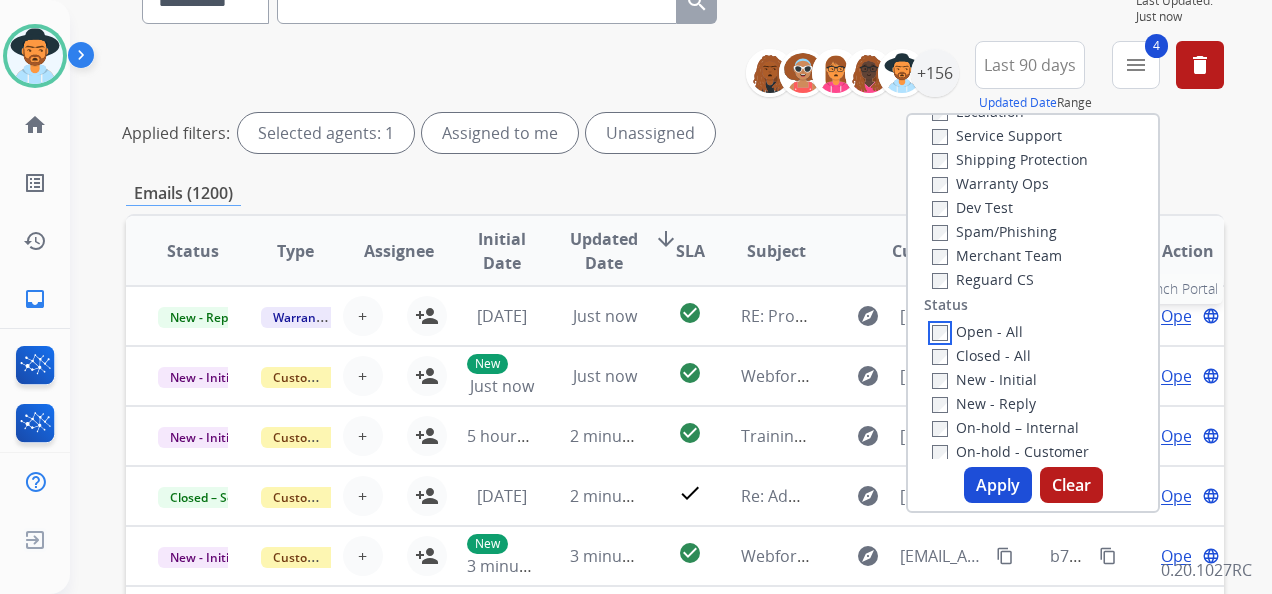scroll, scrollTop: 200, scrollLeft: 0, axis: vertical 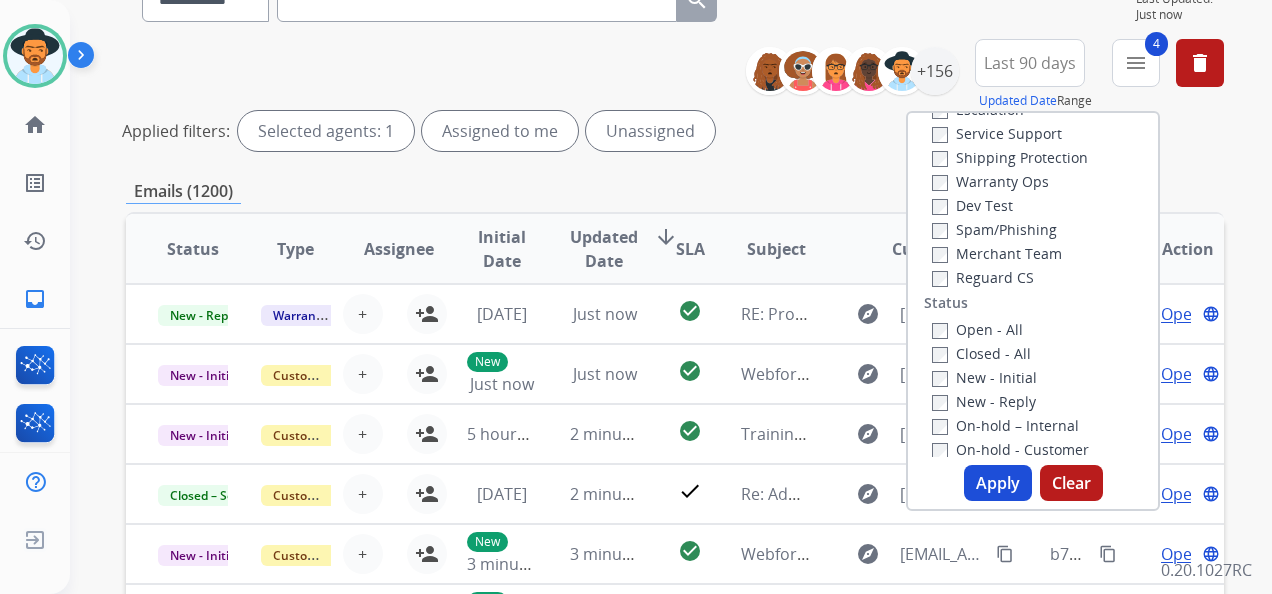 click on "Apply" at bounding box center [998, 483] 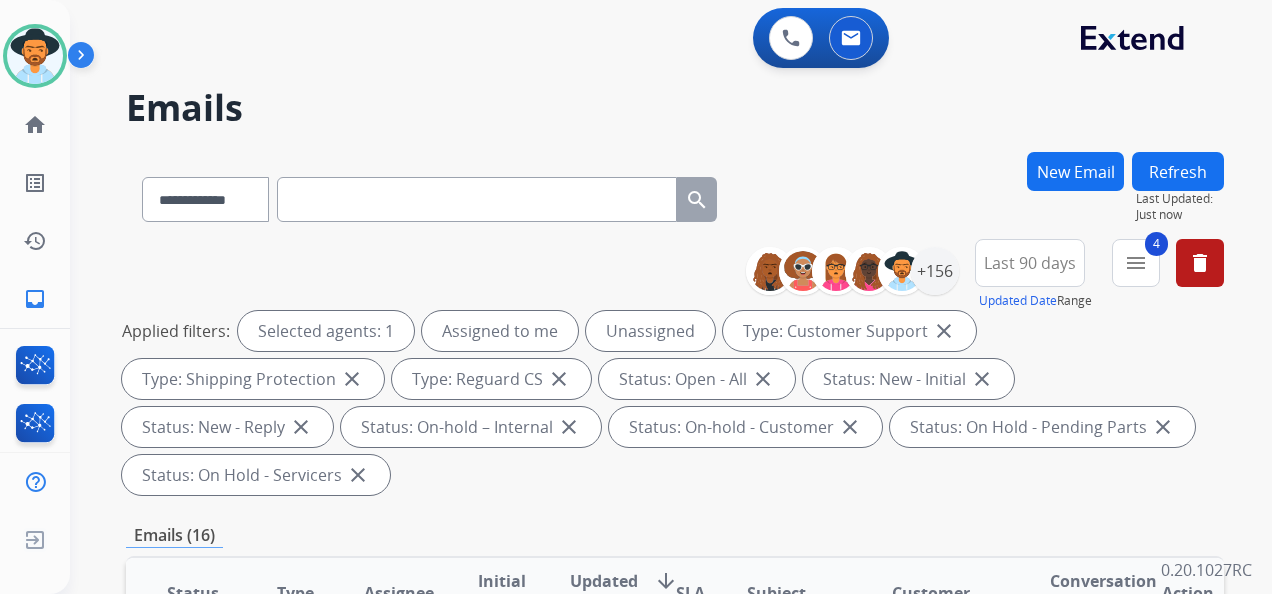 click on "**********" at bounding box center (675, 371) 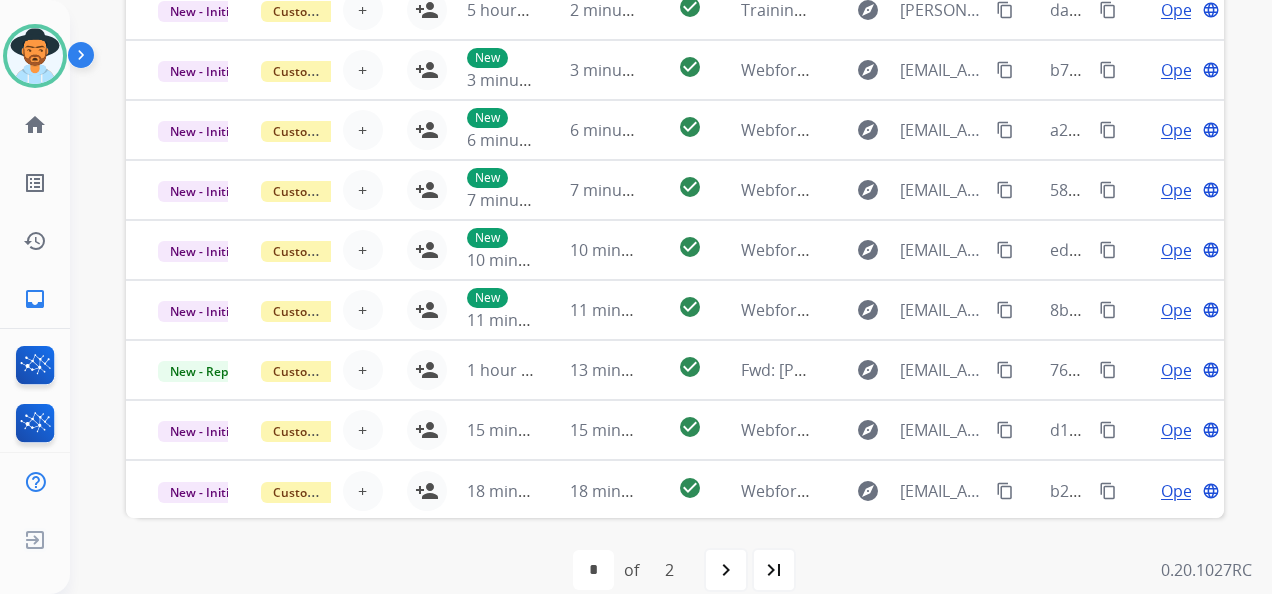 scroll, scrollTop: 736, scrollLeft: 0, axis: vertical 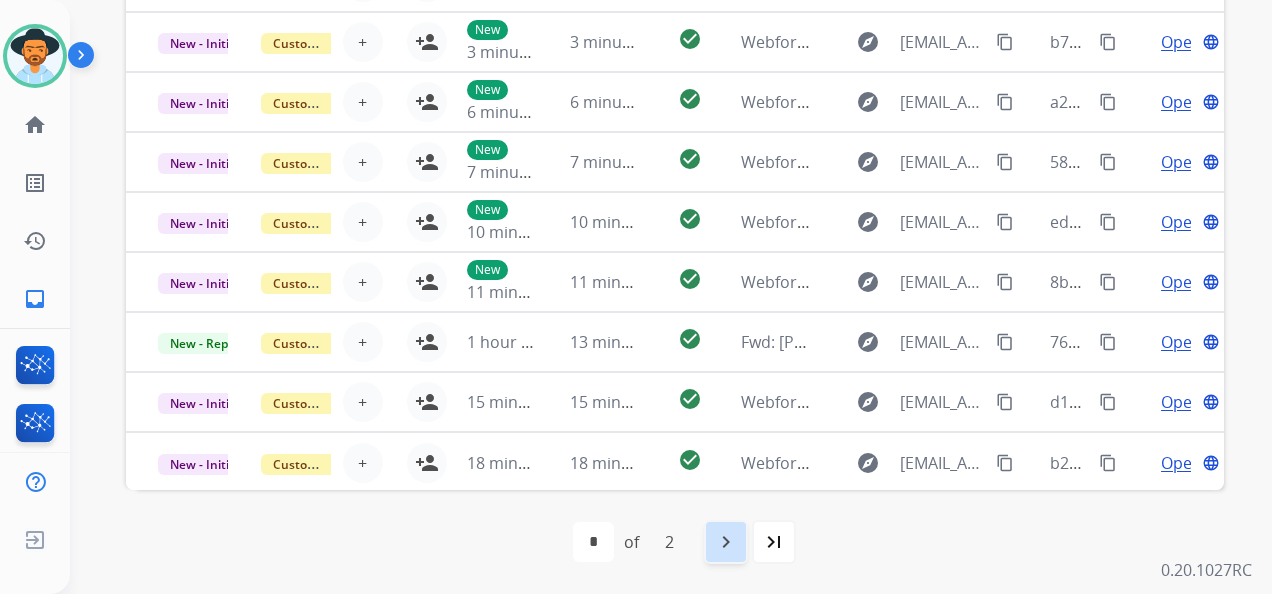 click on "navigate_next" at bounding box center (726, 542) 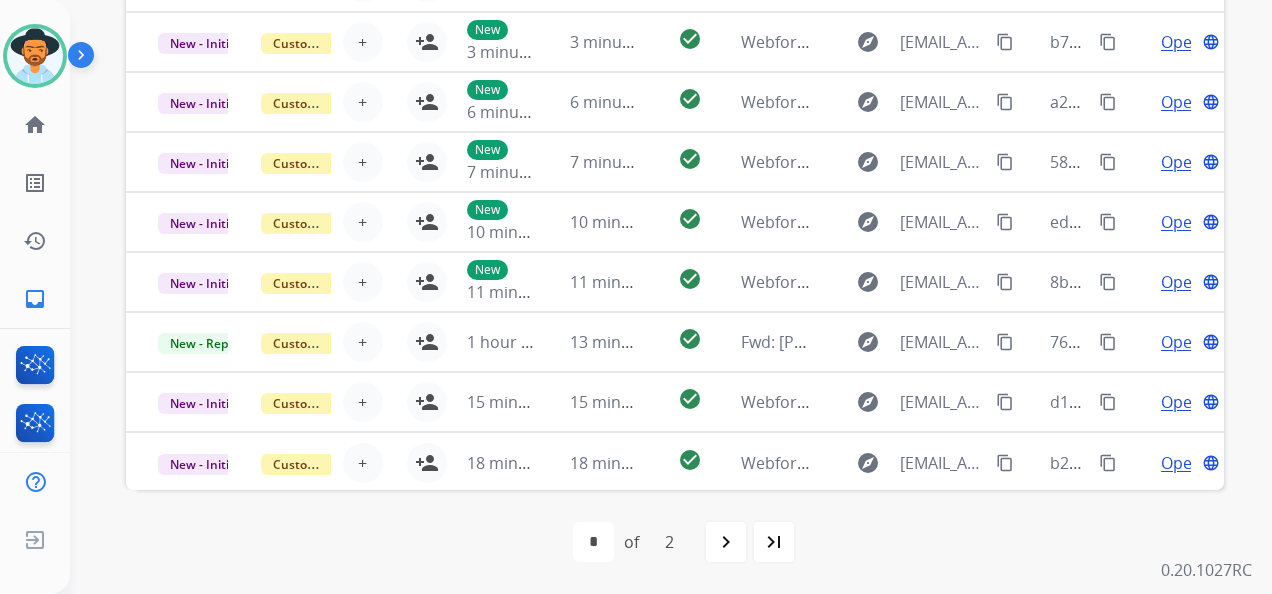 scroll, scrollTop: 0, scrollLeft: 0, axis: both 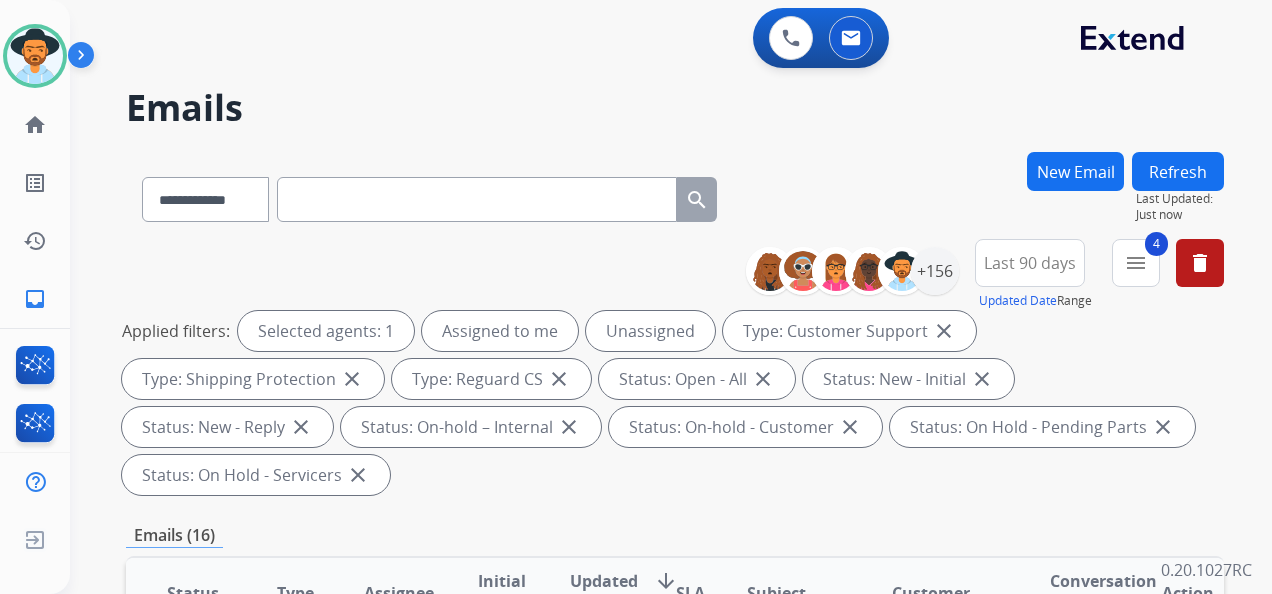 click on "Applied filters:  Selected agents: 1  Assigned to me Unassigned  Type: Customer Support  close  Type: Shipping Protection  close  Type: Reguard CS  close  Status: Open - All  close  Status: New - Initial  close  Status: New - Reply  close  Status: On-hold – Internal  close  Status: On-hold - Customer  close  Status: On Hold - Pending Parts  close  Status: On Hold - Servicers  close" at bounding box center (671, 403) 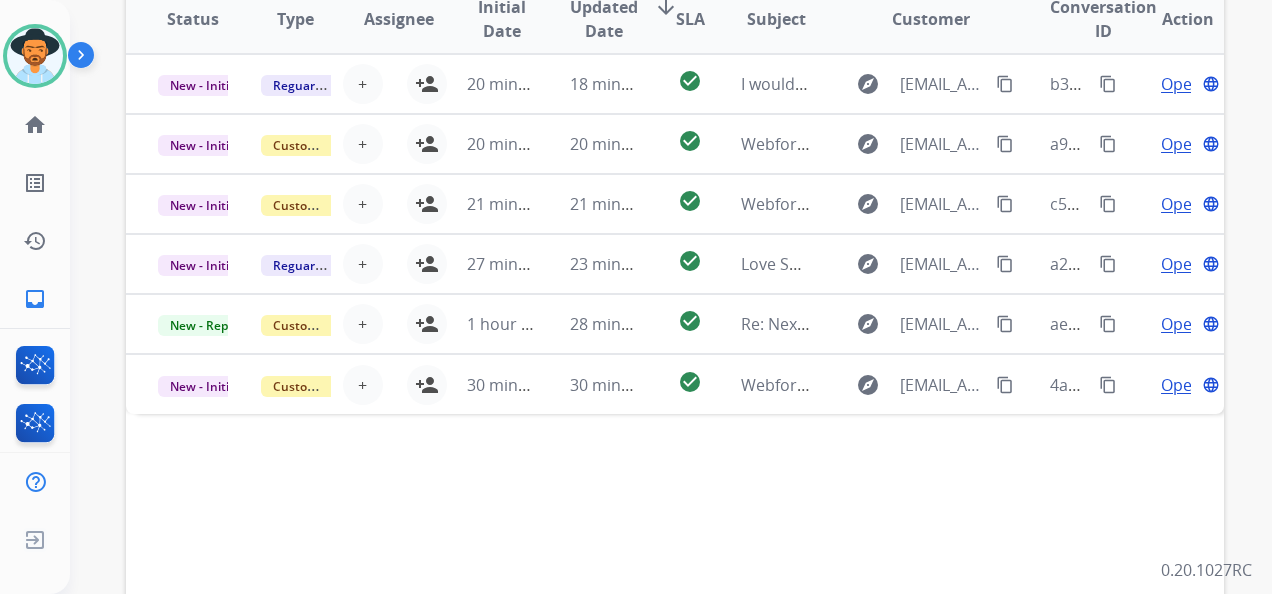 scroll, scrollTop: 736, scrollLeft: 0, axis: vertical 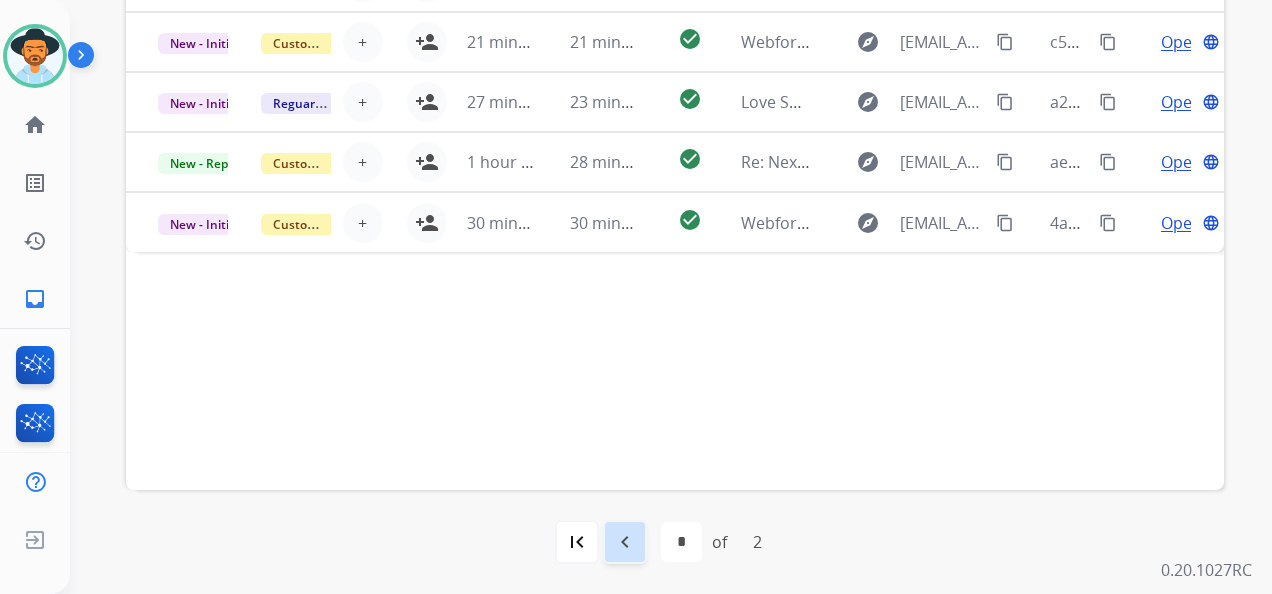 click on "navigate_before" at bounding box center [625, 542] 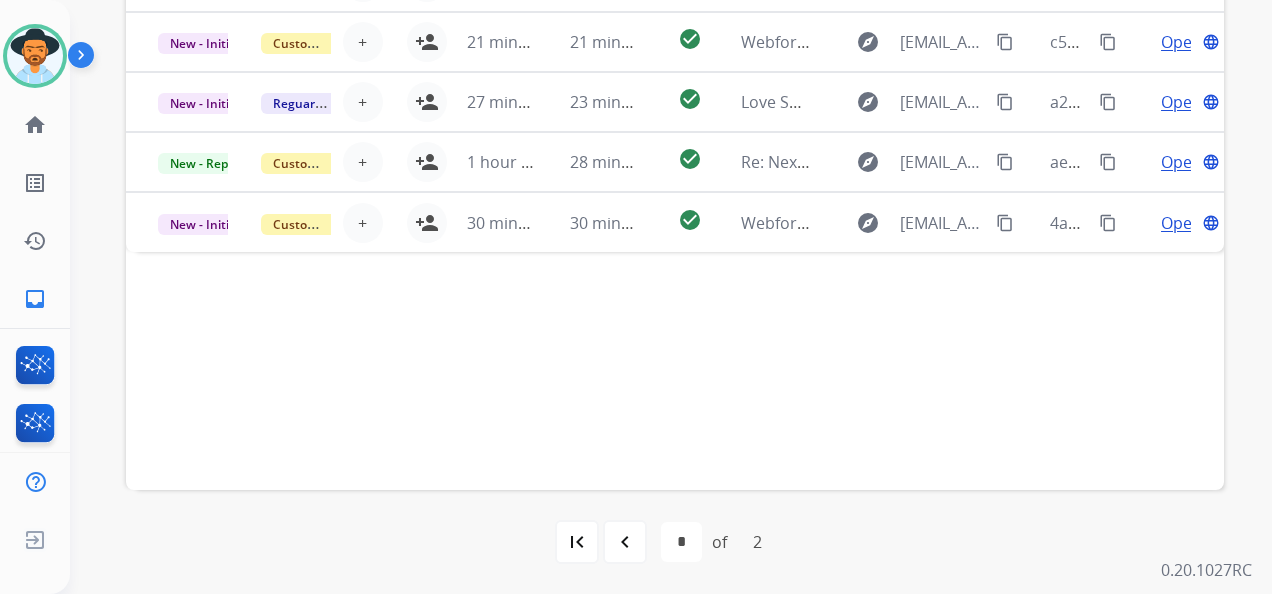 scroll, scrollTop: 0, scrollLeft: 0, axis: both 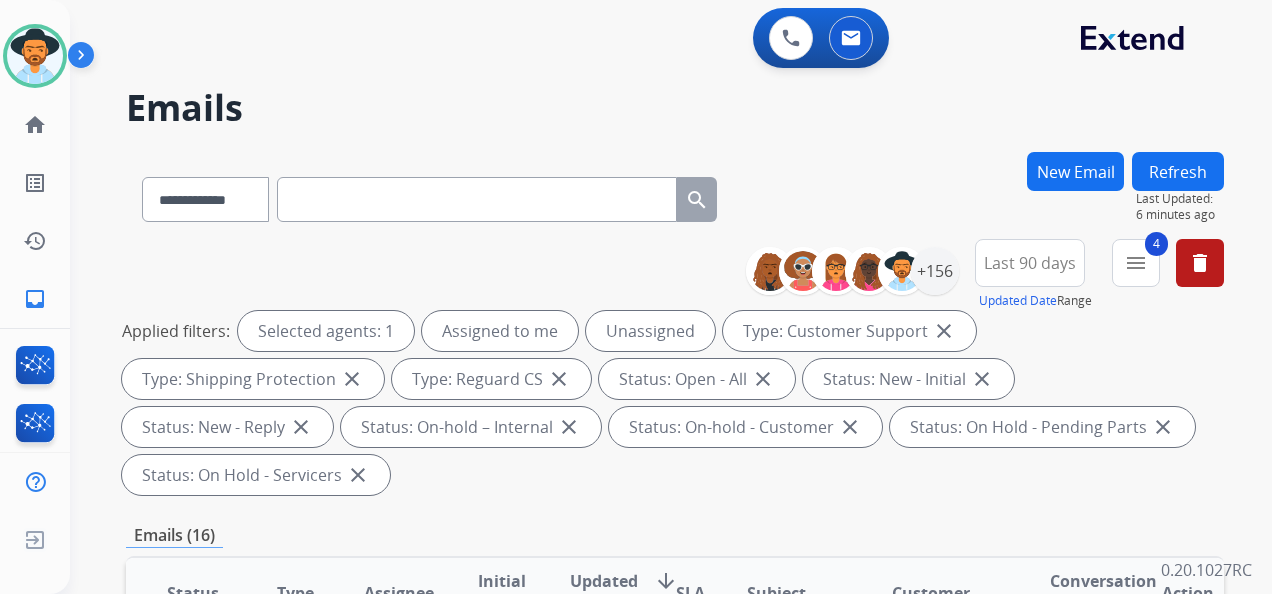 click on "New Email" at bounding box center (1075, 171) 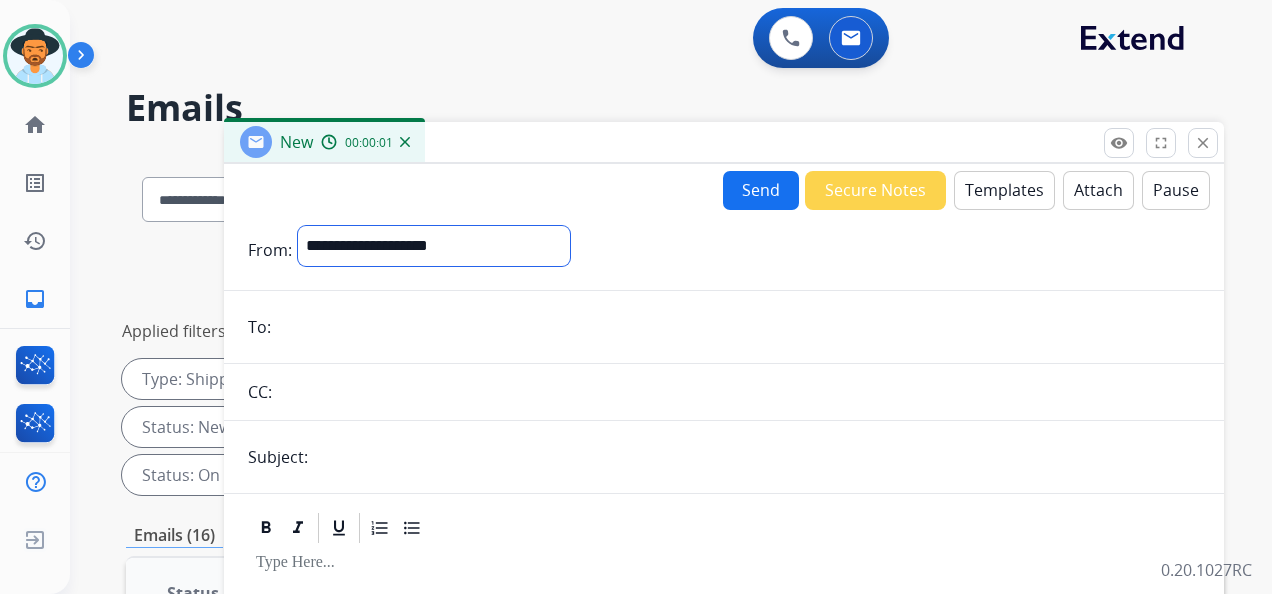 drag, startPoint x: 518, startPoint y: 250, endPoint x: 510, endPoint y: 266, distance: 17.888544 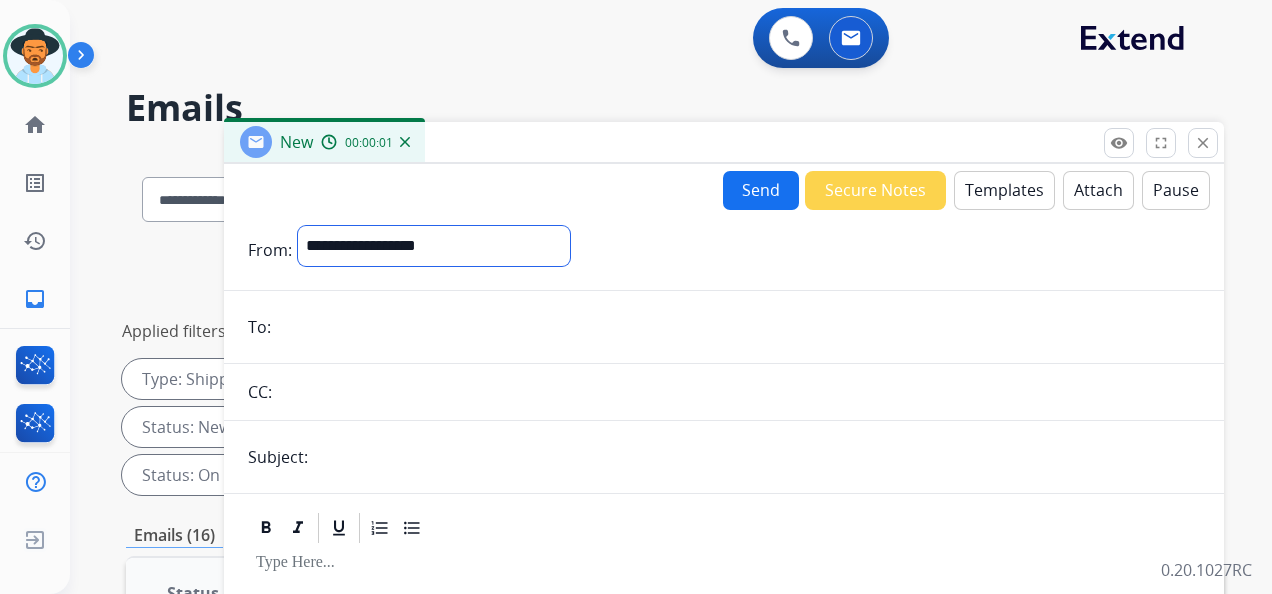 click on "**********" at bounding box center [434, 246] 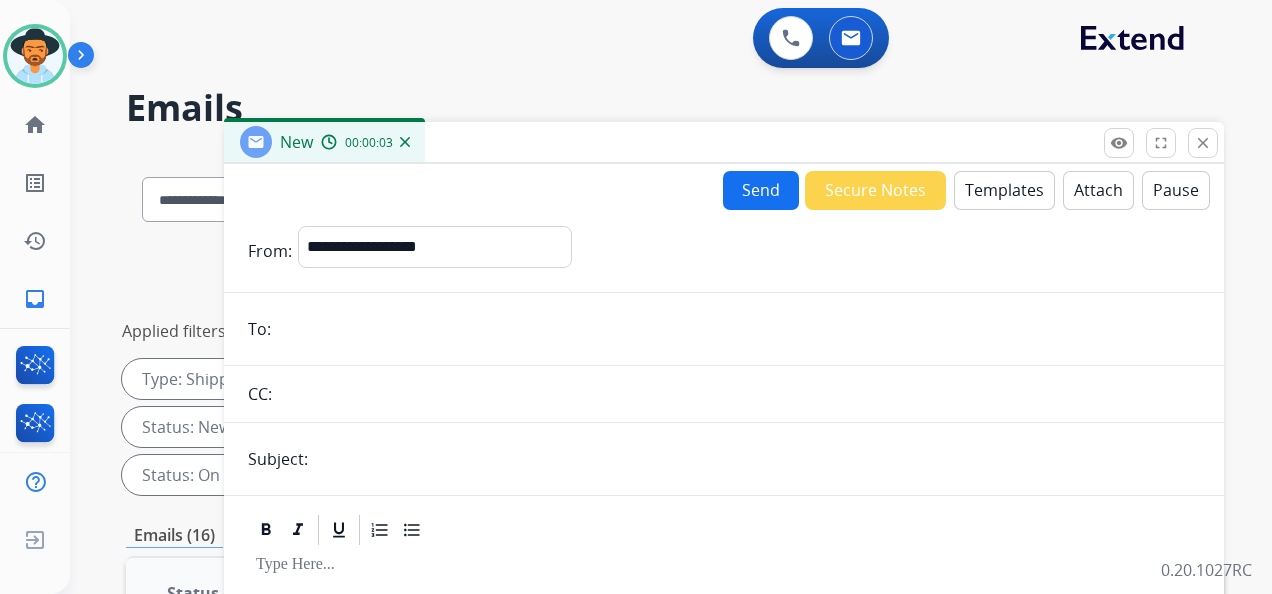 paste on "**********" 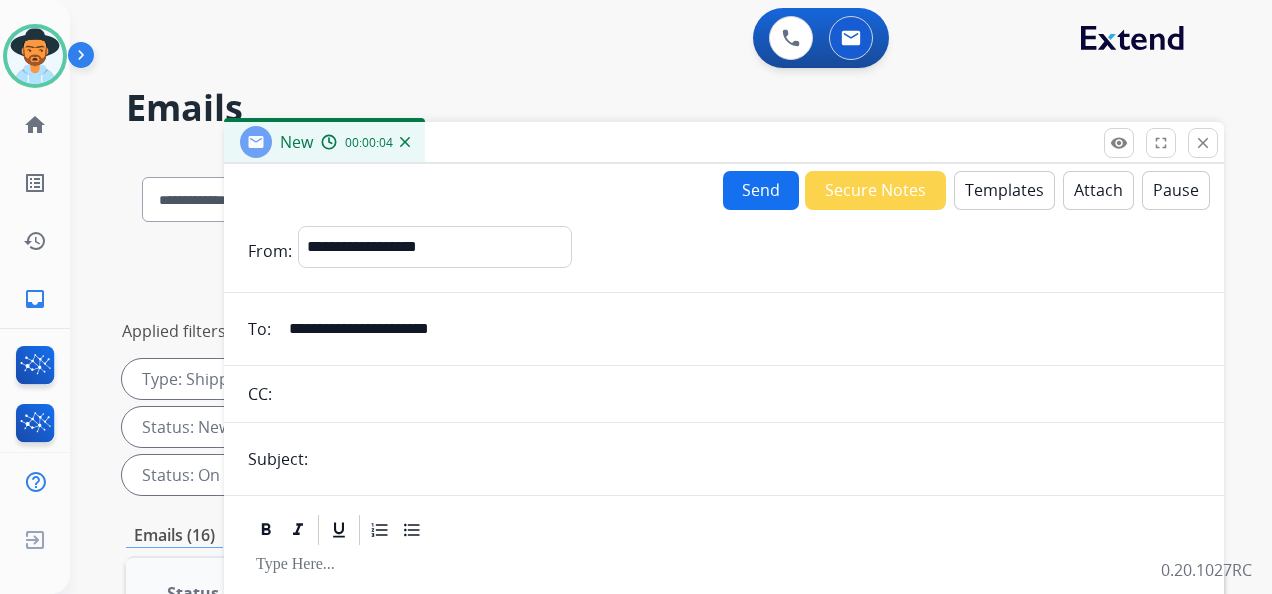 type on "**********" 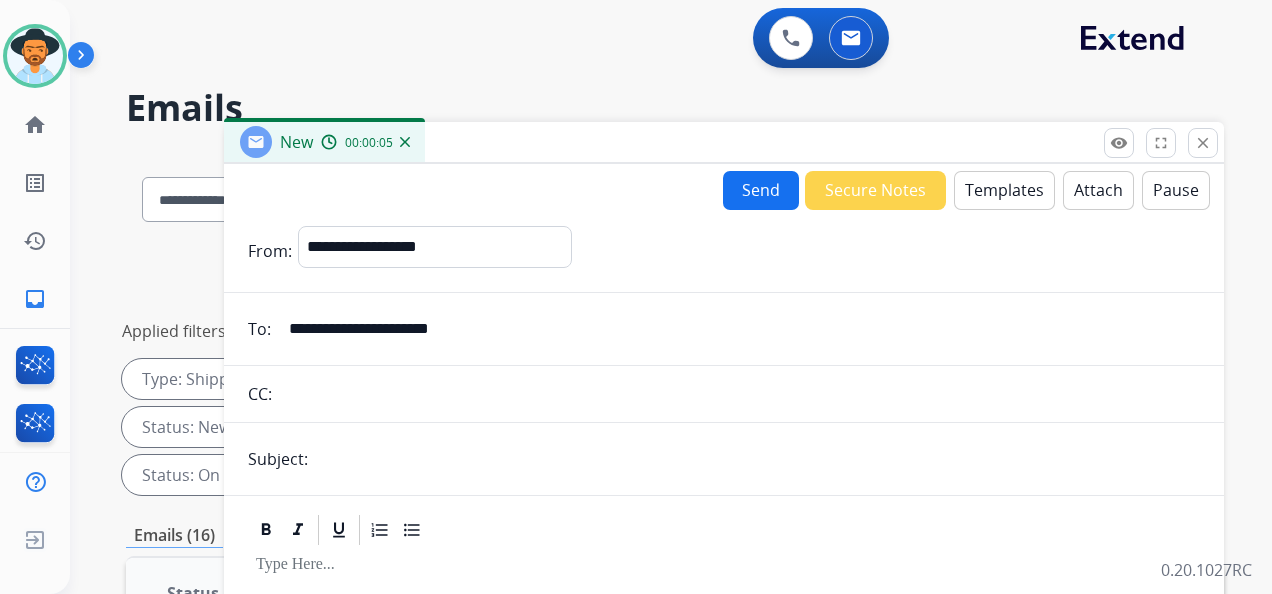 type on "********" 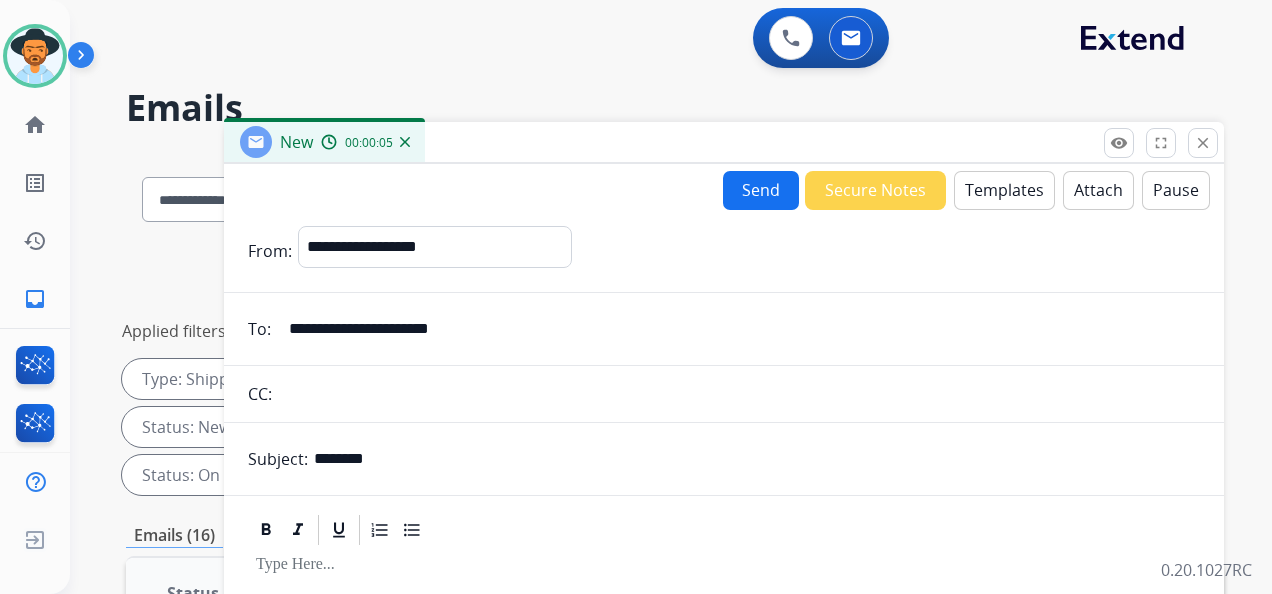 click on "Templates" at bounding box center [1004, 190] 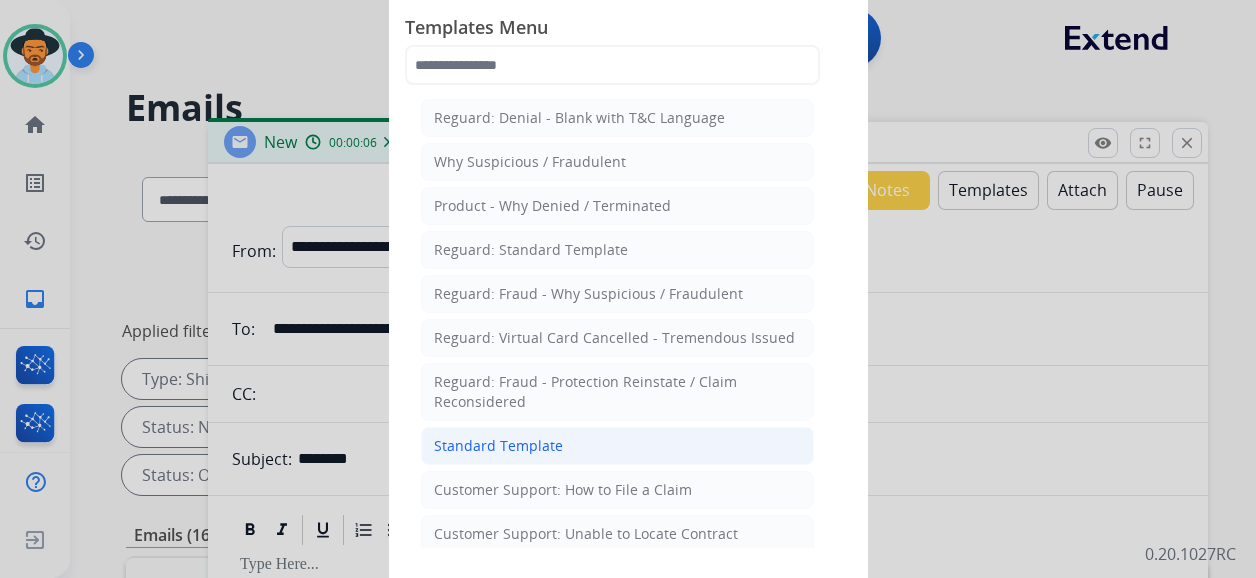 click on "Standard Template" 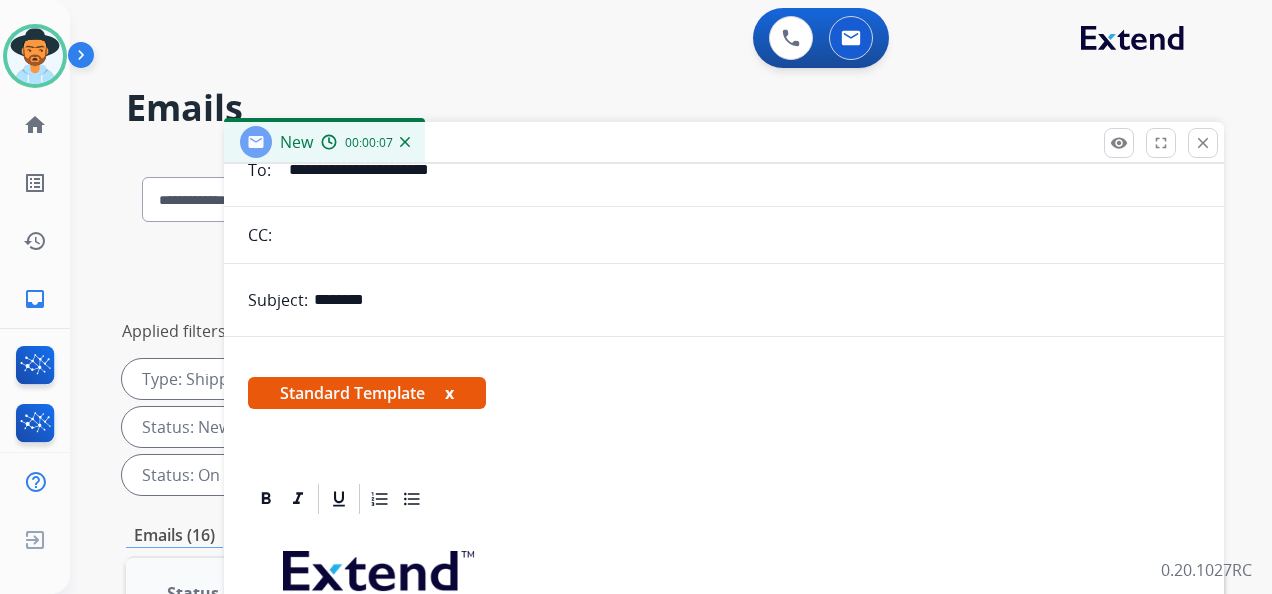 scroll, scrollTop: 306, scrollLeft: 0, axis: vertical 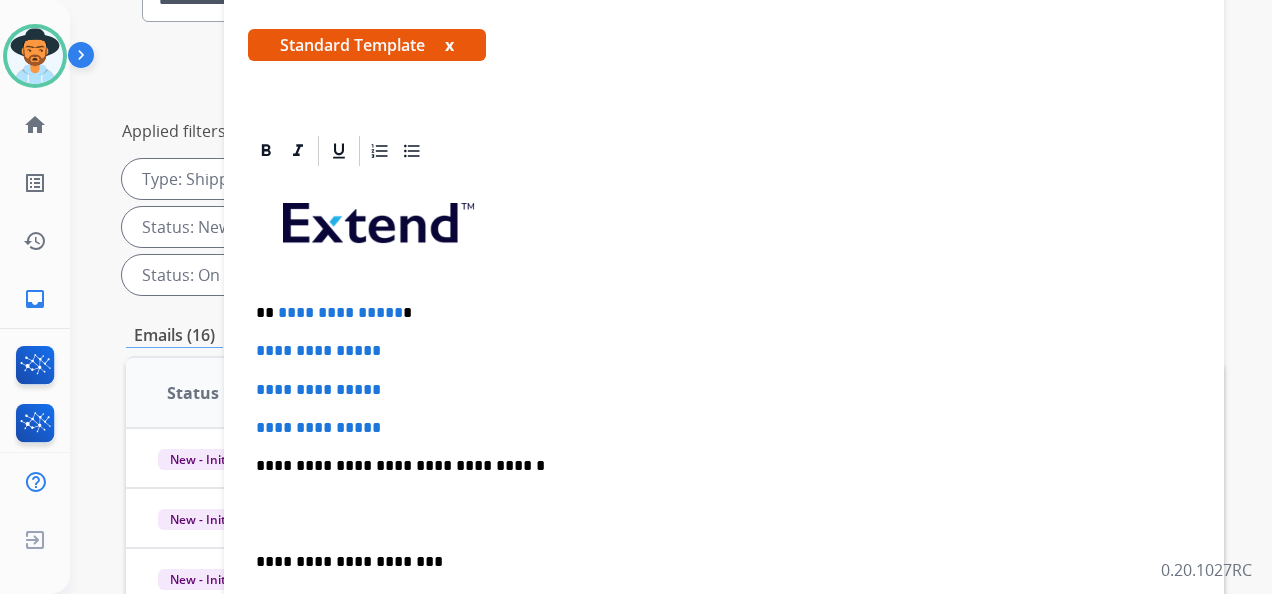 click on "**********" at bounding box center [716, 313] 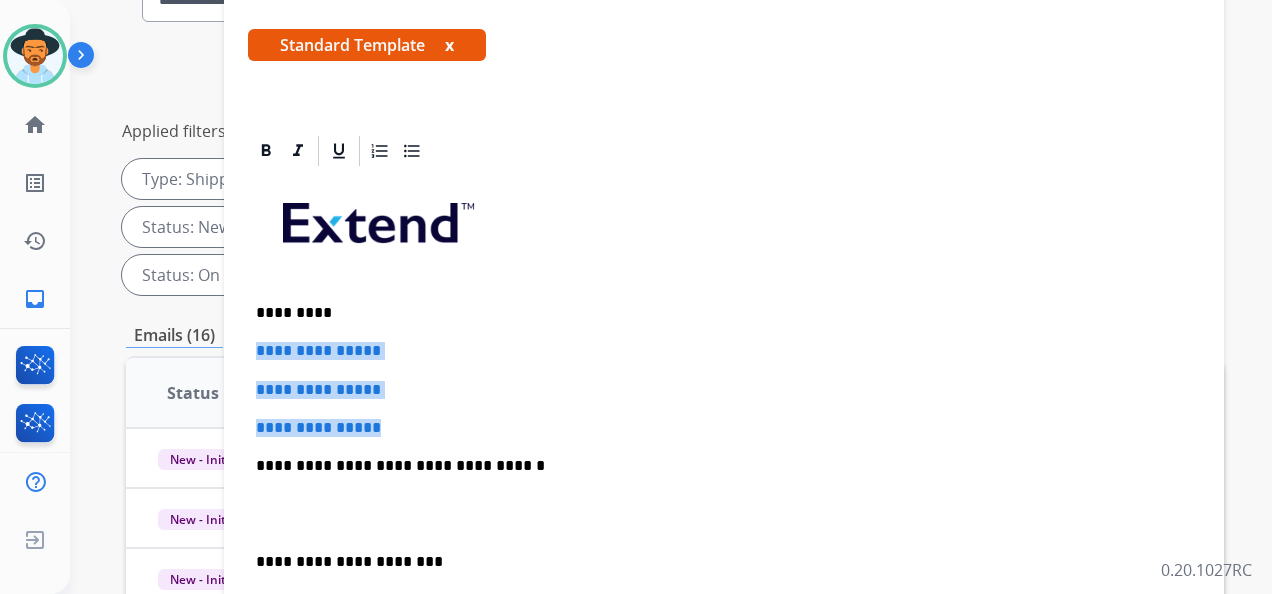 drag, startPoint x: 411, startPoint y: 415, endPoint x: 250, endPoint y: 346, distance: 175.16278 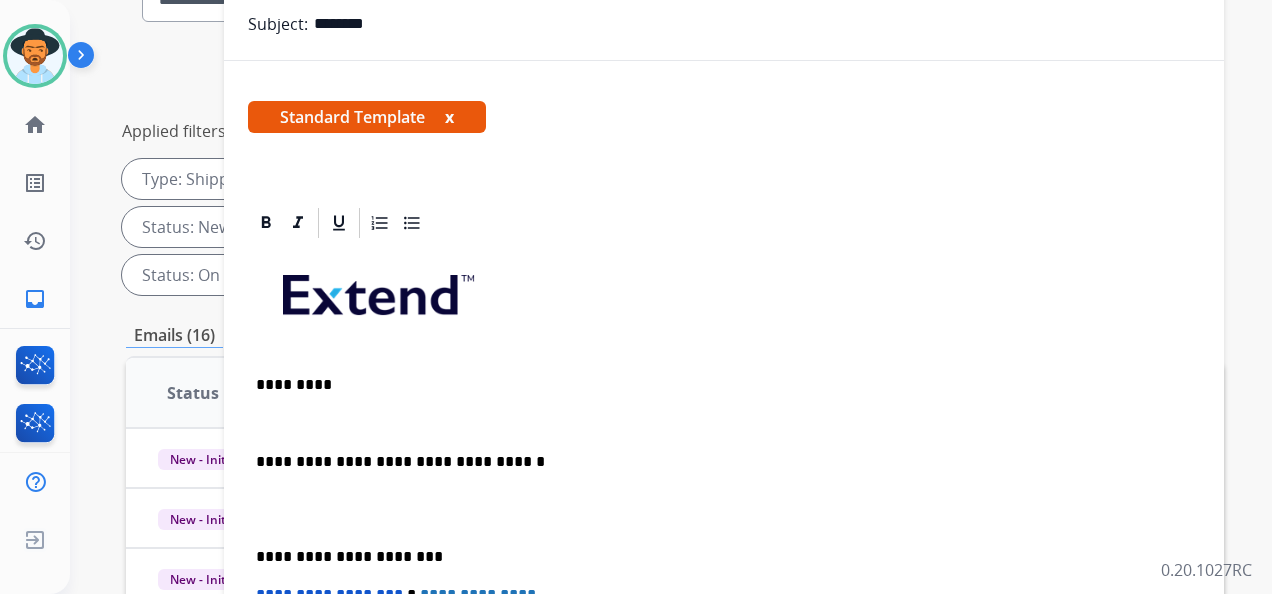 scroll, scrollTop: 192, scrollLeft: 0, axis: vertical 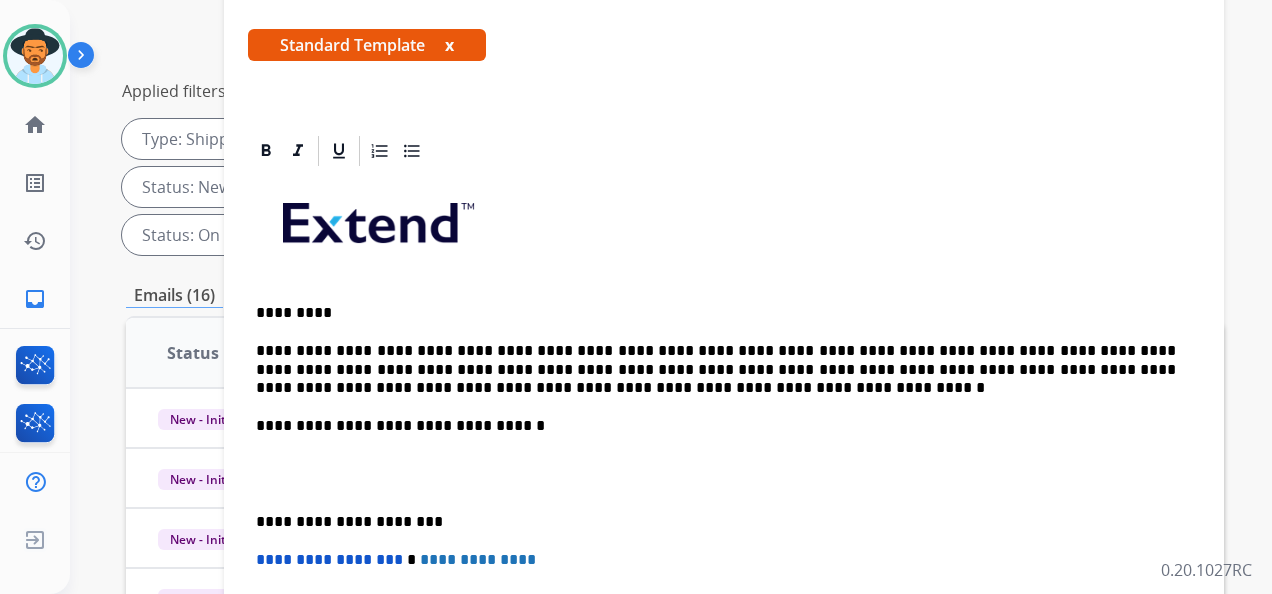 click on "**********" at bounding box center [724, 493] 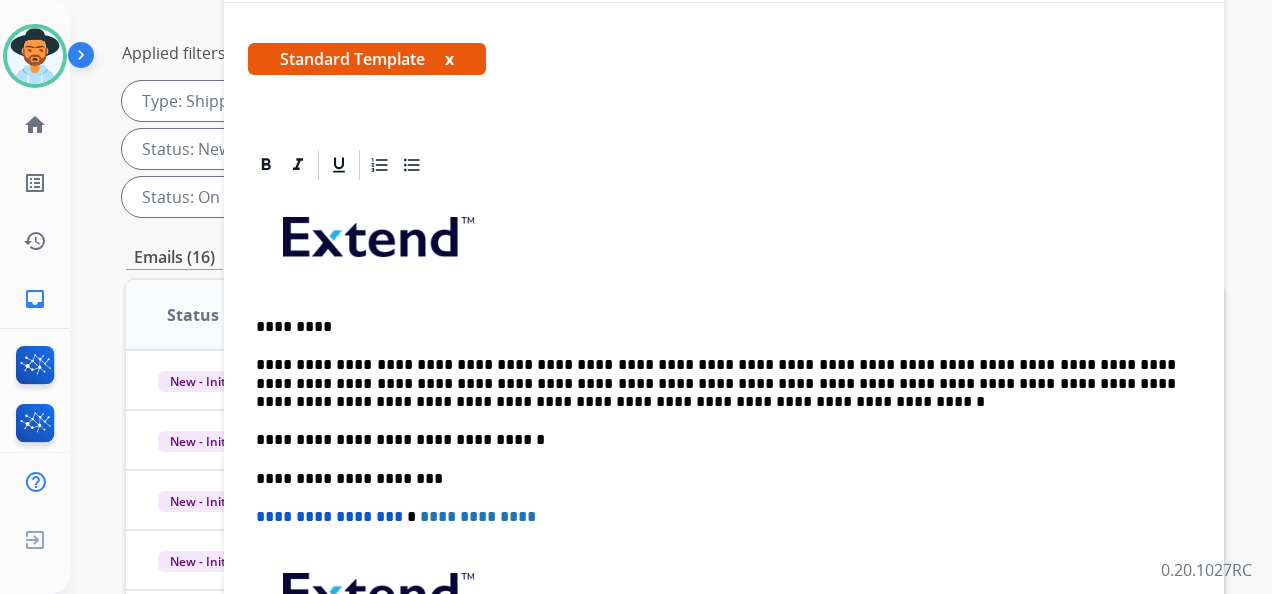 scroll, scrollTop: 210, scrollLeft: 0, axis: vertical 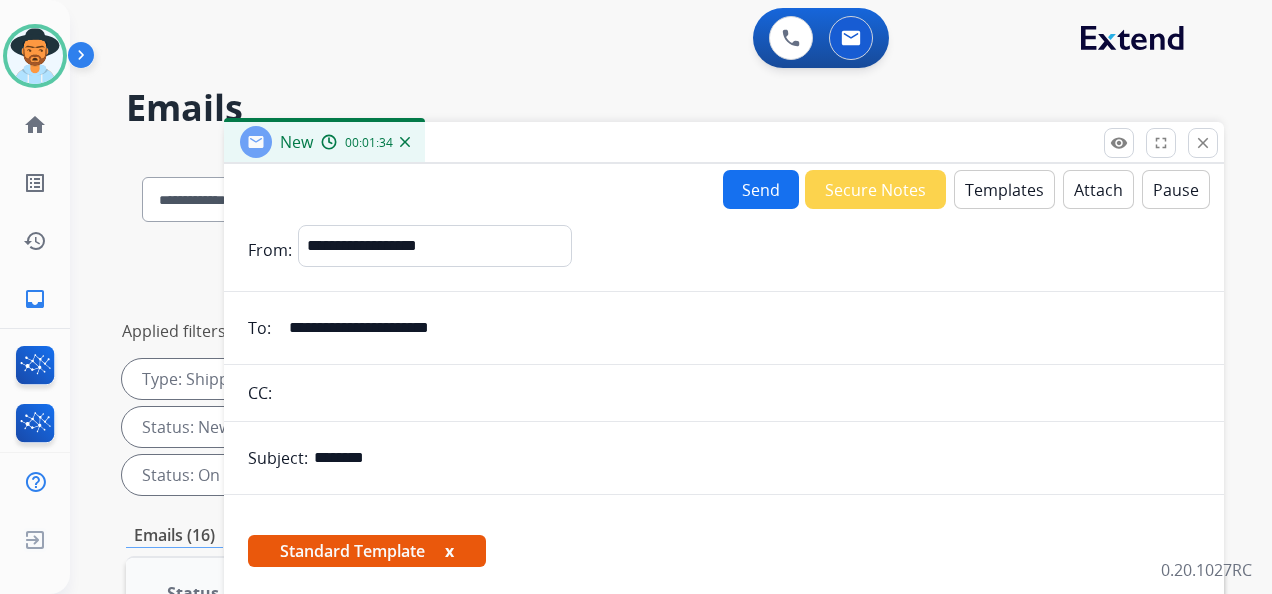 click on "Send" at bounding box center (761, 189) 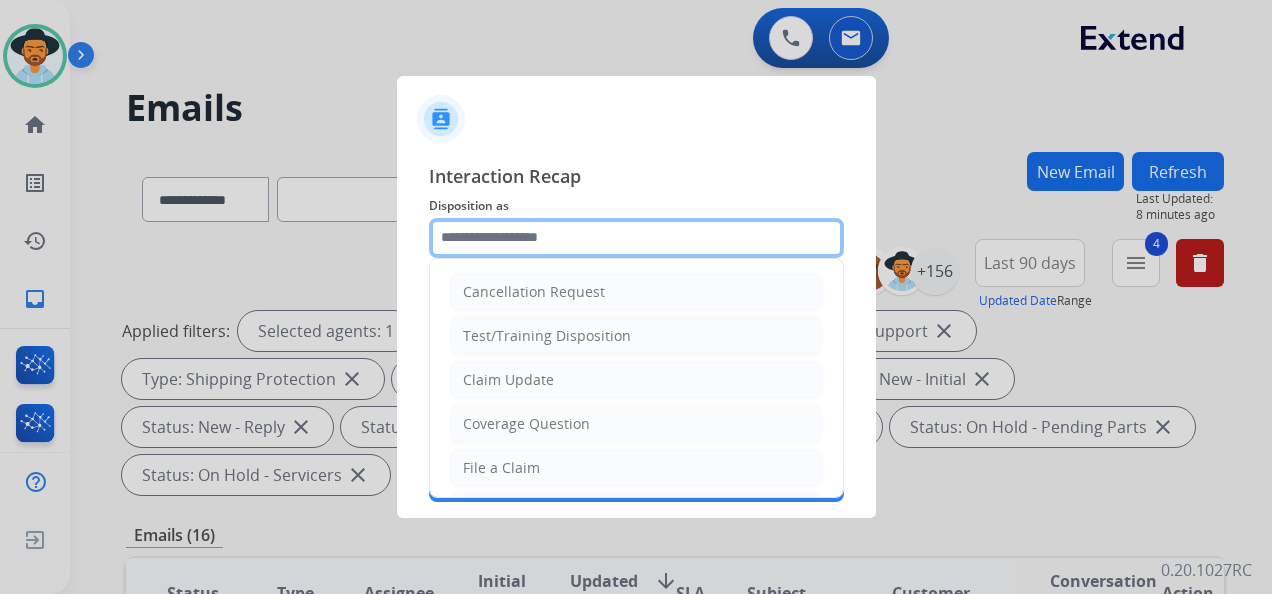 drag, startPoint x: 724, startPoint y: 224, endPoint x: 584, endPoint y: 243, distance: 141.2834 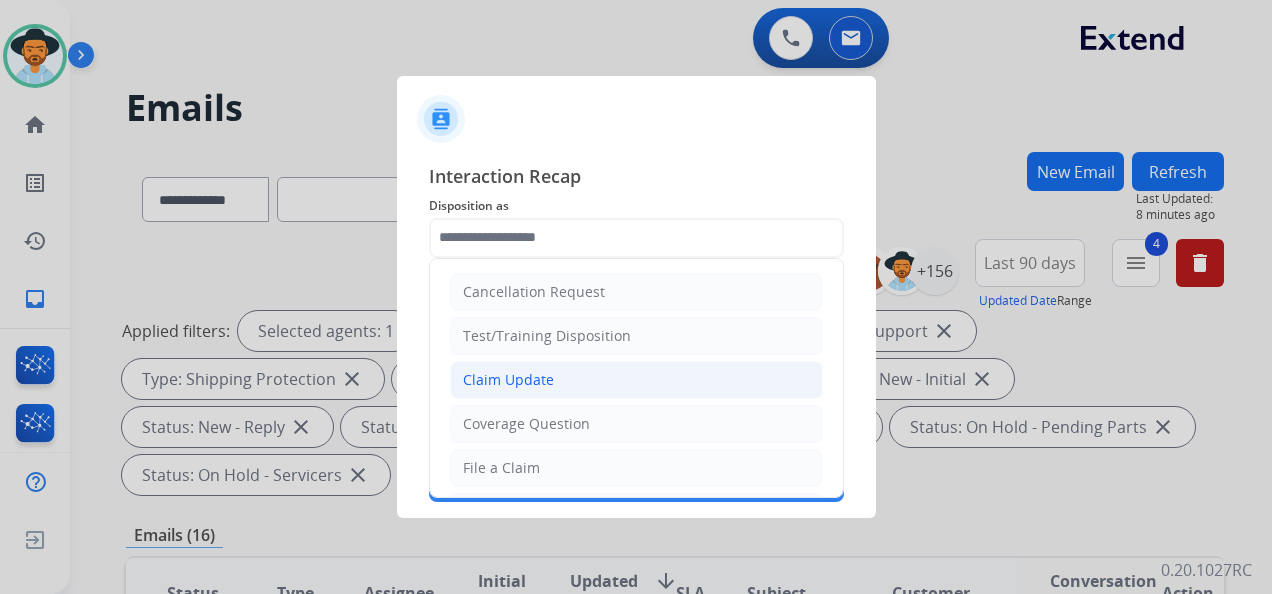 click on "Claim Update" 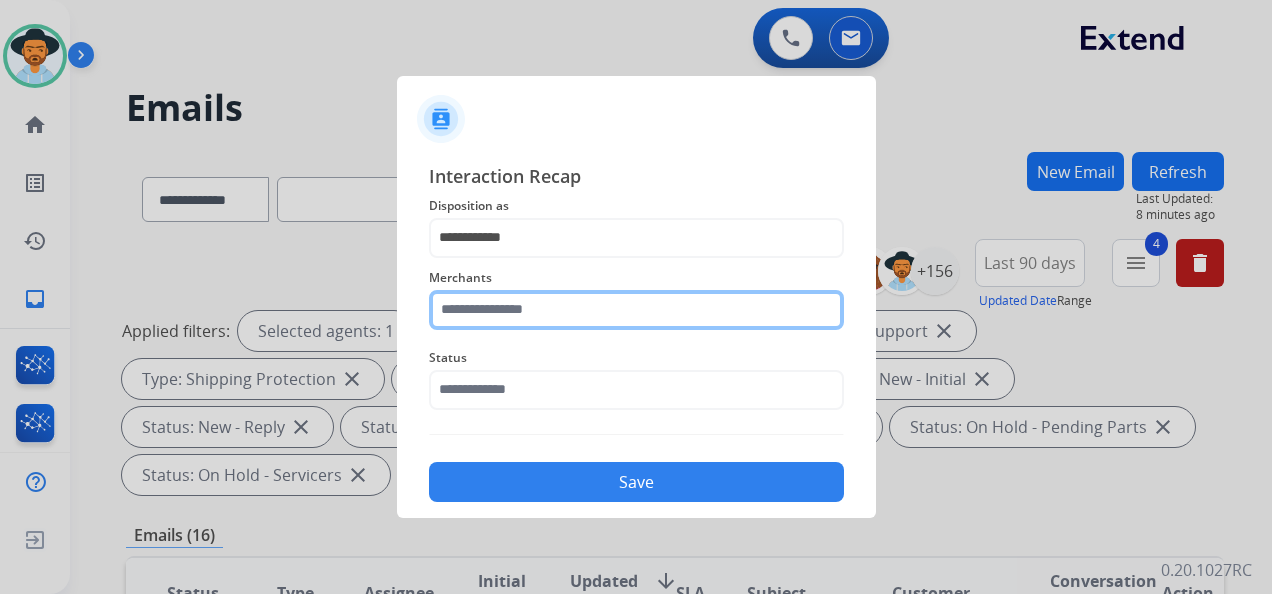 click 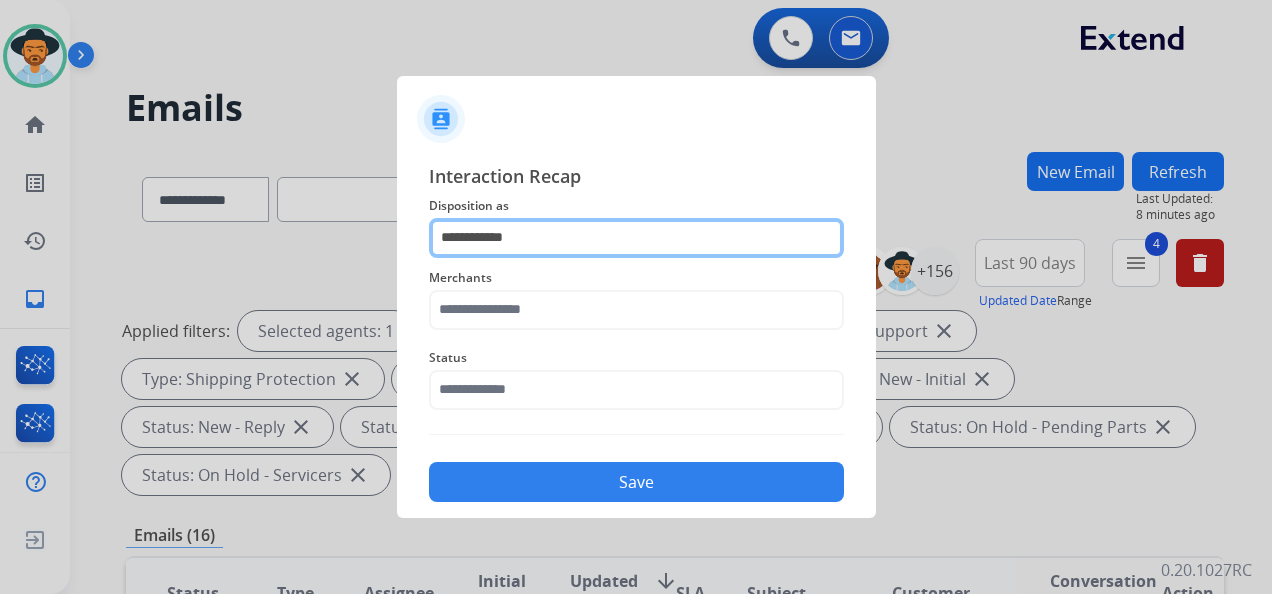 click on "**********" 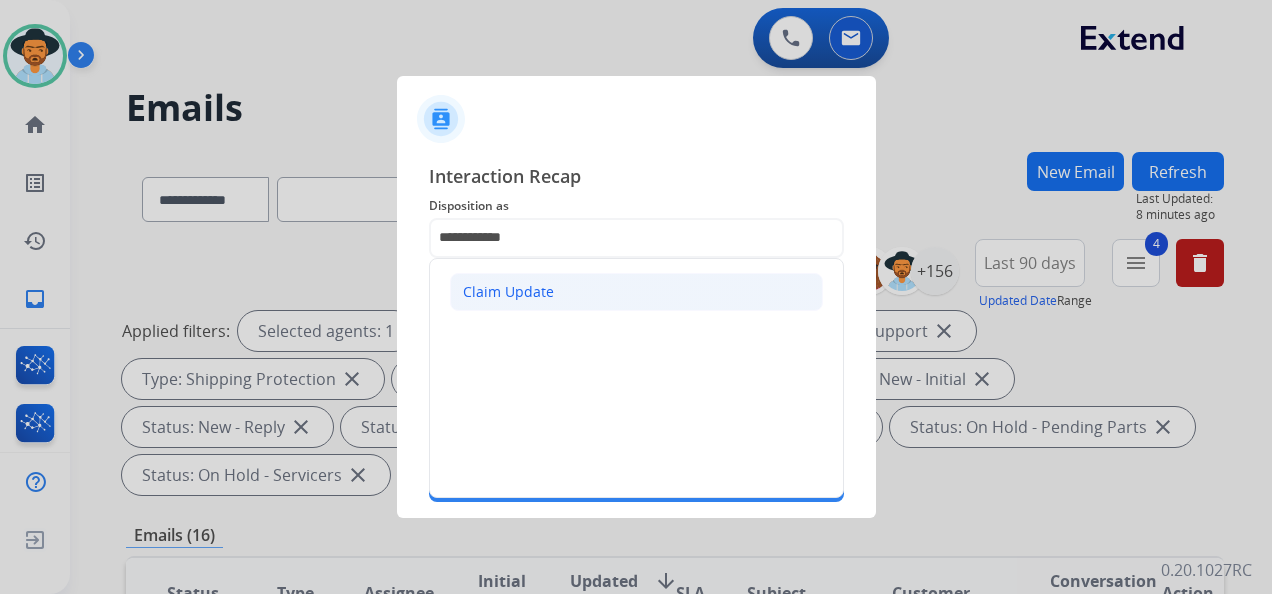 click on "Claim Update" 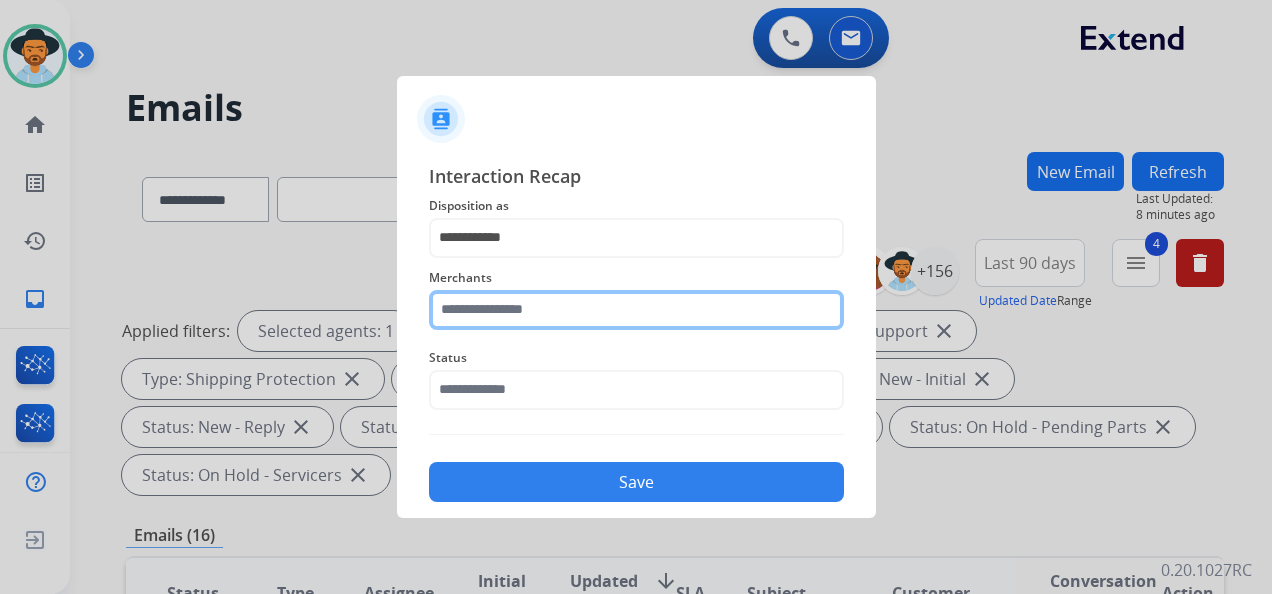 click 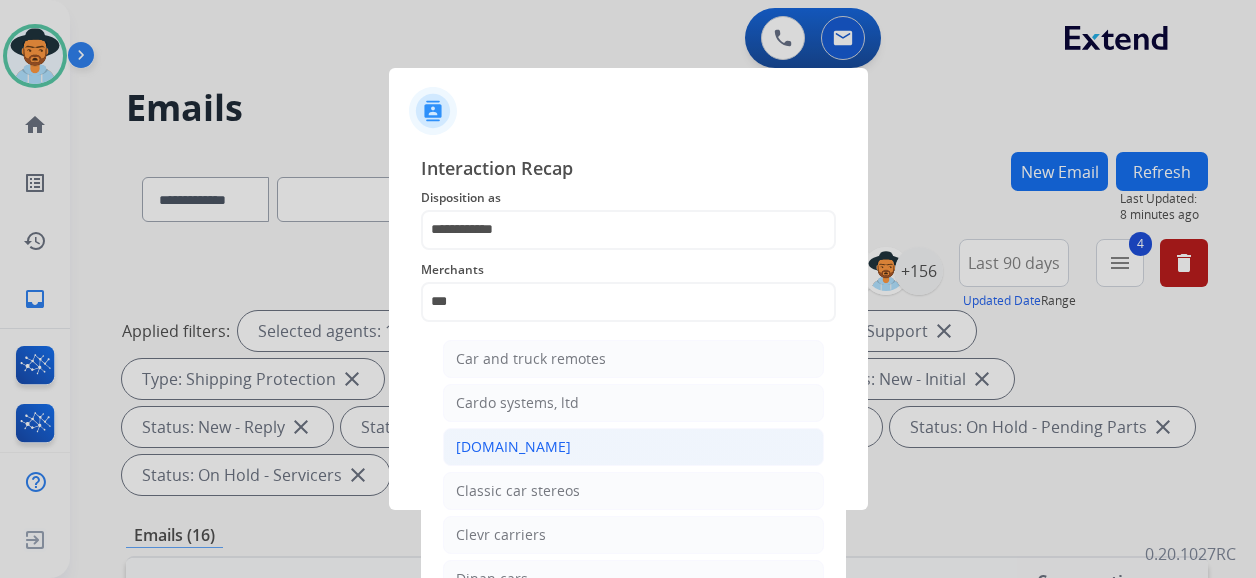 drag, startPoint x: 554, startPoint y: 437, endPoint x: 554, endPoint y: 426, distance: 11 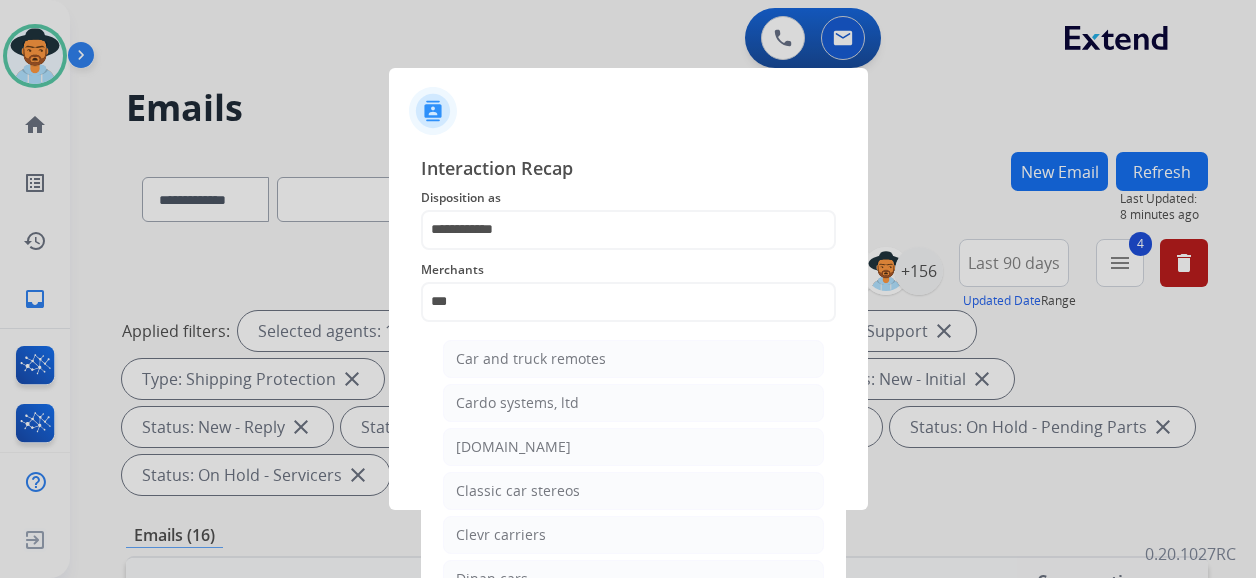 type on "**********" 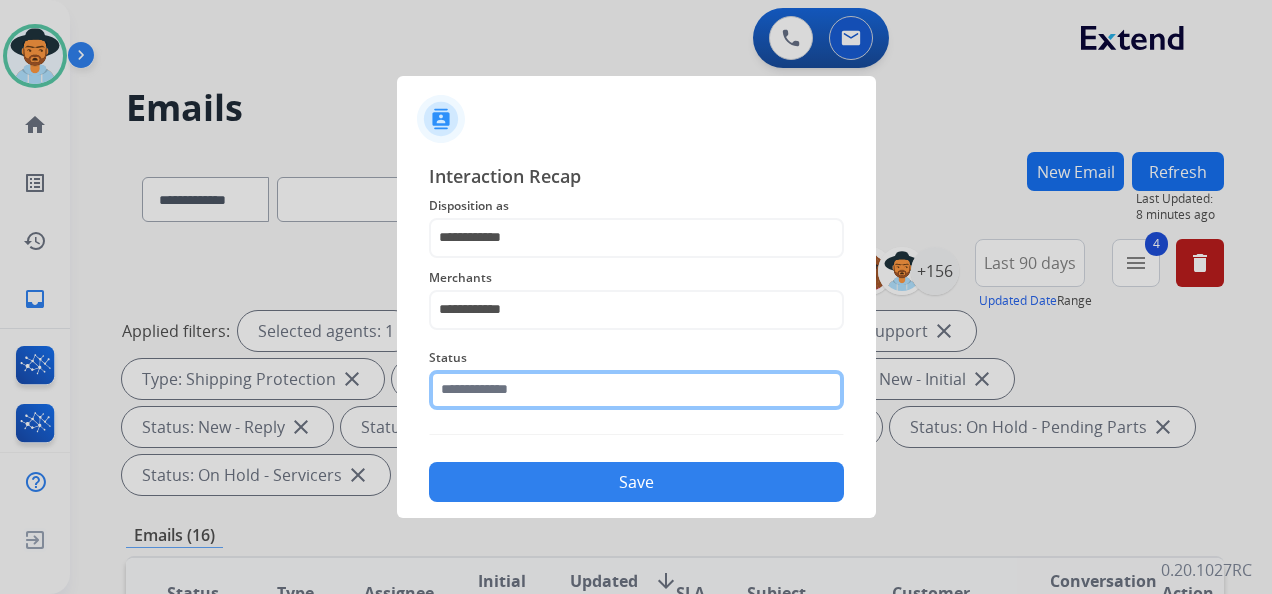 click 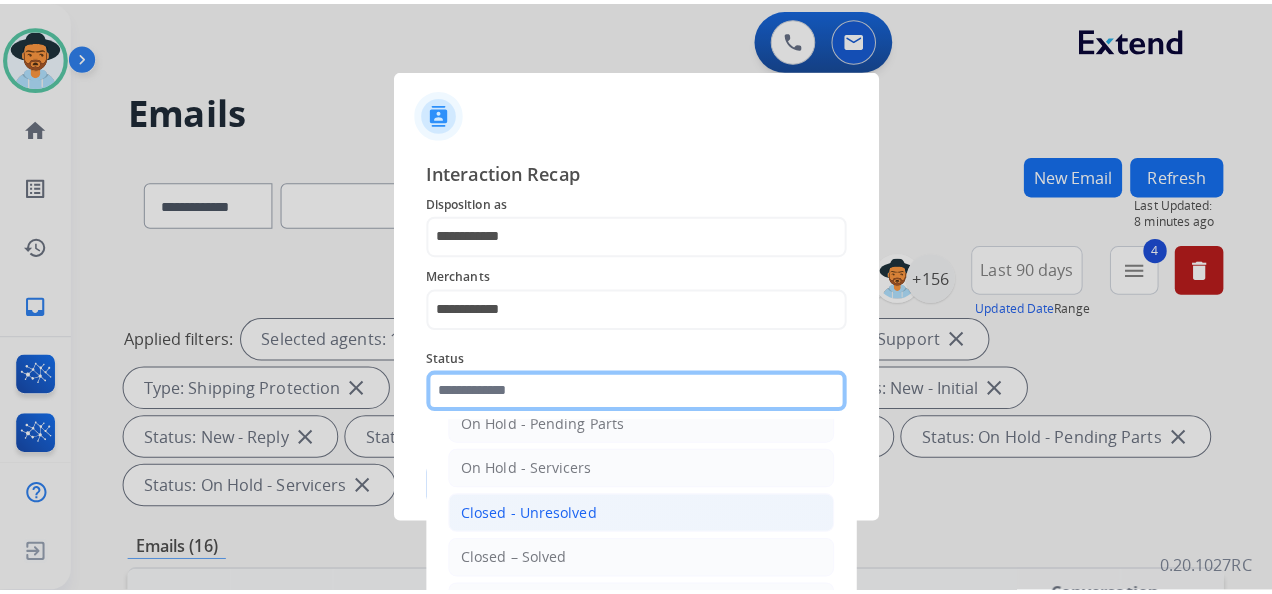 scroll, scrollTop: 114, scrollLeft: 0, axis: vertical 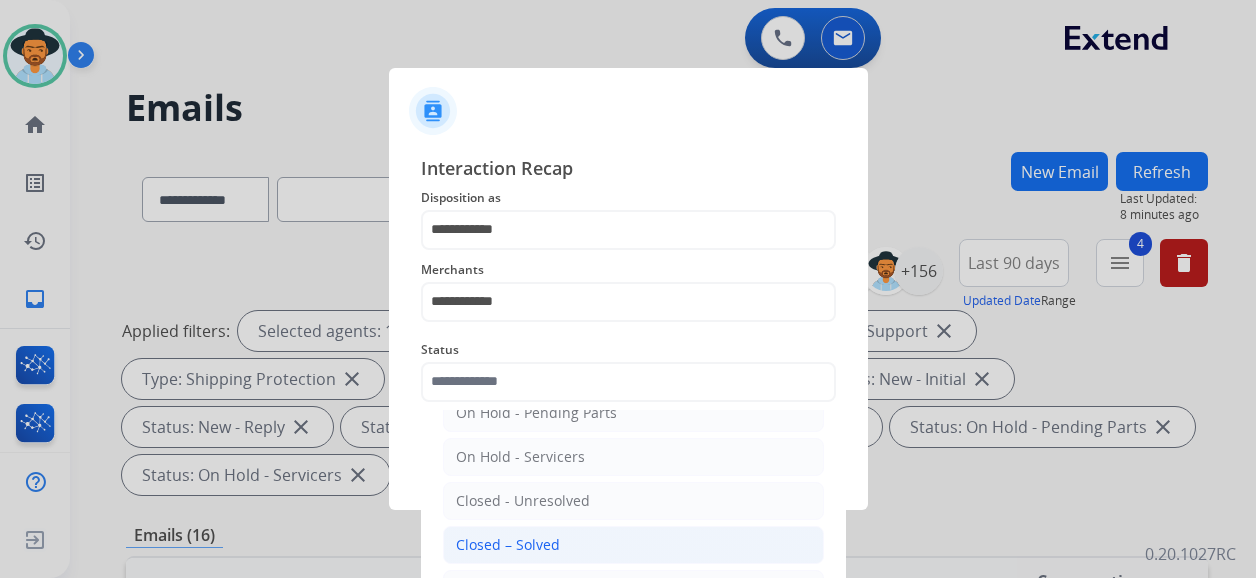 click on "Closed – Solved" 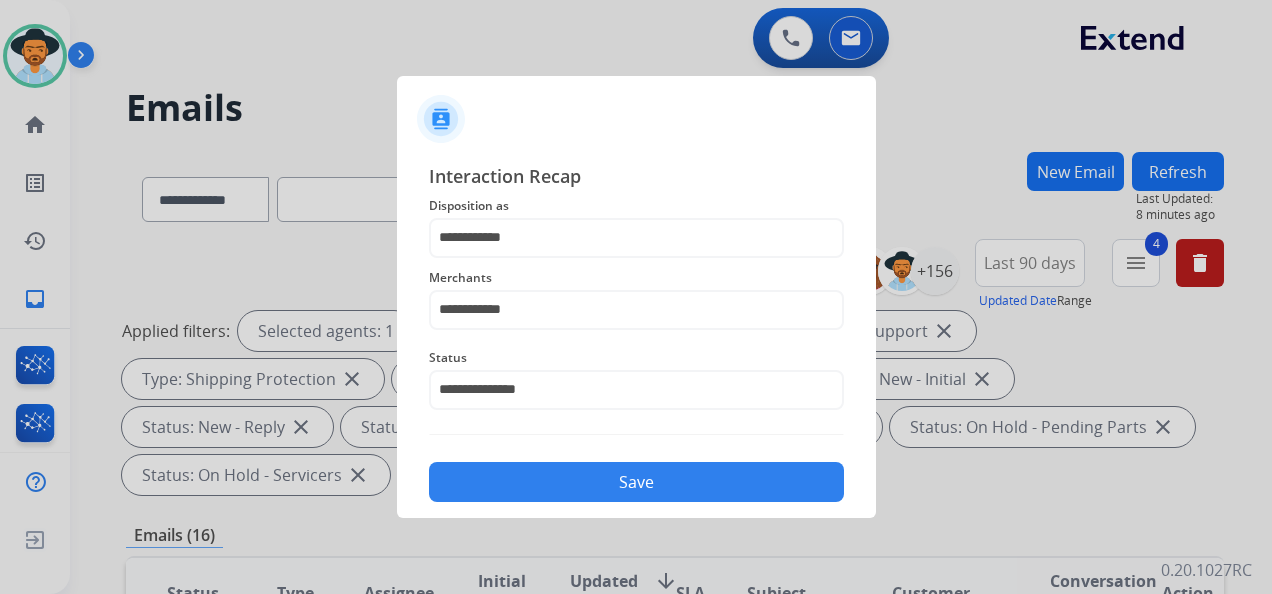 click on "Save" 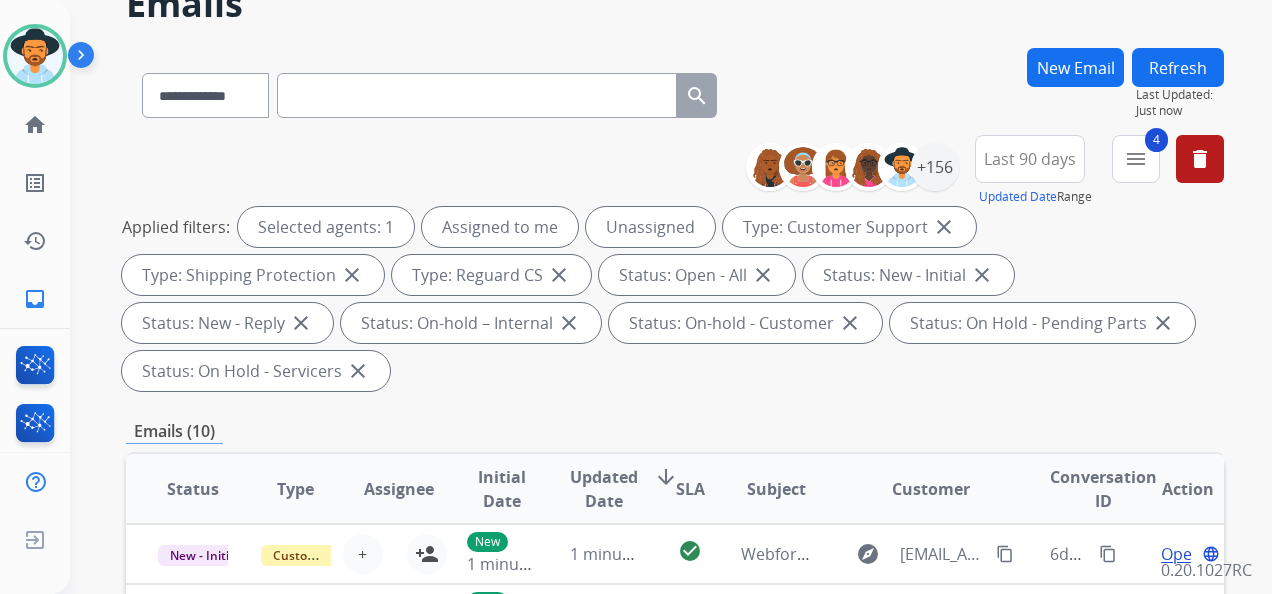 scroll, scrollTop: 200, scrollLeft: 0, axis: vertical 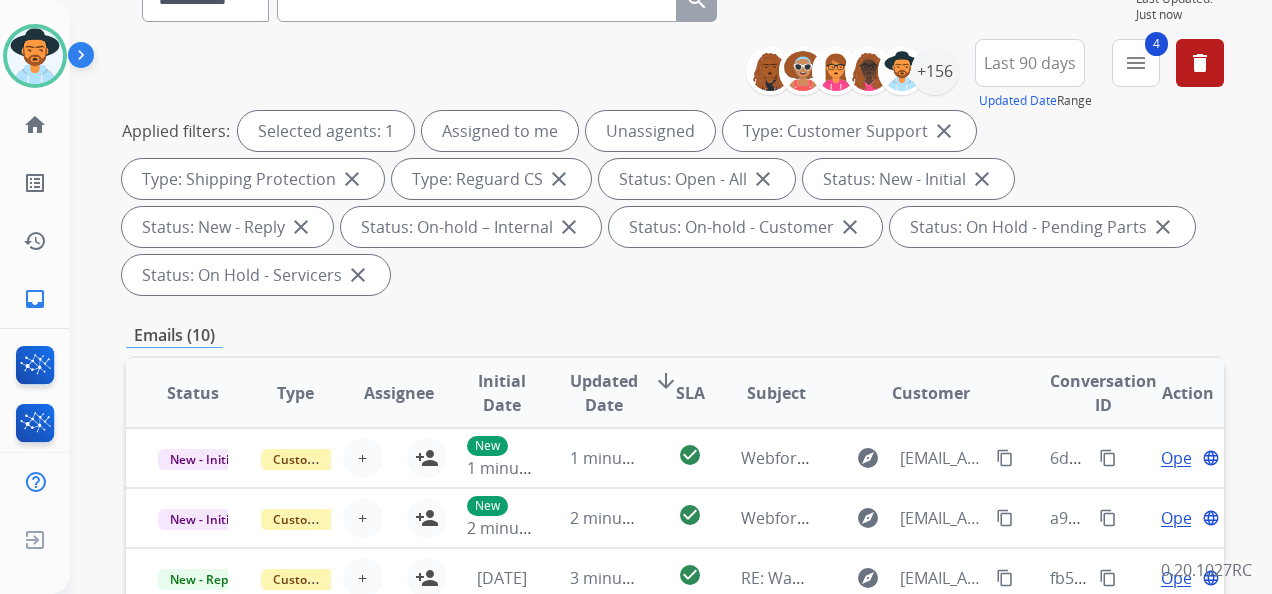 paste on "**********" 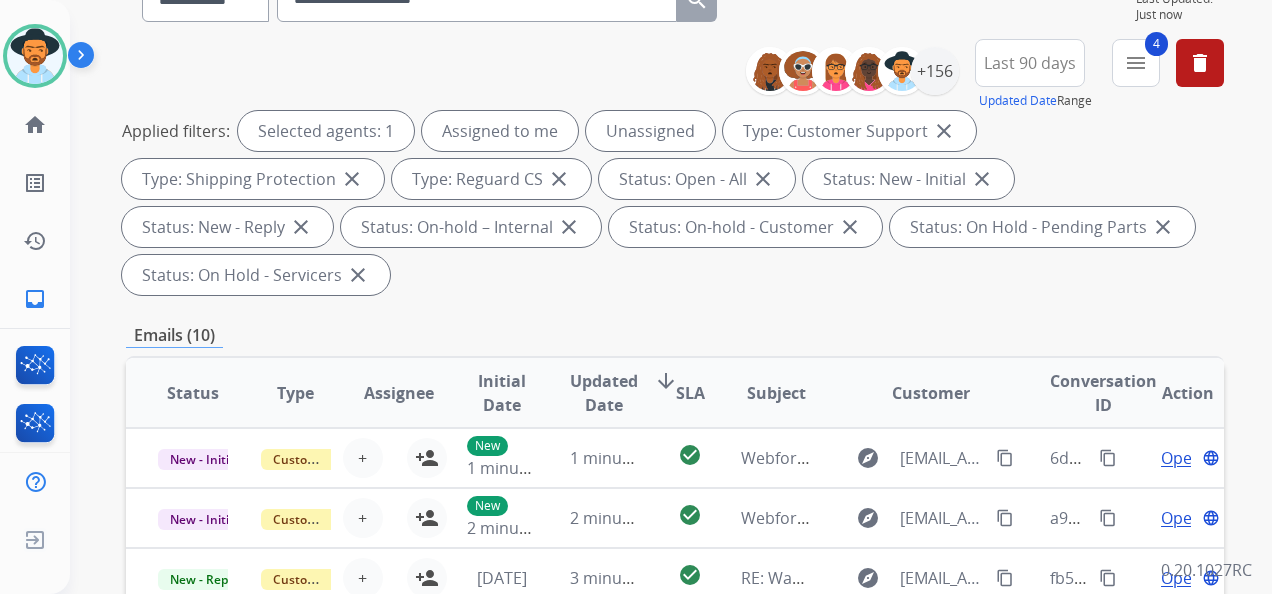 scroll, scrollTop: 181, scrollLeft: 0, axis: vertical 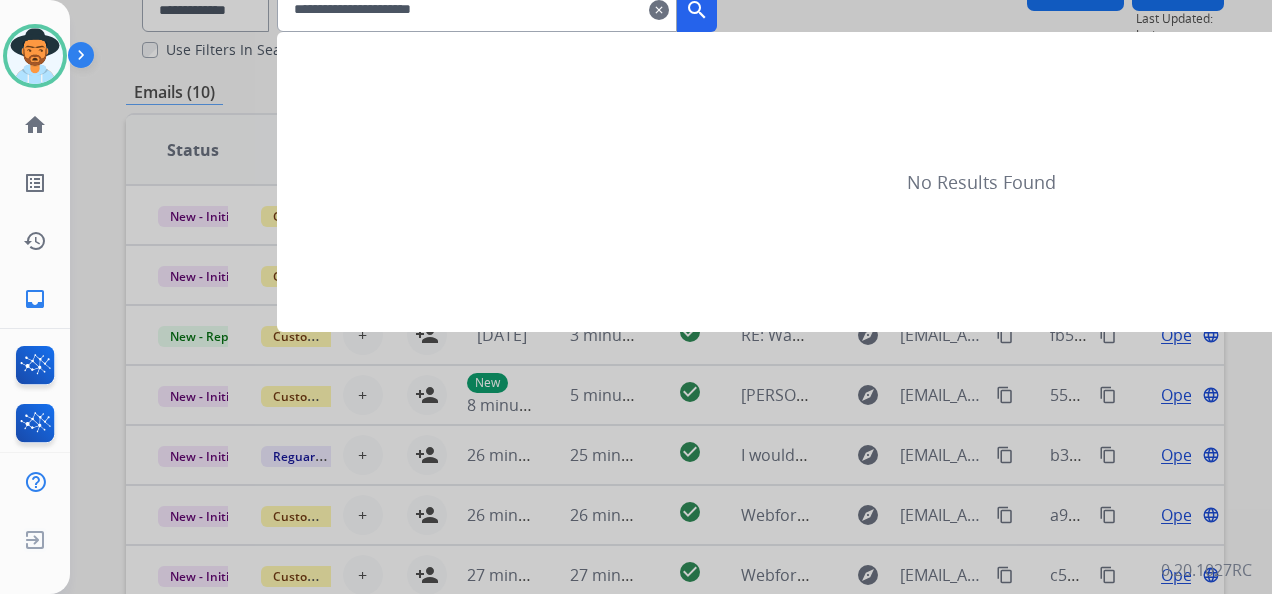 type on "**********" 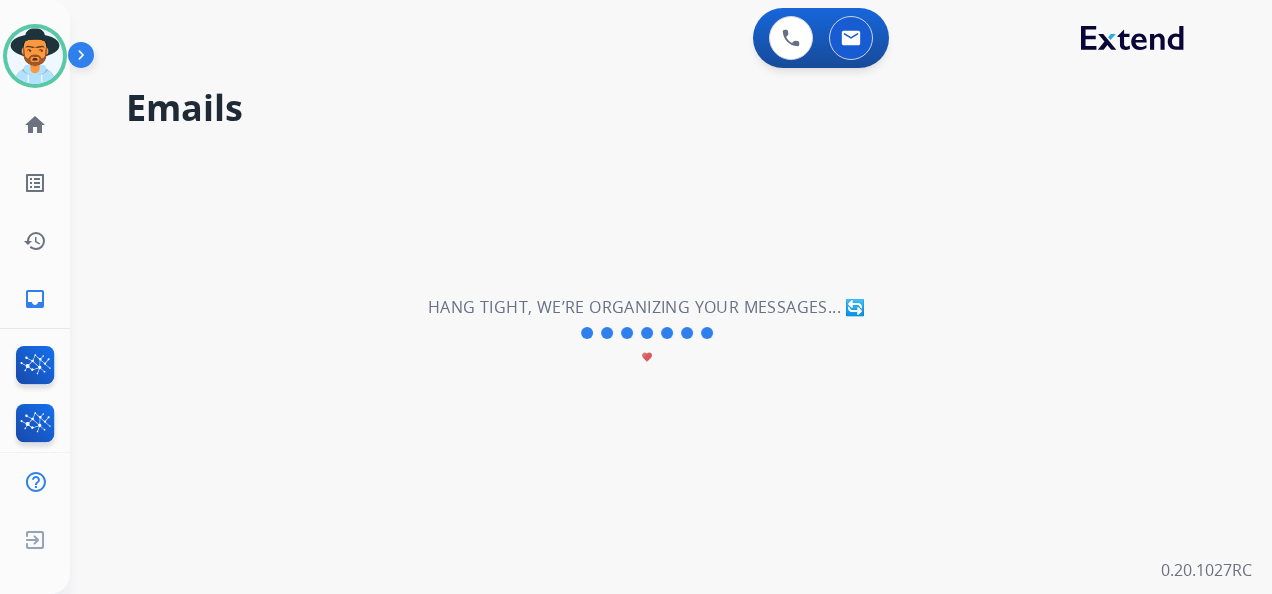 scroll, scrollTop: 0, scrollLeft: 0, axis: both 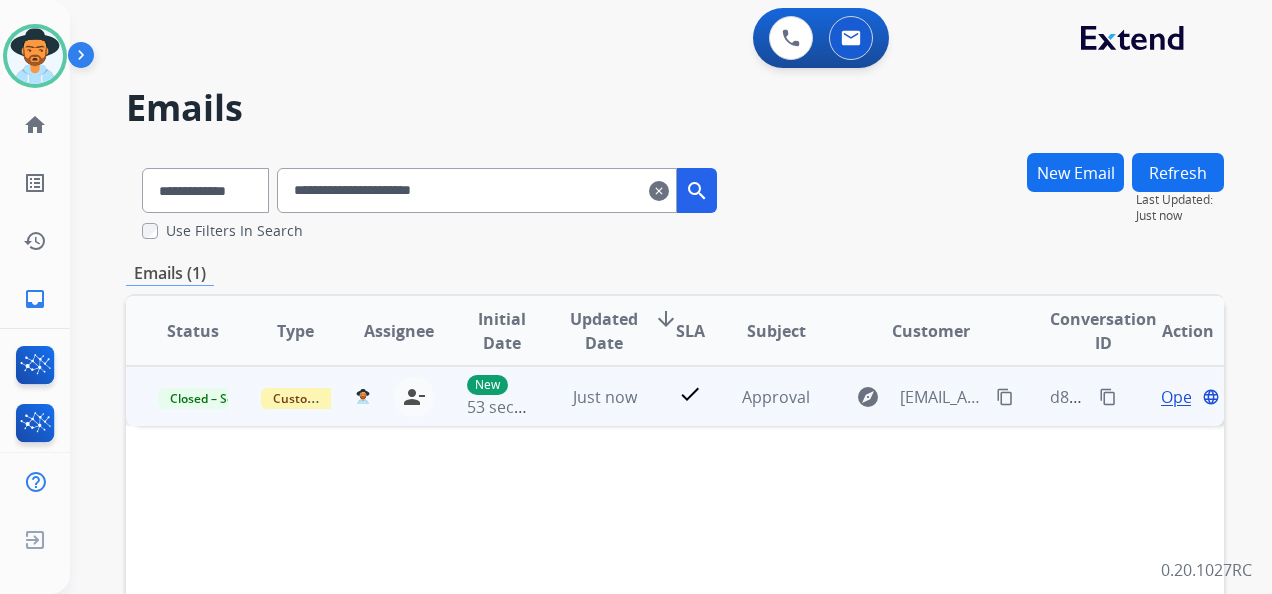 click on "content_copy" at bounding box center (1108, 397) 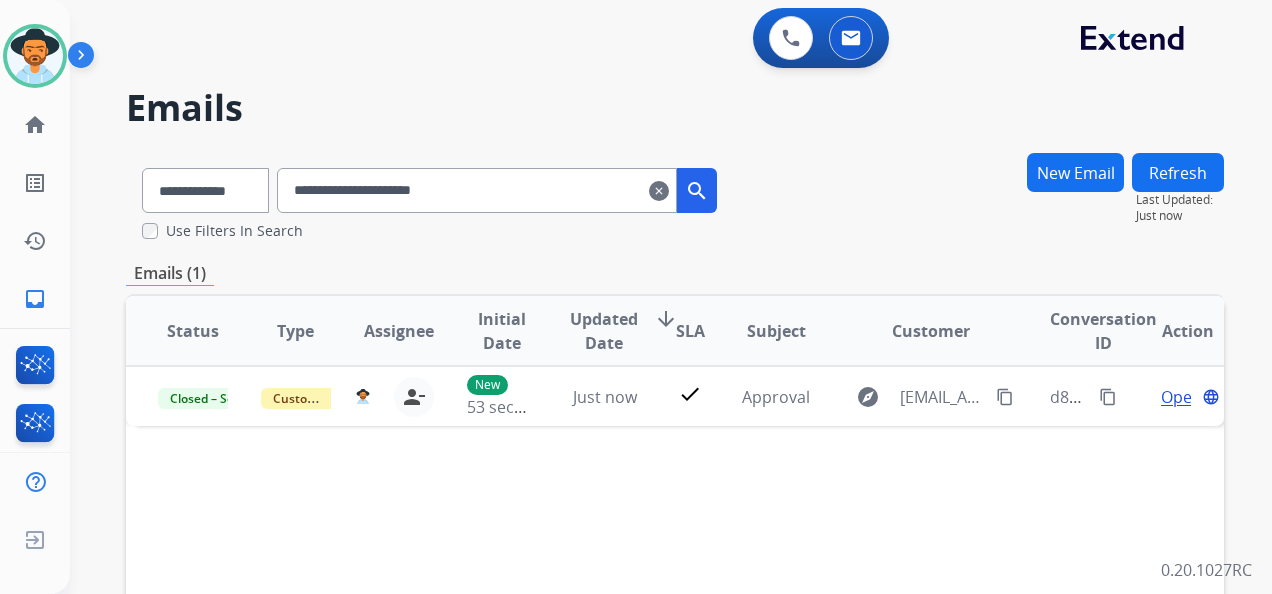 click on "clear" at bounding box center (659, 191) 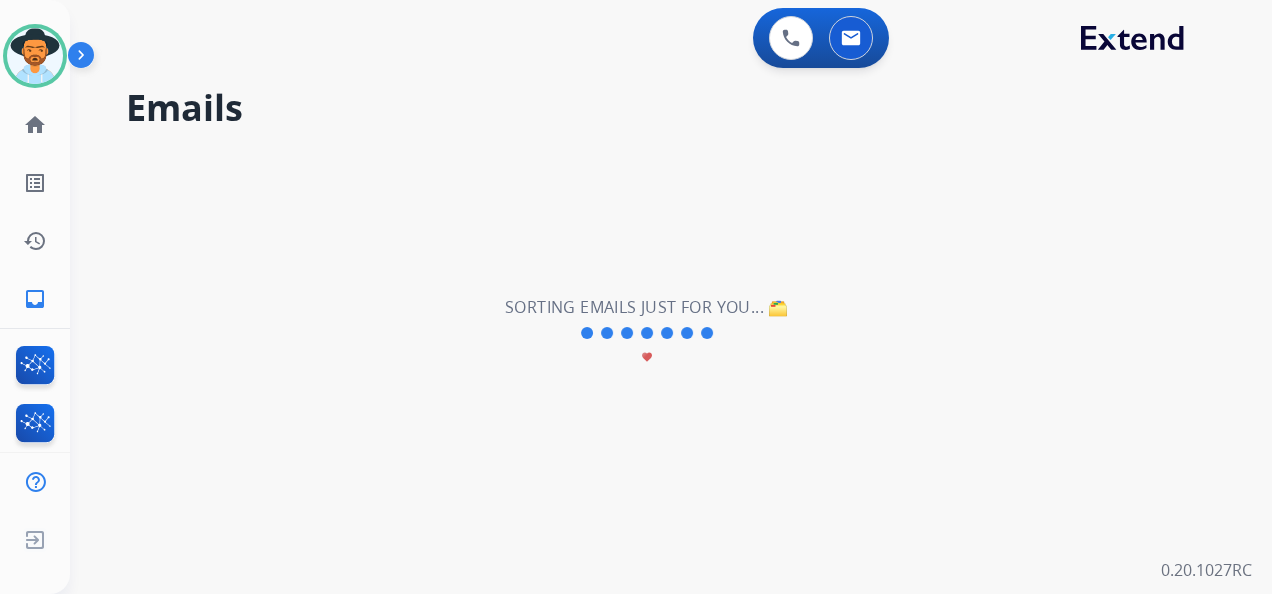 type 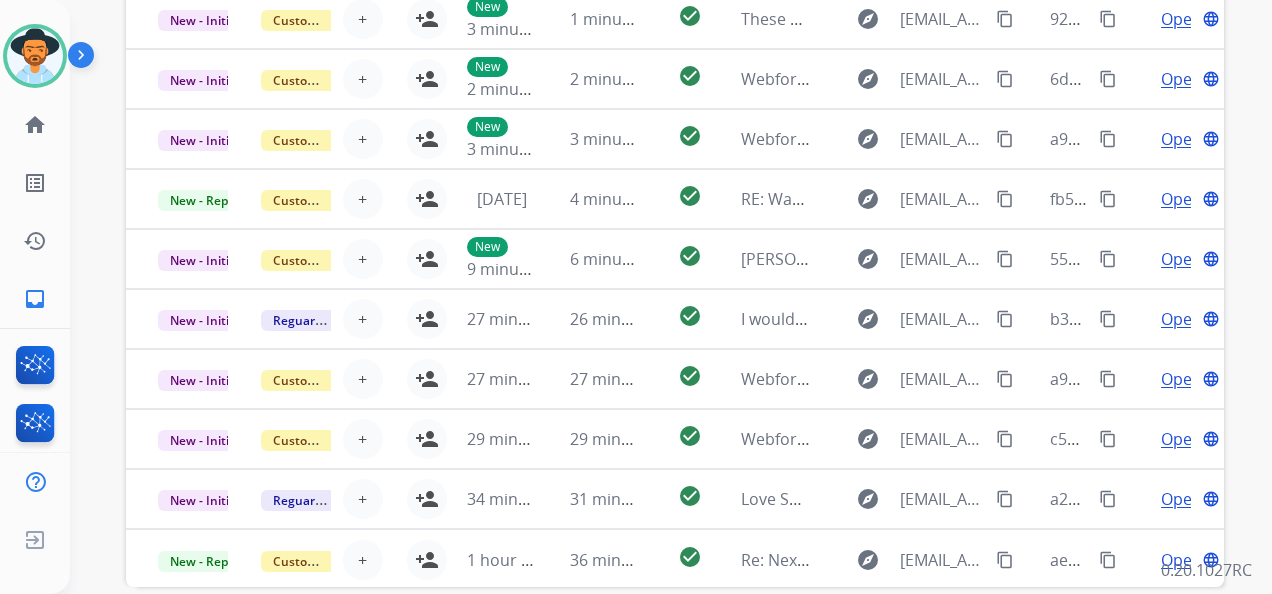 scroll, scrollTop: 700, scrollLeft: 0, axis: vertical 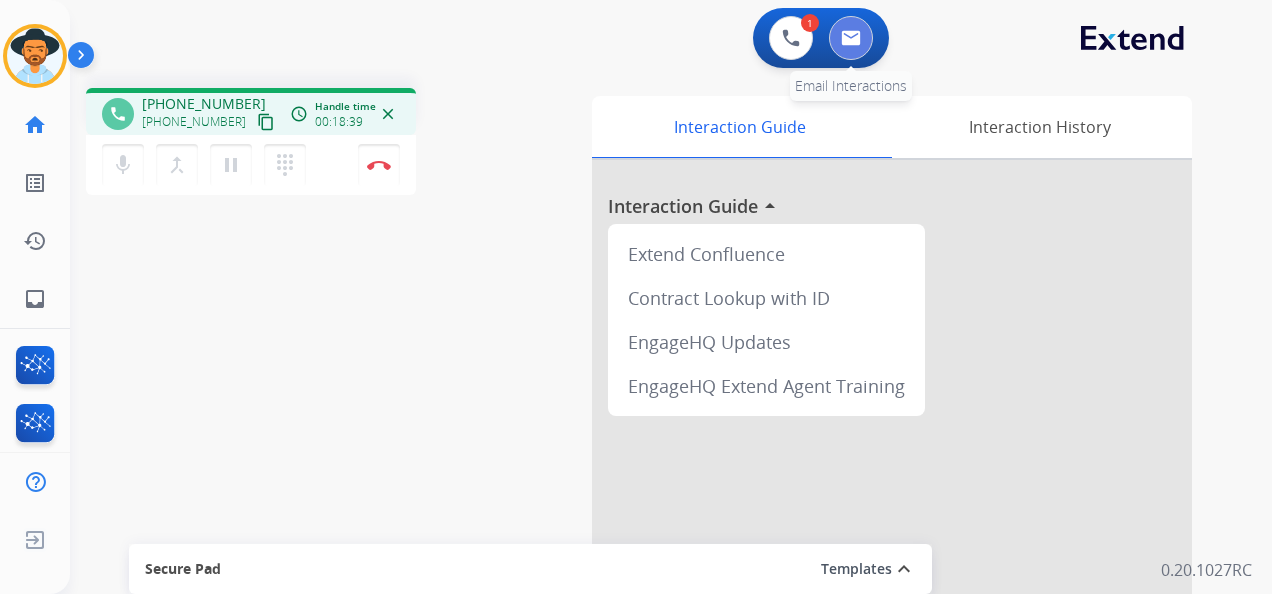click at bounding box center (851, 38) 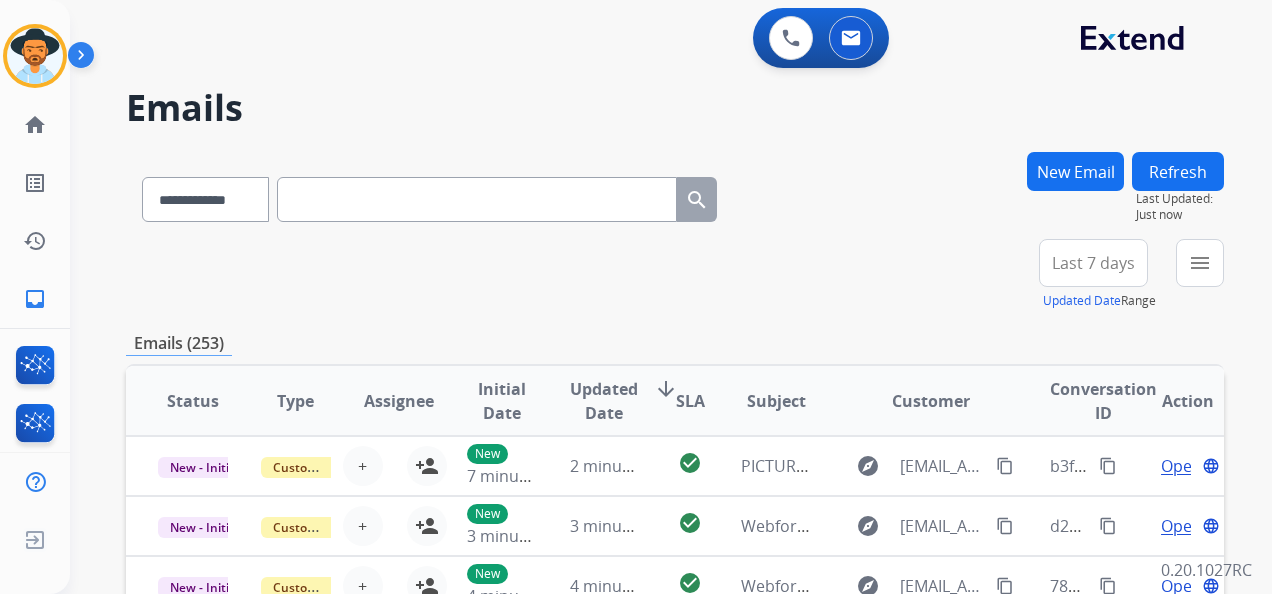 click on "New Email" at bounding box center [1075, 171] 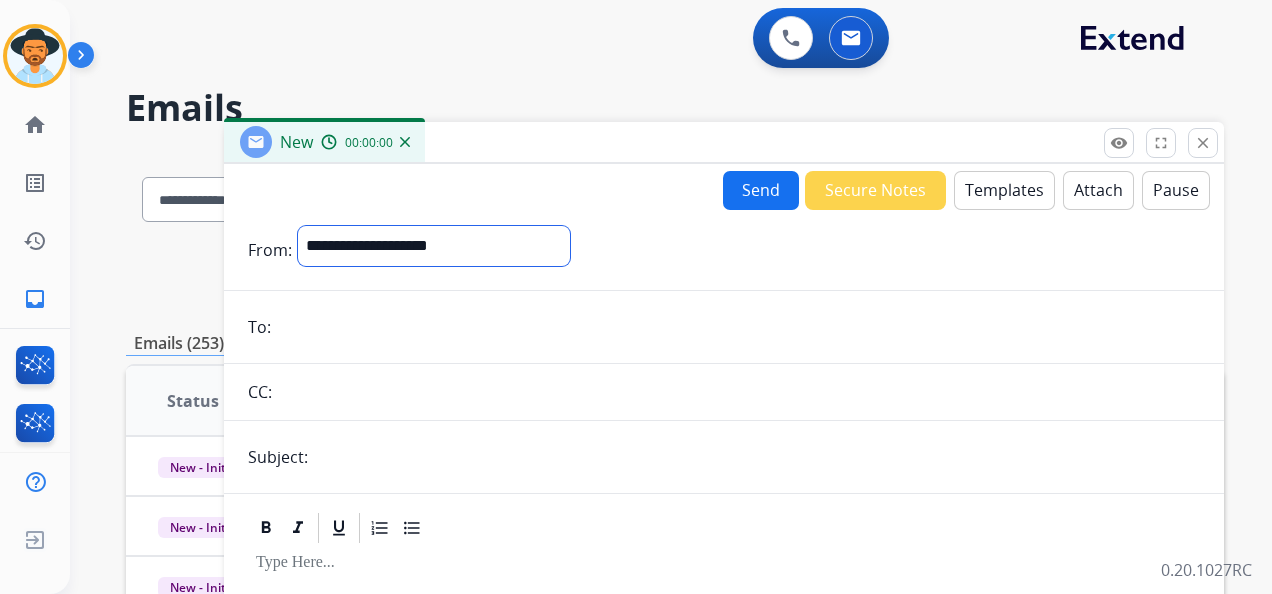 drag, startPoint x: 516, startPoint y: 255, endPoint x: 504, endPoint y: 260, distance: 13 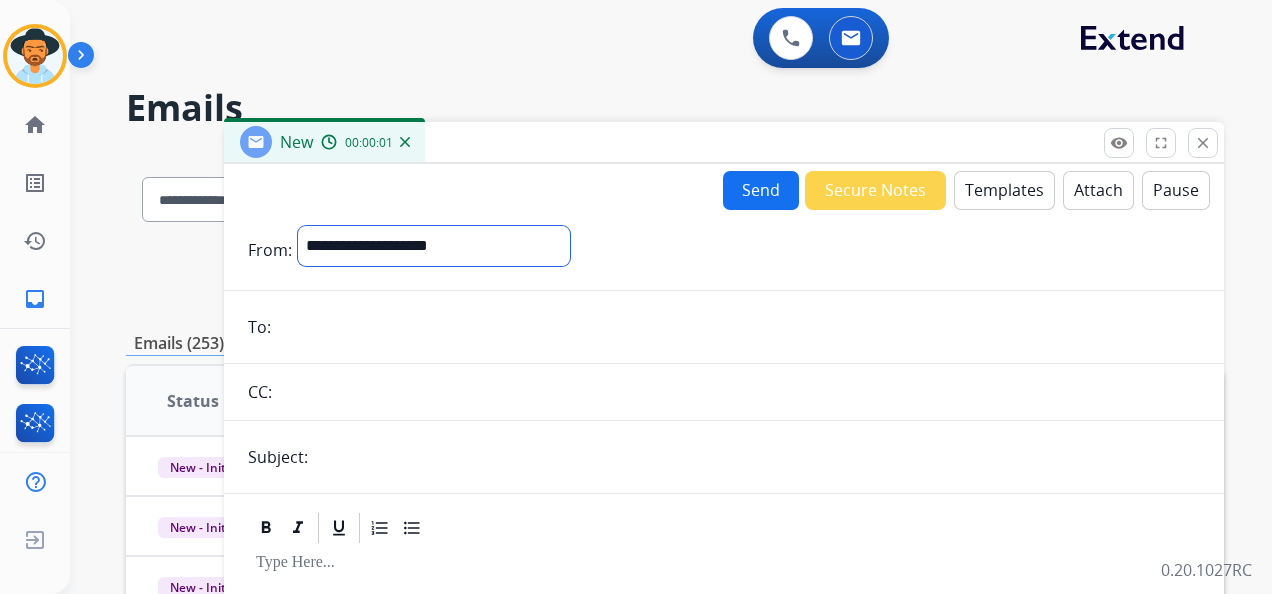 select on "**********" 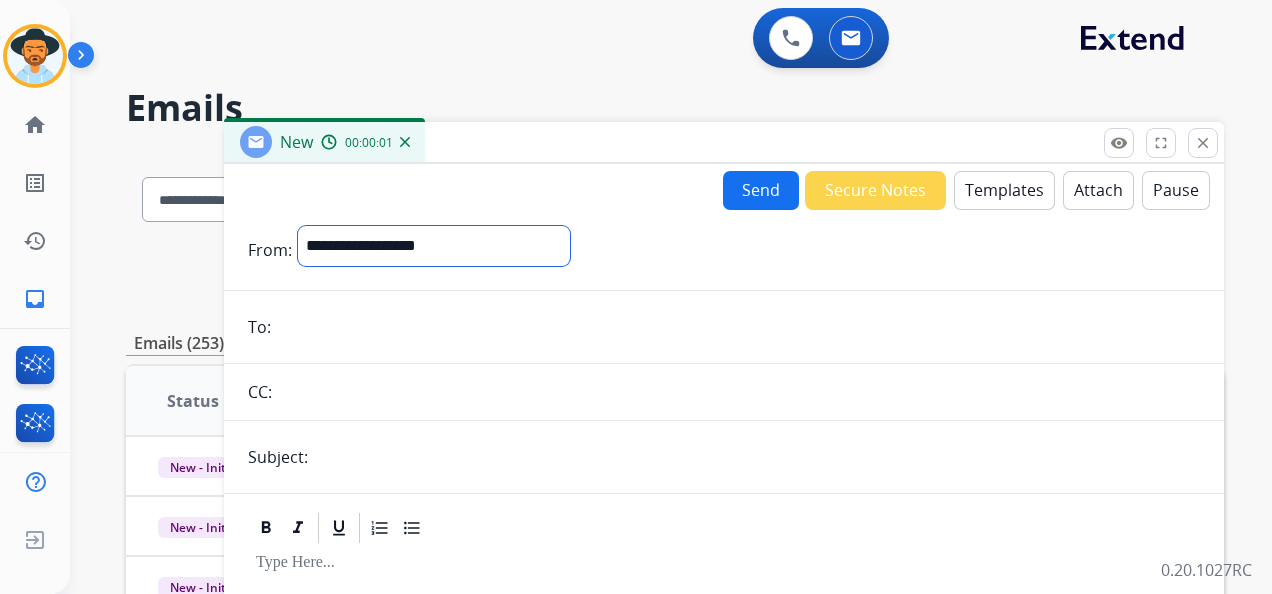 click on "**********" at bounding box center (434, 246) 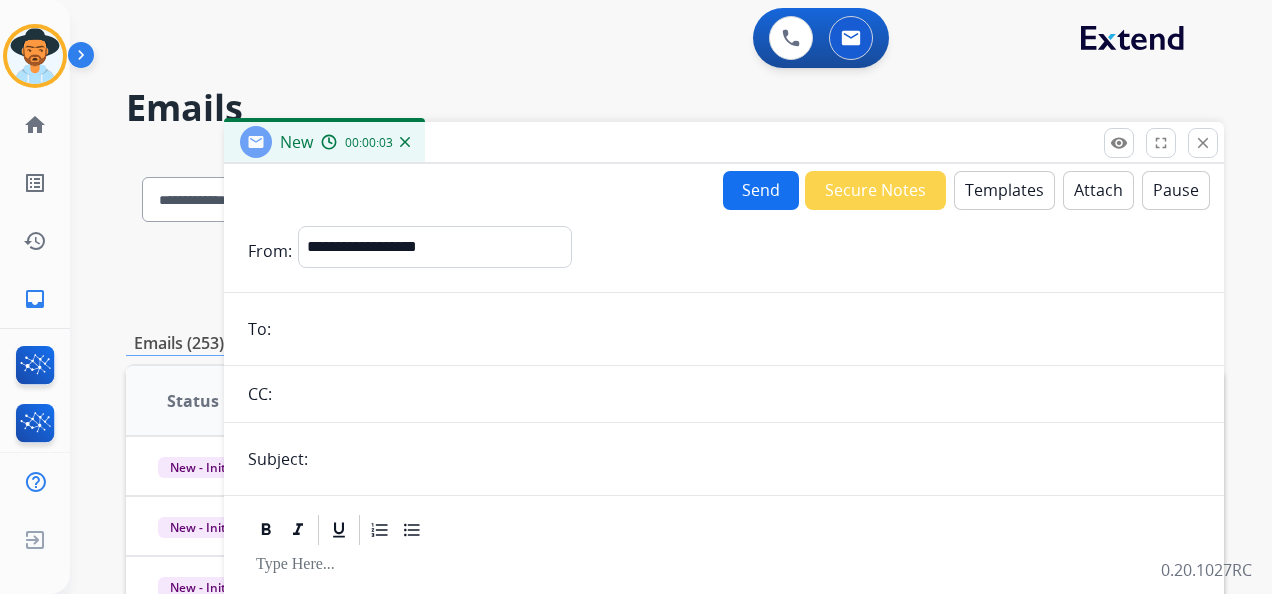 paste on "**********" 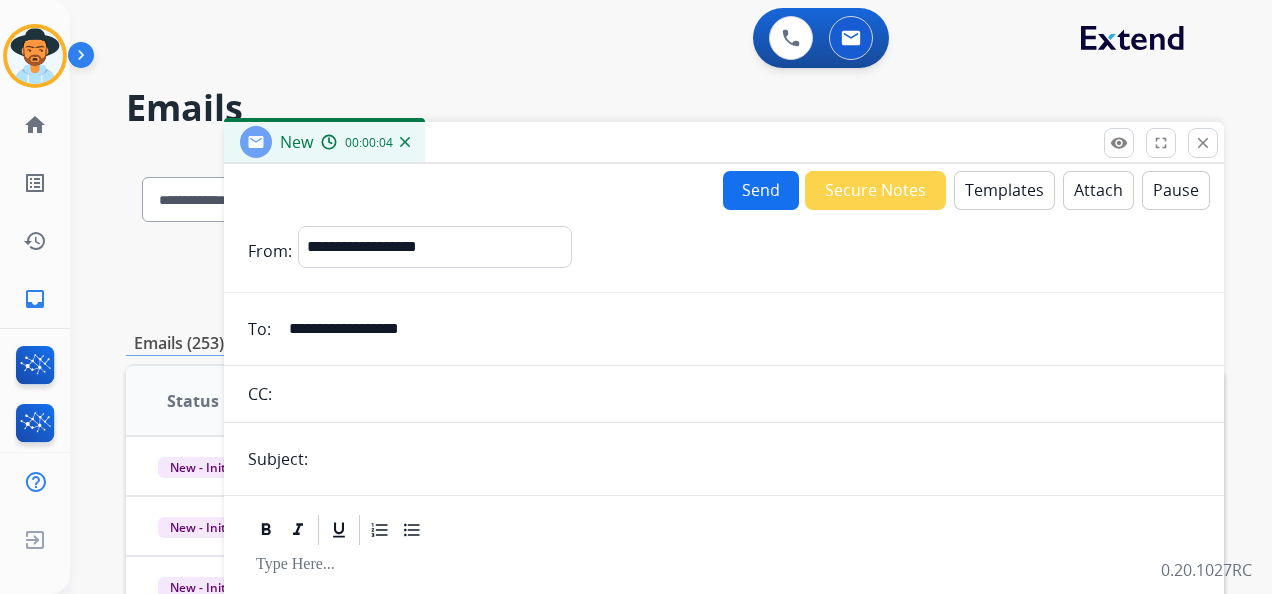 type on "**********" 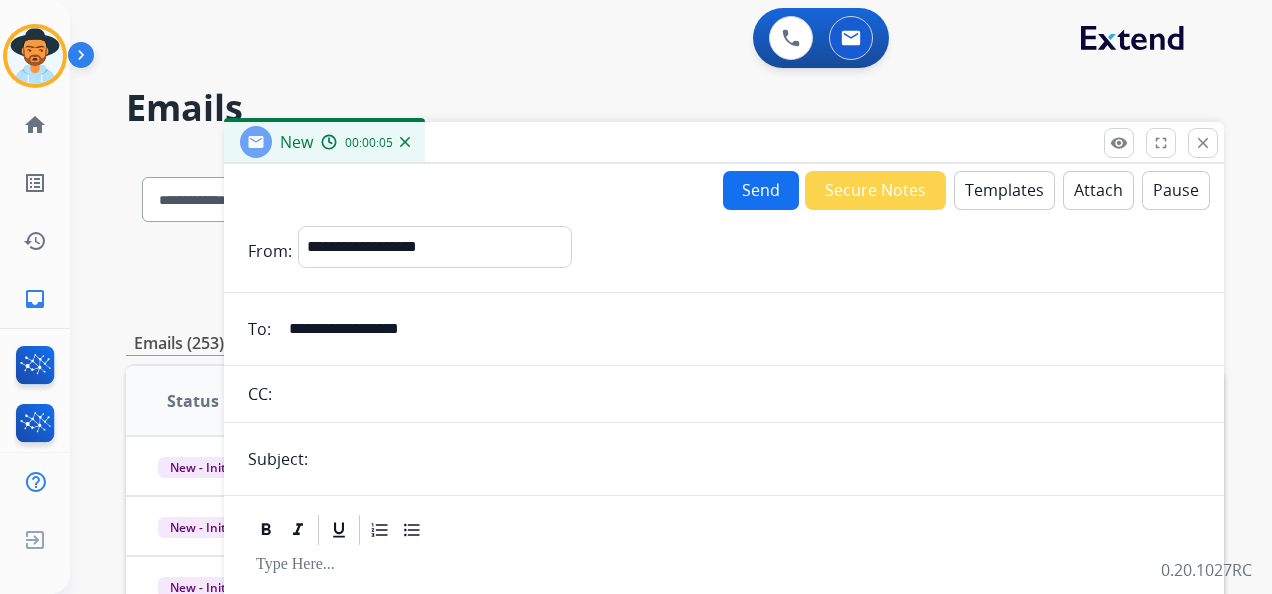 type on "**********" 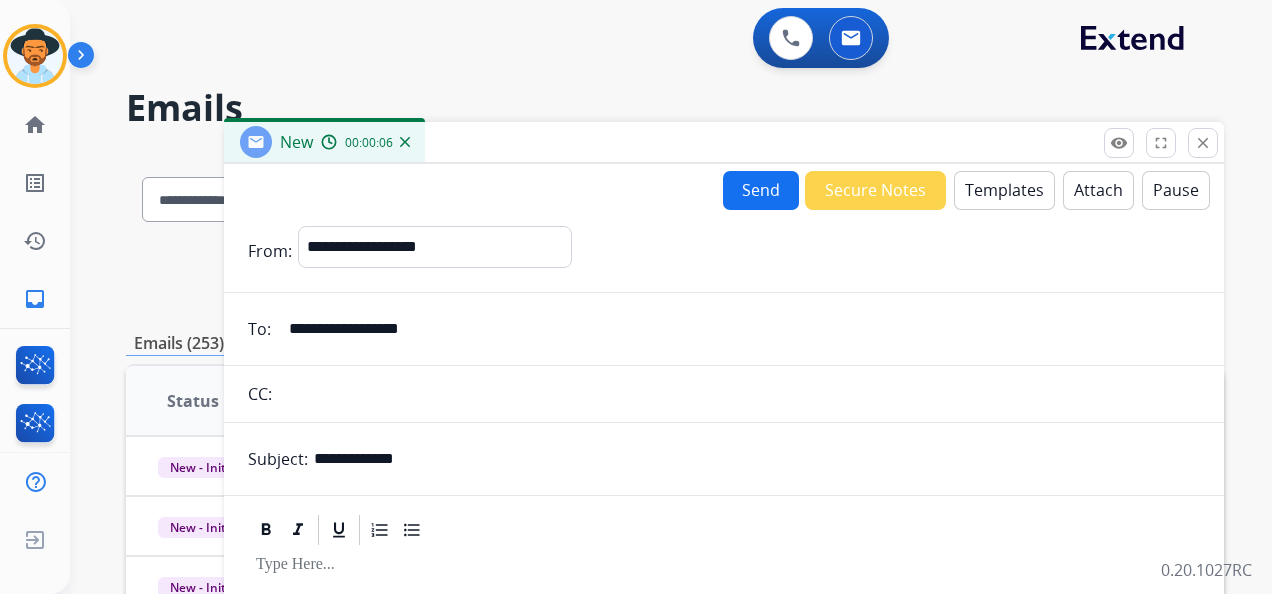 click on "Templates" at bounding box center [1004, 190] 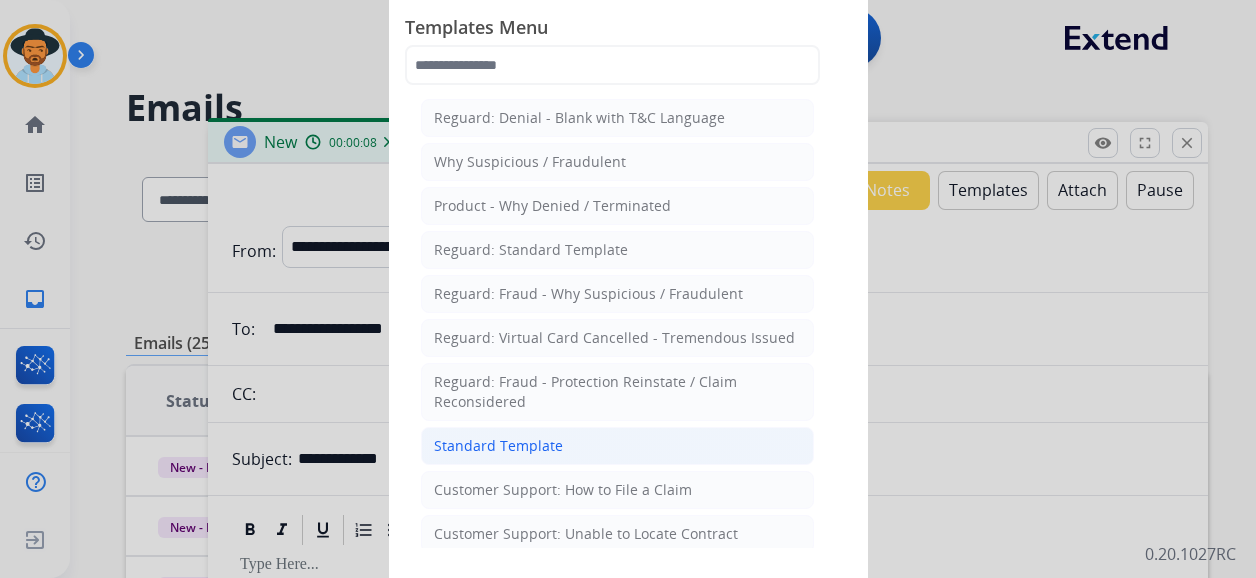 click on "Standard Template" 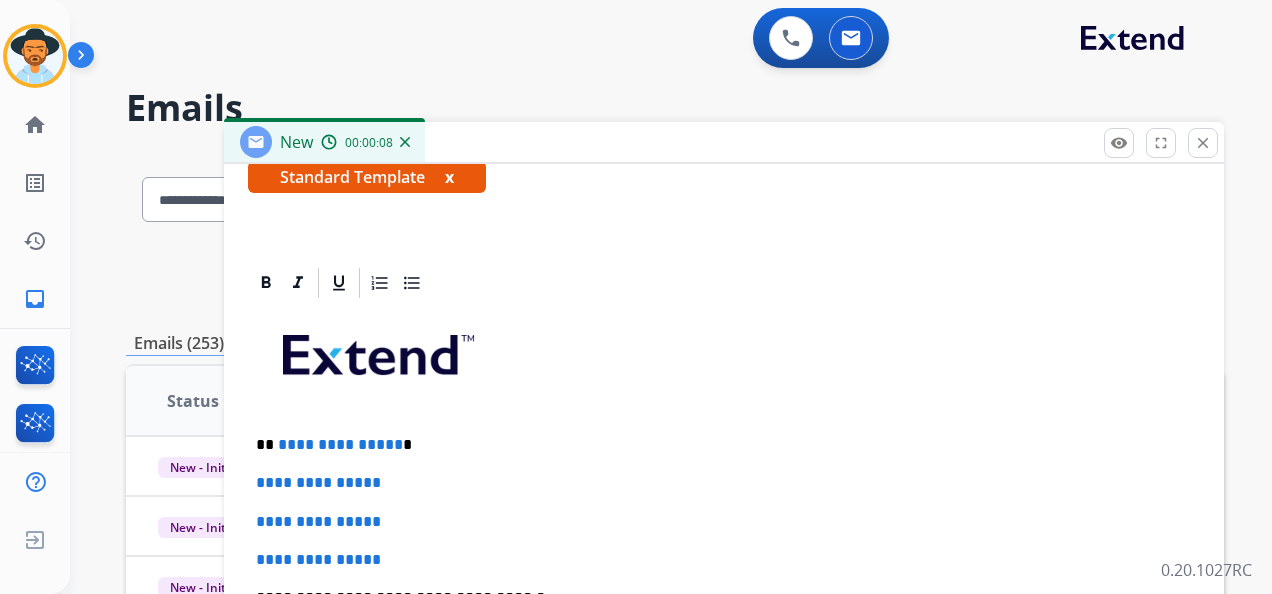scroll, scrollTop: 460, scrollLeft: 0, axis: vertical 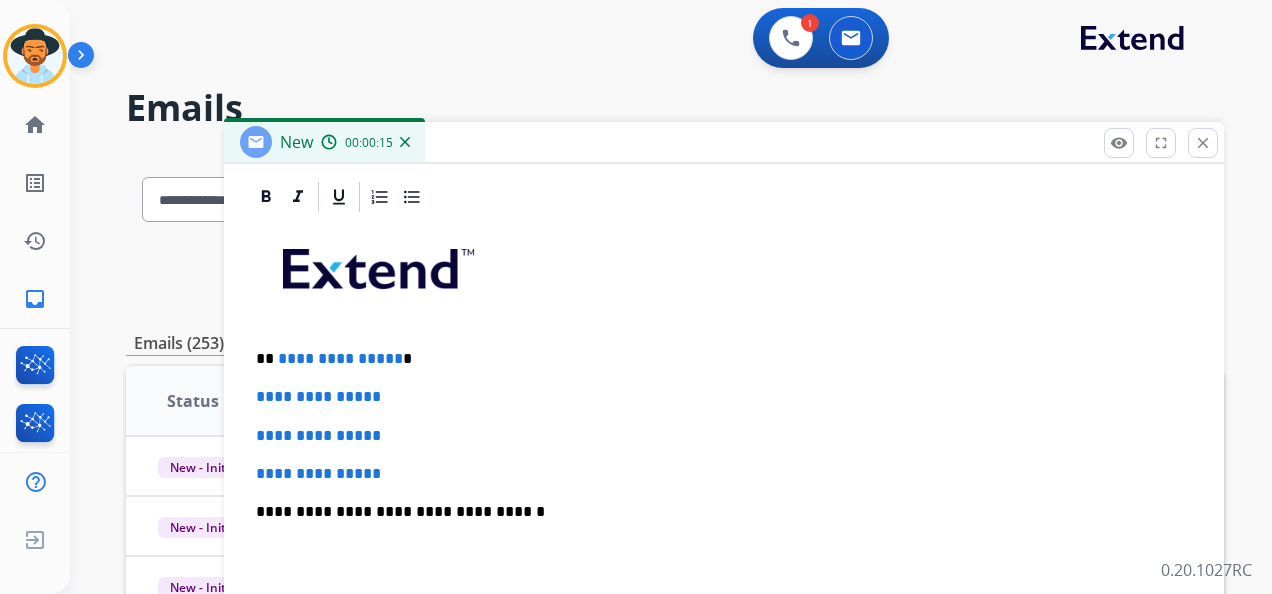 click on "**********" at bounding box center (716, 359) 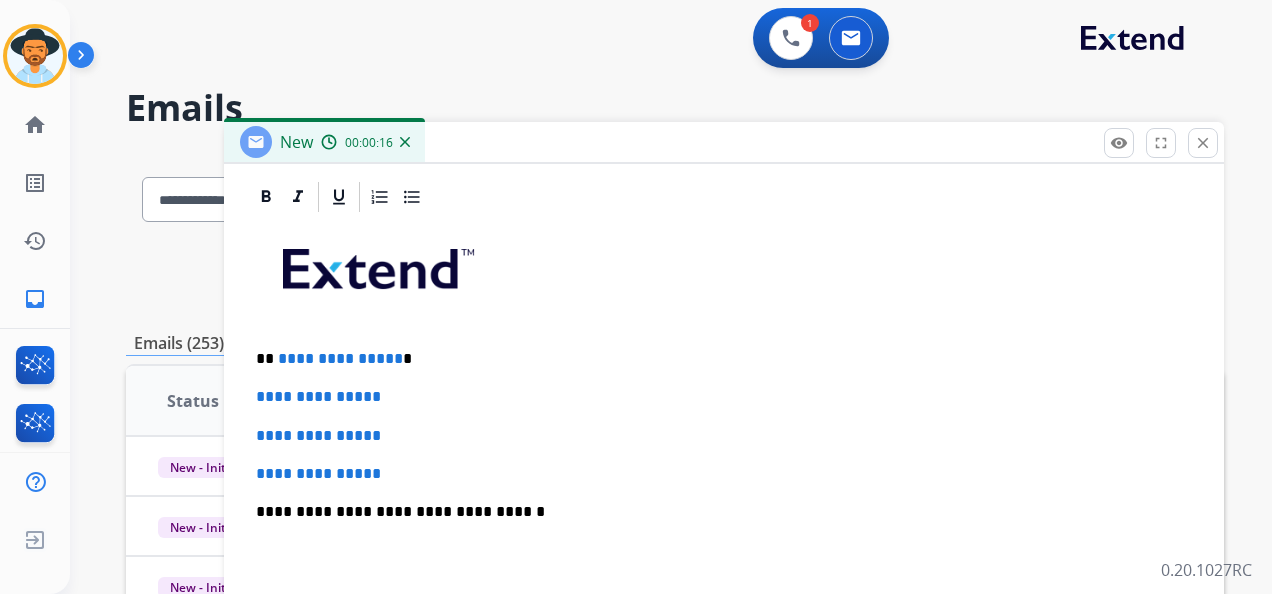 type 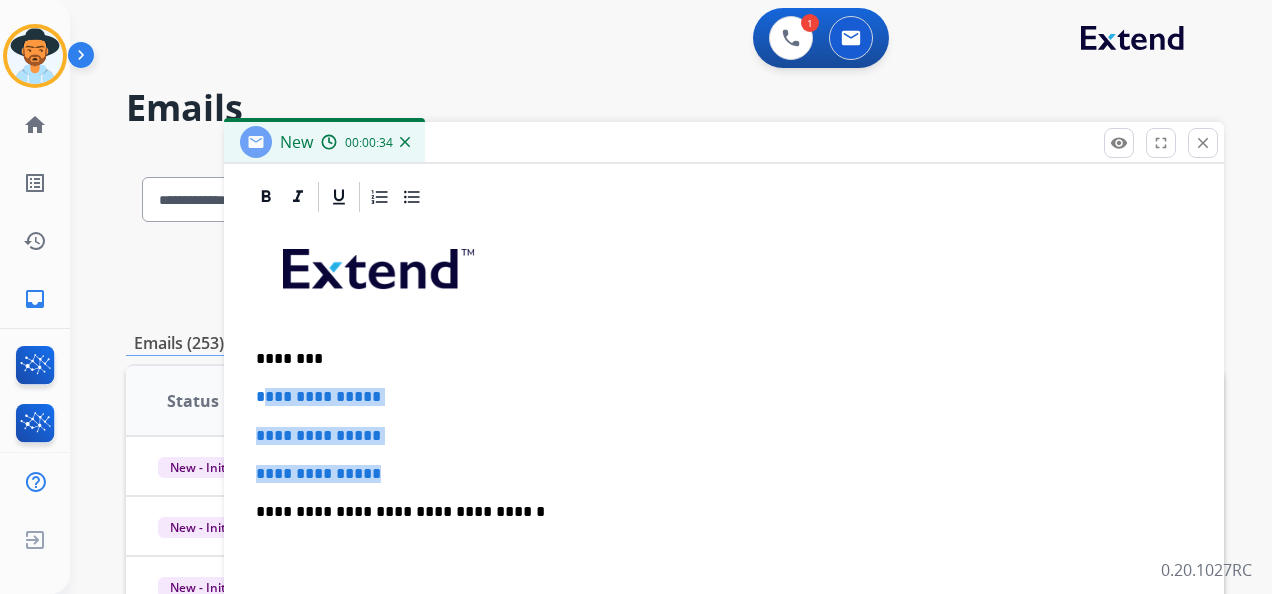 drag, startPoint x: 427, startPoint y: 474, endPoint x: 259, endPoint y: 398, distance: 184.39088 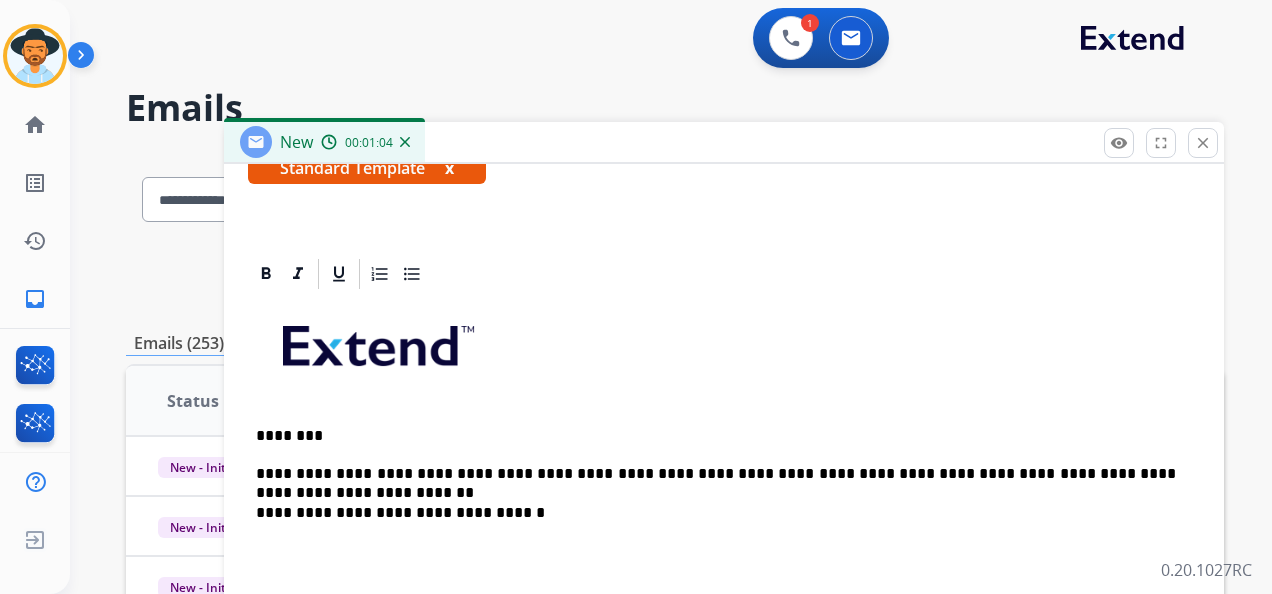 scroll, scrollTop: 402, scrollLeft: 0, axis: vertical 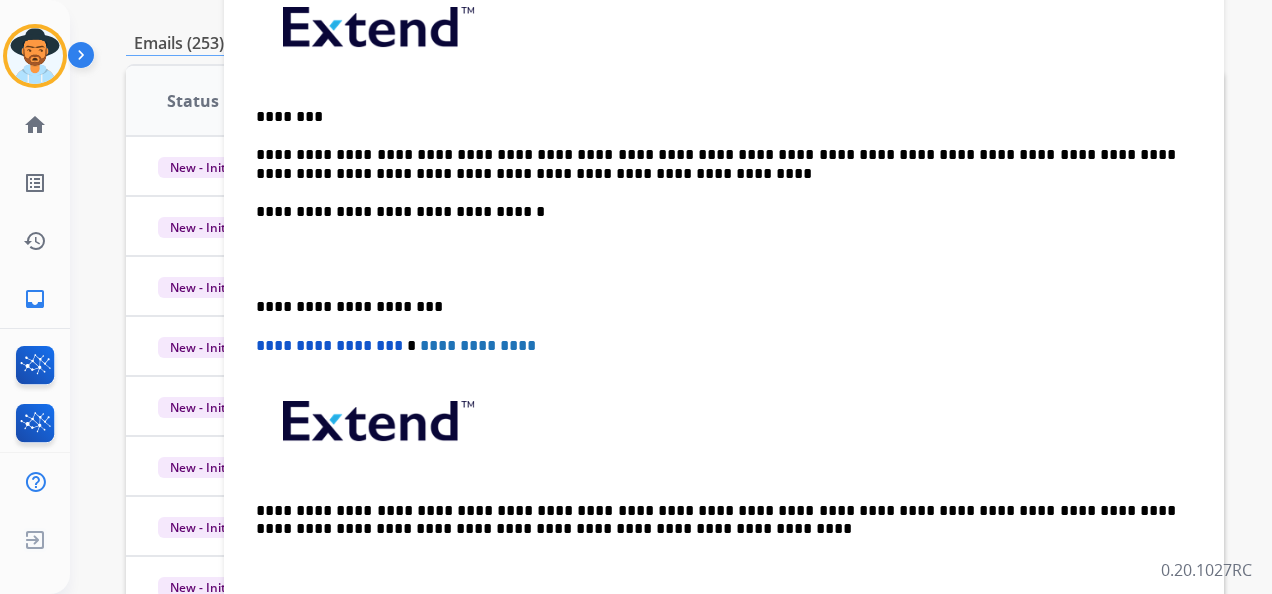 click on "**********" at bounding box center (716, 307) 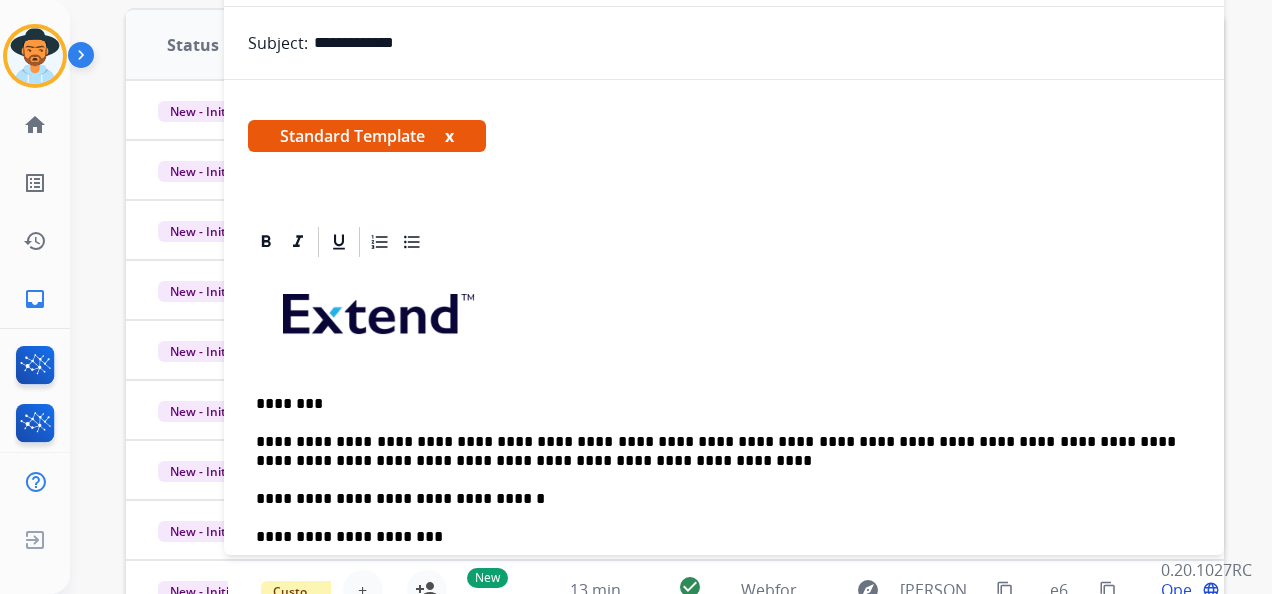 scroll, scrollTop: 0, scrollLeft: 0, axis: both 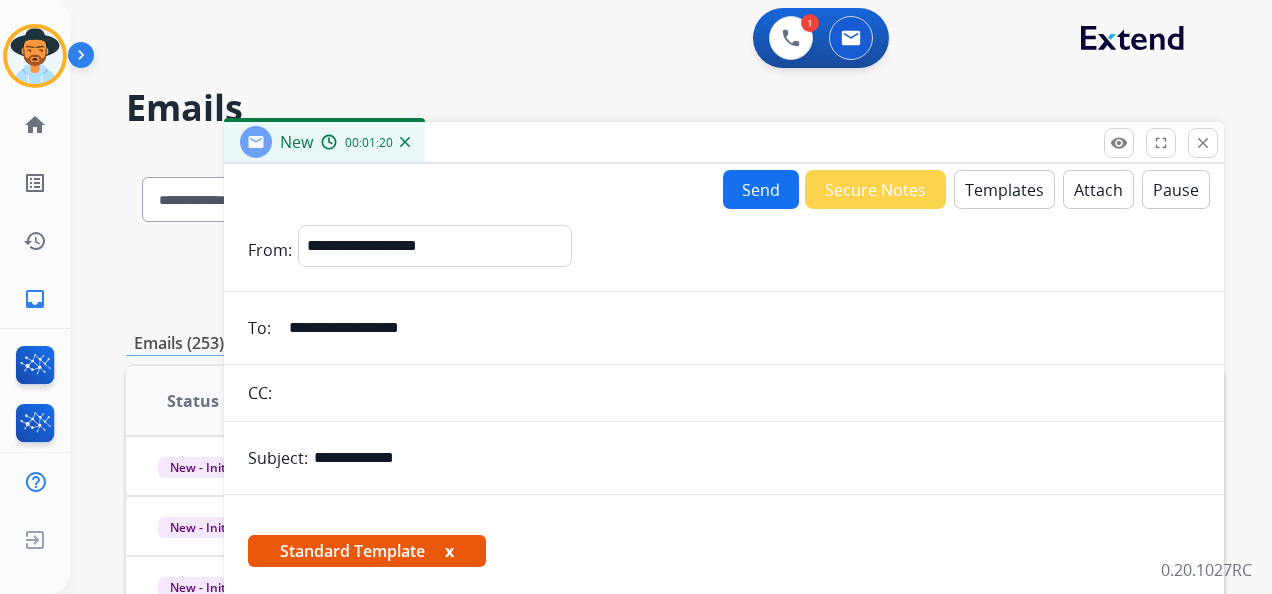 click on "Send" at bounding box center (761, 189) 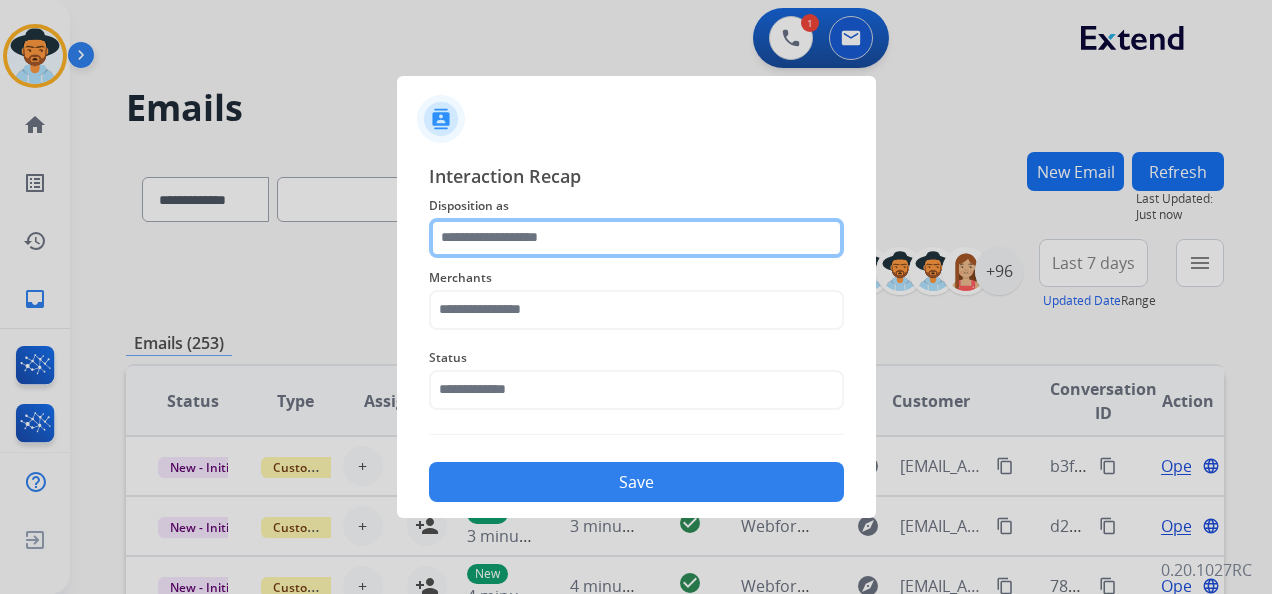 click 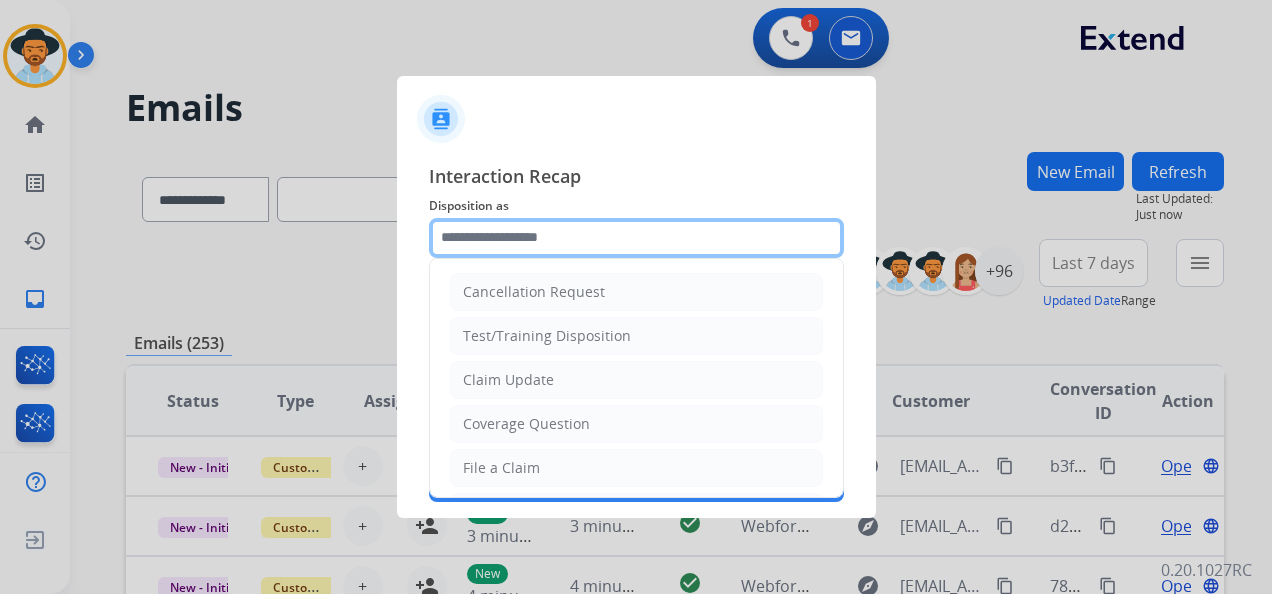 type on "**********" 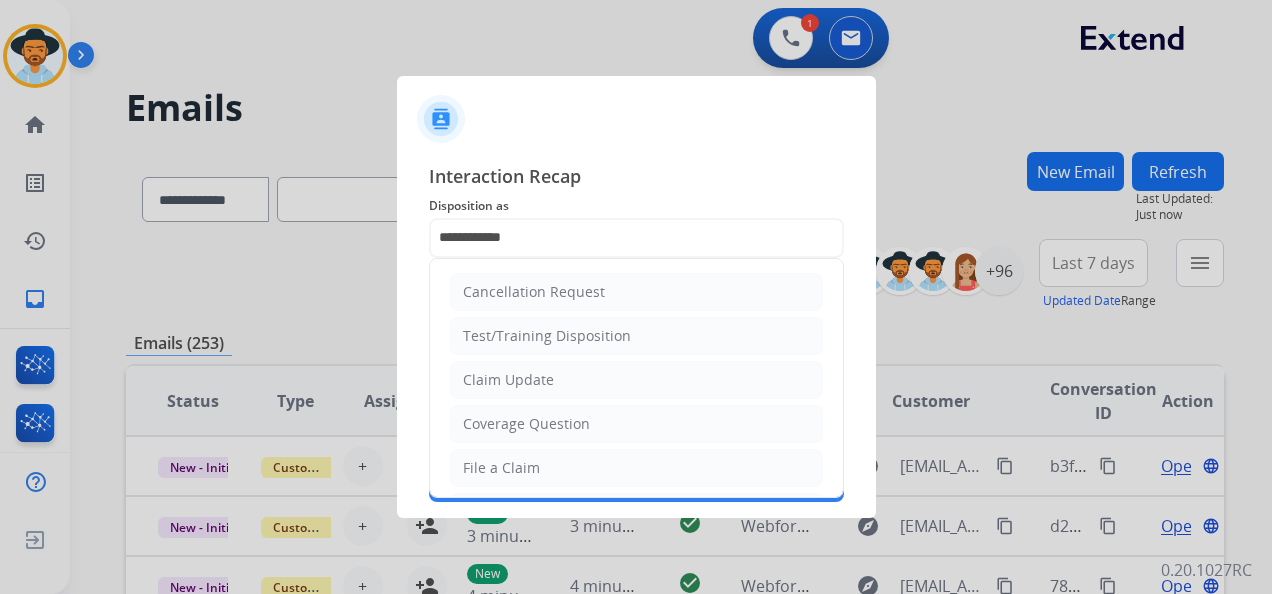 type on "***" 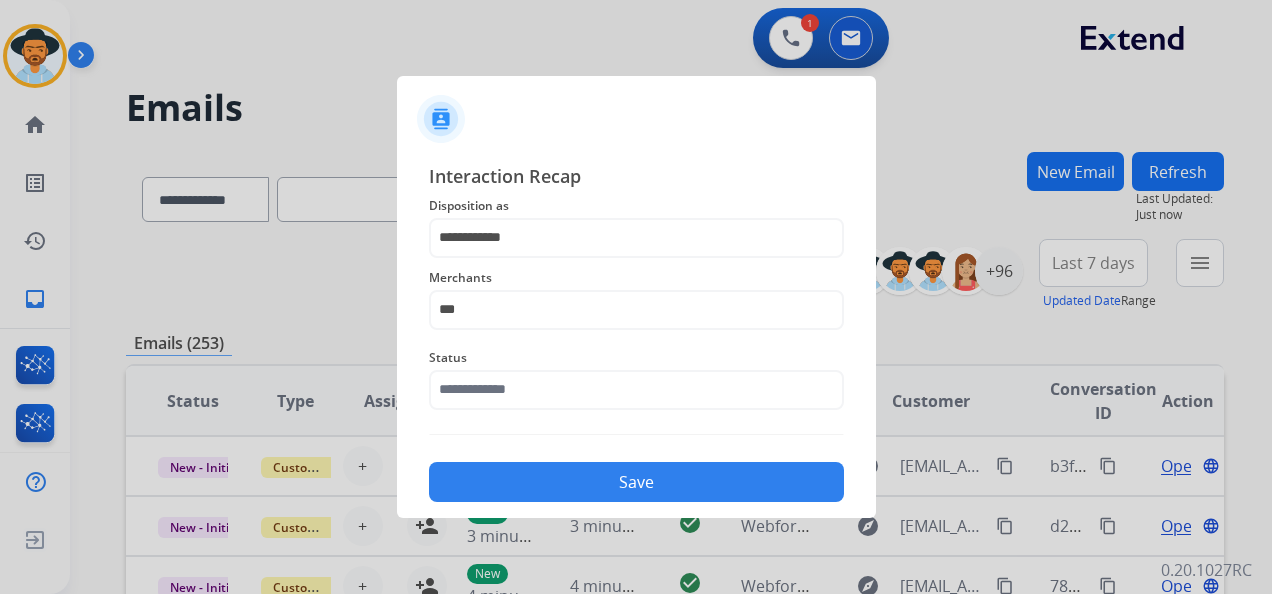 click on "Merchants" 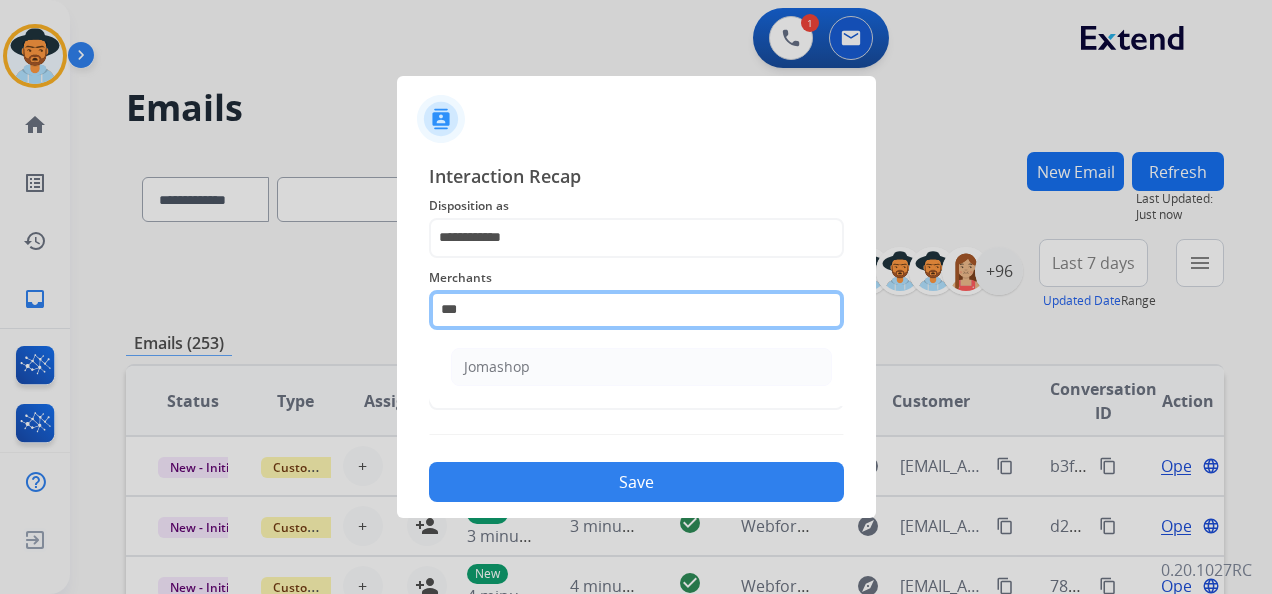 drag, startPoint x: 532, startPoint y: 313, endPoint x: 264, endPoint y: 292, distance: 268.8215 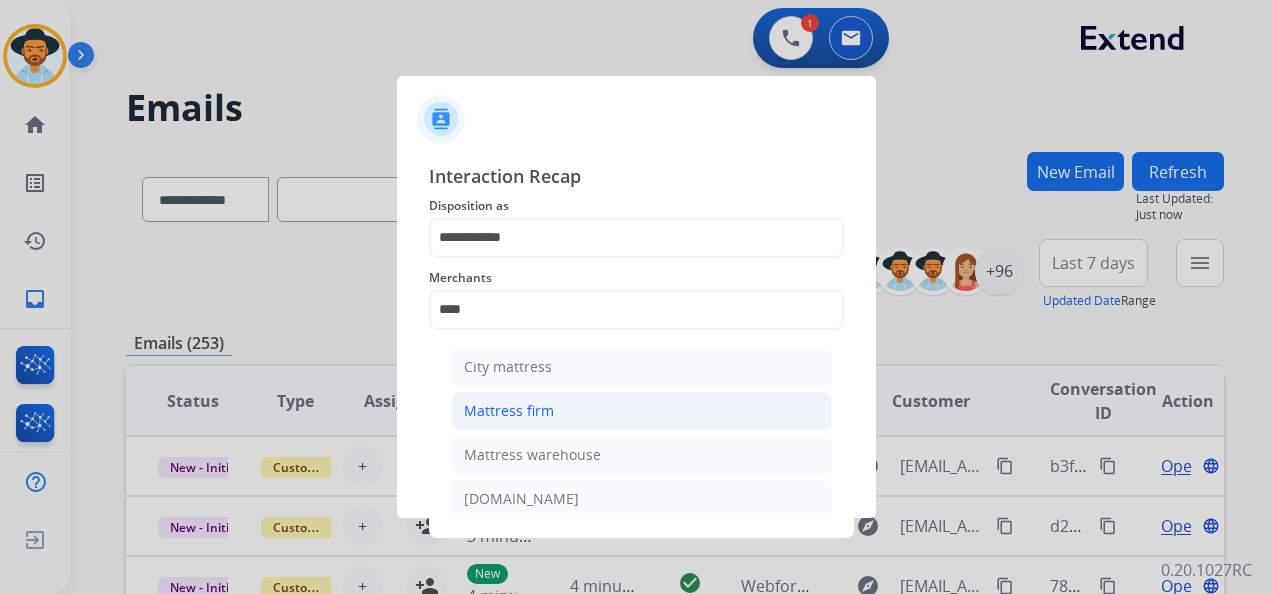 click on "Mattress firm" 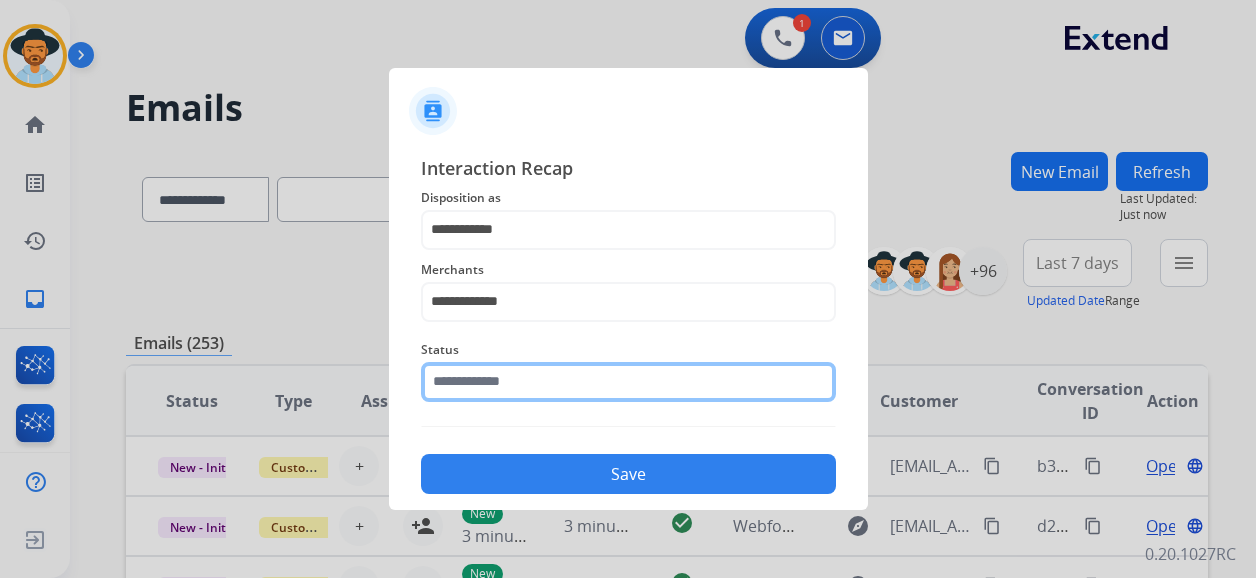 drag, startPoint x: 669, startPoint y: 390, endPoint x: 655, endPoint y: 386, distance: 14.56022 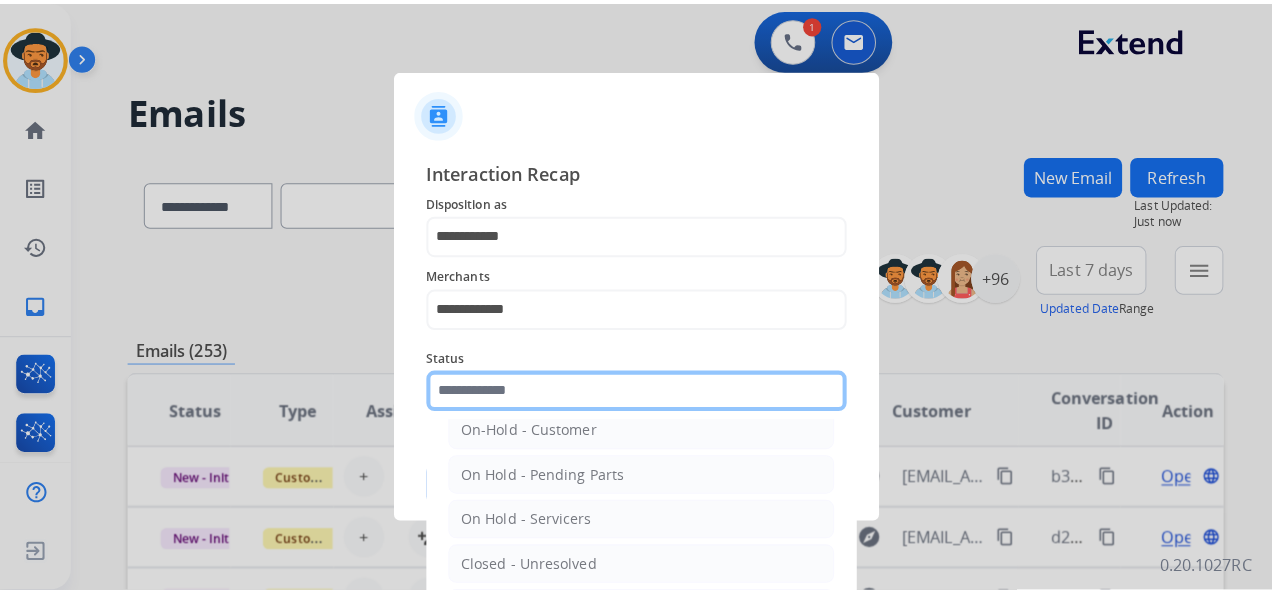 scroll, scrollTop: 114, scrollLeft: 0, axis: vertical 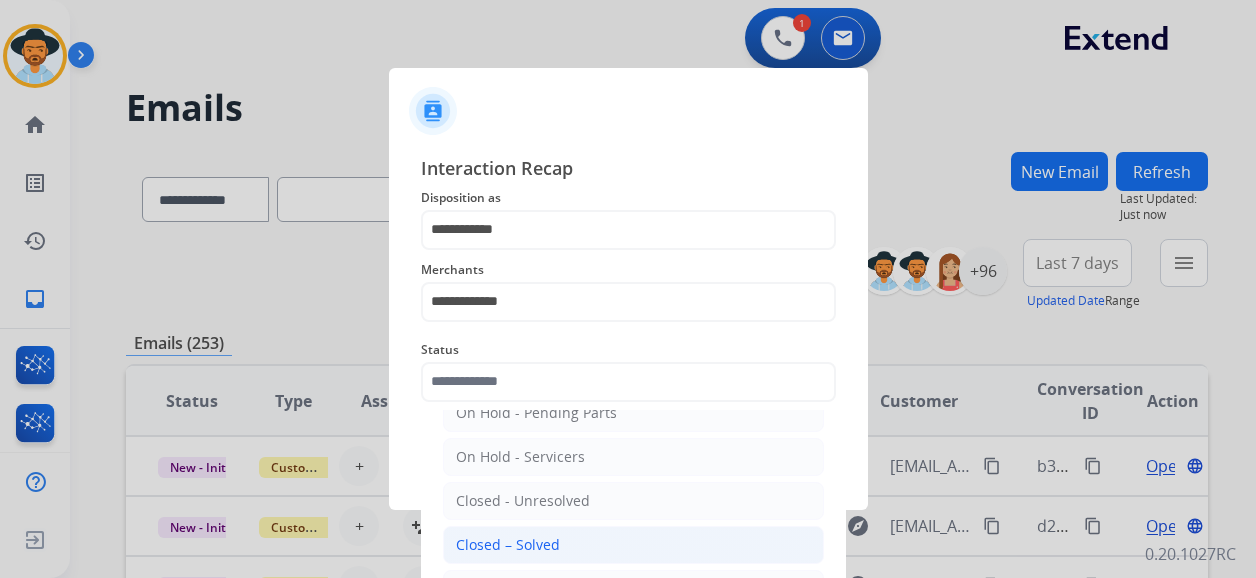 click on "Closed – Solved" 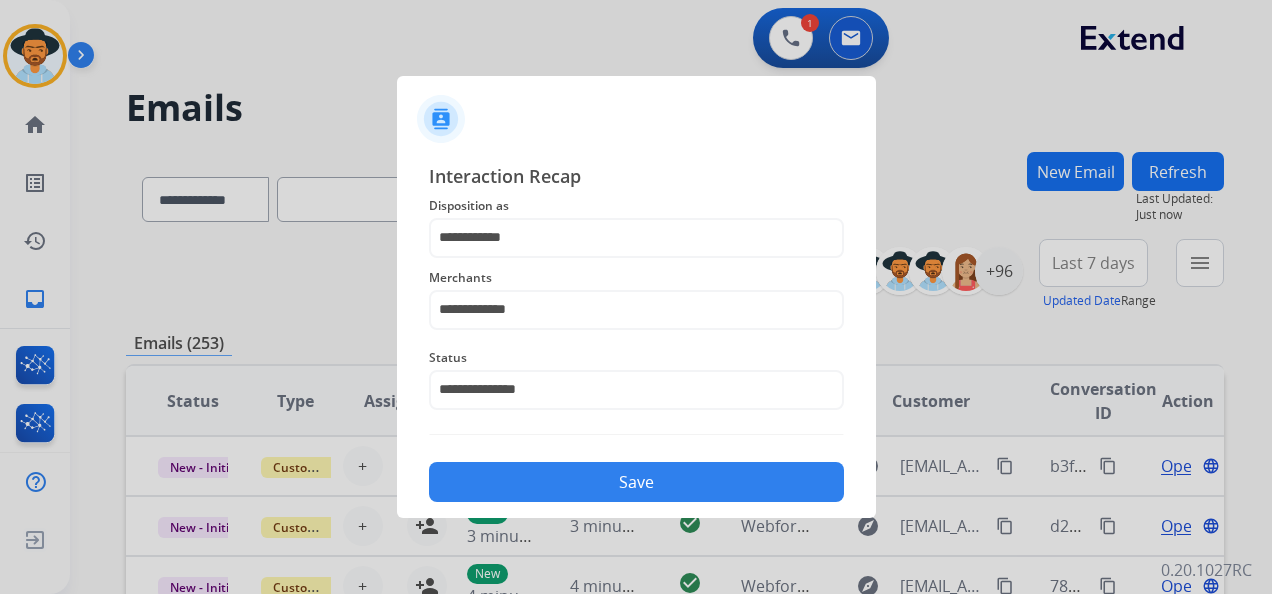 click on "Save" 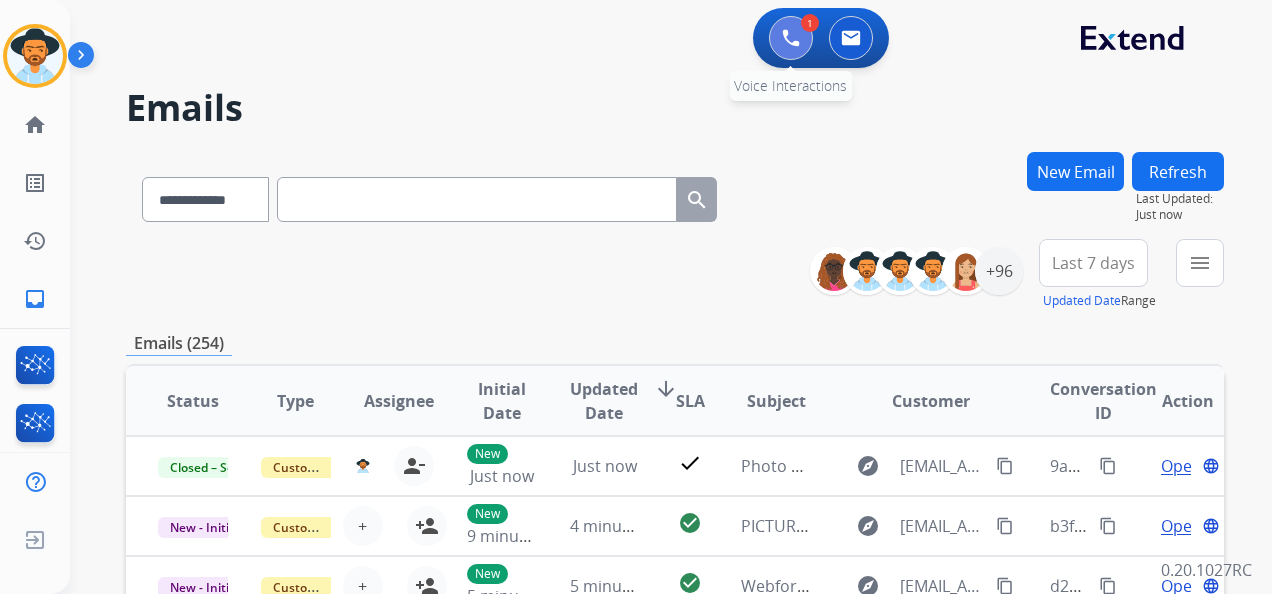 click at bounding box center [791, 38] 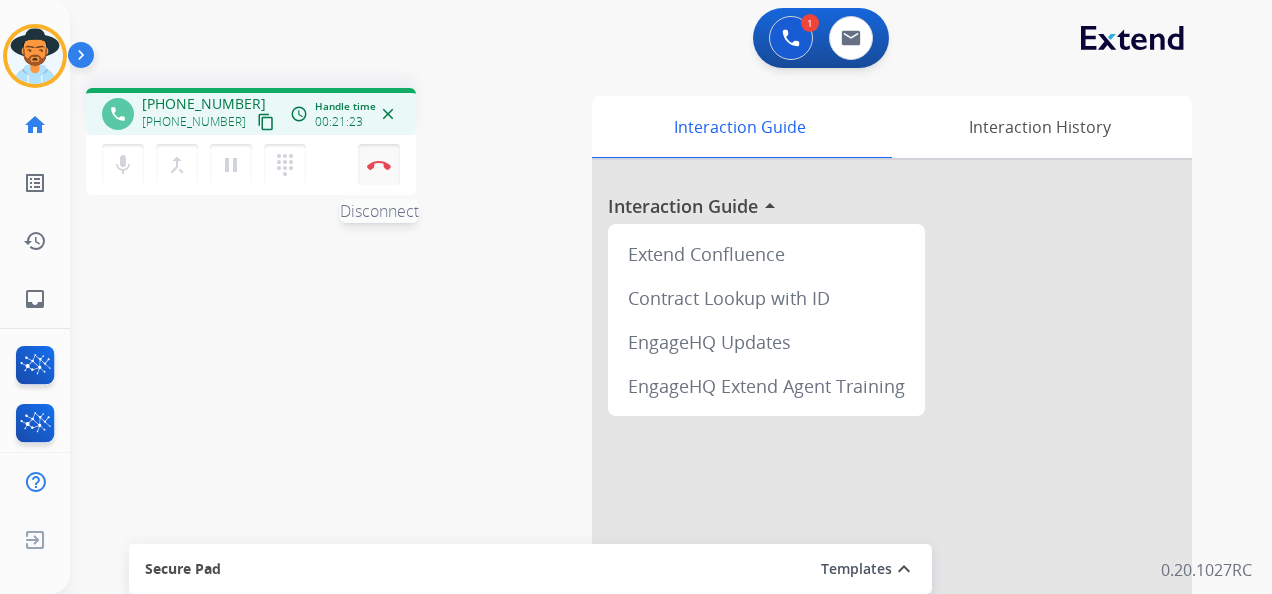 click at bounding box center [379, 165] 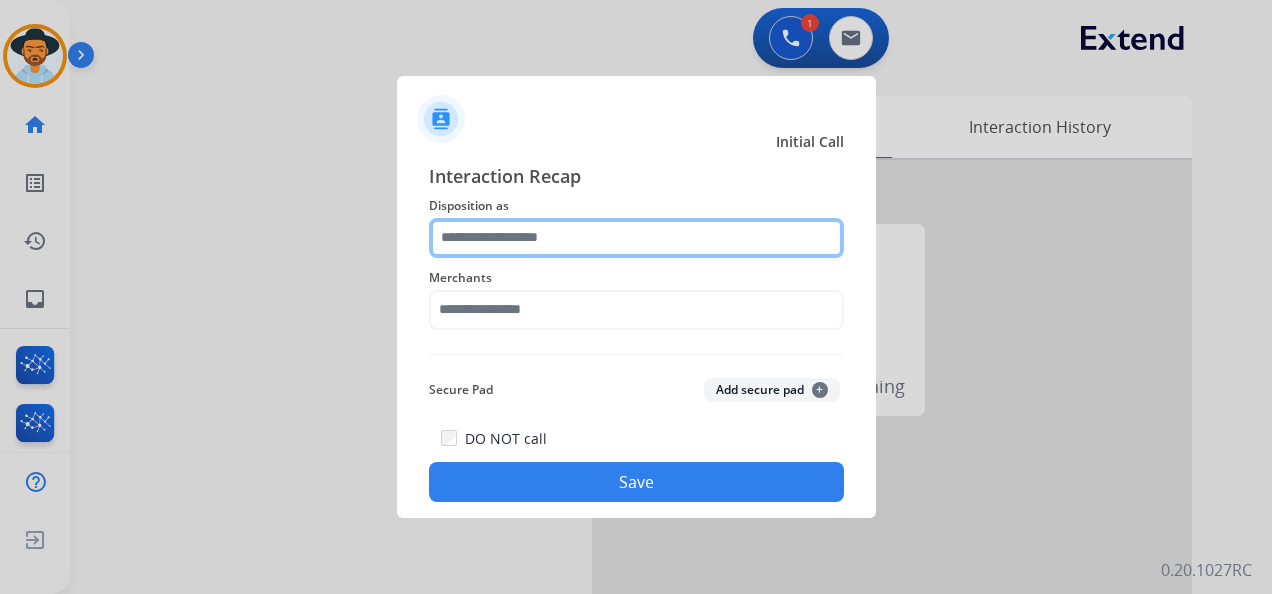 click 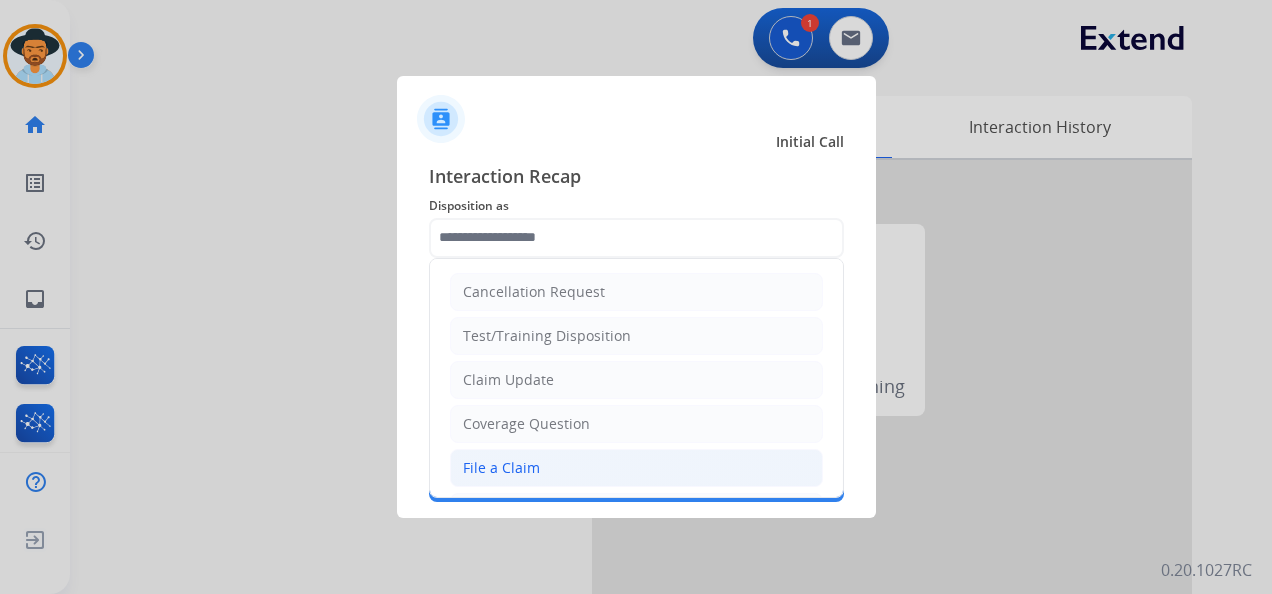 click on "File a Claim" 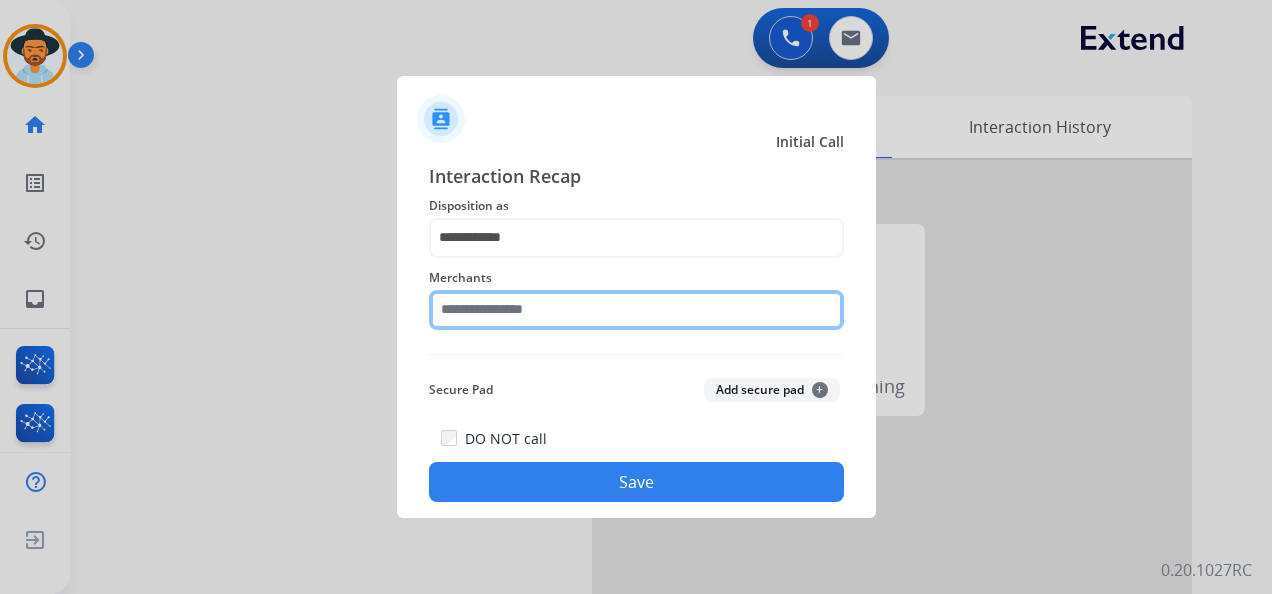 click 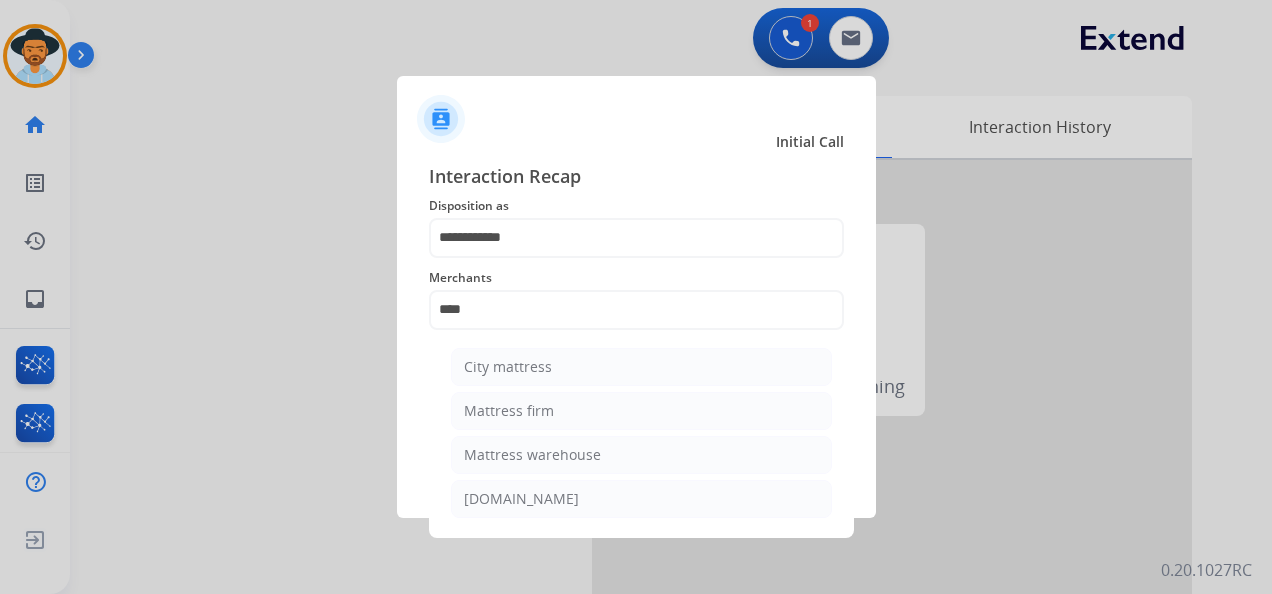 click on "Mattress firm" 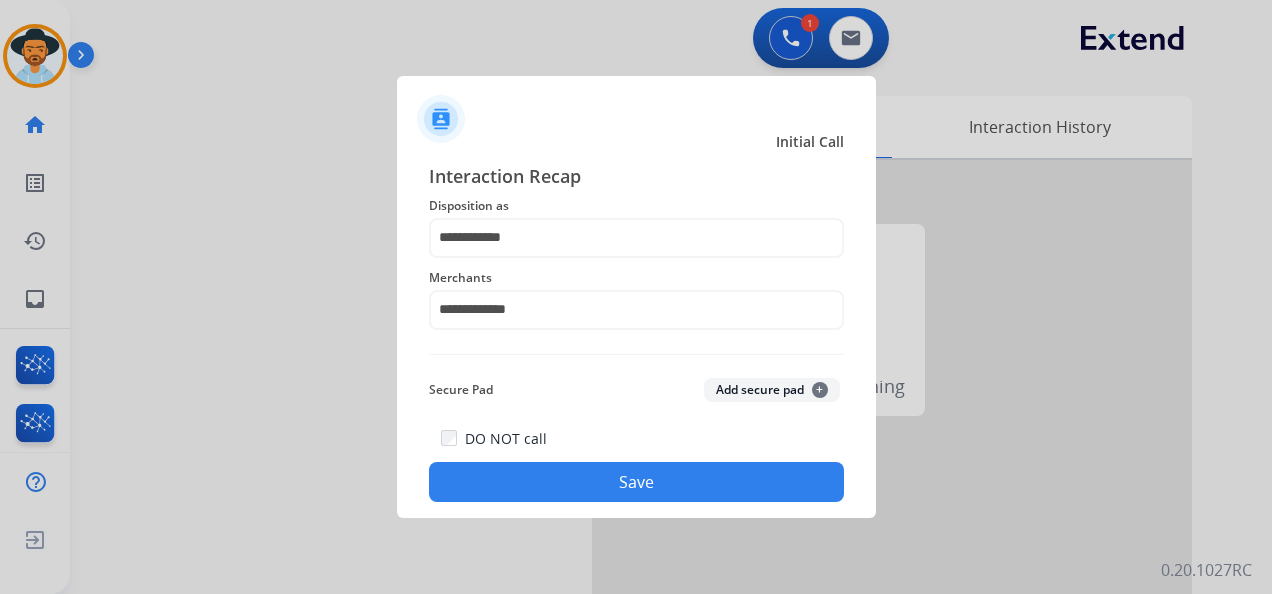click on "Save" 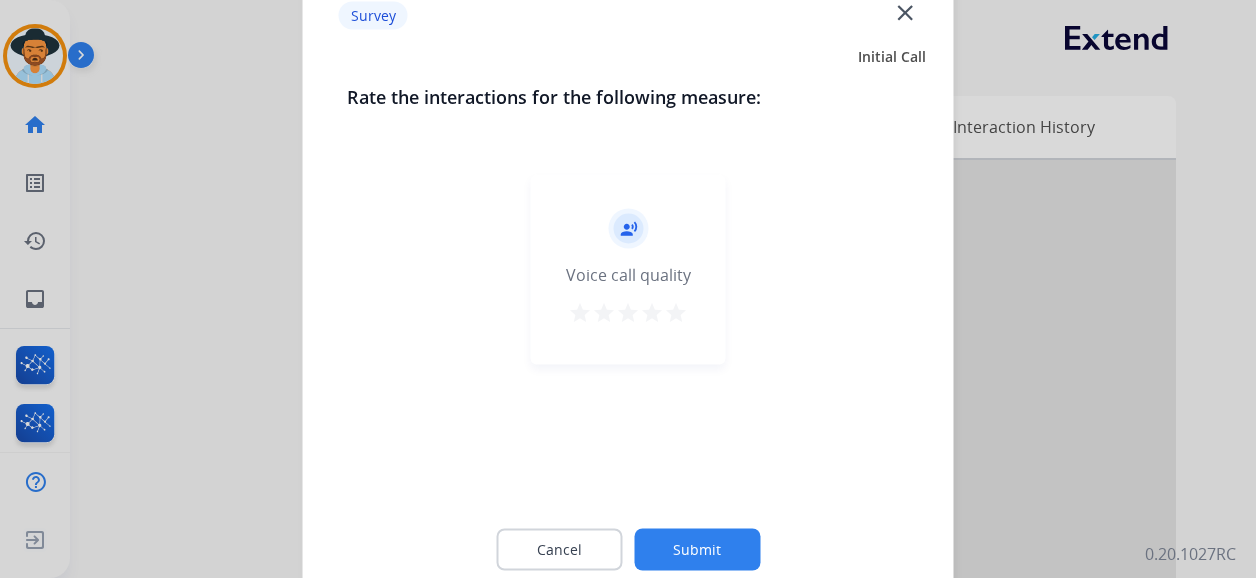 drag, startPoint x: 684, startPoint y: 310, endPoint x: 686, endPoint y: 366, distance: 56.0357 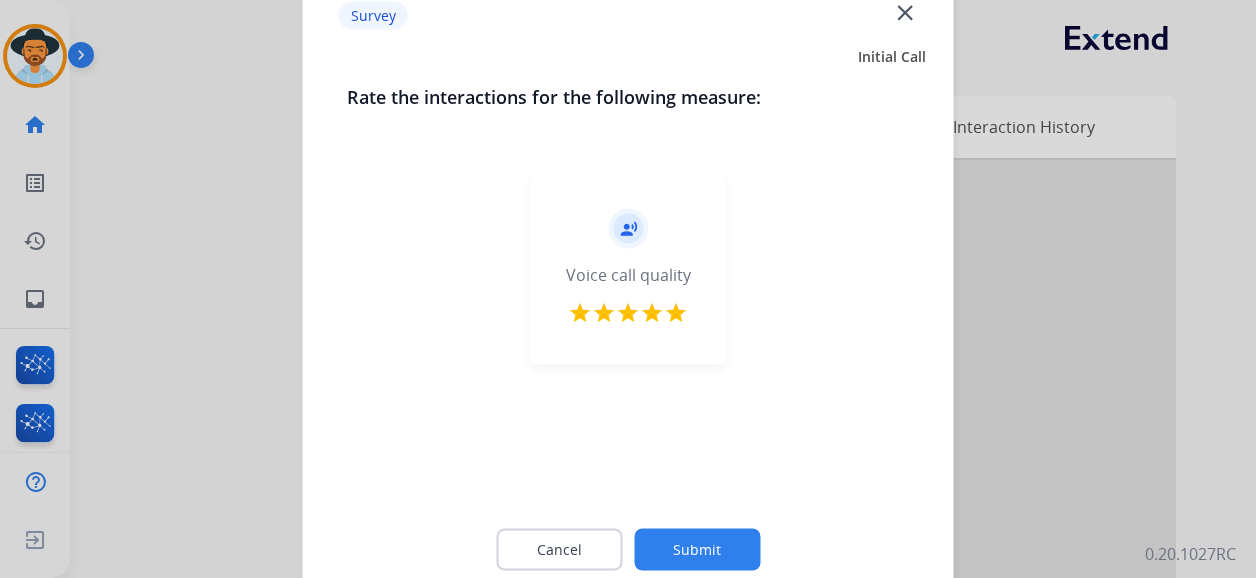 click on "Submit" 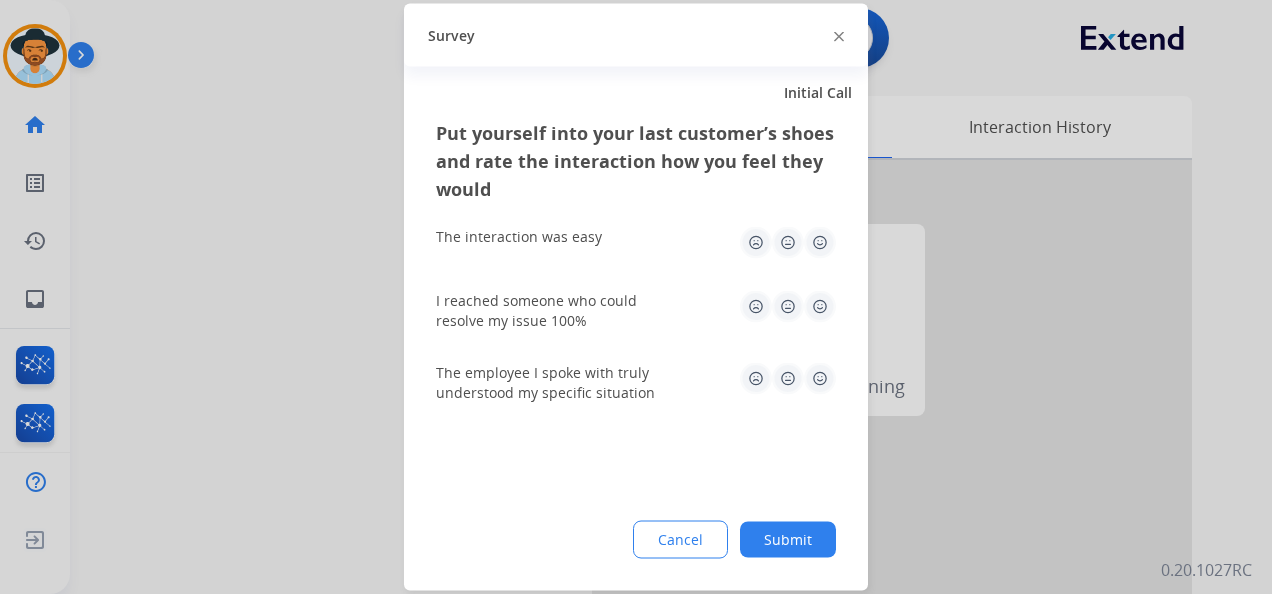 click 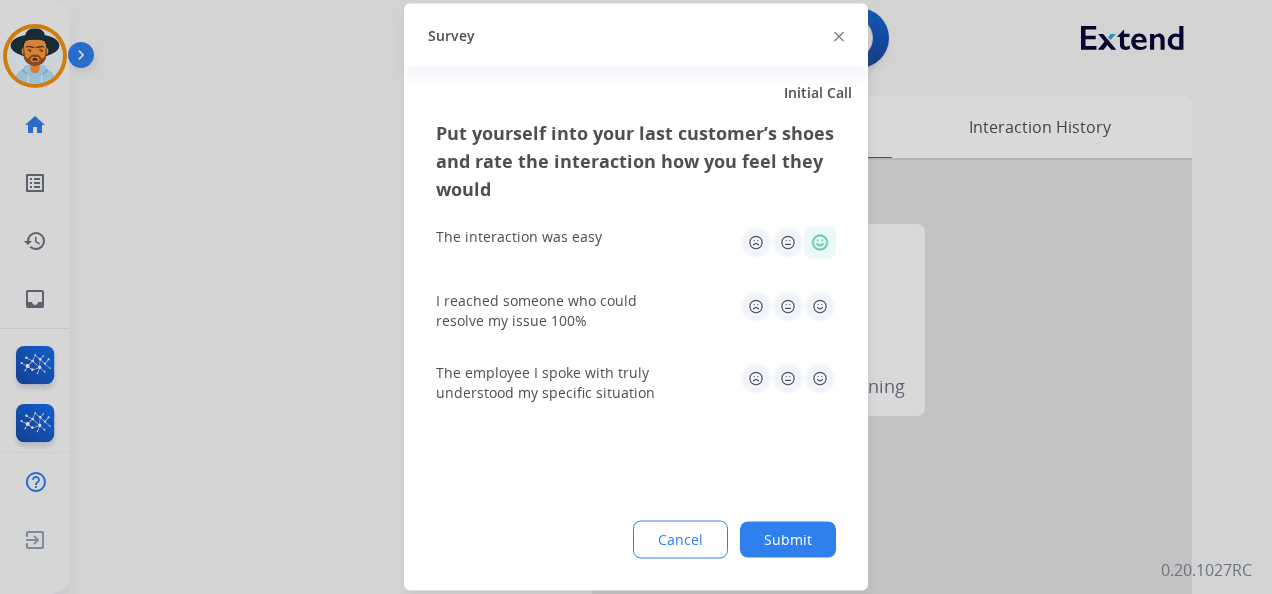 click 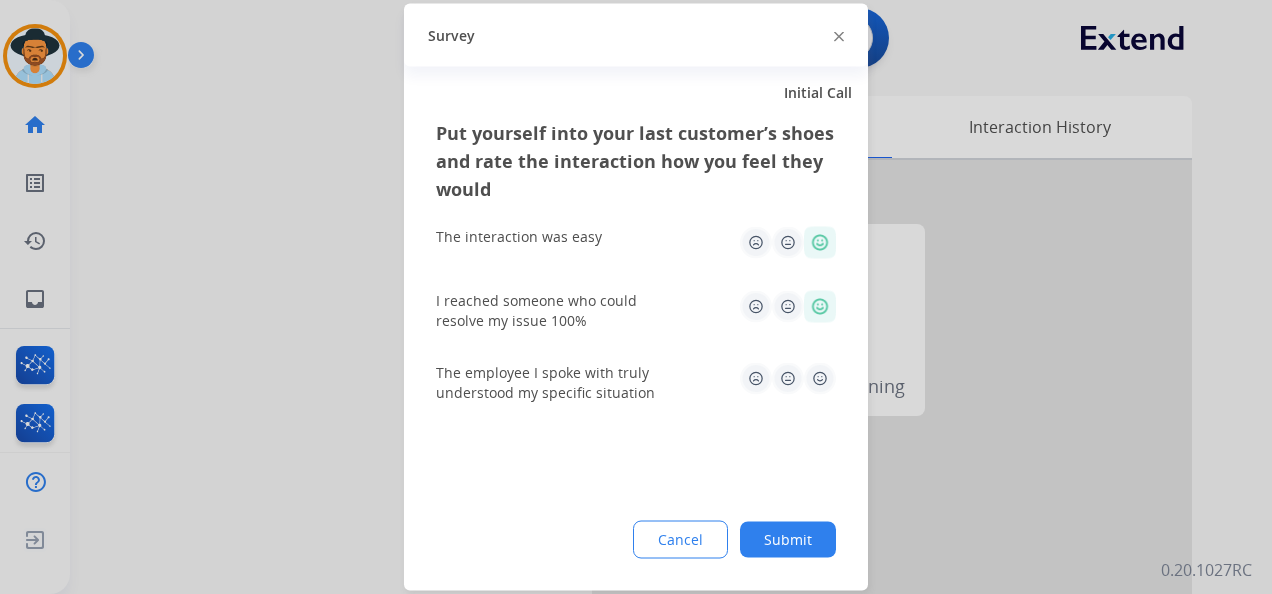 drag, startPoint x: 824, startPoint y: 375, endPoint x: 821, endPoint y: 463, distance: 88.051125 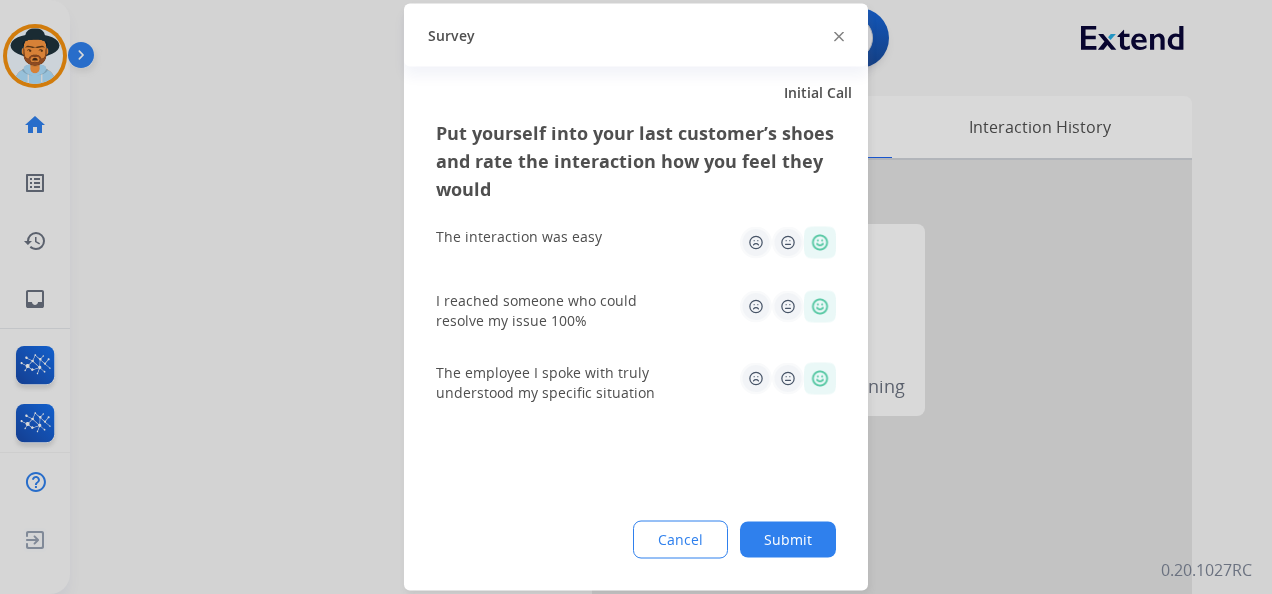 drag, startPoint x: 815, startPoint y: 542, endPoint x: 671, endPoint y: 466, distance: 162.82506 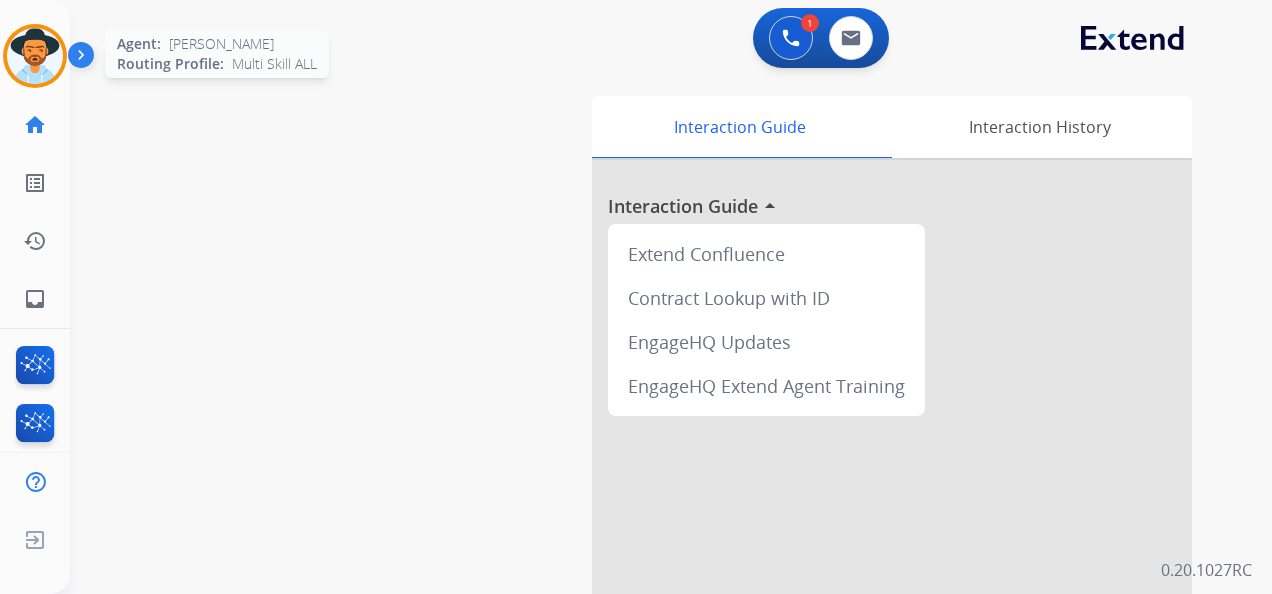 click at bounding box center (35, 56) 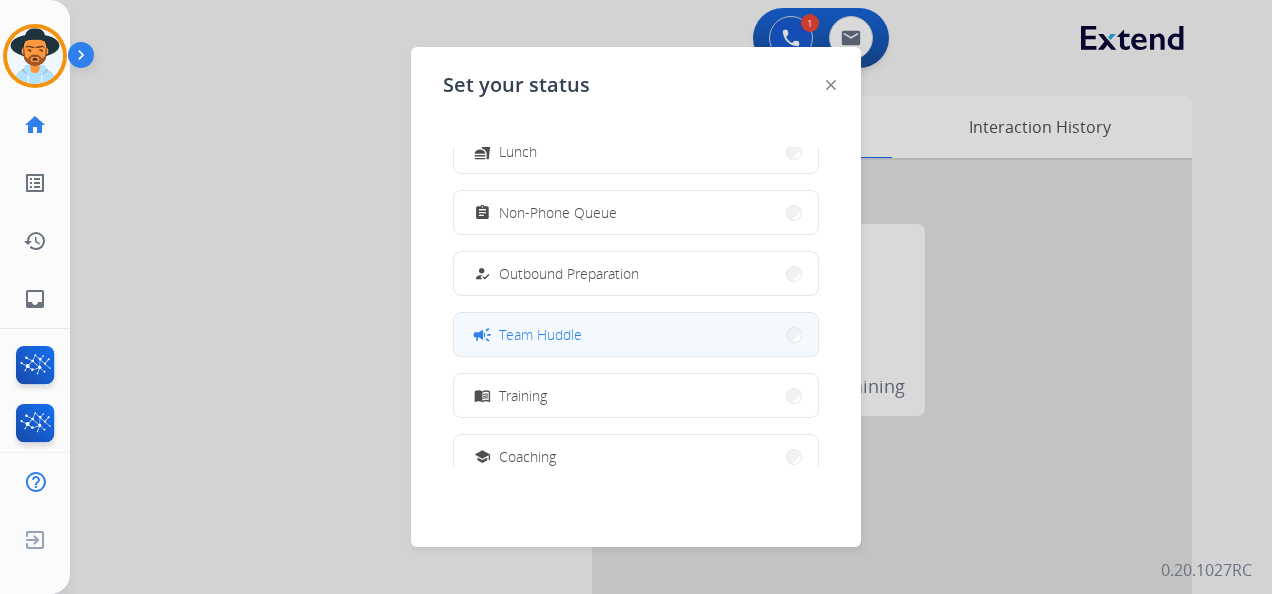 scroll, scrollTop: 200, scrollLeft: 0, axis: vertical 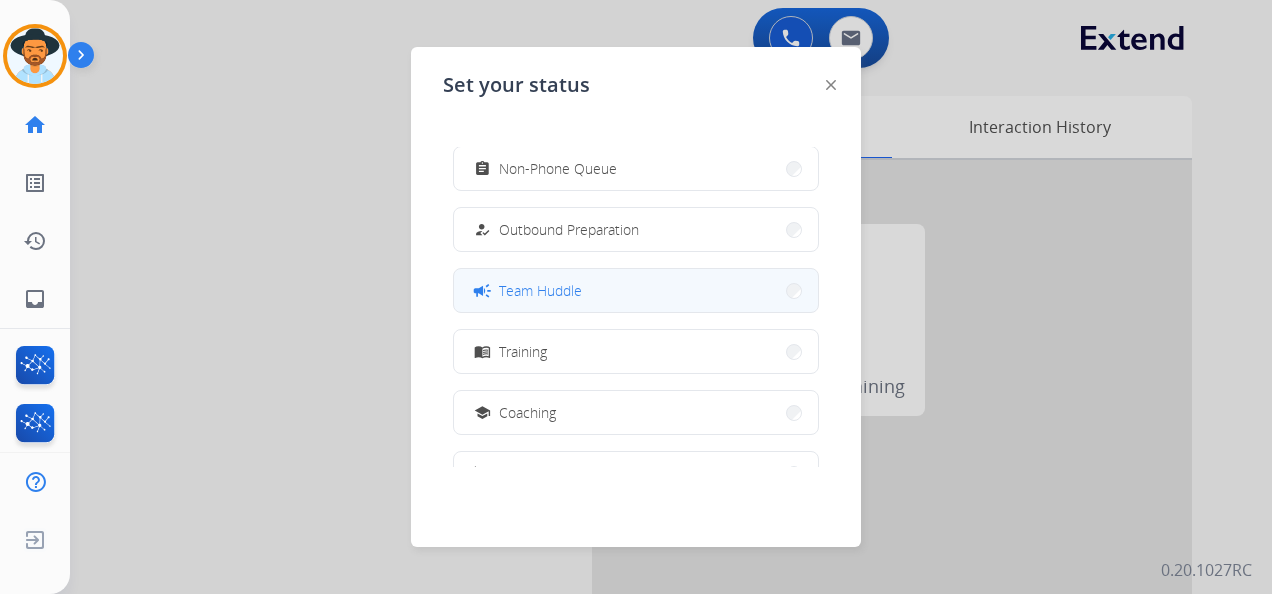 click on "campaign Team Huddle" at bounding box center [636, 290] 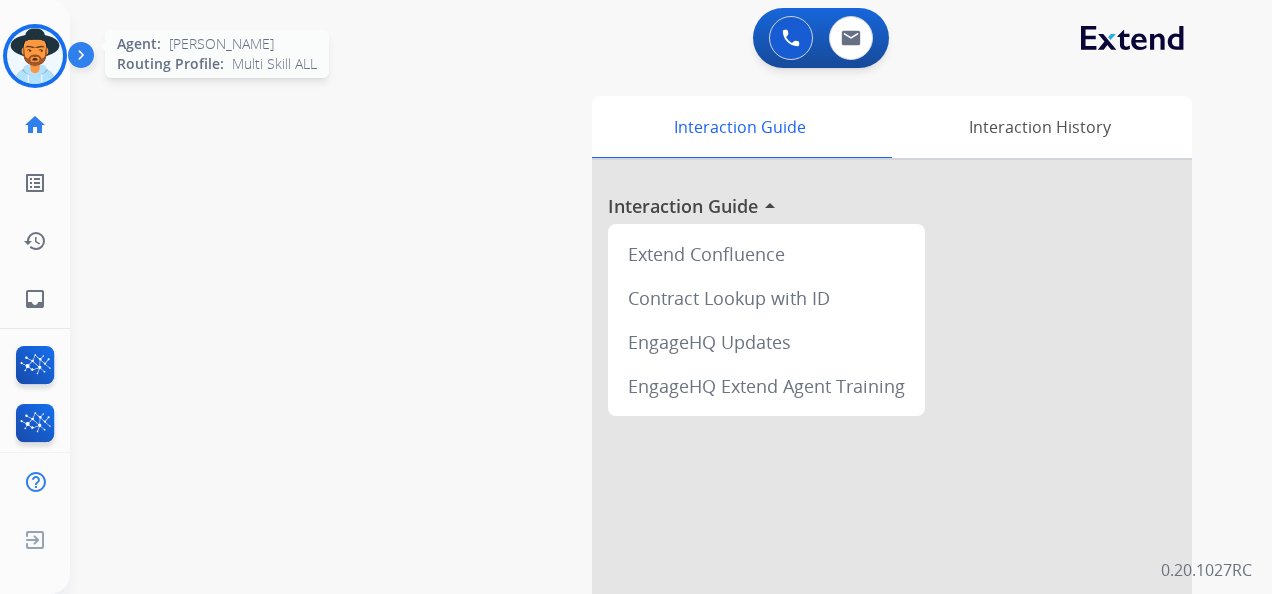 click at bounding box center [35, 56] 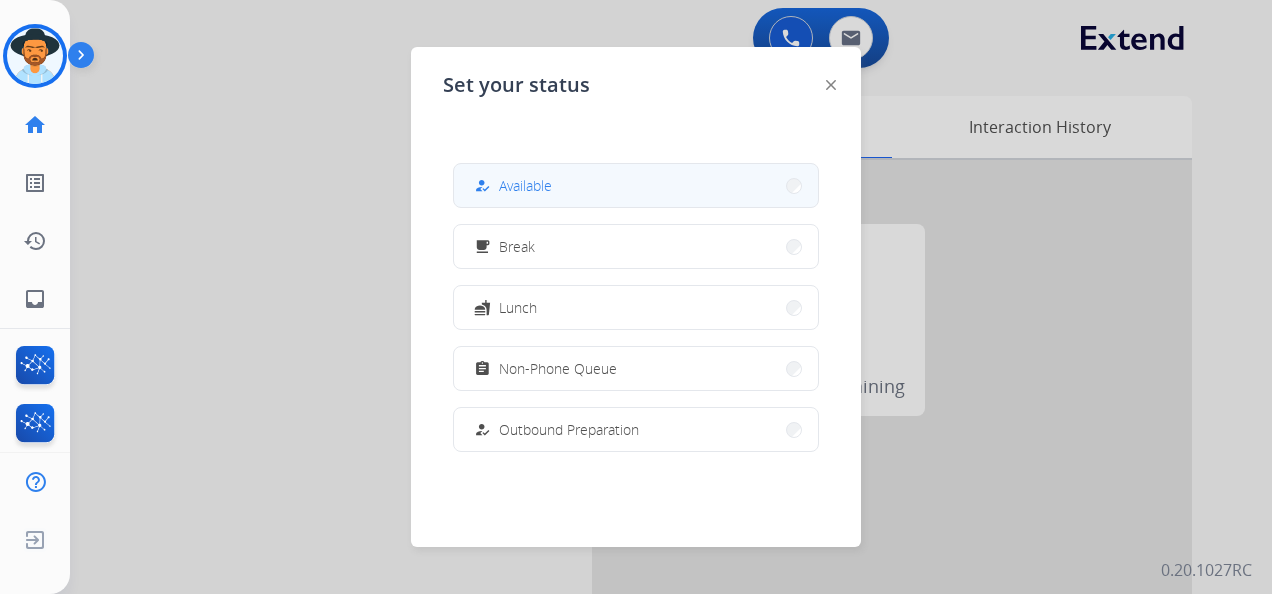 click on "how_to_reg" at bounding box center (484, 186) 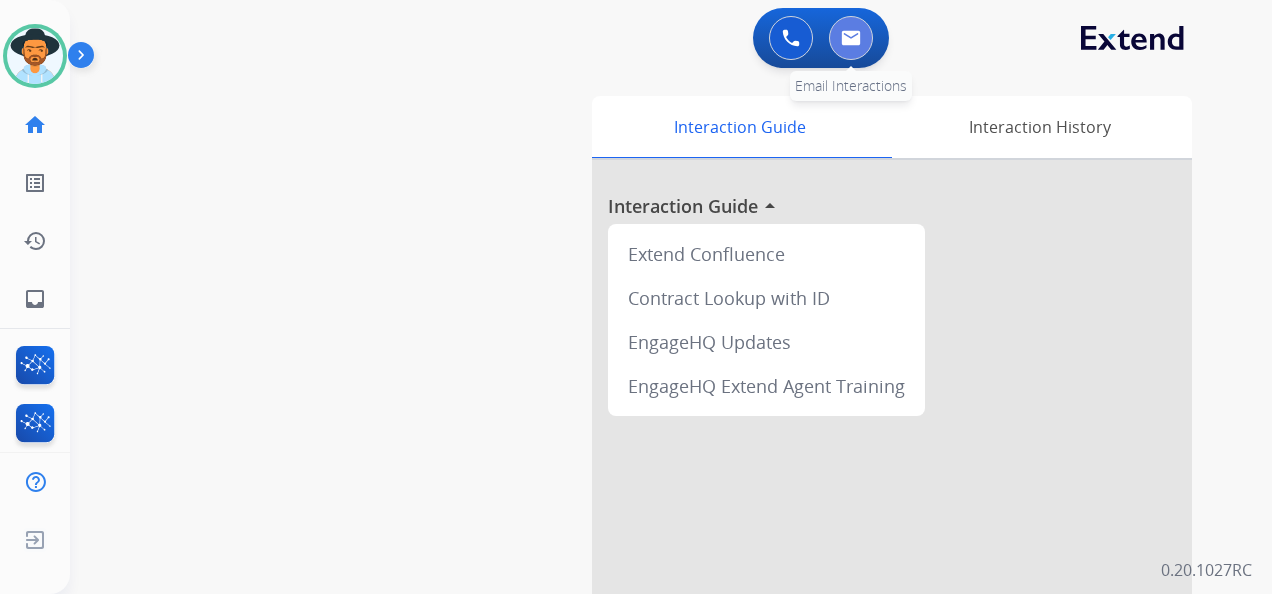 click at bounding box center (851, 38) 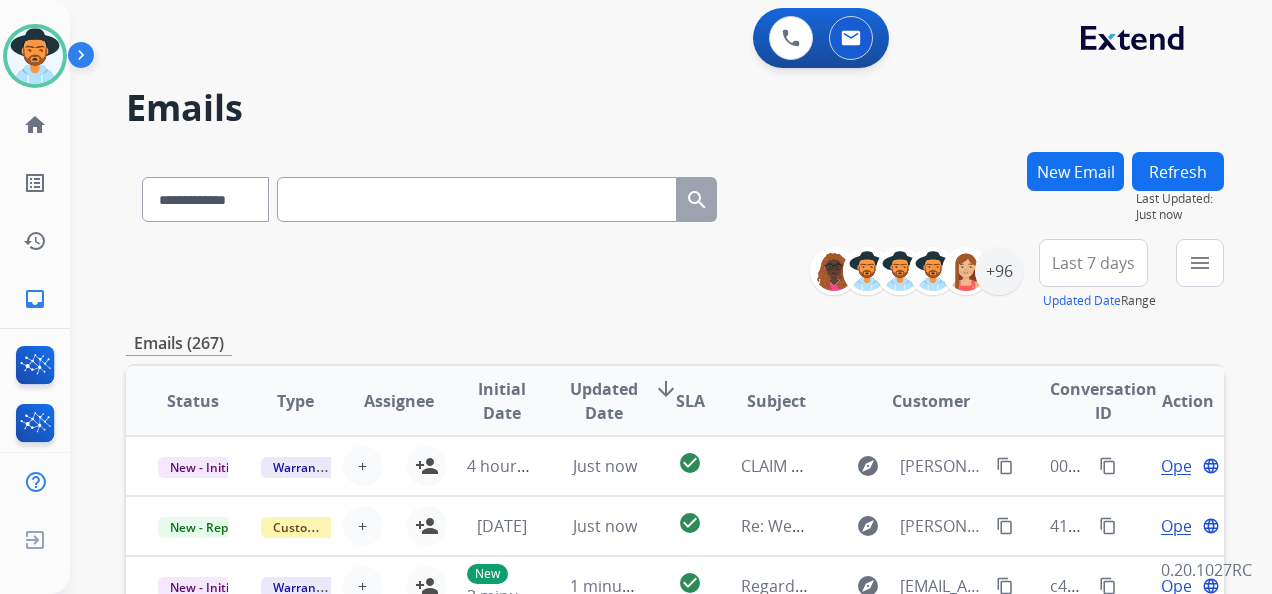 click on "Last 7 days" at bounding box center [1093, 263] 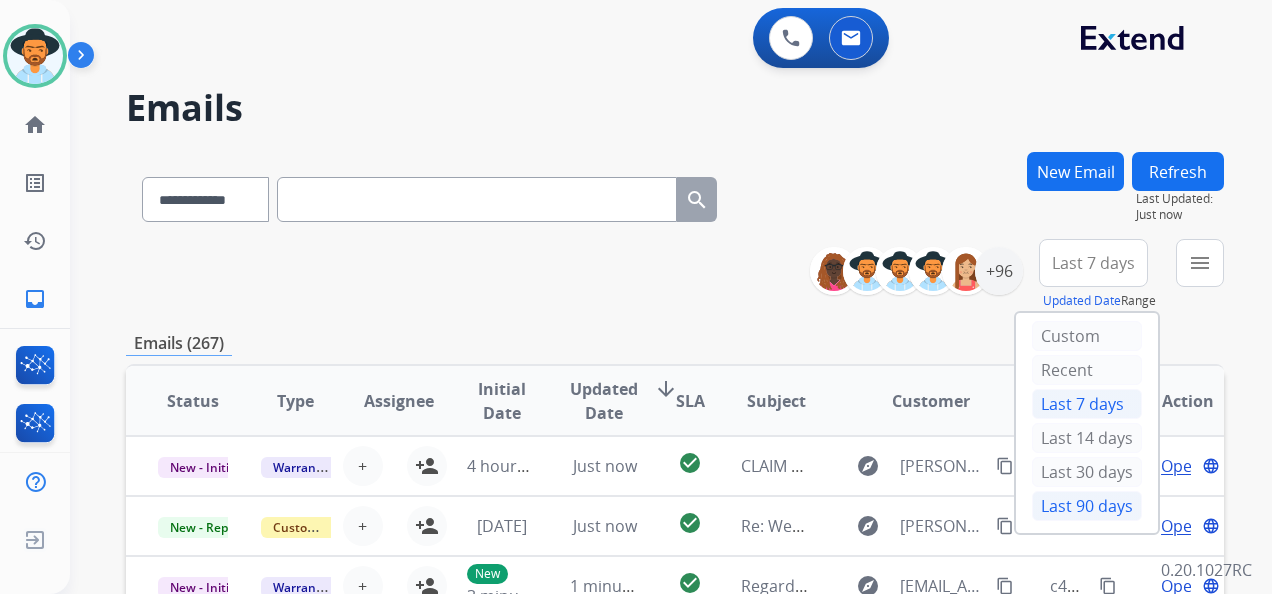 click on "Last 90 days" at bounding box center [1087, 506] 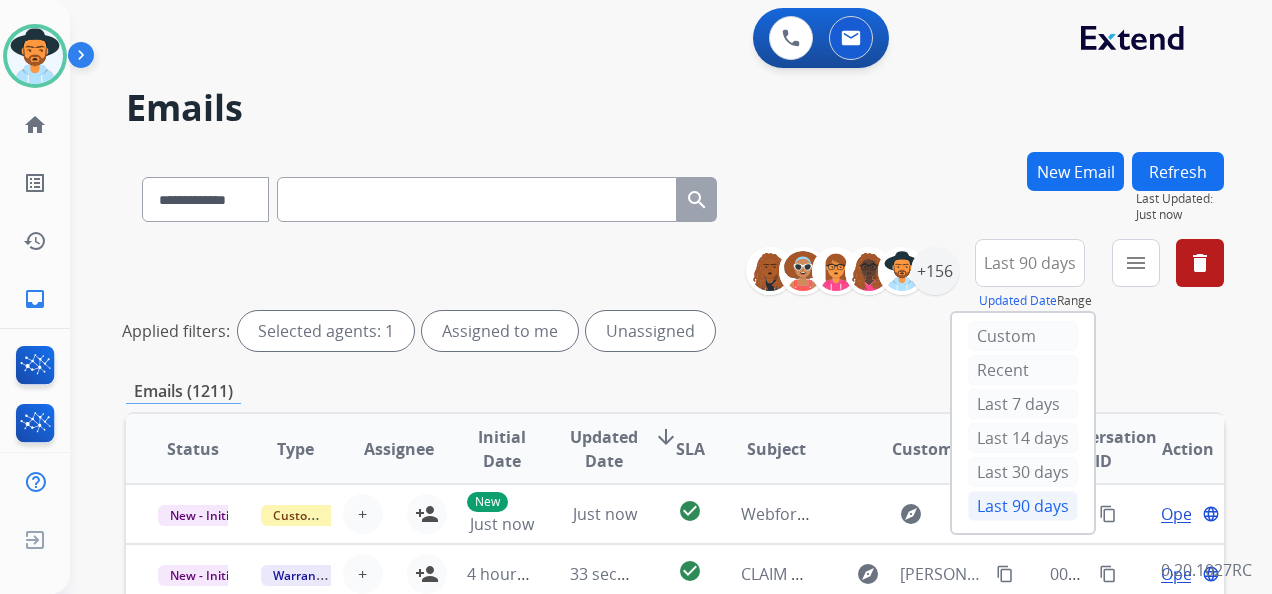click on "**********" at bounding box center (675, 669) 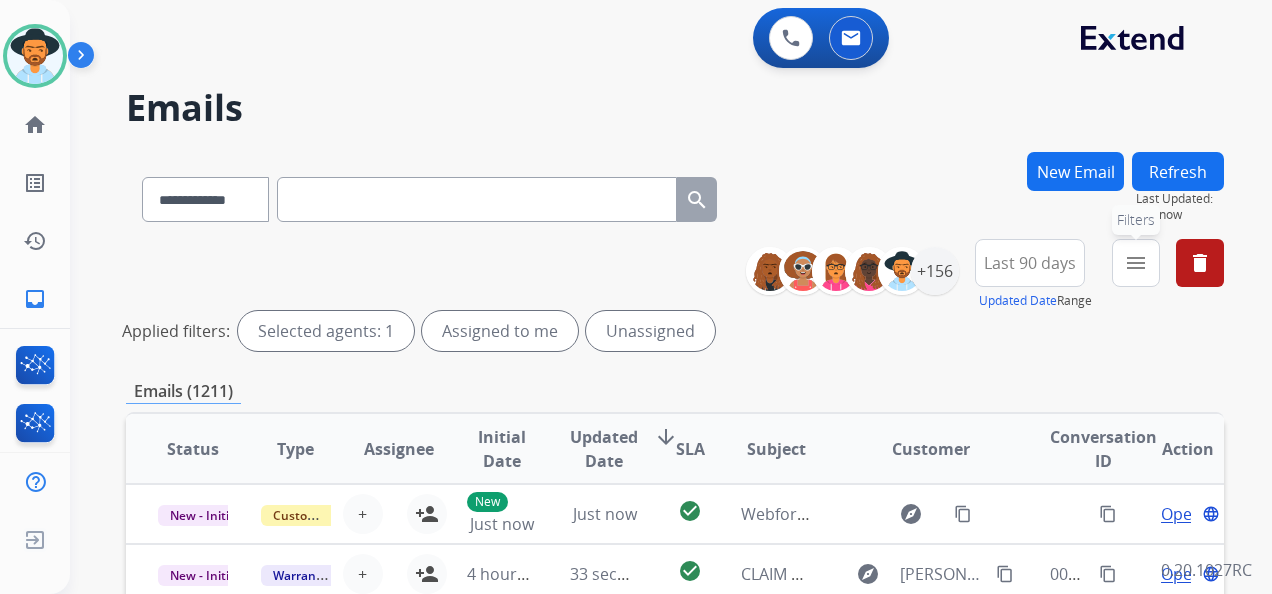 click on "menu" at bounding box center (1136, 263) 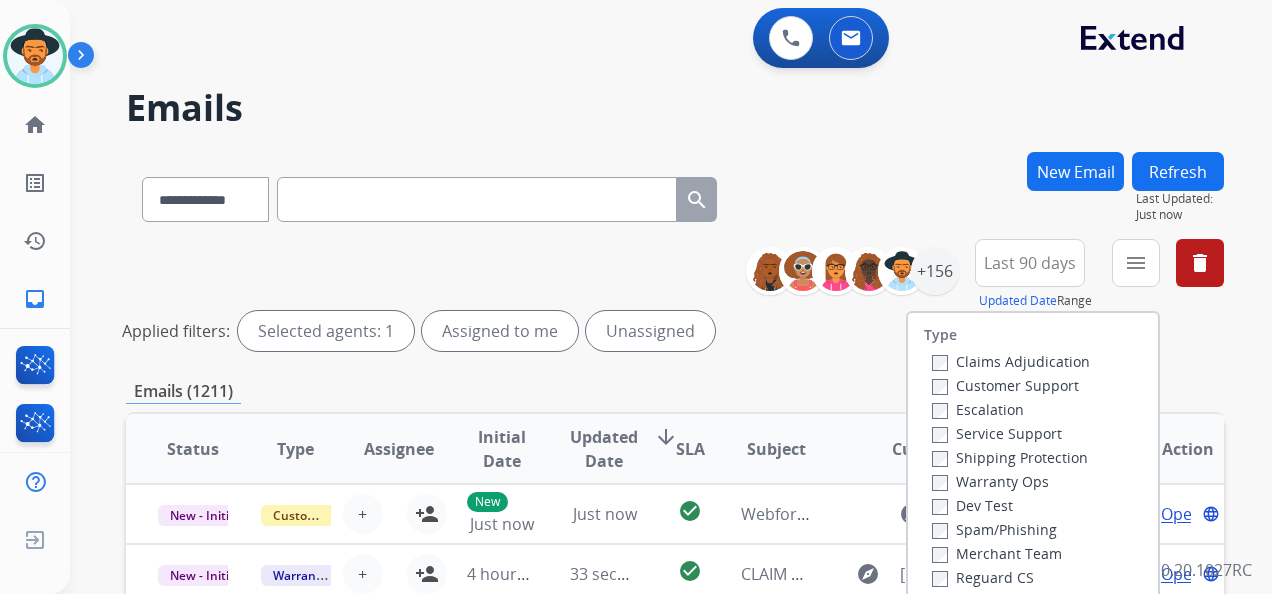 click on "Customer Support" at bounding box center (1005, 385) 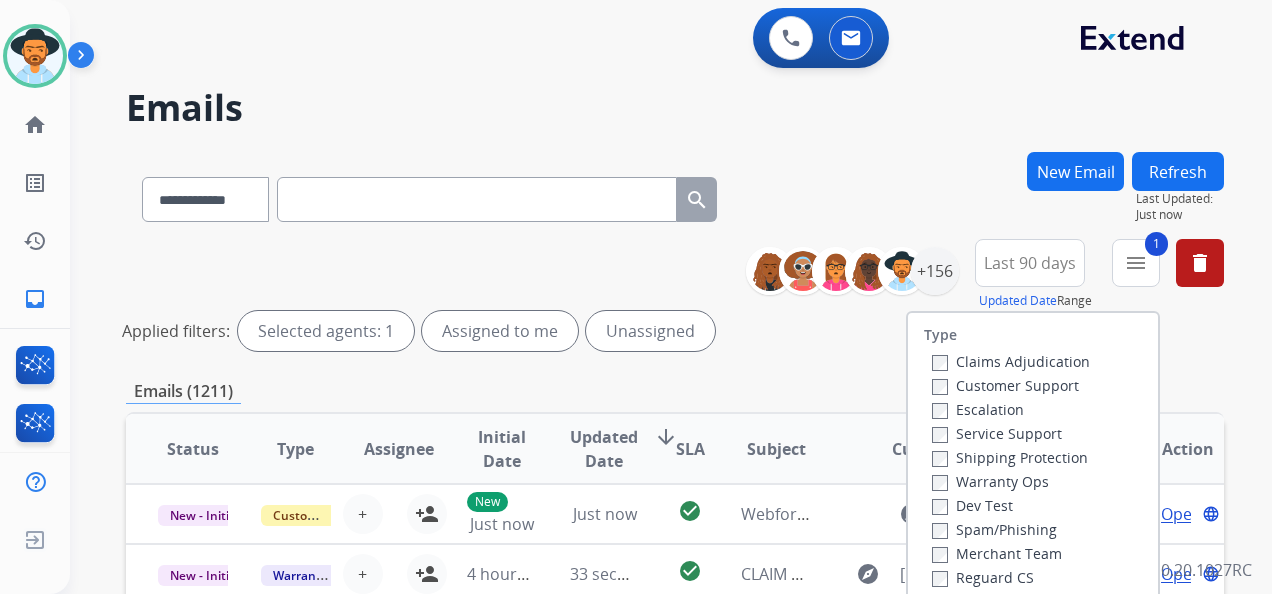 click on "Shipping Protection" at bounding box center (1010, 457) 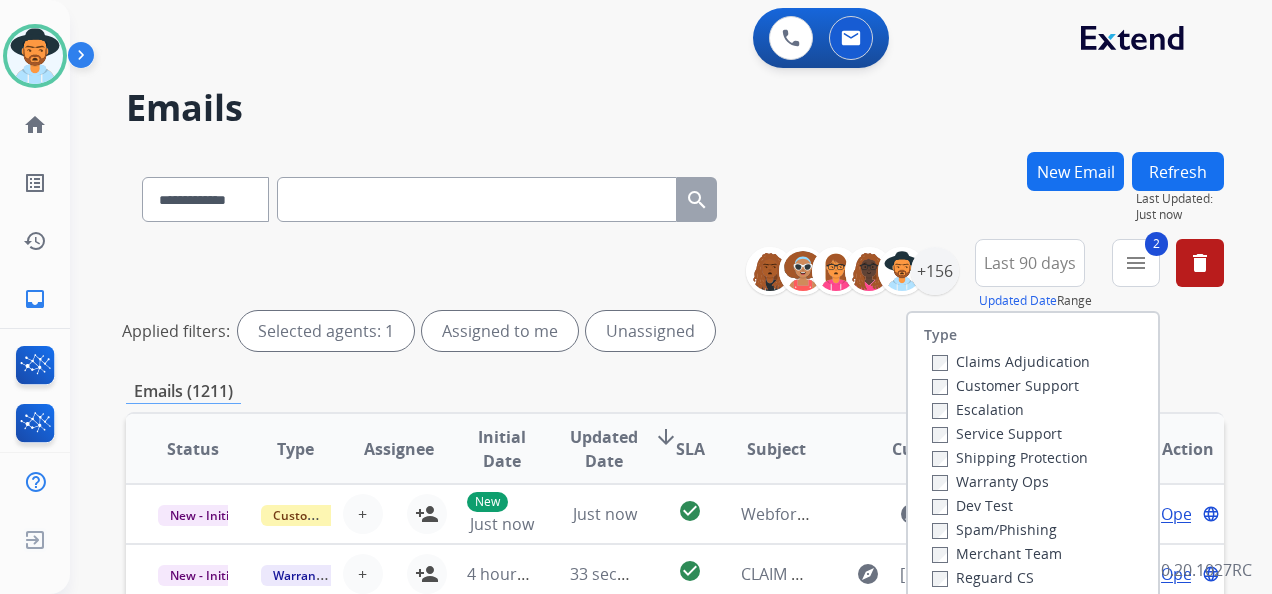 click on "Reguard CS" at bounding box center [983, 577] 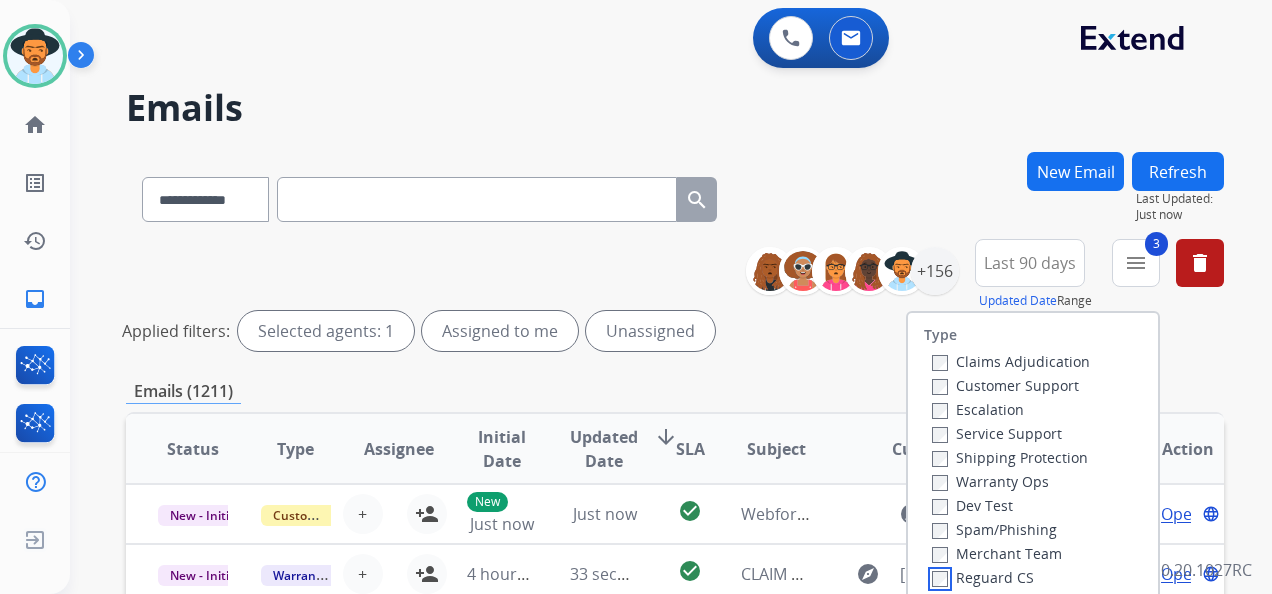 scroll, scrollTop: 100, scrollLeft: 0, axis: vertical 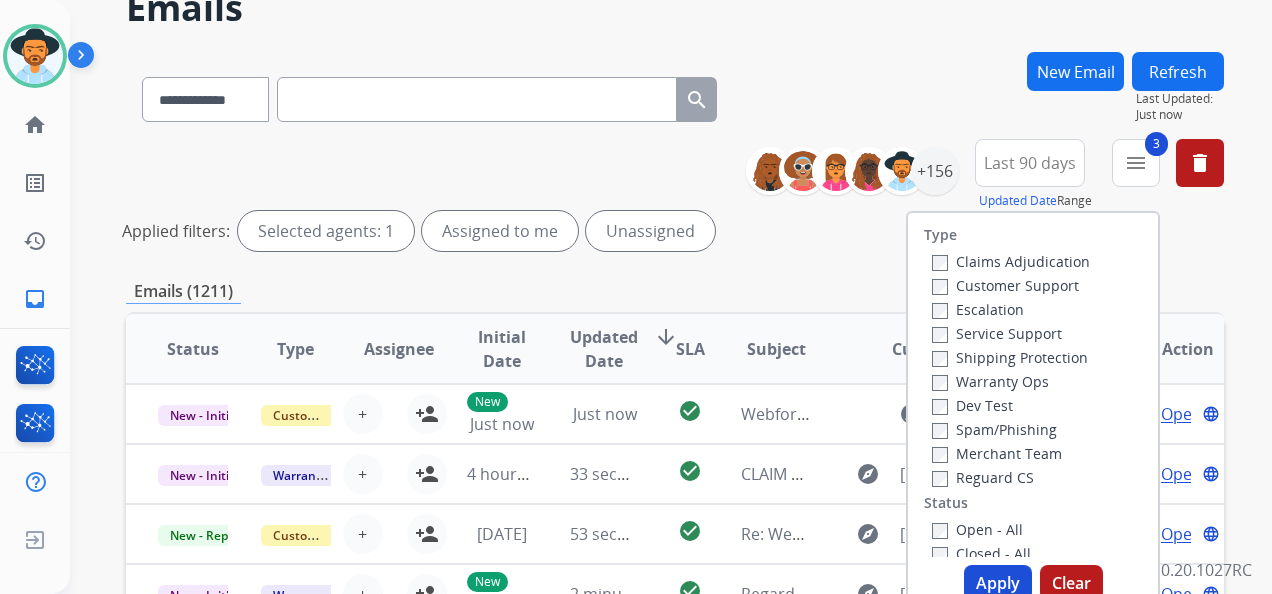 click on "Open - All" at bounding box center (977, 529) 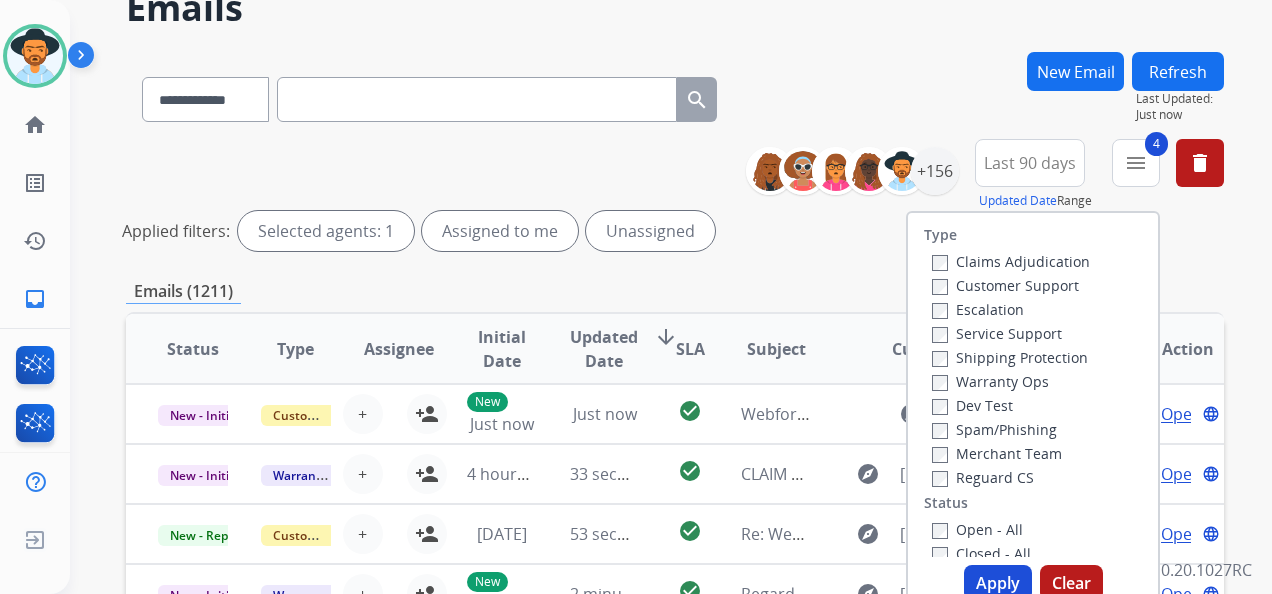 click on "Apply" at bounding box center (998, 583) 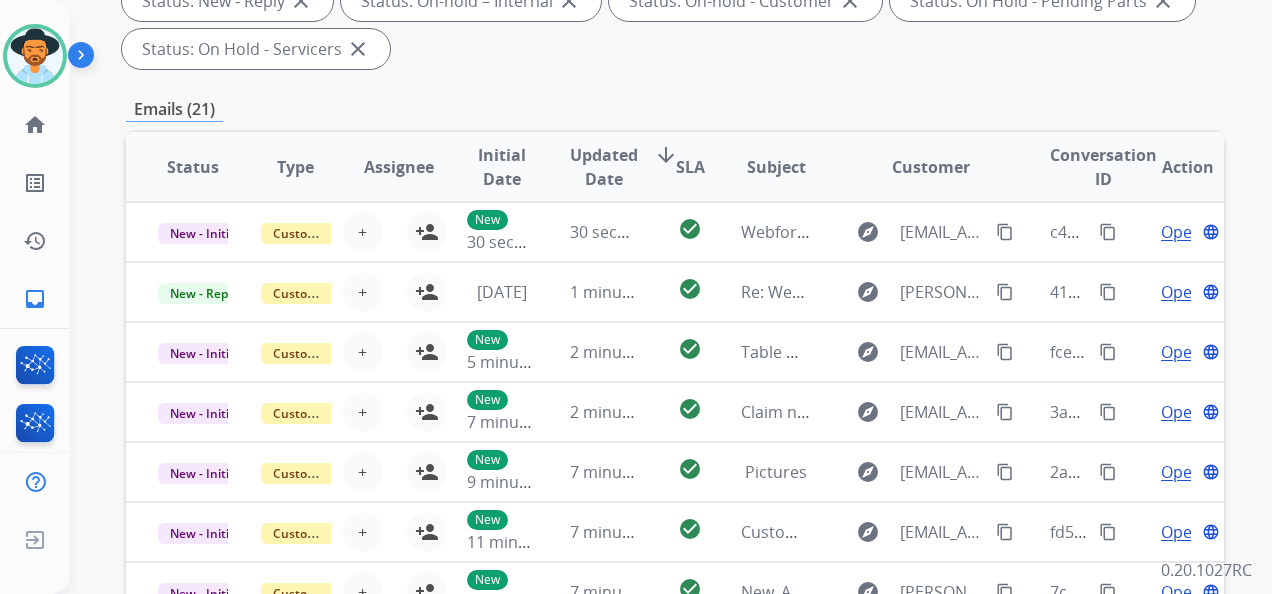 scroll, scrollTop: 236, scrollLeft: 0, axis: vertical 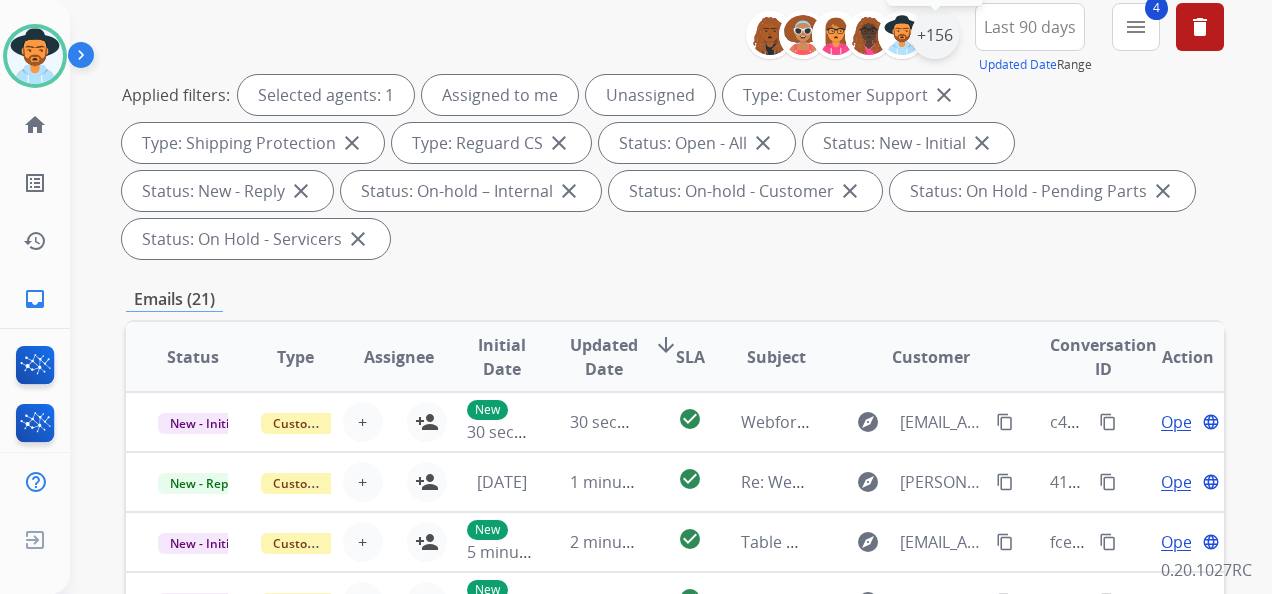 click on "+156" at bounding box center [935, 35] 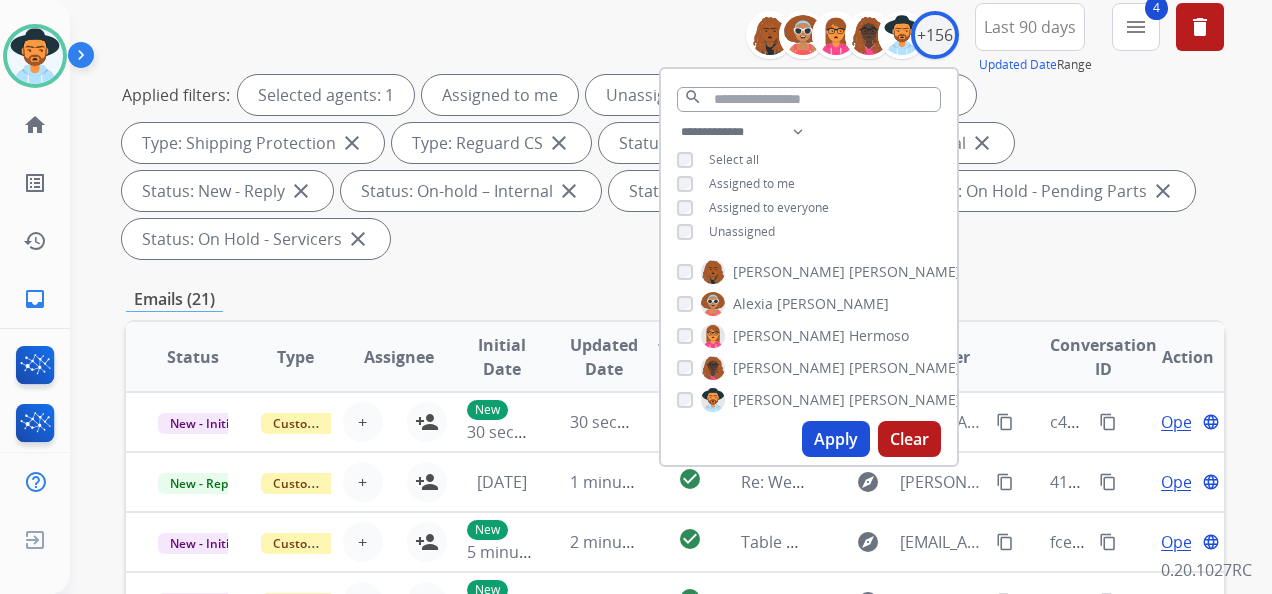 click on "Apply" at bounding box center (836, 439) 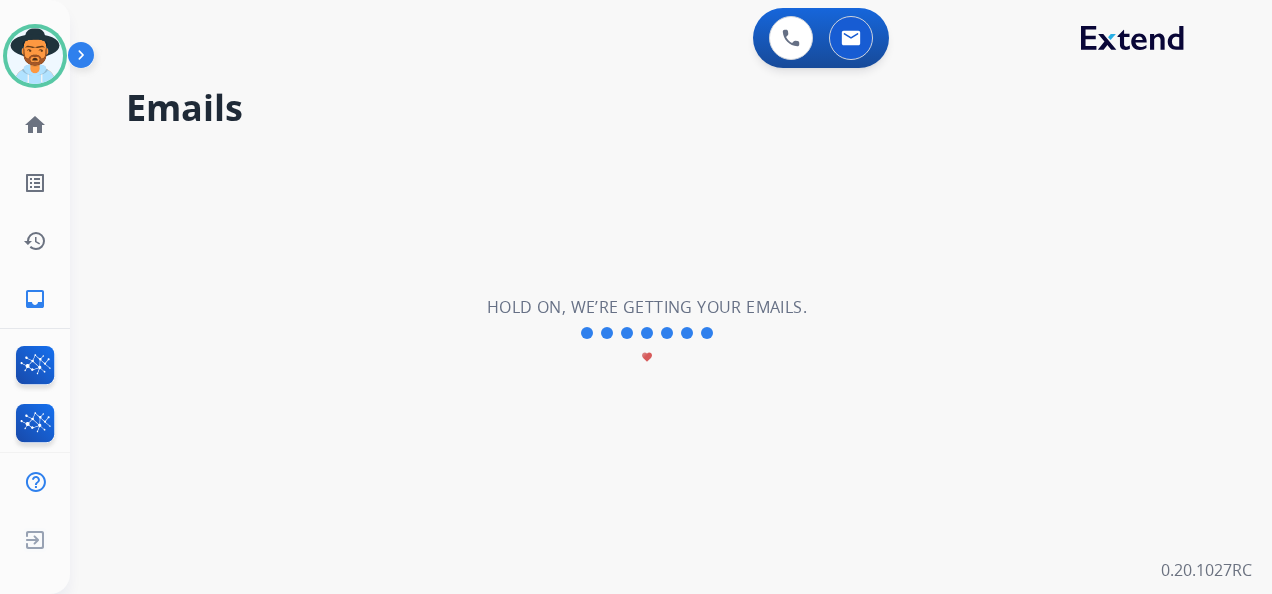 scroll, scrollTop: 0, scrollLeft: 0, axis: both 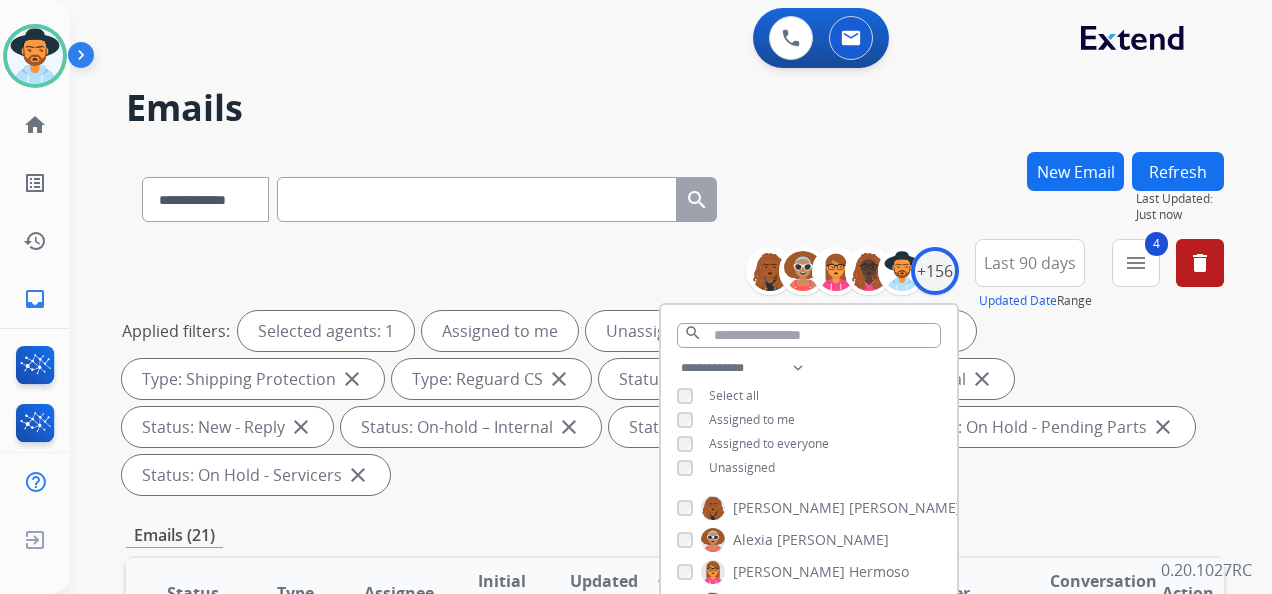 click on "**********" at bounding box center (675, 371) 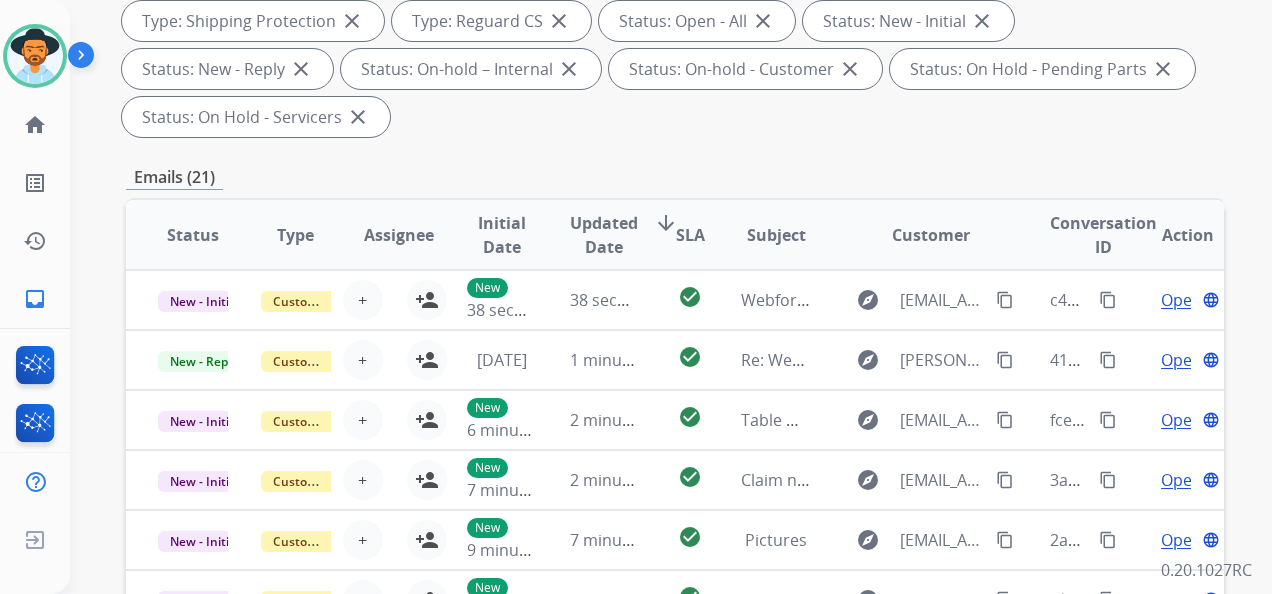 scroll, scrollTop: 400, scrollLeft: 0, axis: vertical 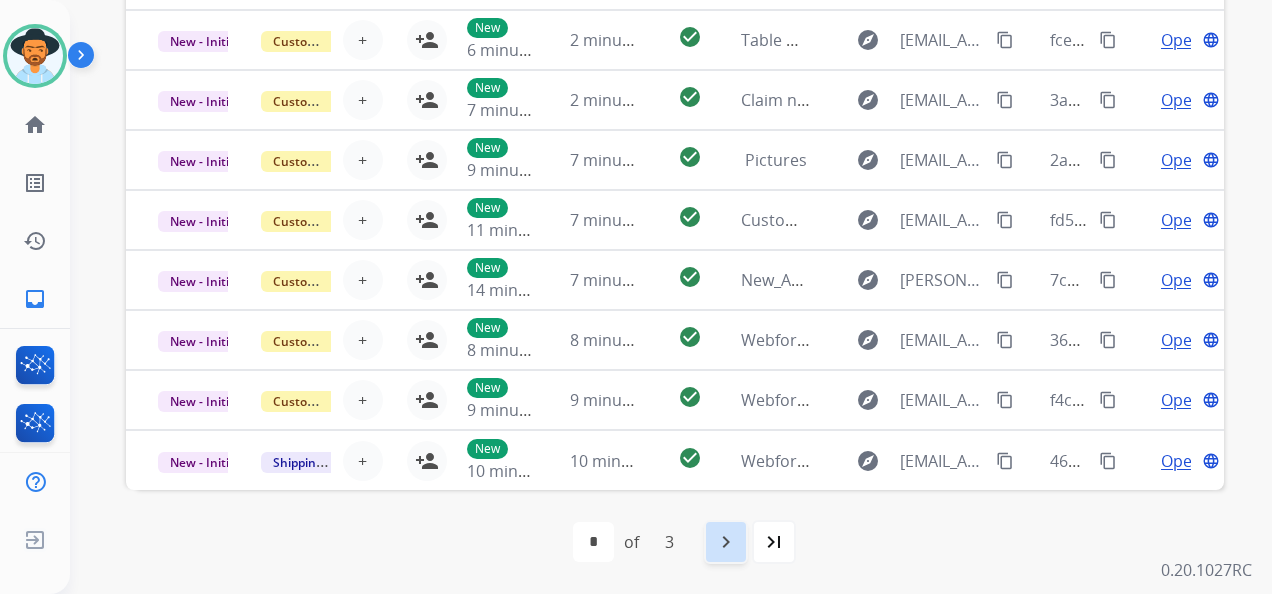 click on "navigate_next" at bounding box center [726, 542] 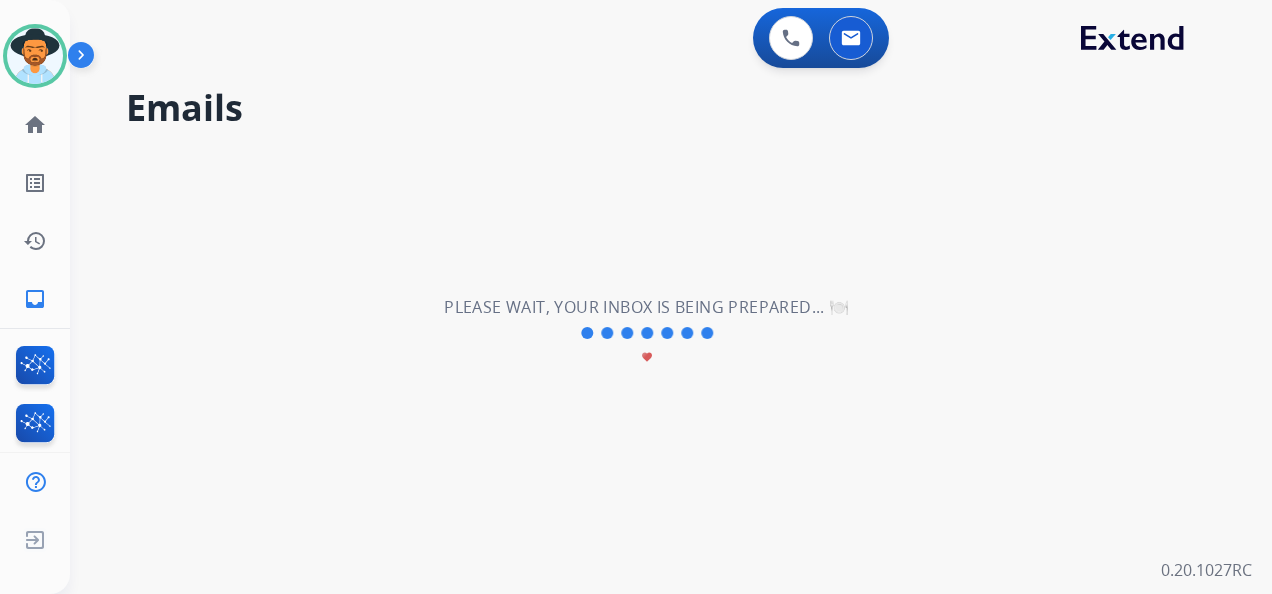 select on "*" 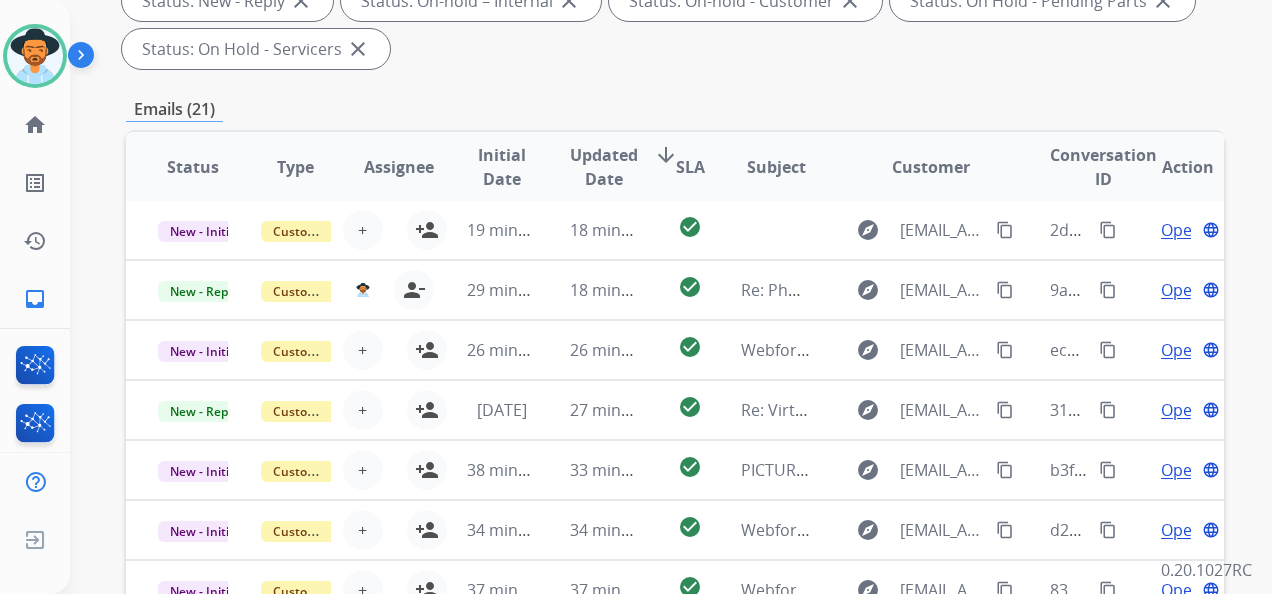 scroll, scrollTop: 600, scrollLeft: 0, axis: vertical 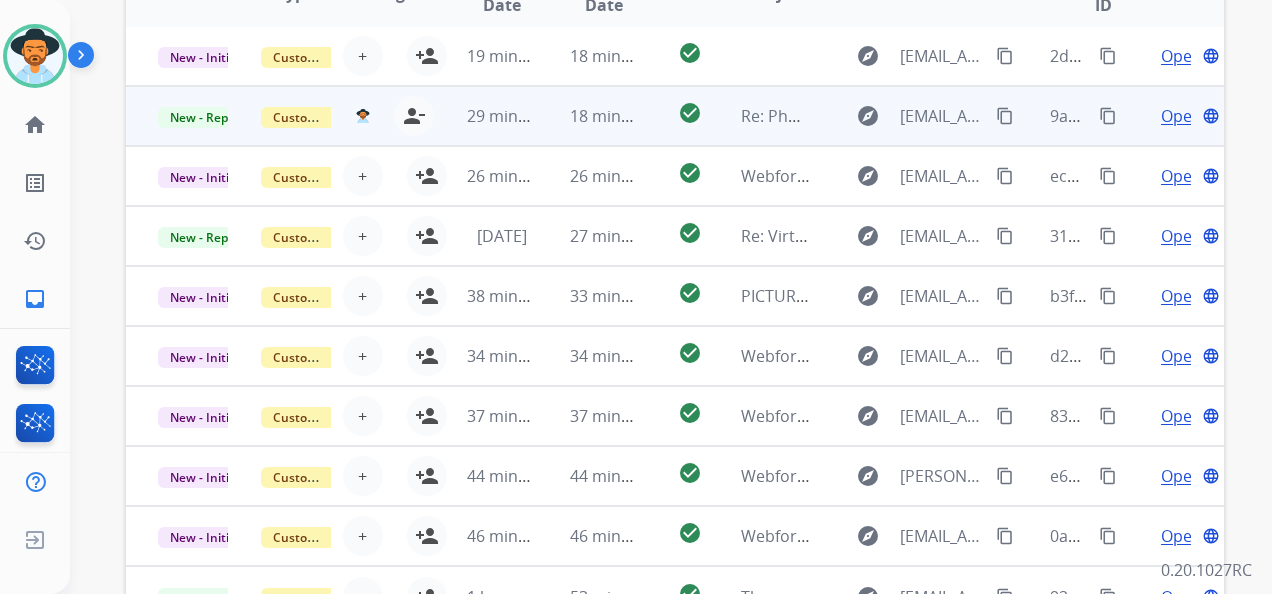 click on "Open" at bounding box center (1181, 116) 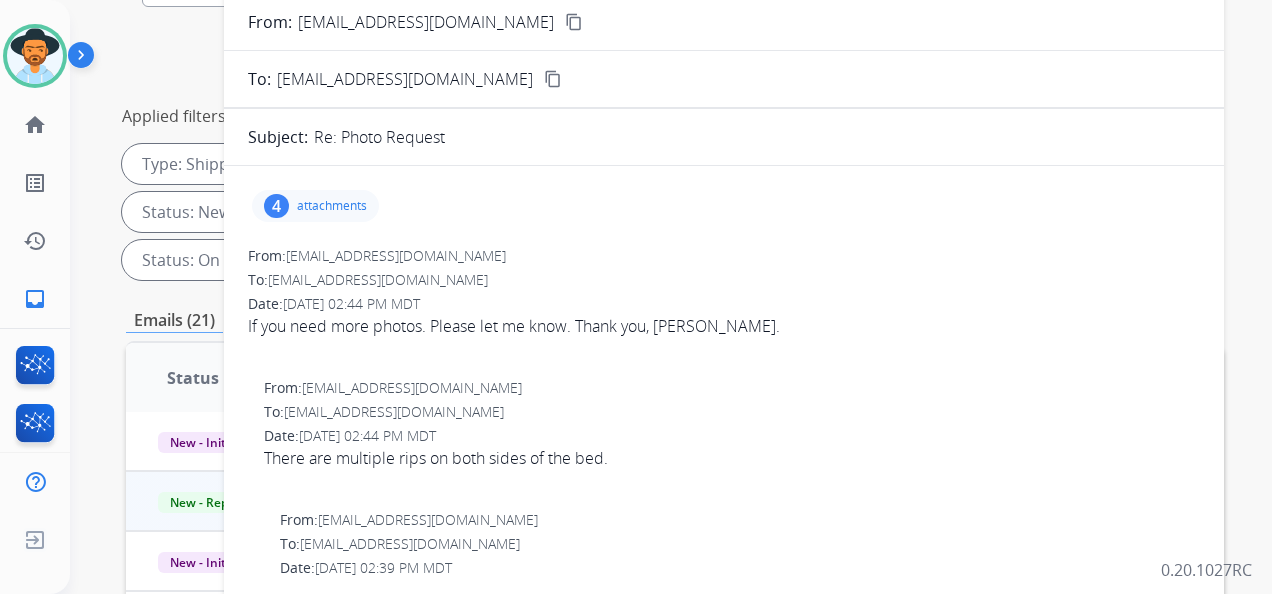 scroll, scrollTop: 200, scrollLeft: 0, axis: vertical 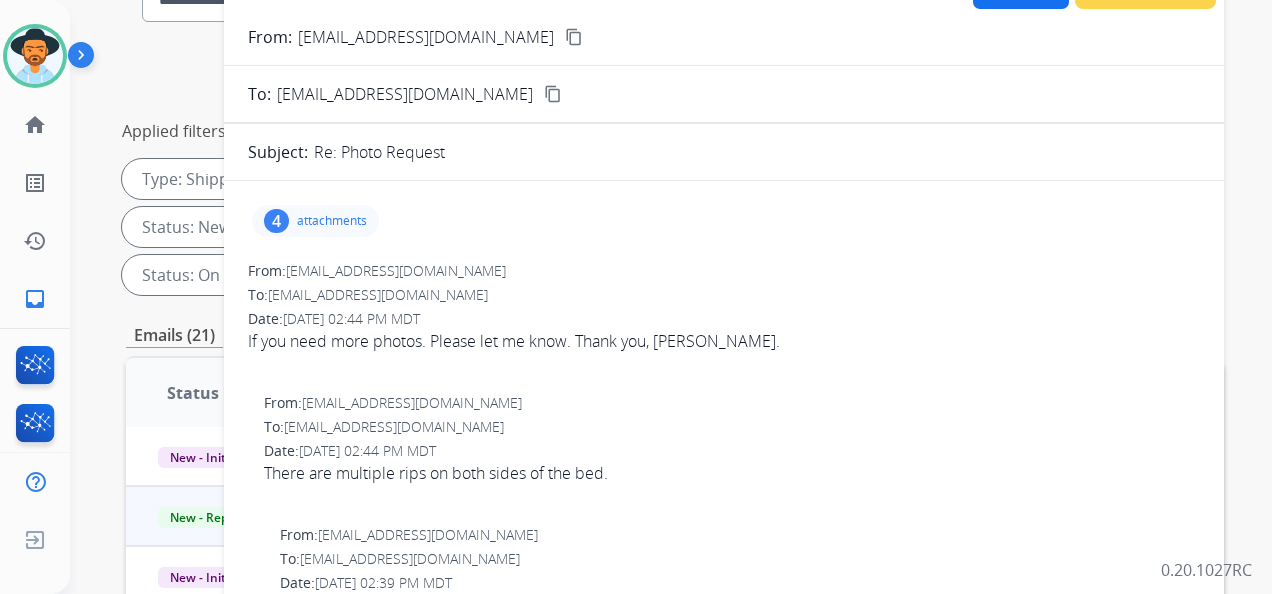 click on "4" at bounding box center (276, 221) 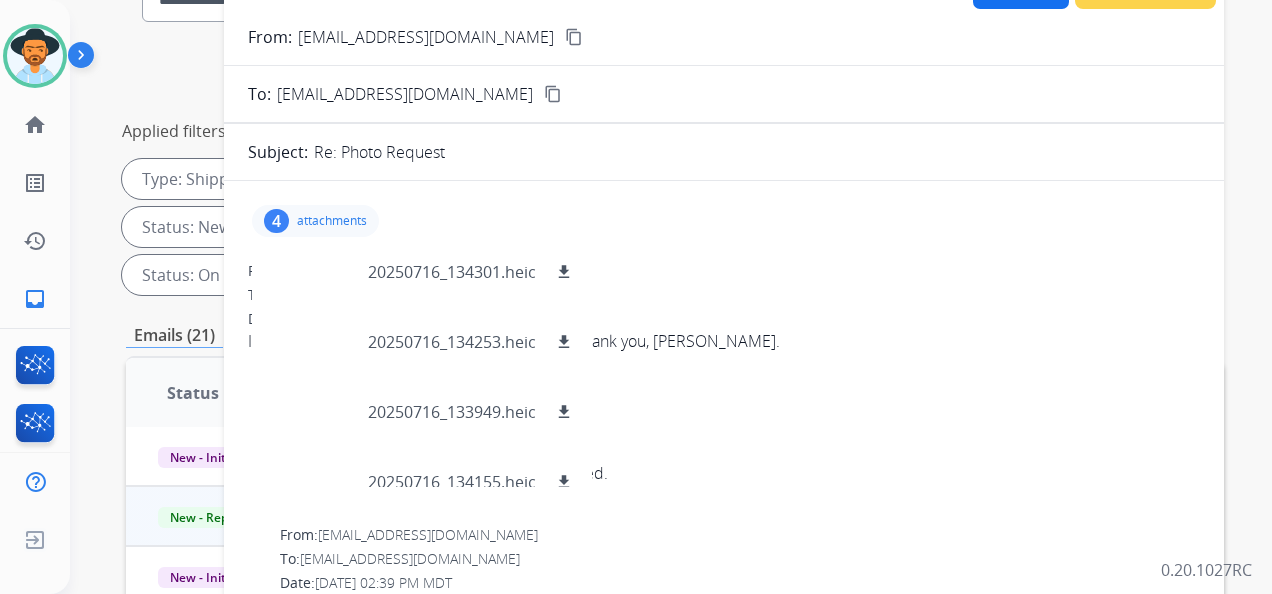 click on "4 attachments  20250716_134301.heic  download  20250716_134253.heic  download  20250716_133949.heic  download  20250716_134155.heic  download" at bounding box center (315, 221) 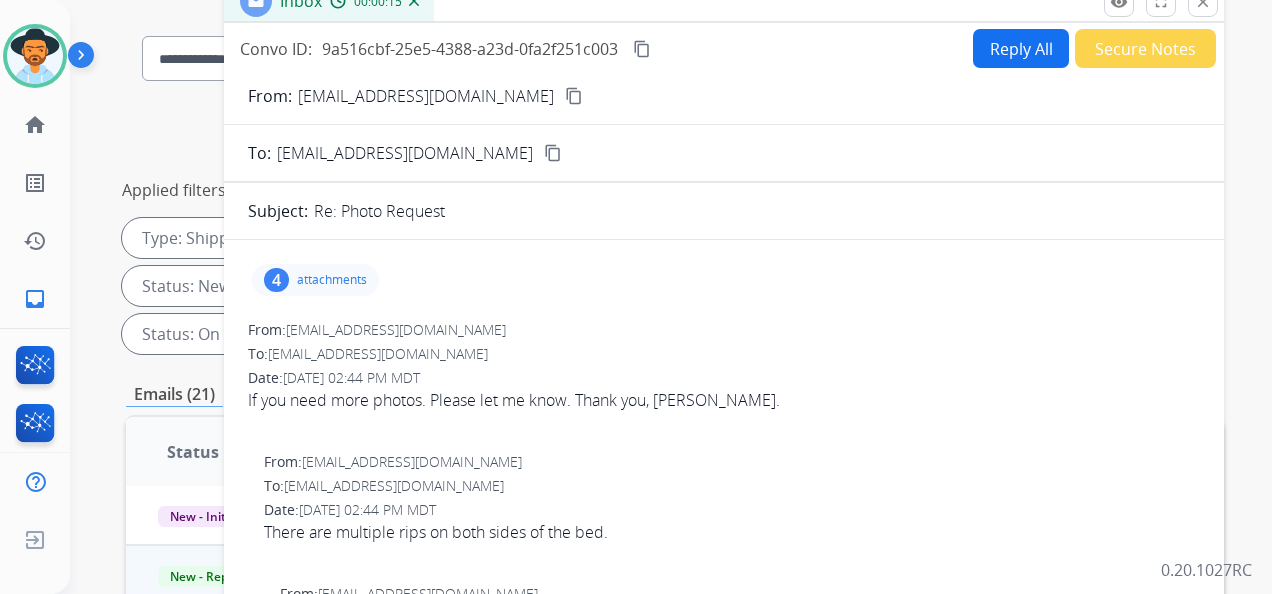 scroll, scrollTop: 100, scrollLeft: 0, axis: vertical 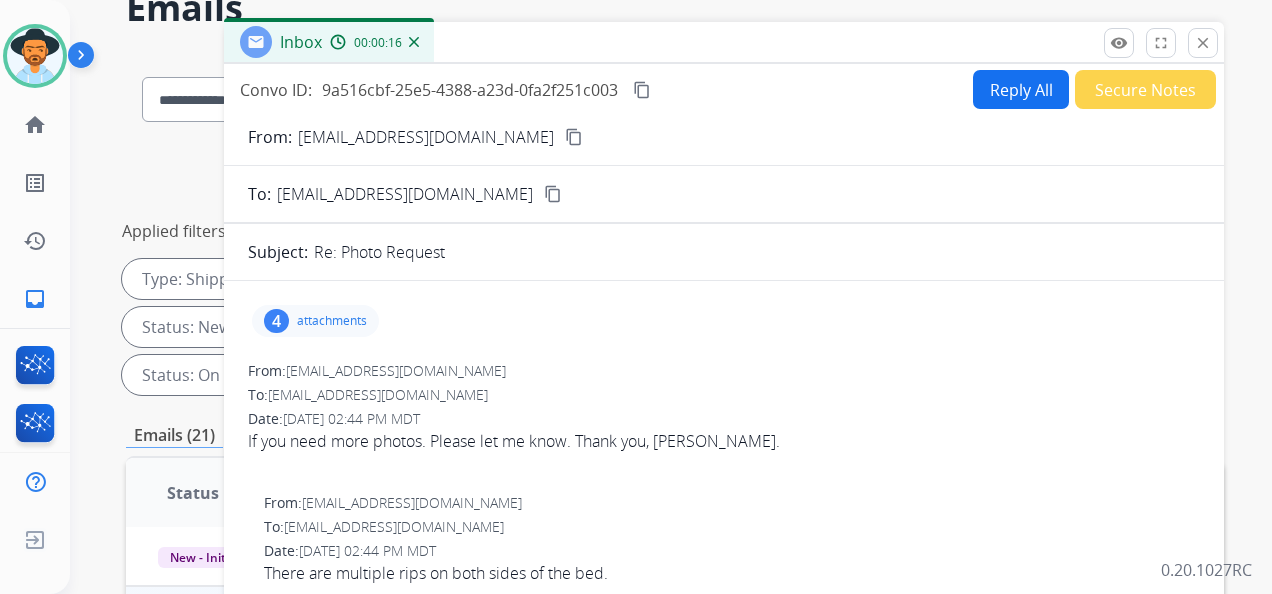 click on "Reply All" at bounding box center [1021, 89] 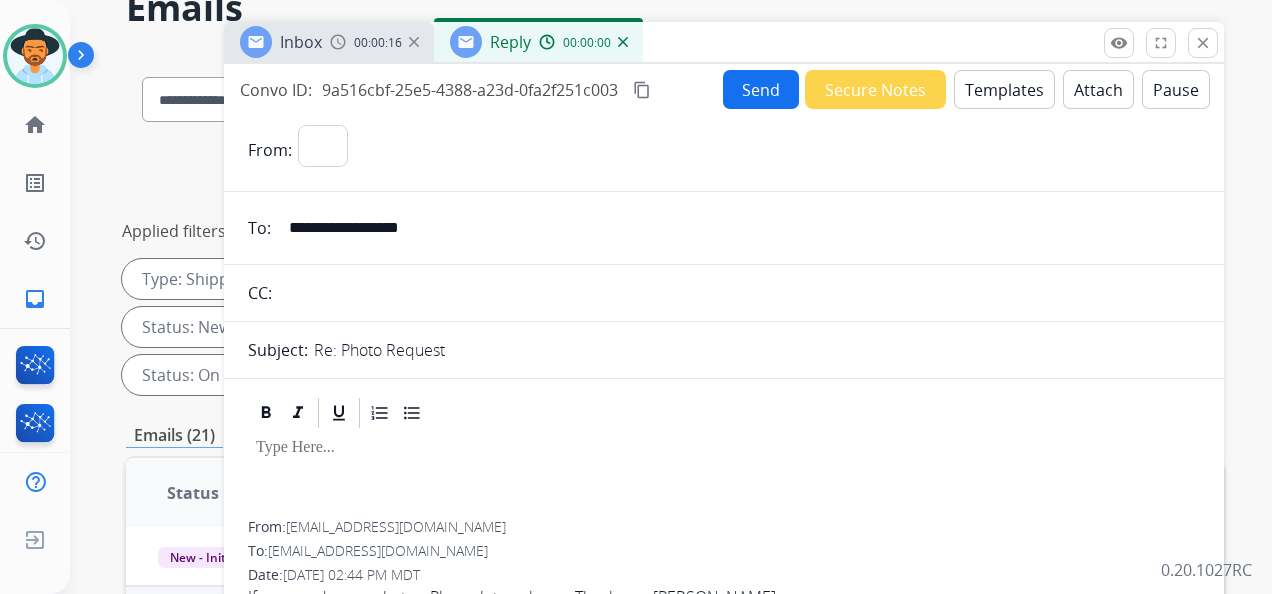 select on "**********" 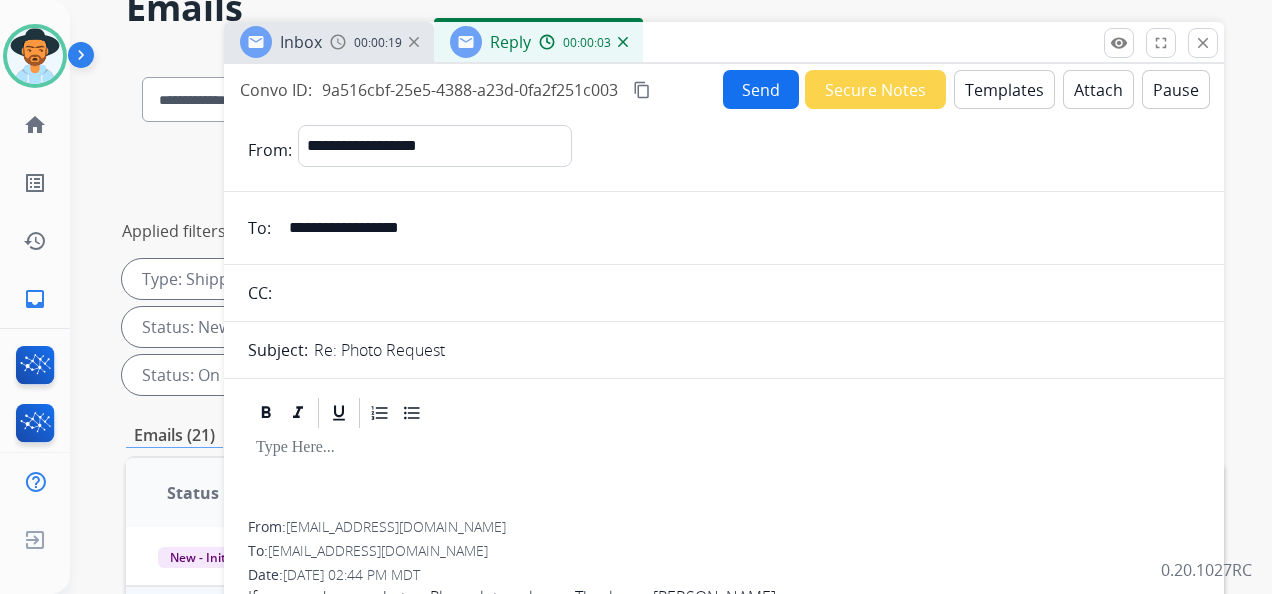 click on "Templates" at bounding box center [1004, 89] 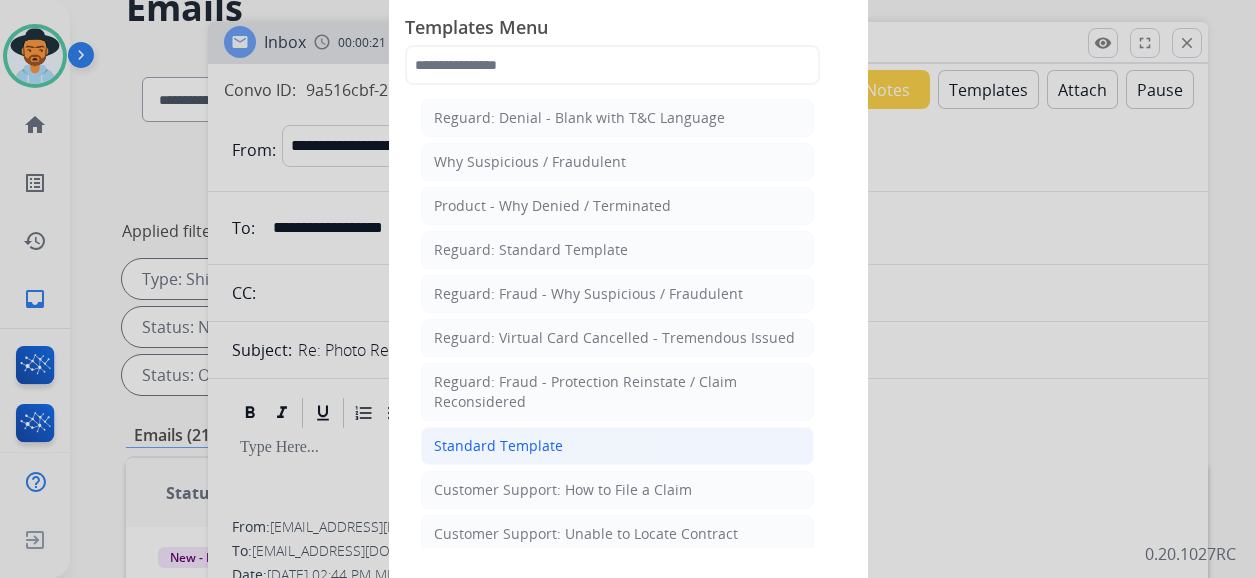 click on "Standard Template" 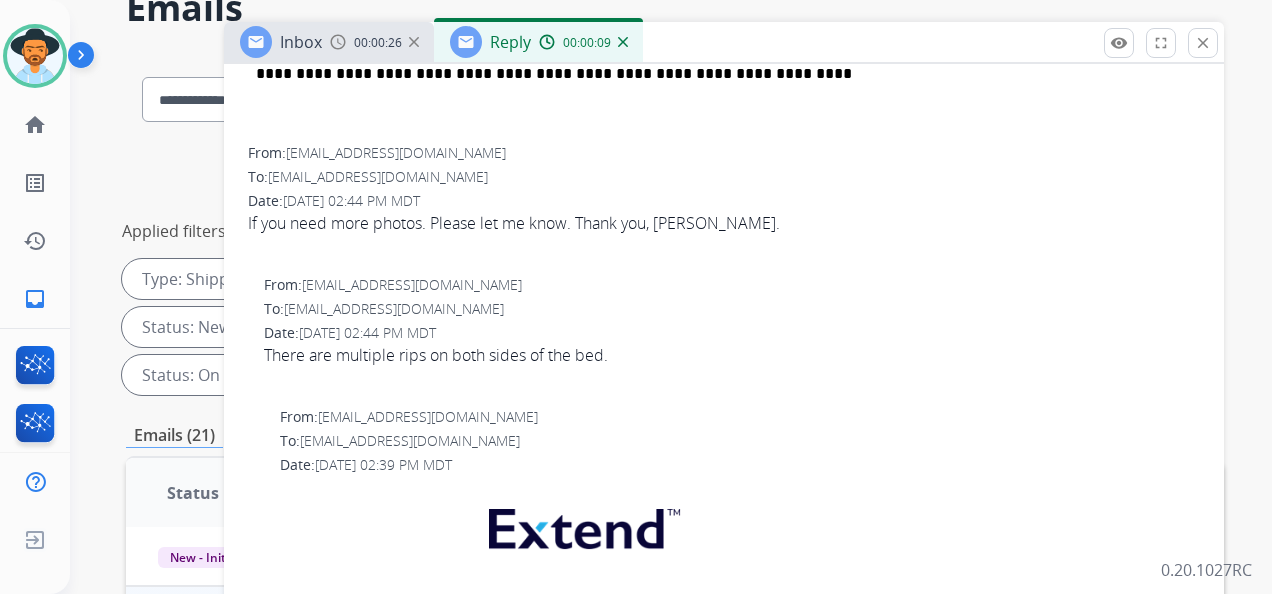 scroll, scrollTop: 500, scrollLeft: 0, axis: vertical 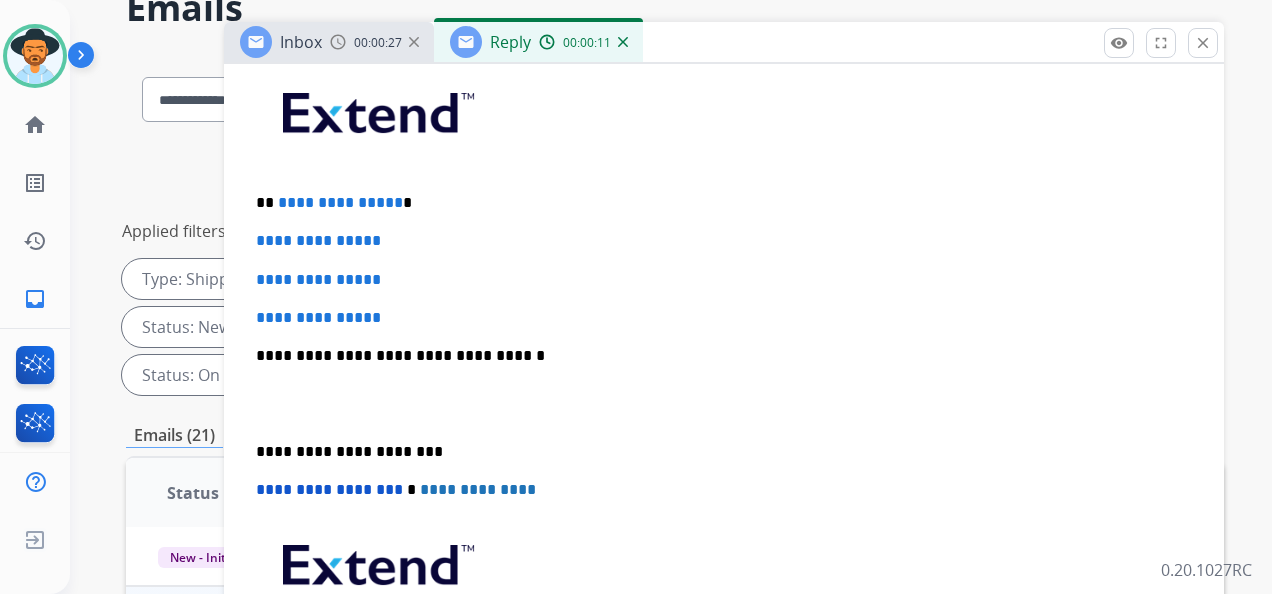 click on "**********" at bounding box center (716, 203) 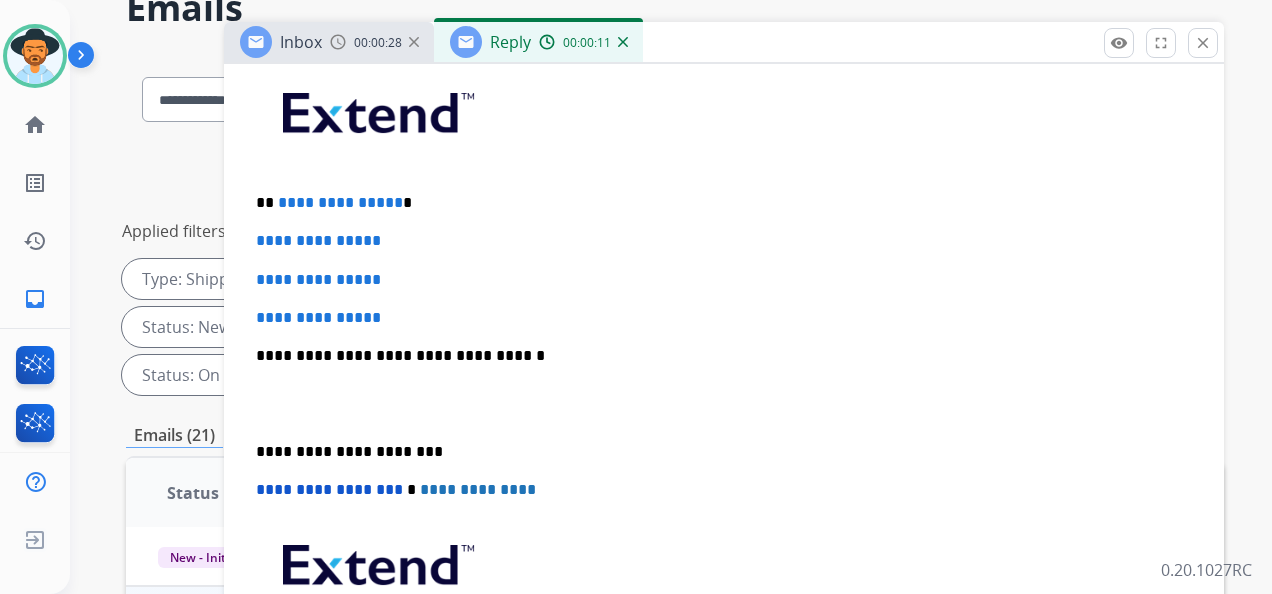 type 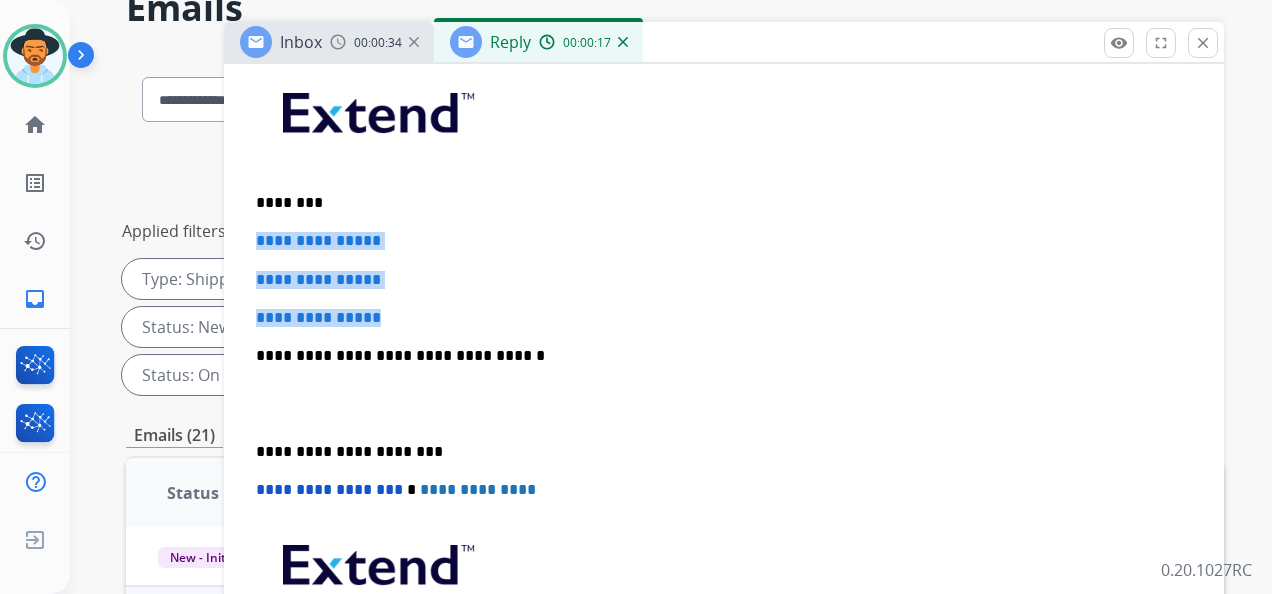 drag, startPoint x: 392, startPoint y: 316, endPoint x: 253, endPoint y: 238, distance: 159.38947 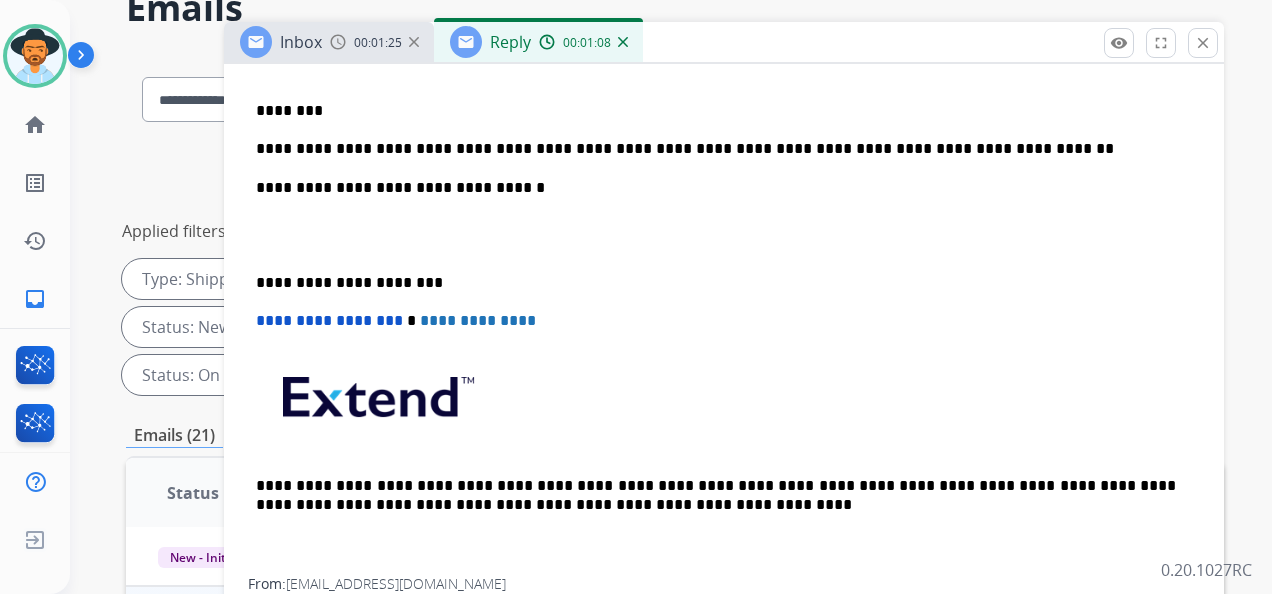 scroll, scrollTop: 586, scrollLeft: 0, axis: vertical 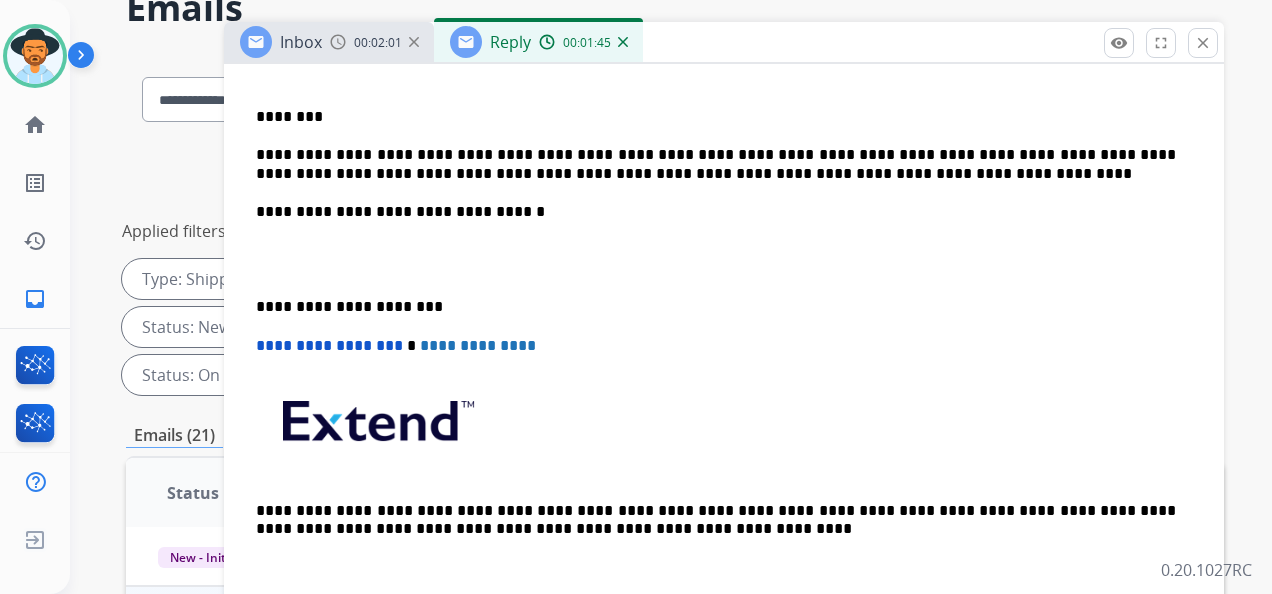 drag, startPoint x: 258, startPoint y: 302, endPoint x: 280, endPoint y: 269, distance: 39.661064 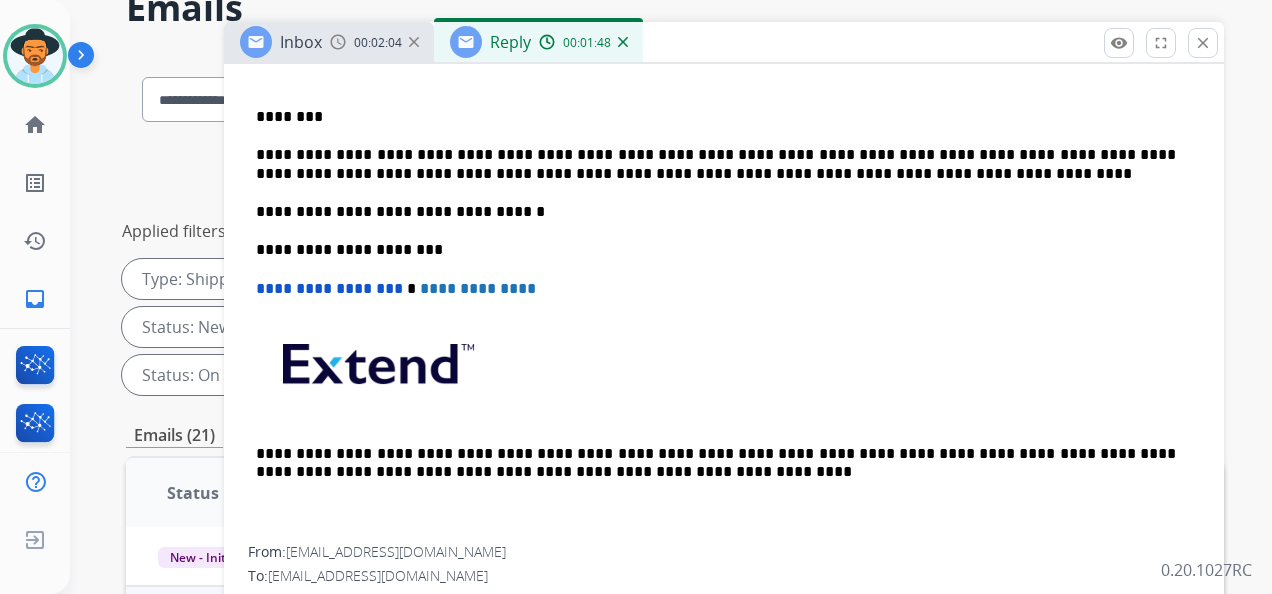 click on "**********" at bounding box center (716, 164) 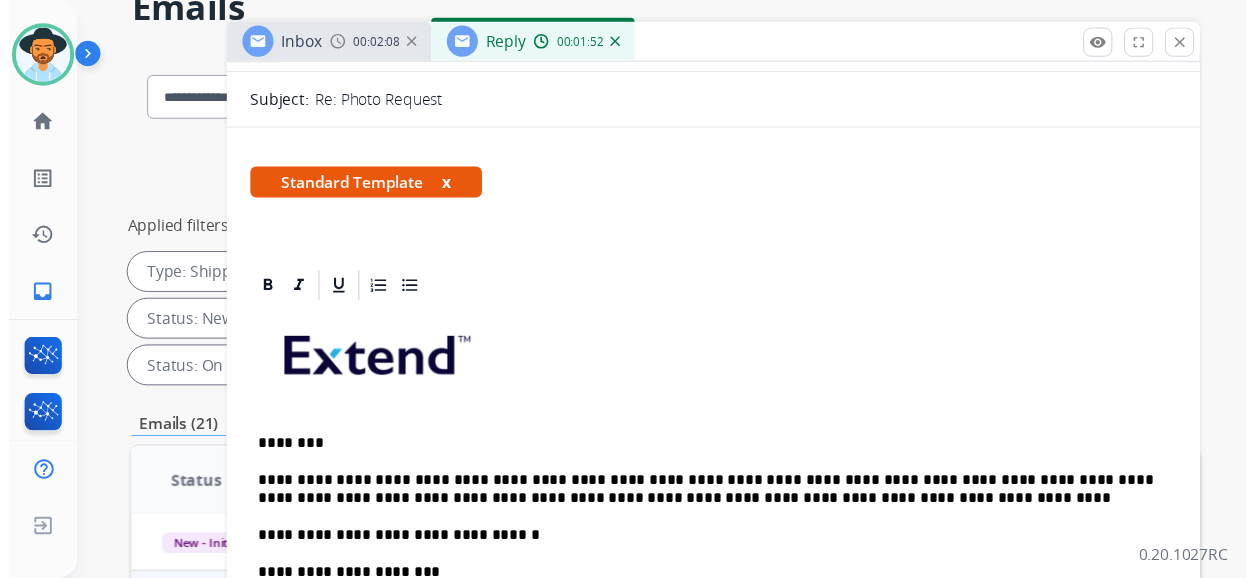 scroll, scrollTop: 0, scrollLeft: 0, axis: both 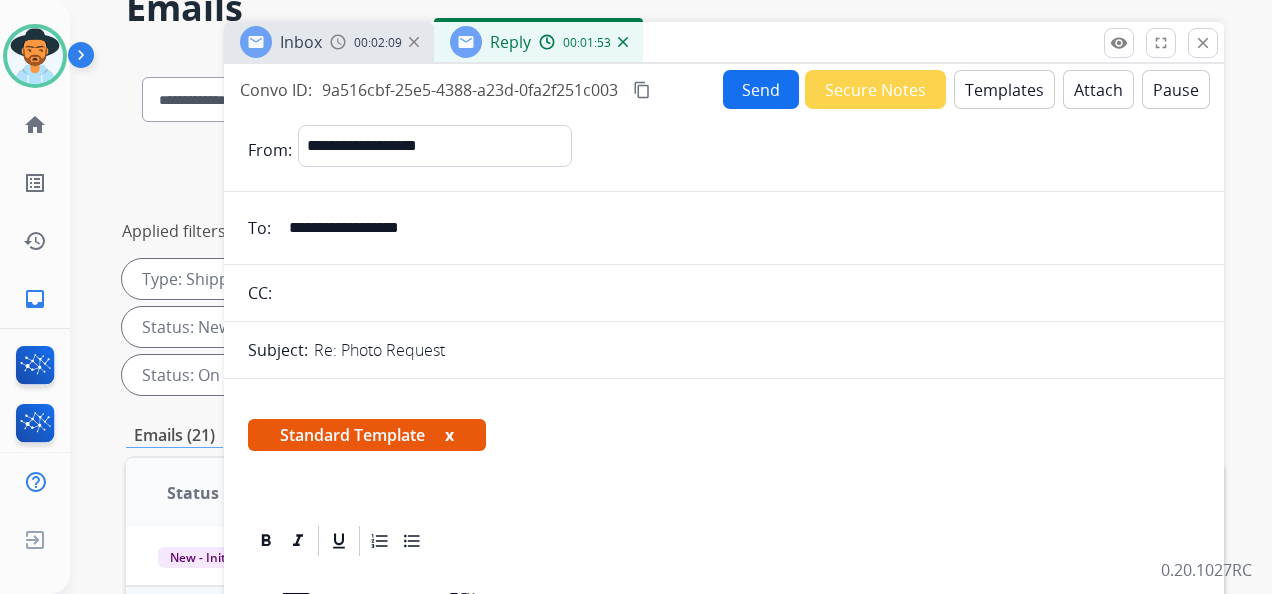 click on "Send" at bounding box center (761, 89) 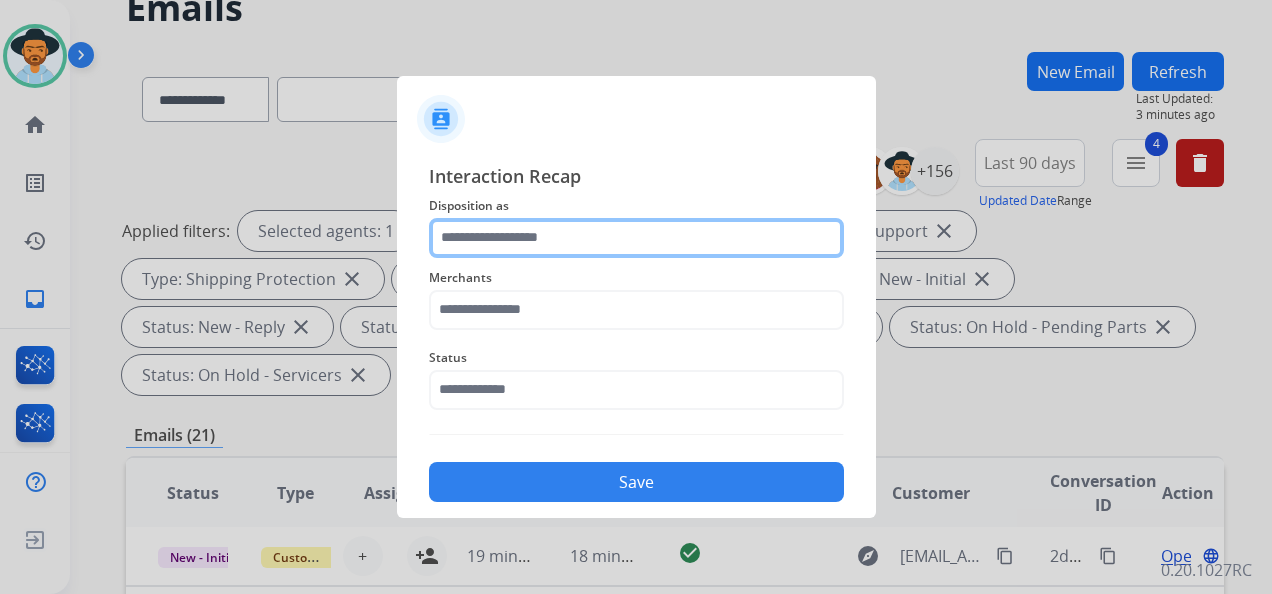 click 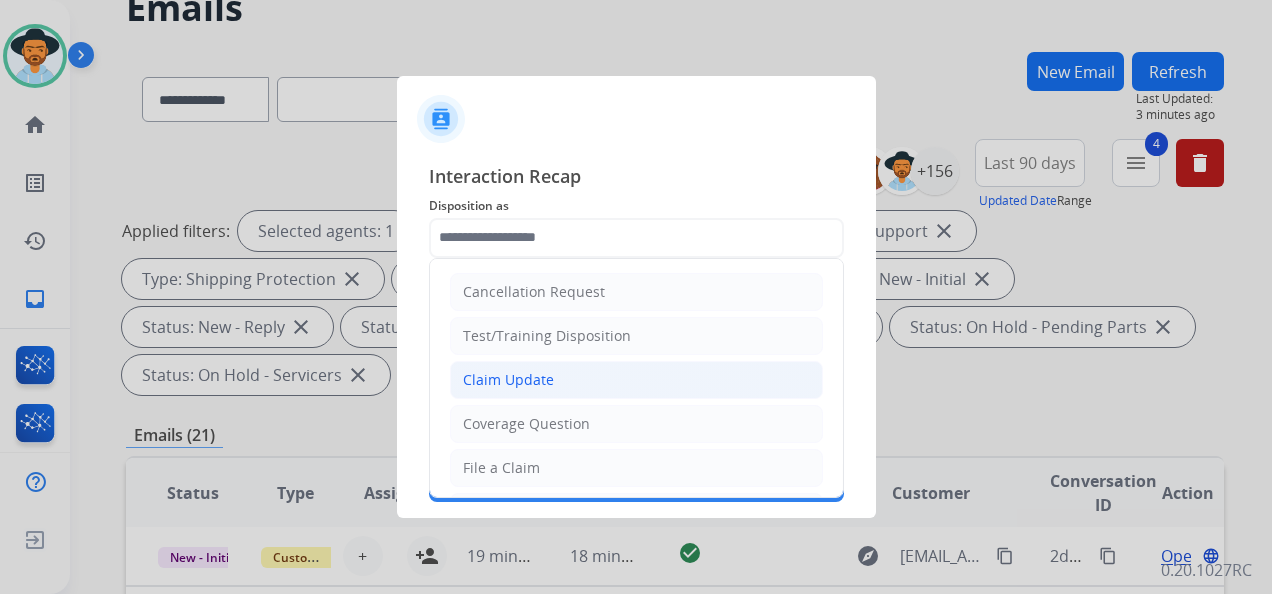 click on "Claim Update" 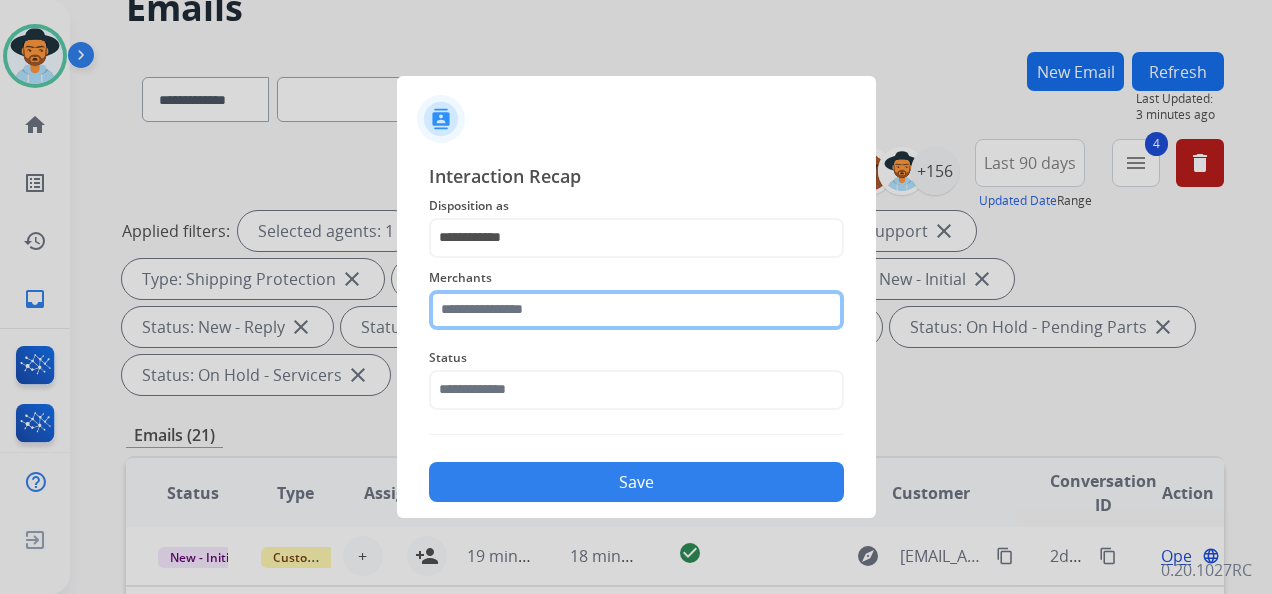 click 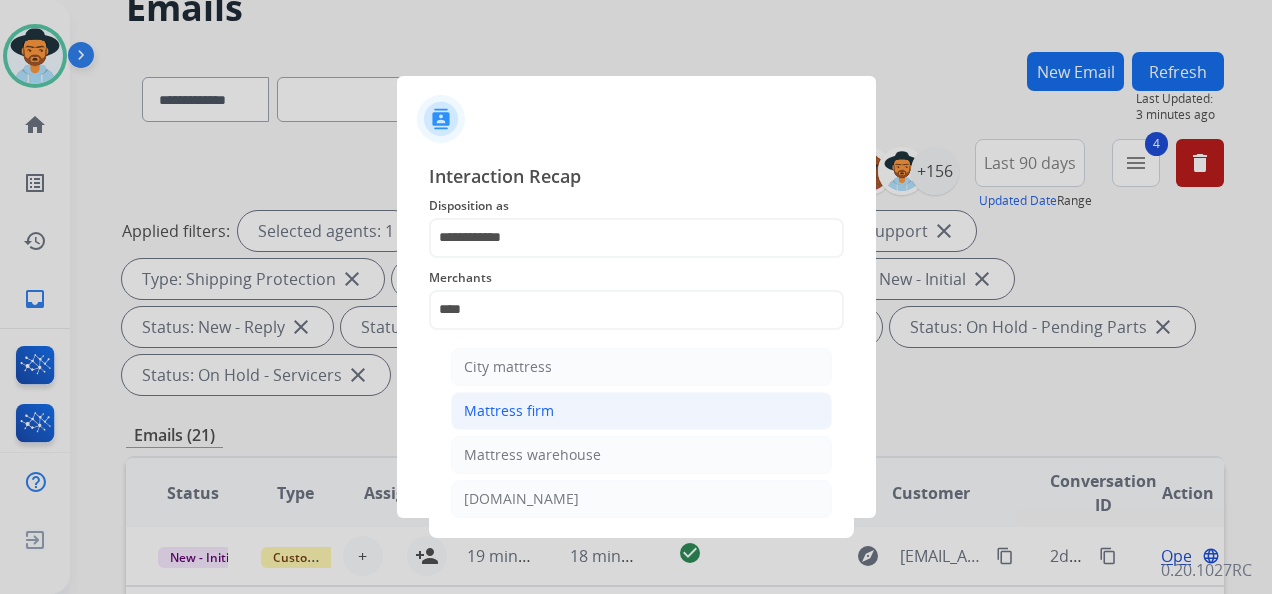 click on "Mattress firm" 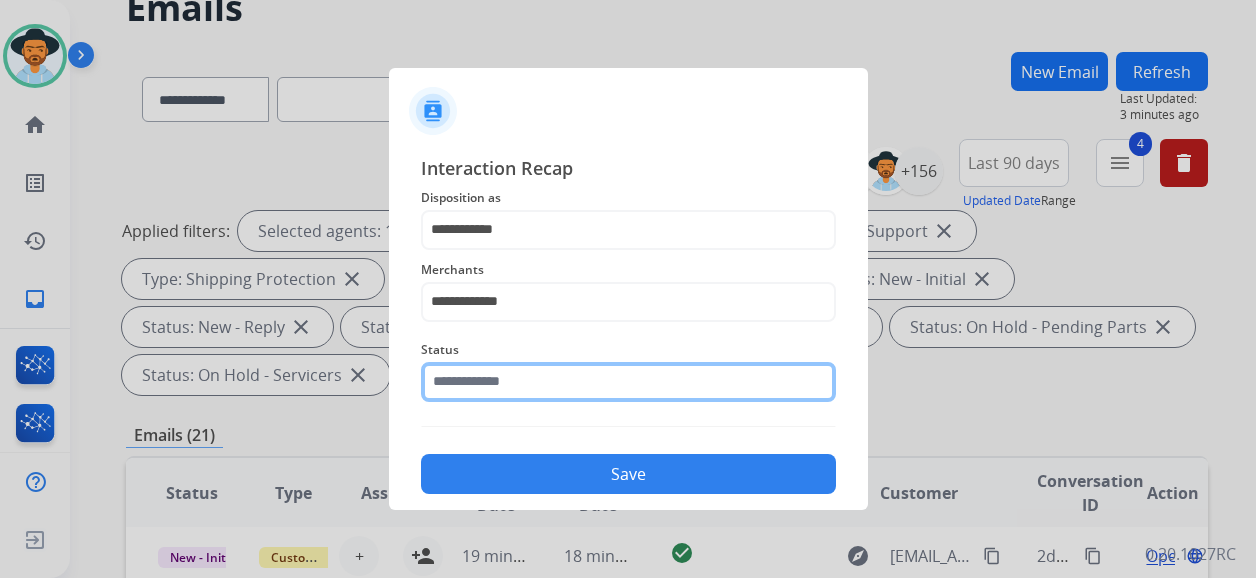 click 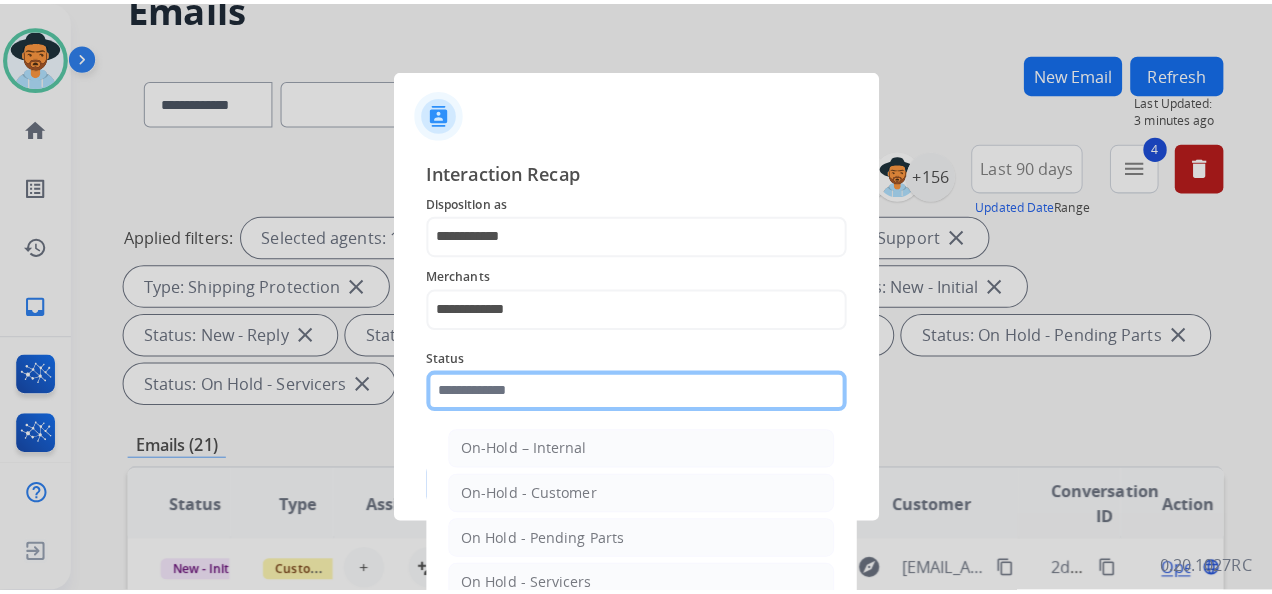 scroll, scrollTop: 114, scrollLeft: 0, axis: vertical 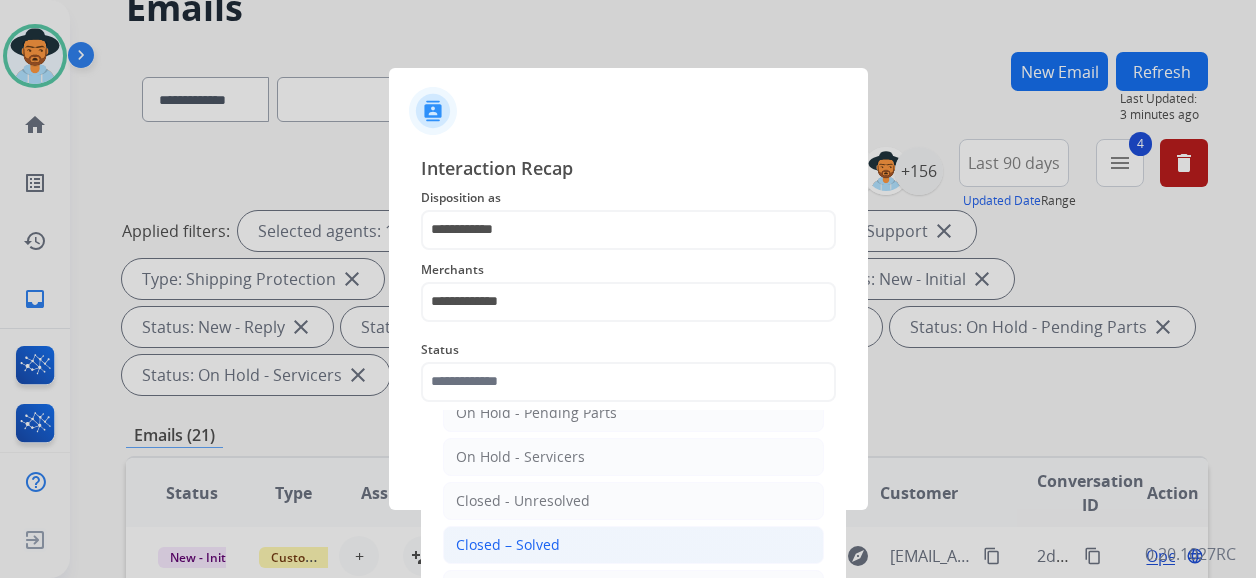 click on "Closed – Solved" 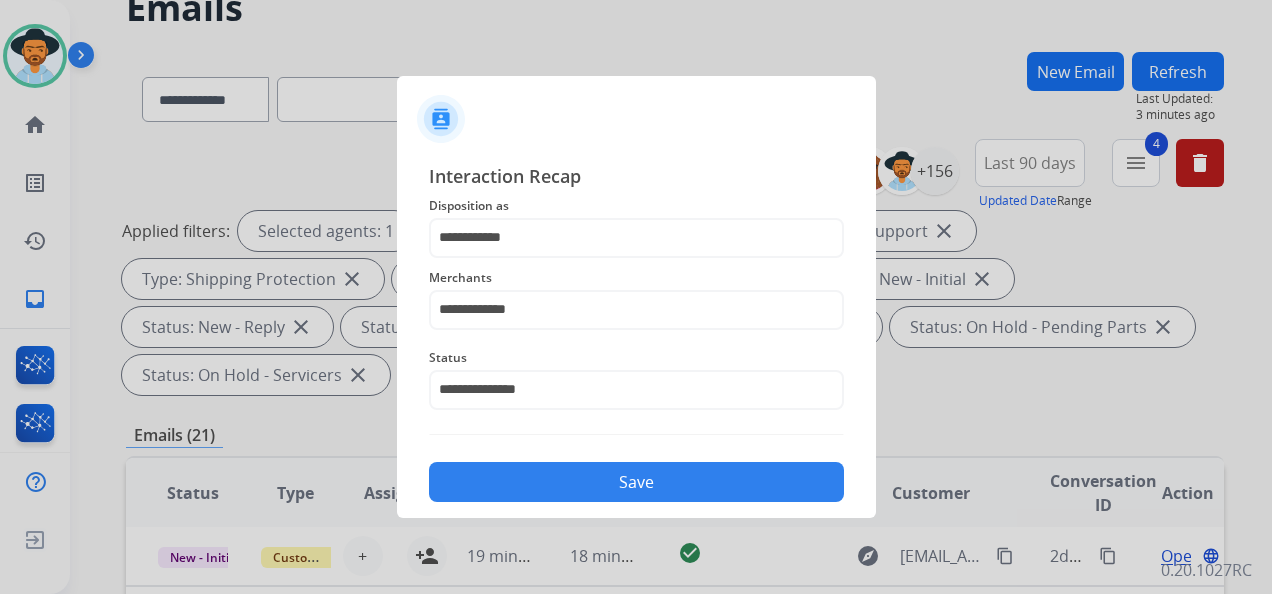 click on "Save" 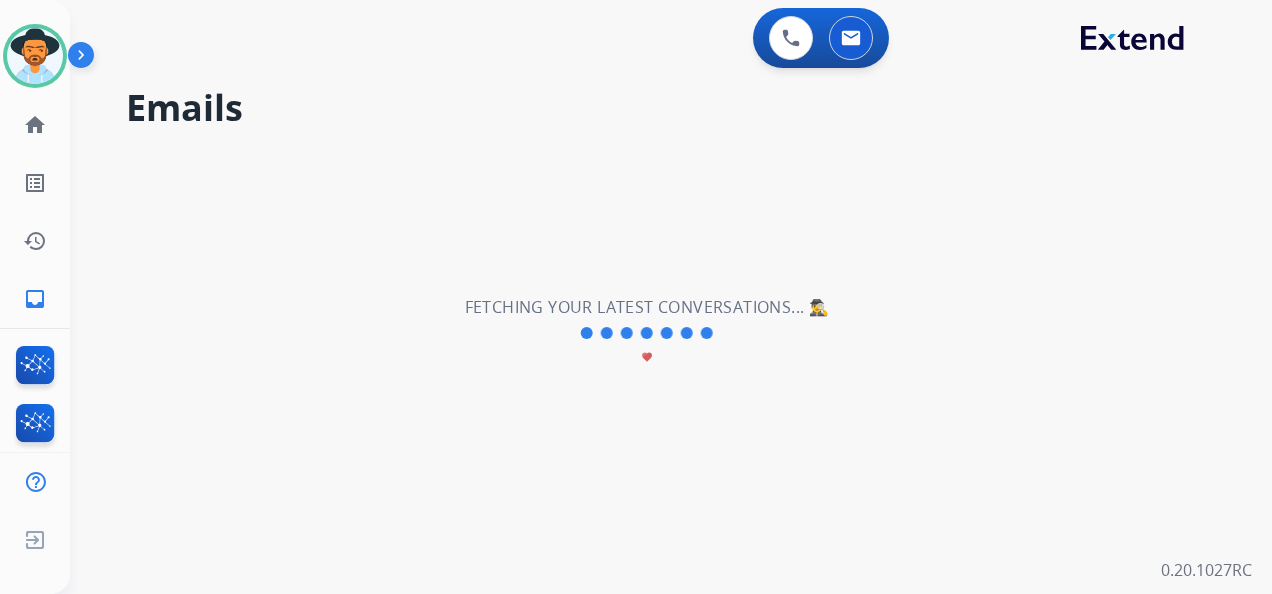 scroll, scrollTop: 0, scrollLeft: 0, axis: both 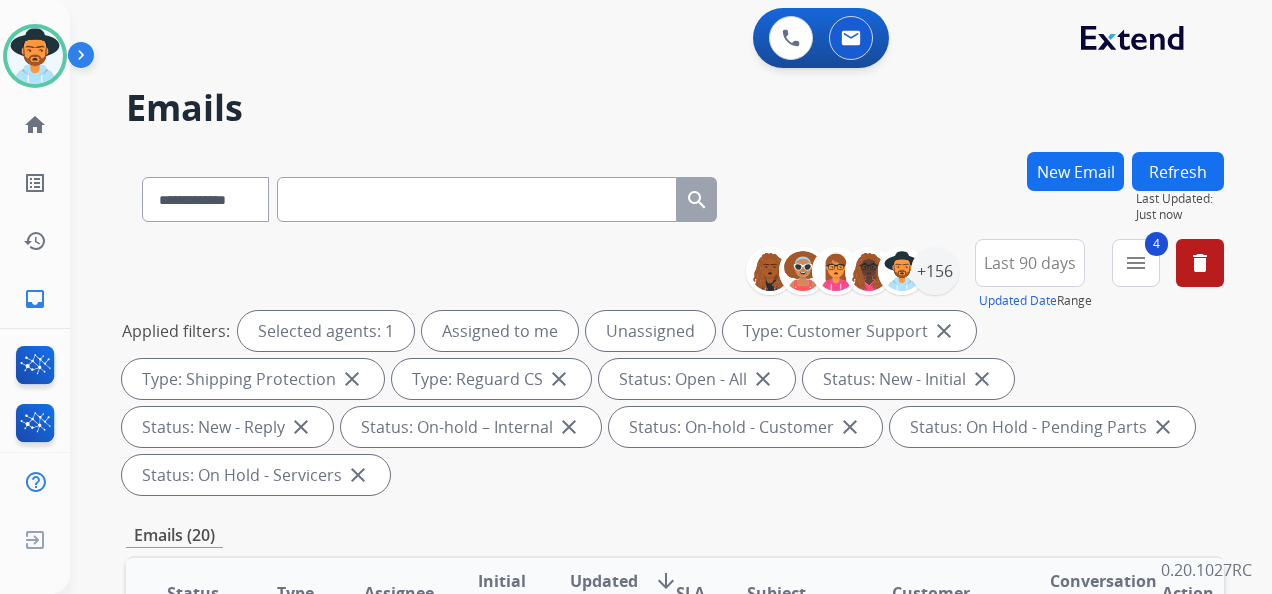 click on "**********" at bounding box center (671, 297) 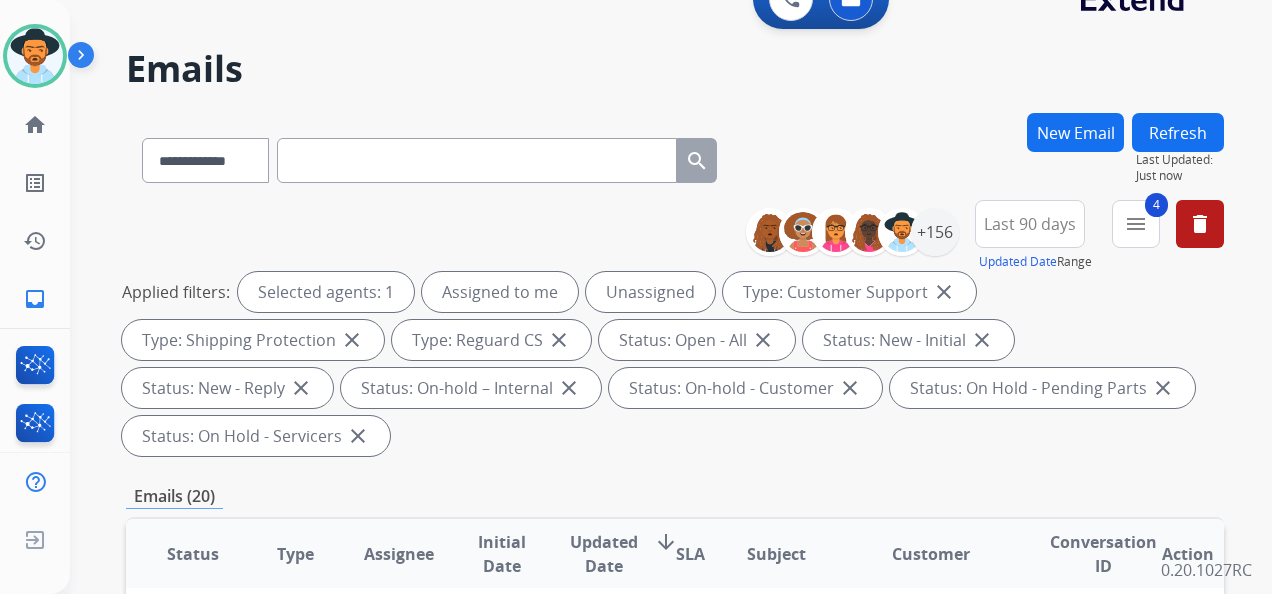 scroll, scrollTop: 100, scrollLeft: 0, axis: vertical 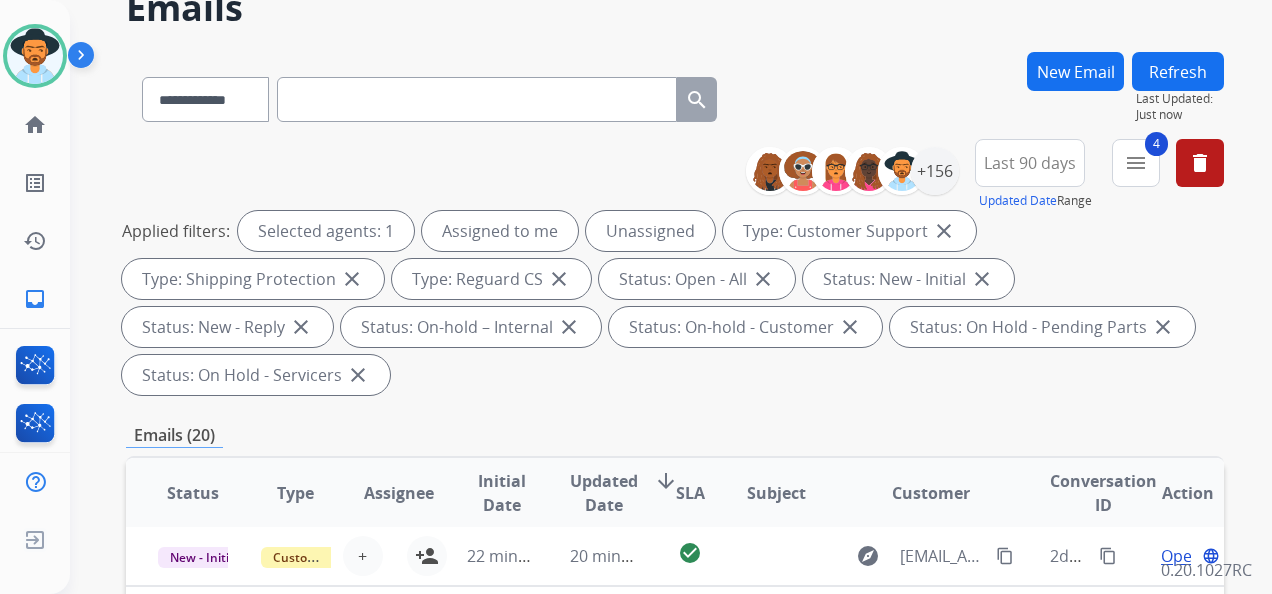 click on "New Email" at bounding box center (1075, 71) 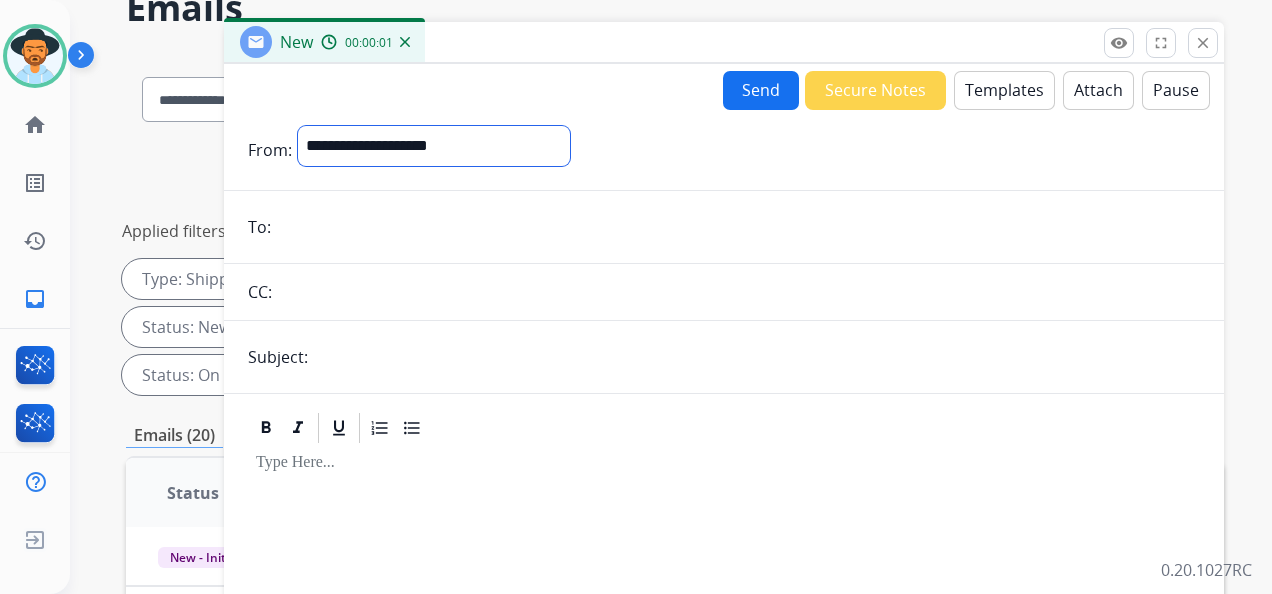 click on "**********" at bounding box center [434, 146] 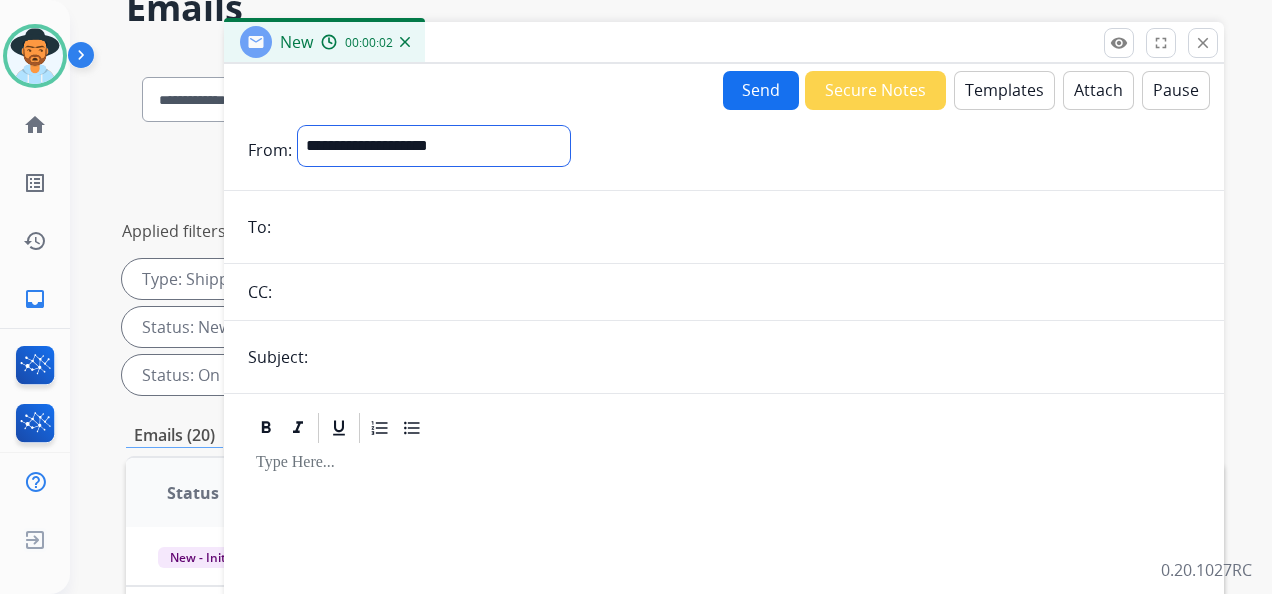 select on "**********" 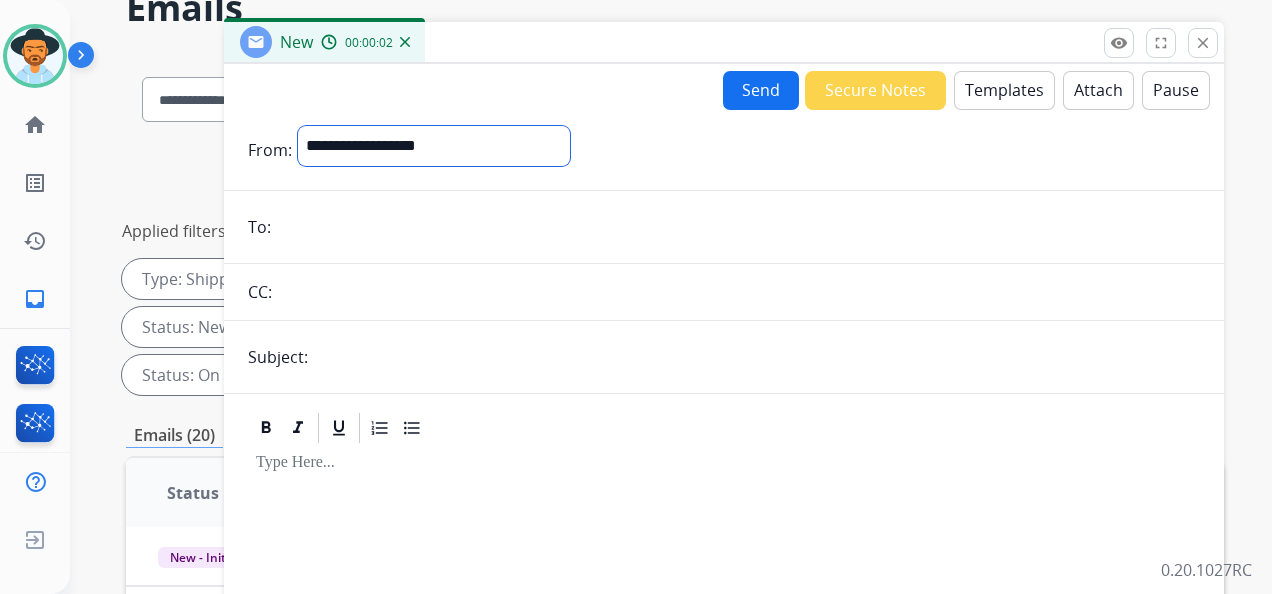 click on "**********" at bounding box center (434, 146) 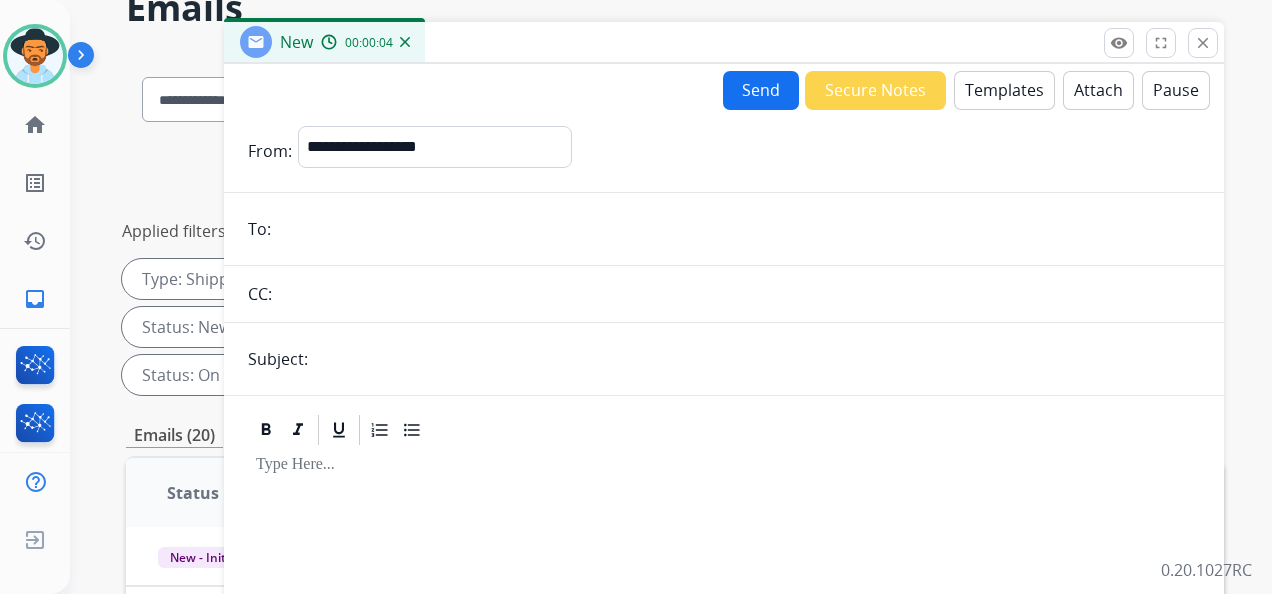paste on "**********" 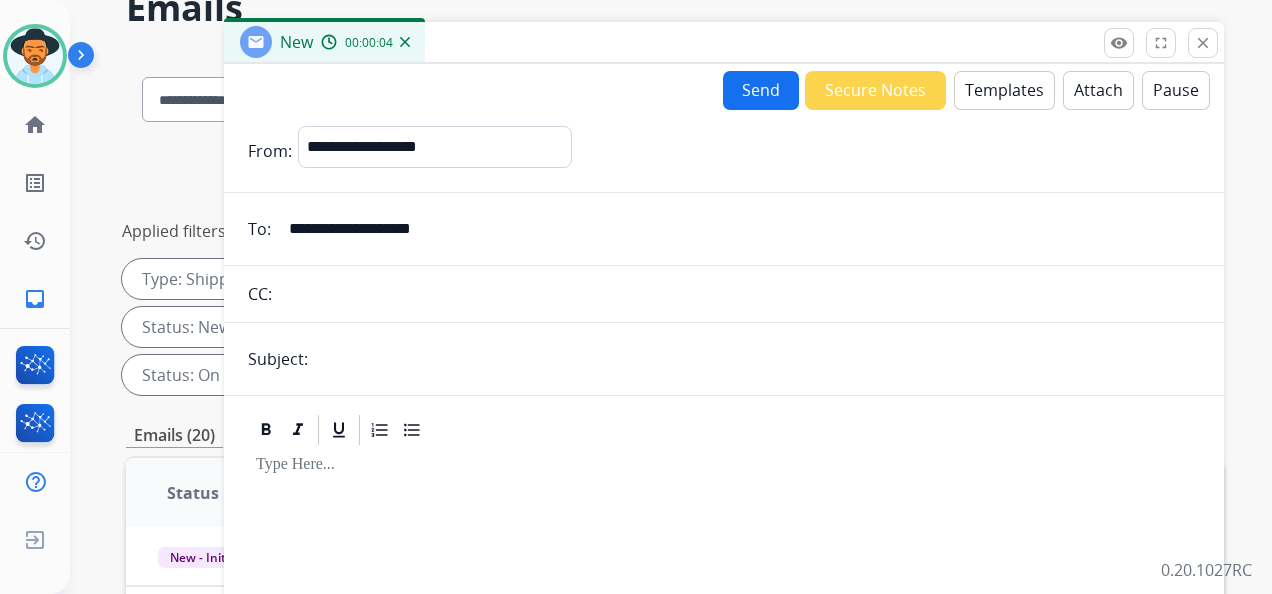 type on "**********" 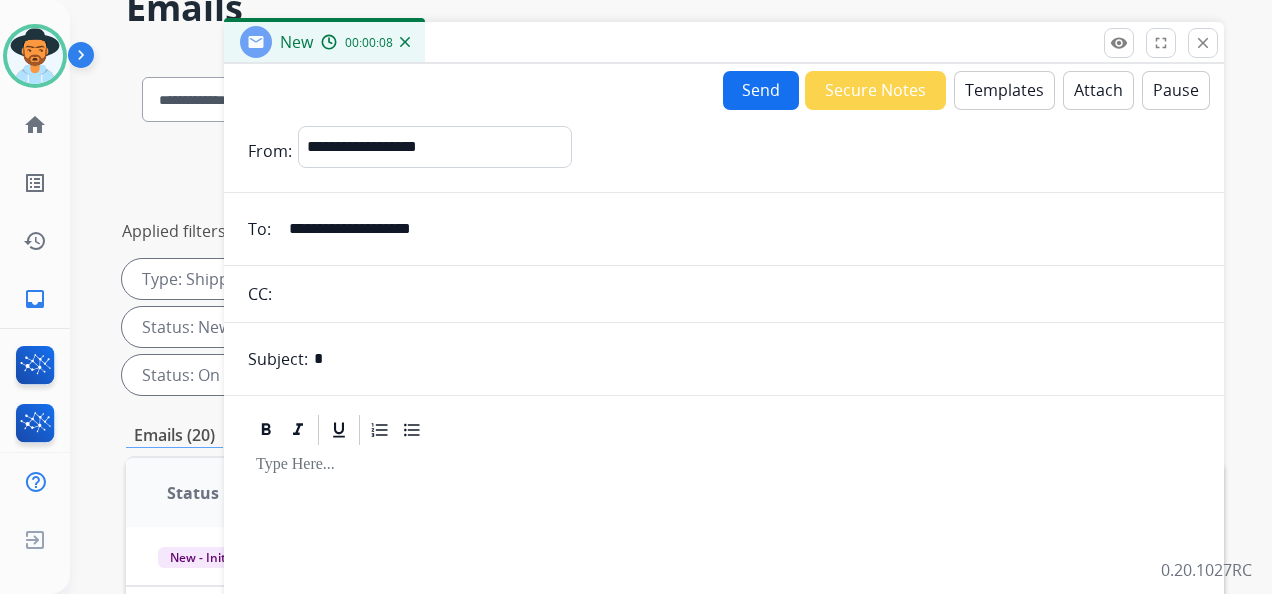 type on "**********" 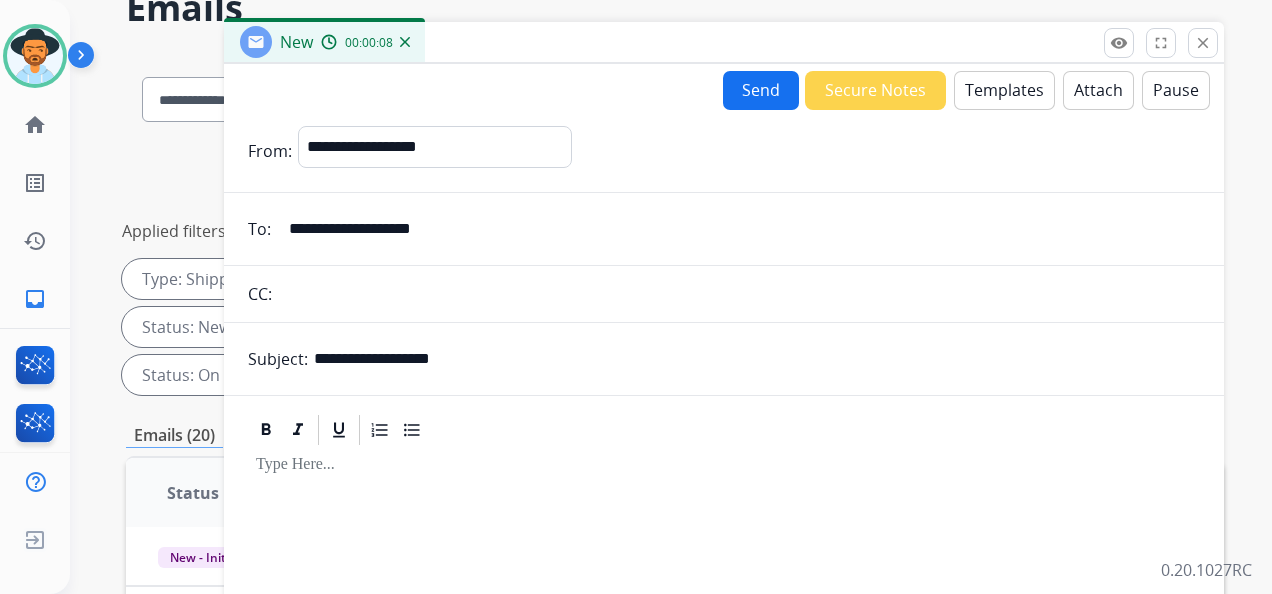 click on "Templates" at bounding box center (1004, 90) 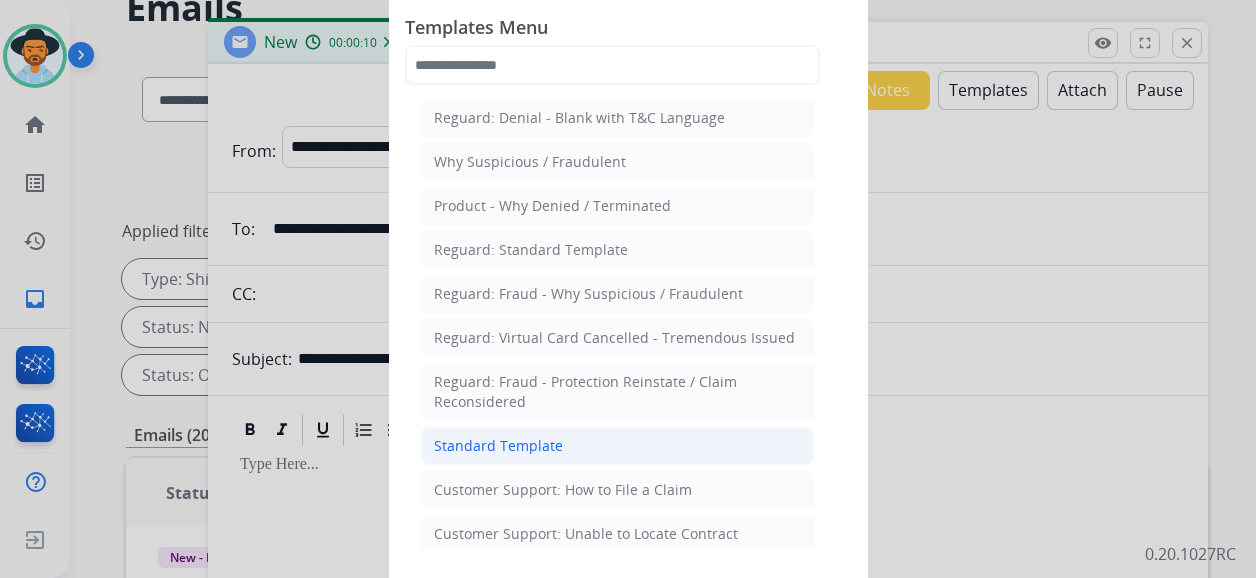click on "Standard Template" 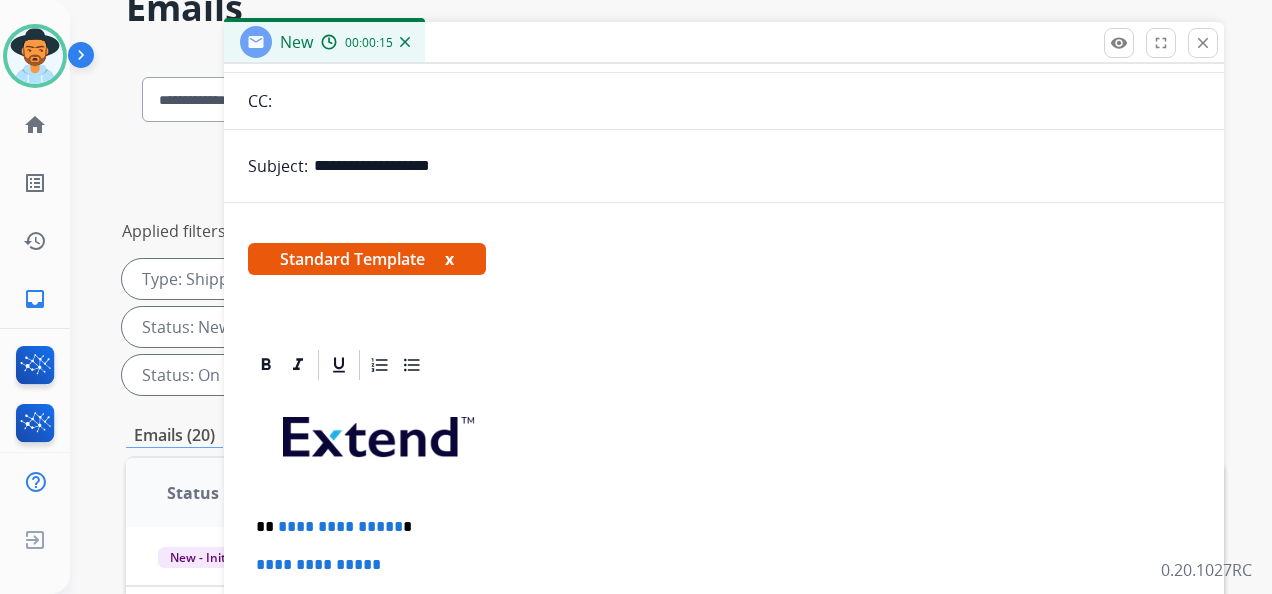 scroll, scrollTop: 306, scrollLeft: 0, axis: vertical 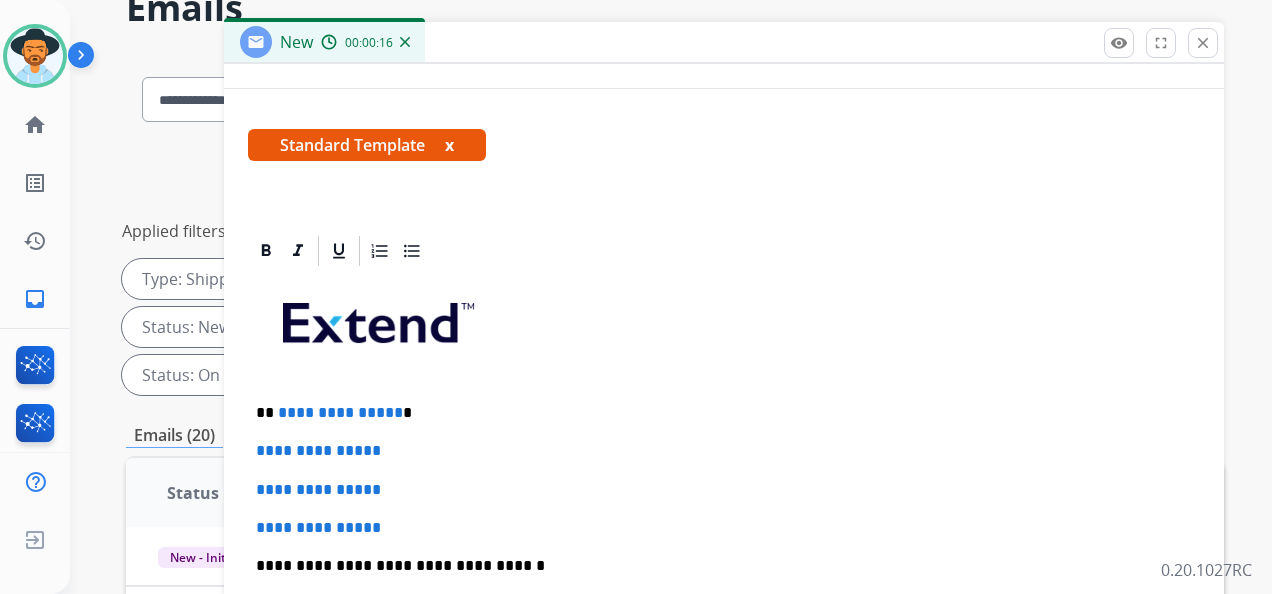 click on "**********" at bounding box center (340, 412) 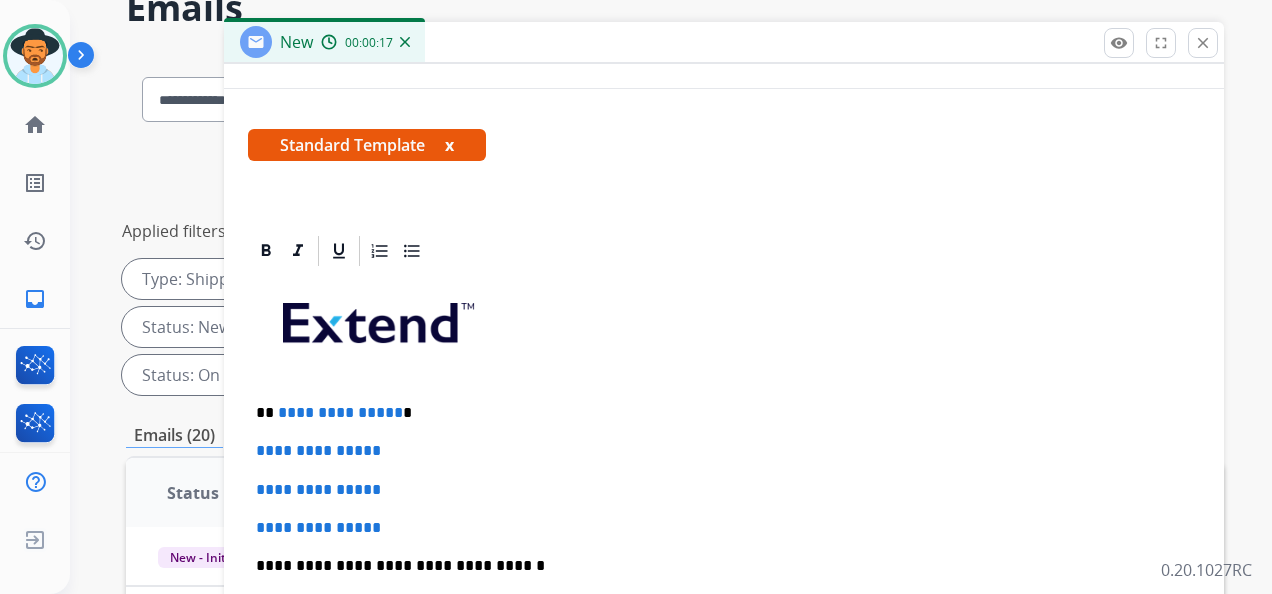 type 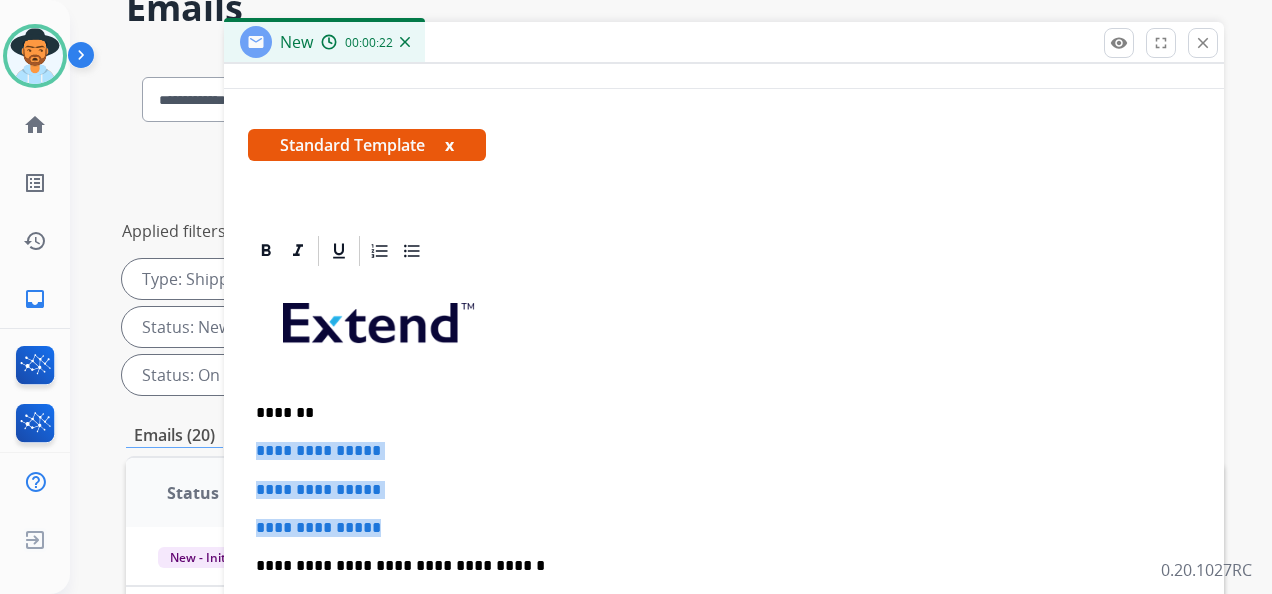 drag, startPoint x: 407, startPoint y: 528, endPoint x: 250, endPoint y: 450, distance: 175.3083 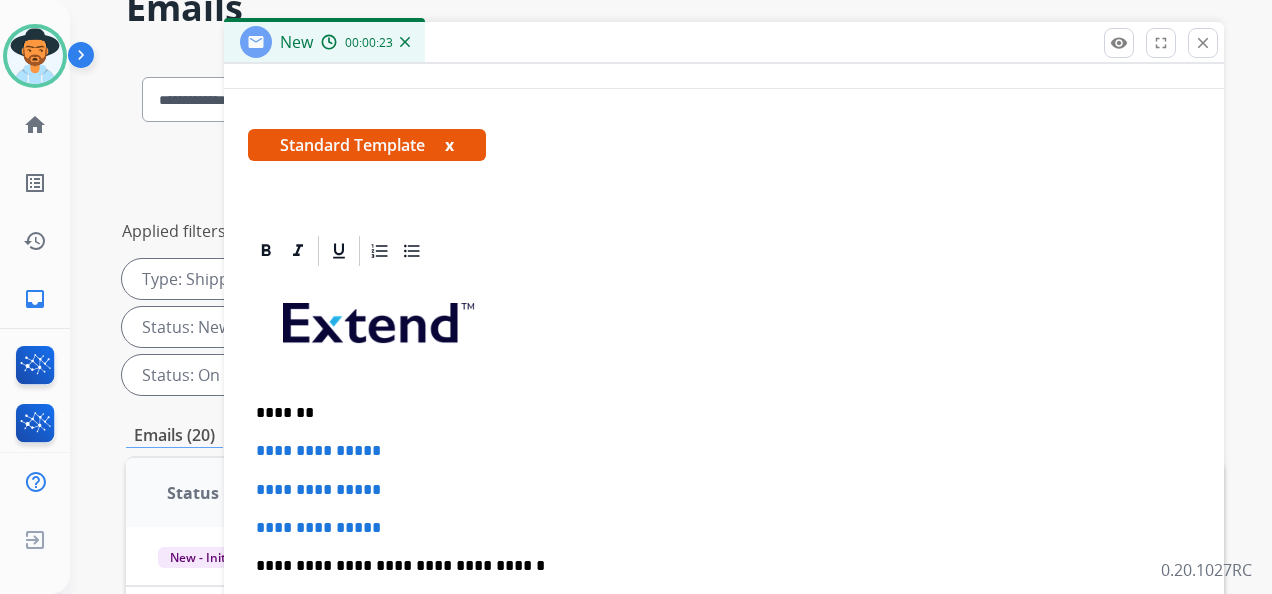 scroll, scrollTop: 230, scrollLeft: 0, axis: vertical 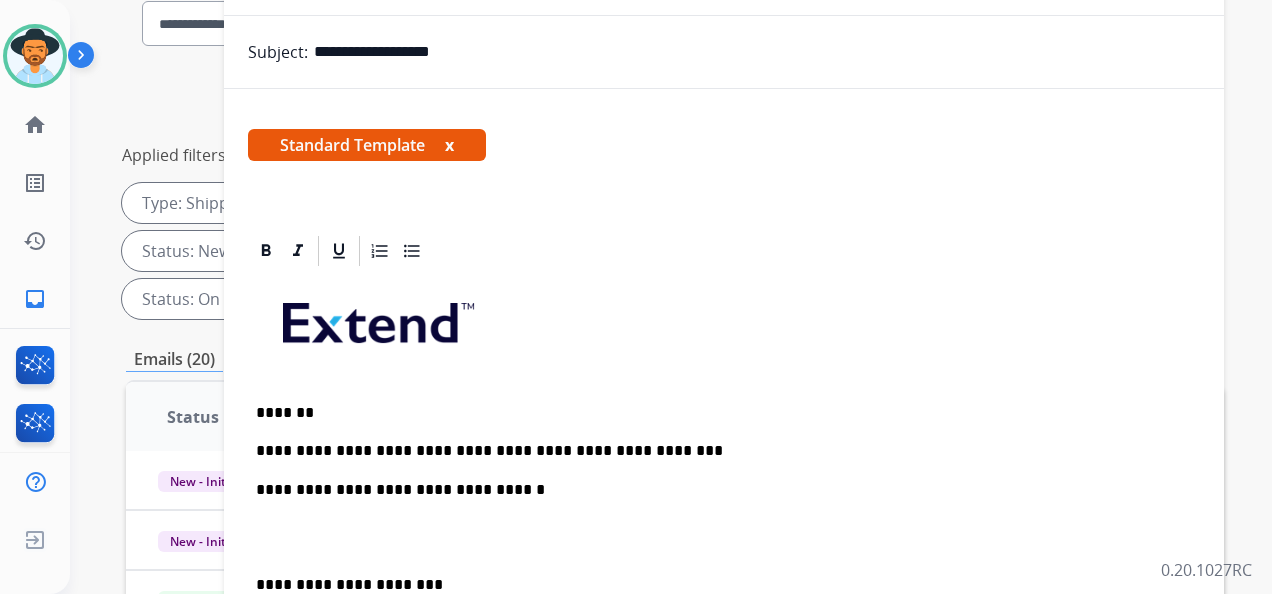 click on "**********" at bounding box center (716, 451) 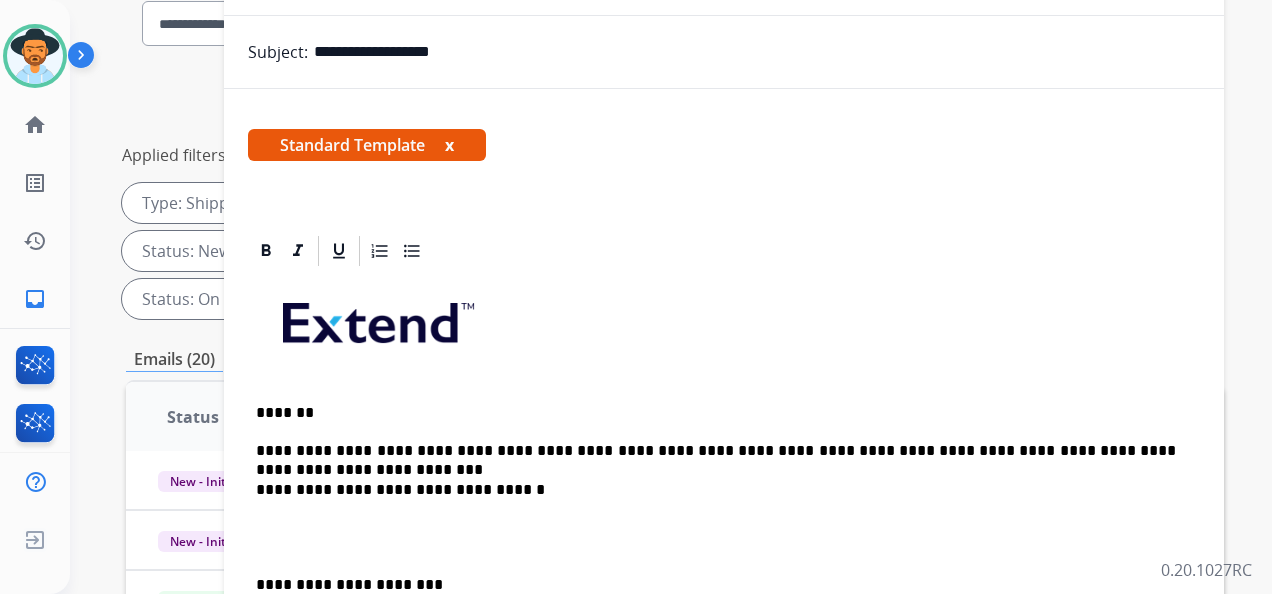 scroll, scrollTop: 248, scrollLeft: 0, axis: vertical 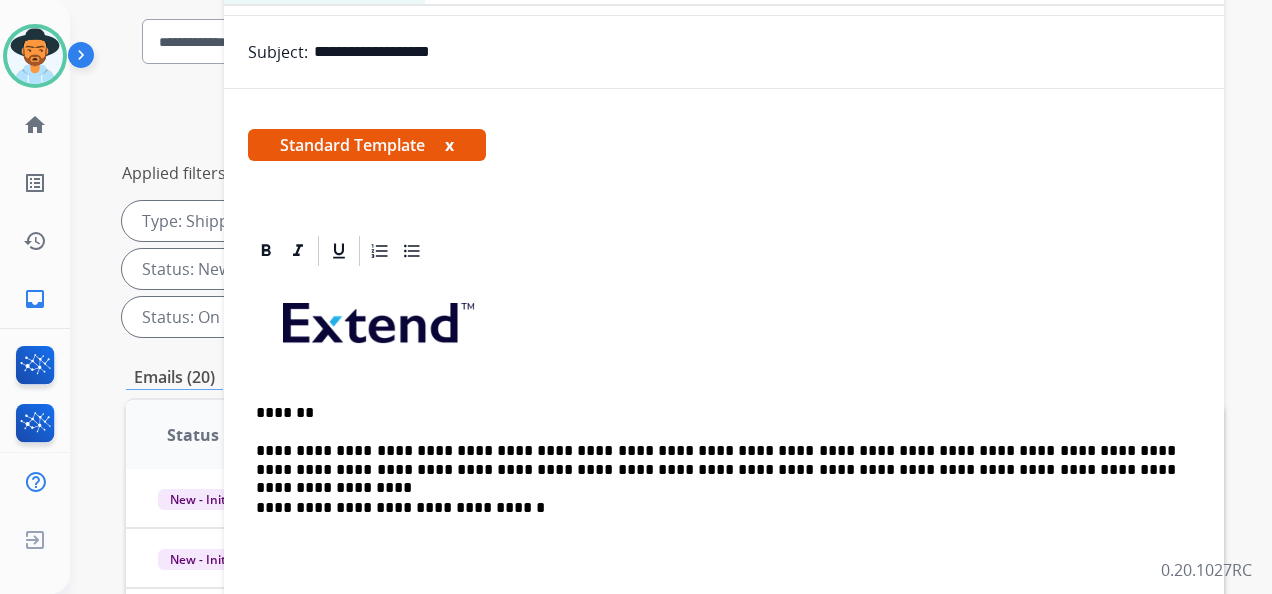 type 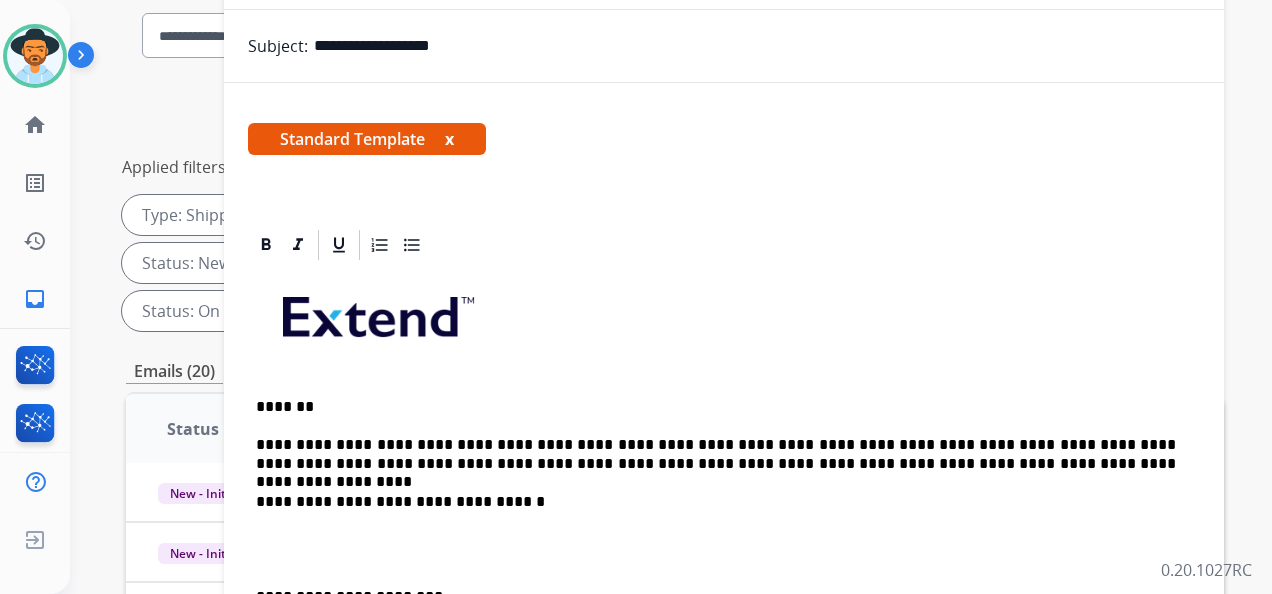 scroll, scrollTop: 500, scrollLeft: 0, axis: vertical 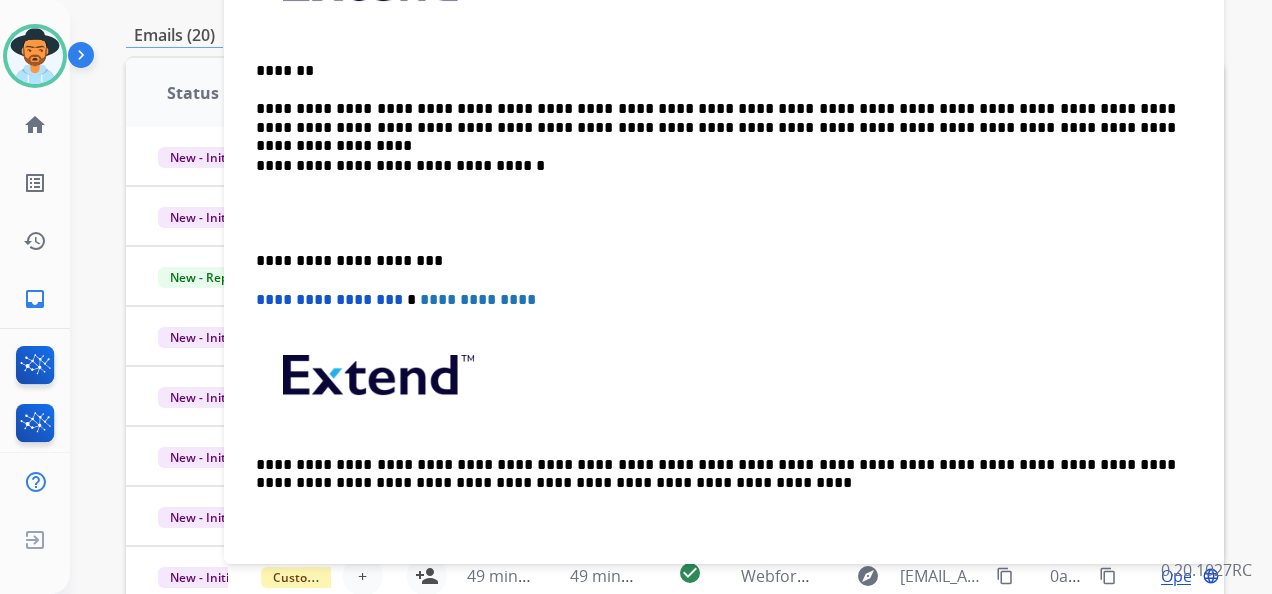 click on "**********" at bounding box center (716, 261) 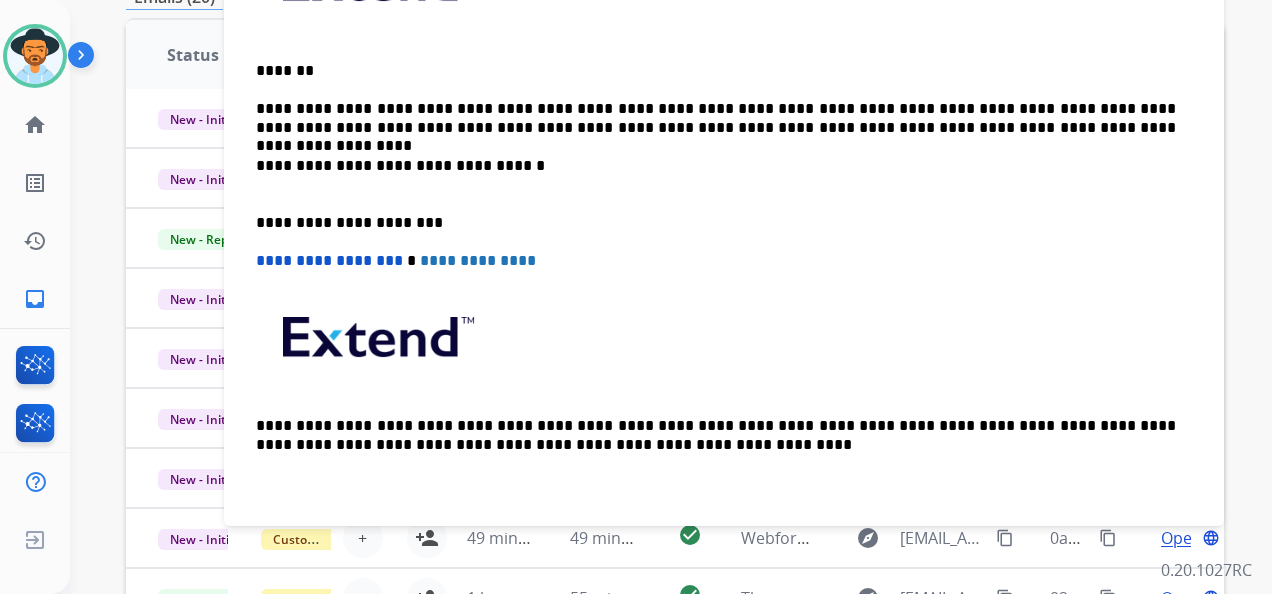 scroll, scrollTop: 192, scrollLeft: 0, axis: vertical 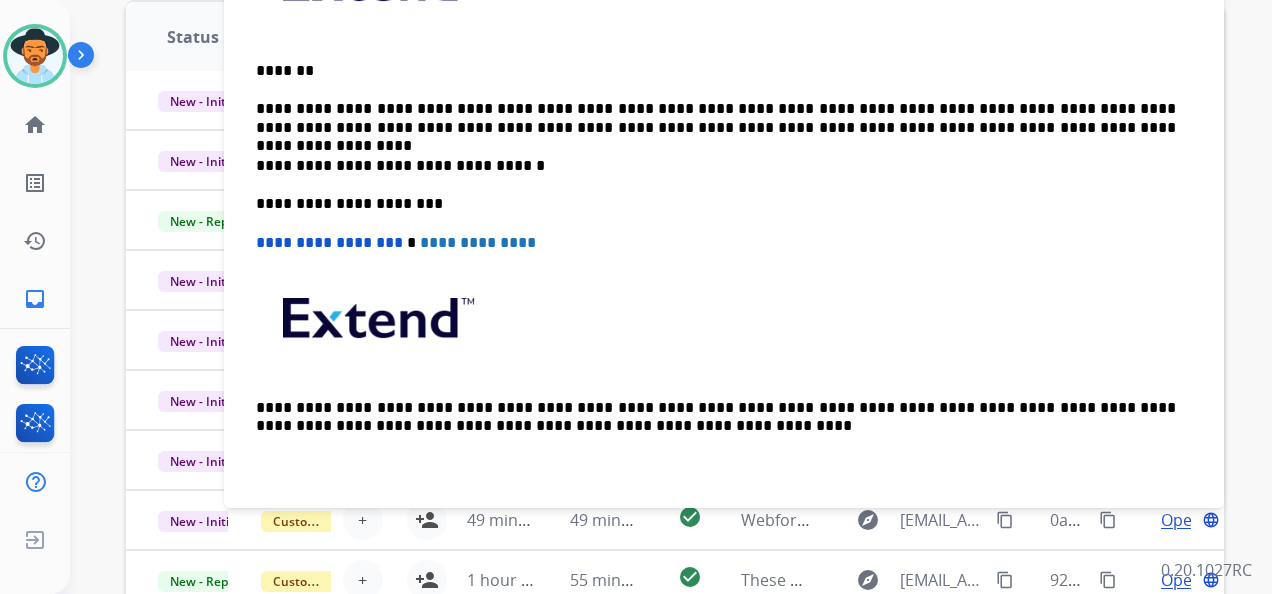 click on "**********" at bounding box center (716, 118) 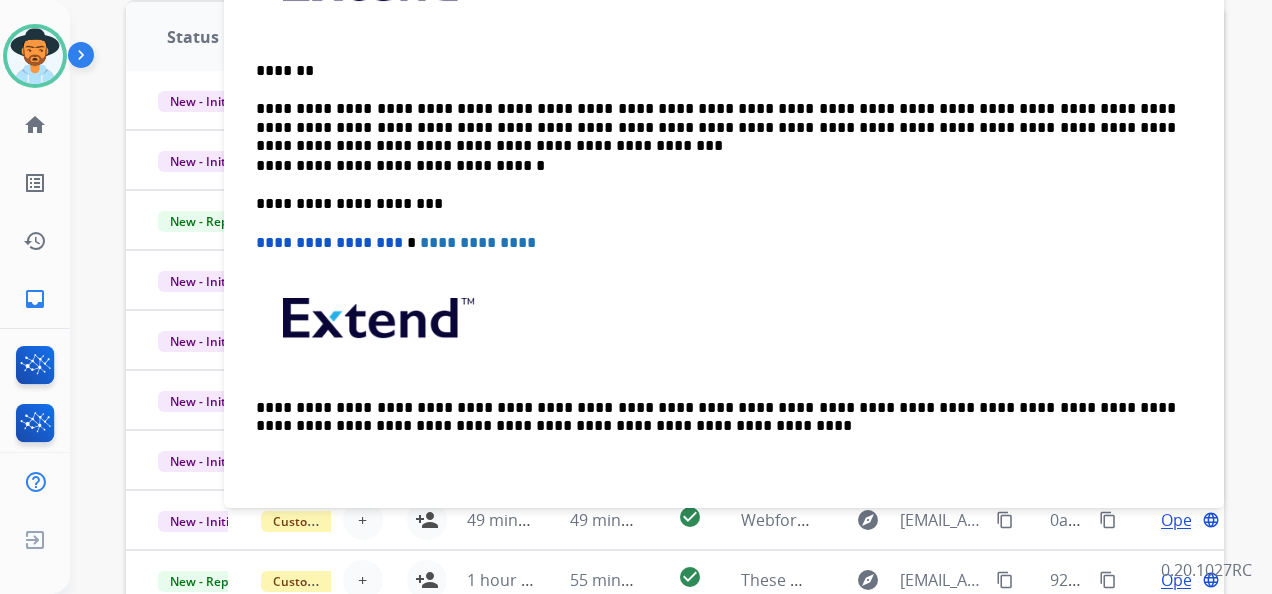 scroll, scrollTop: 210, scrollLeft: 0, axis: vertical 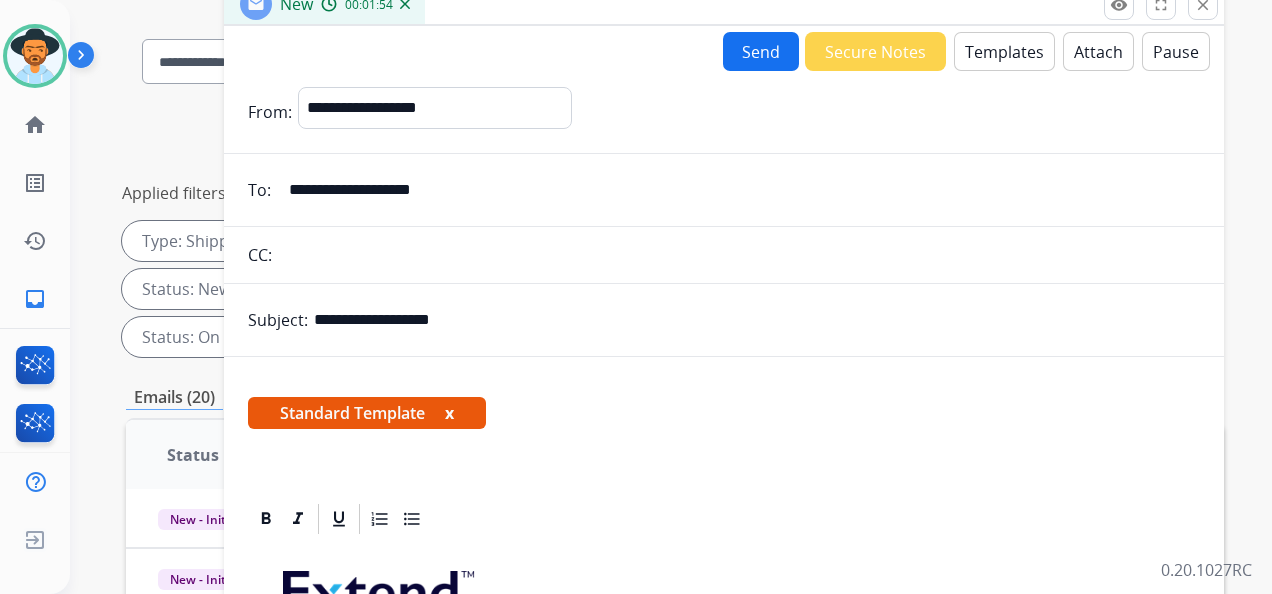 click on "Send" at bounding box center (761, 51) 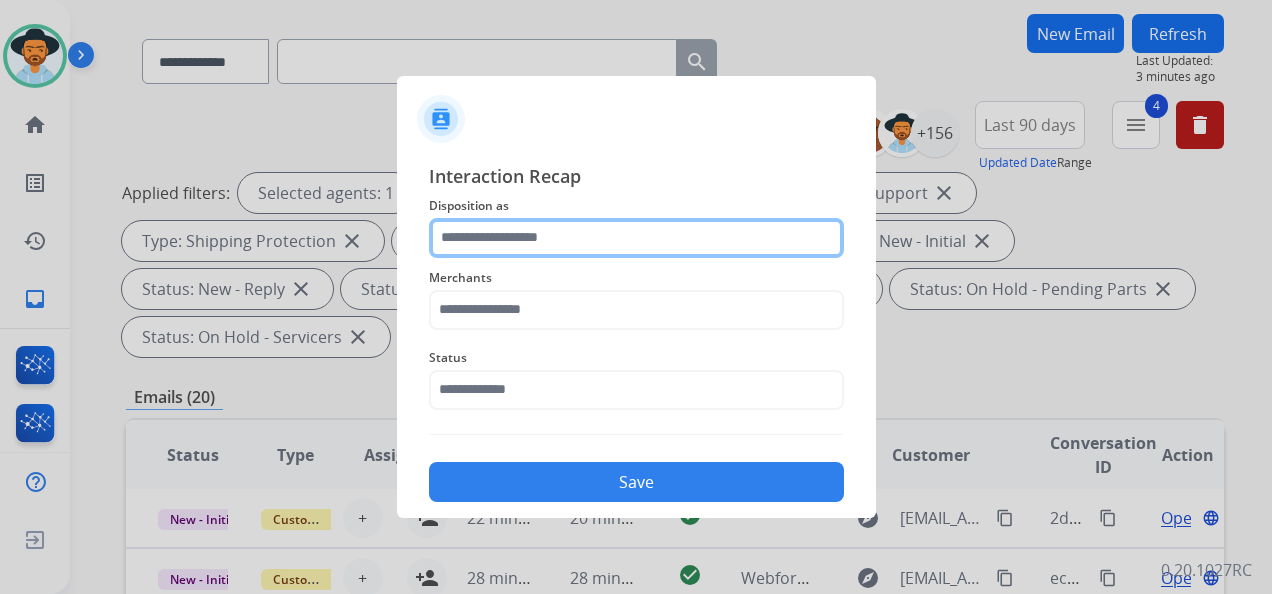 drag, startPoint x: 686, startPoint y: 235, endPoint x: 666, endPoint y: 246, distance: 22.825424 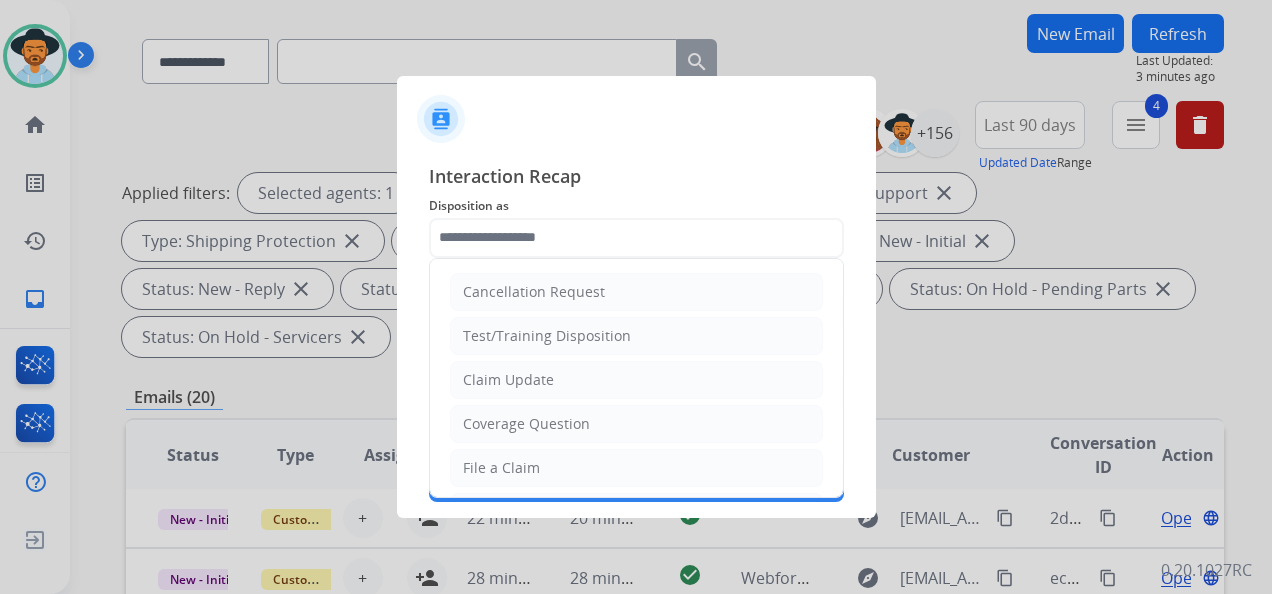 drag, startPoint x: 629, startPoint y: 382, endPoint x: 620, endPoint y: 374, distance: 12.0415945 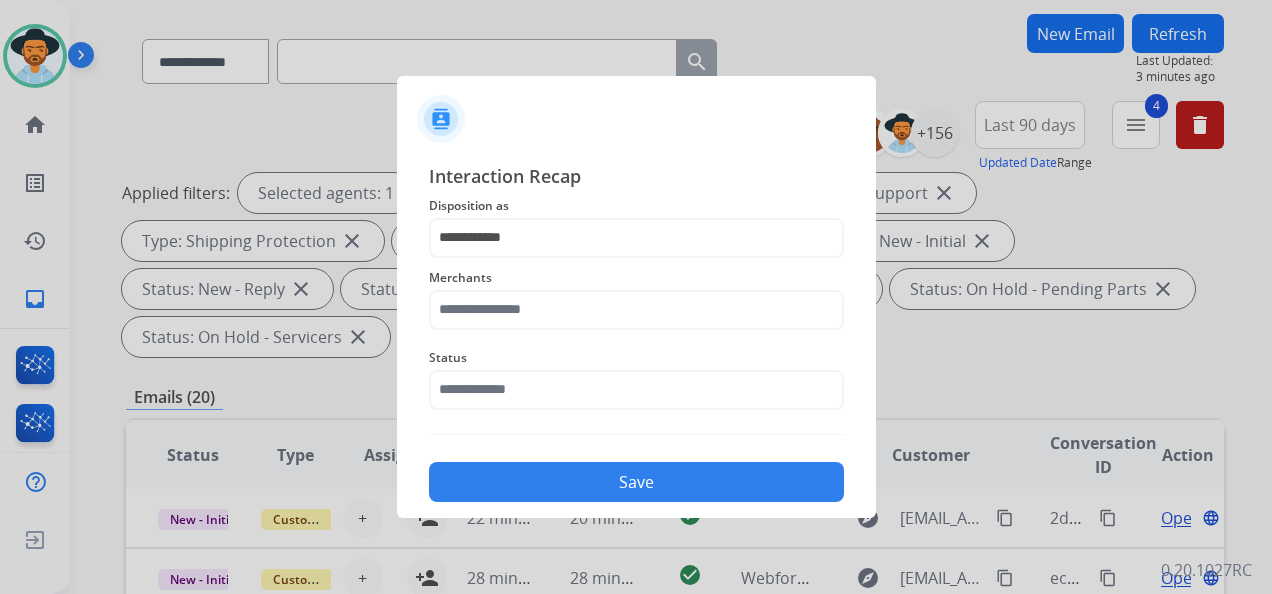 drag, startPoint x: 608, startPoint y: 359, endPoint x: 602, endPoint y: 337, distance: 22.803509 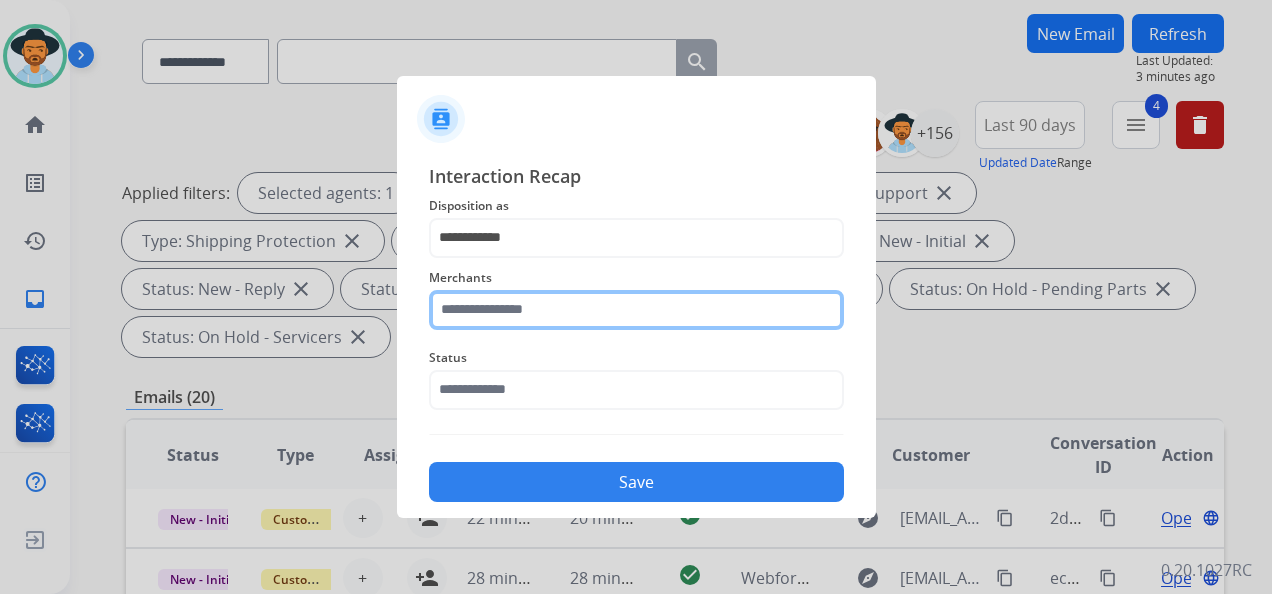 click 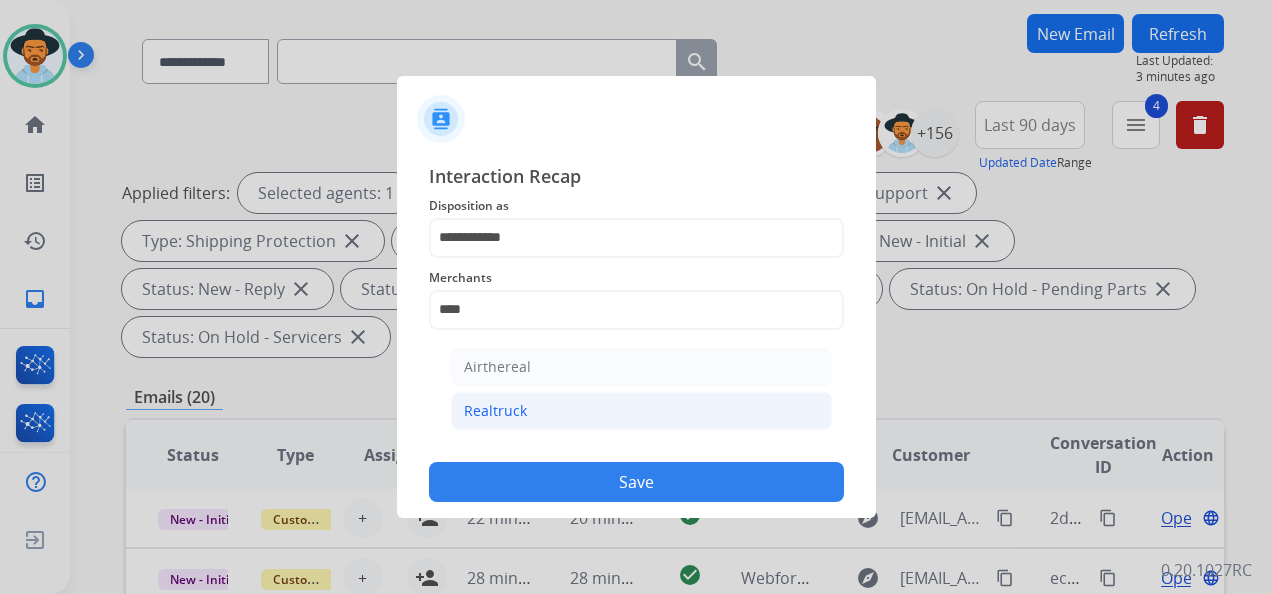 click on "Realtruck" 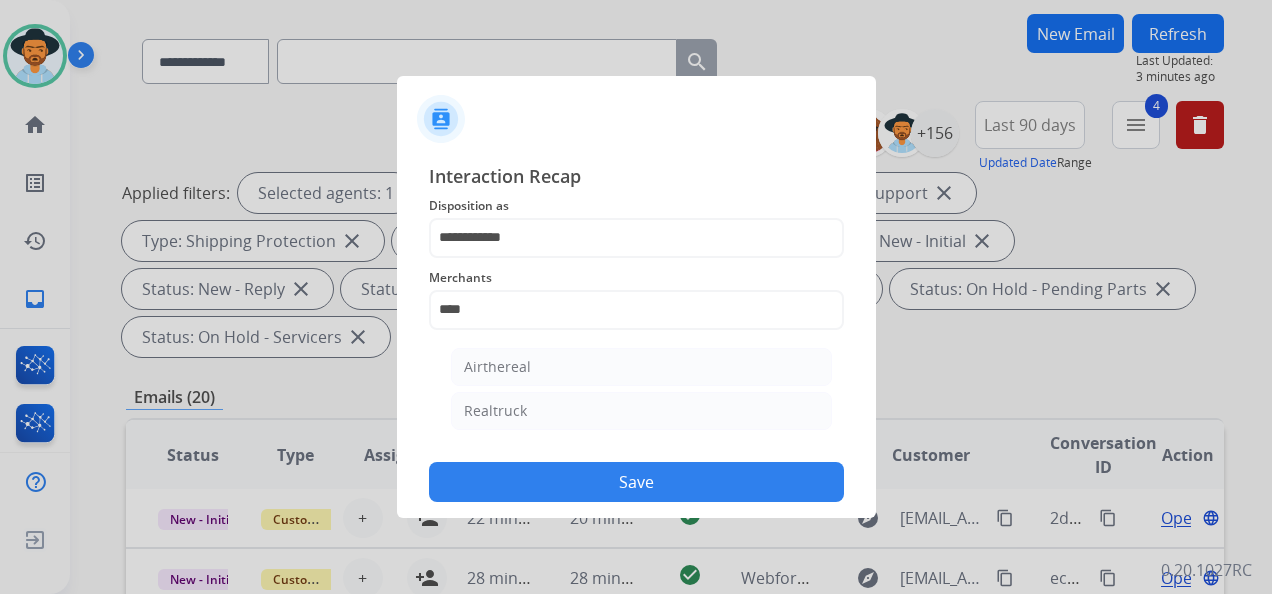 type on "*********" 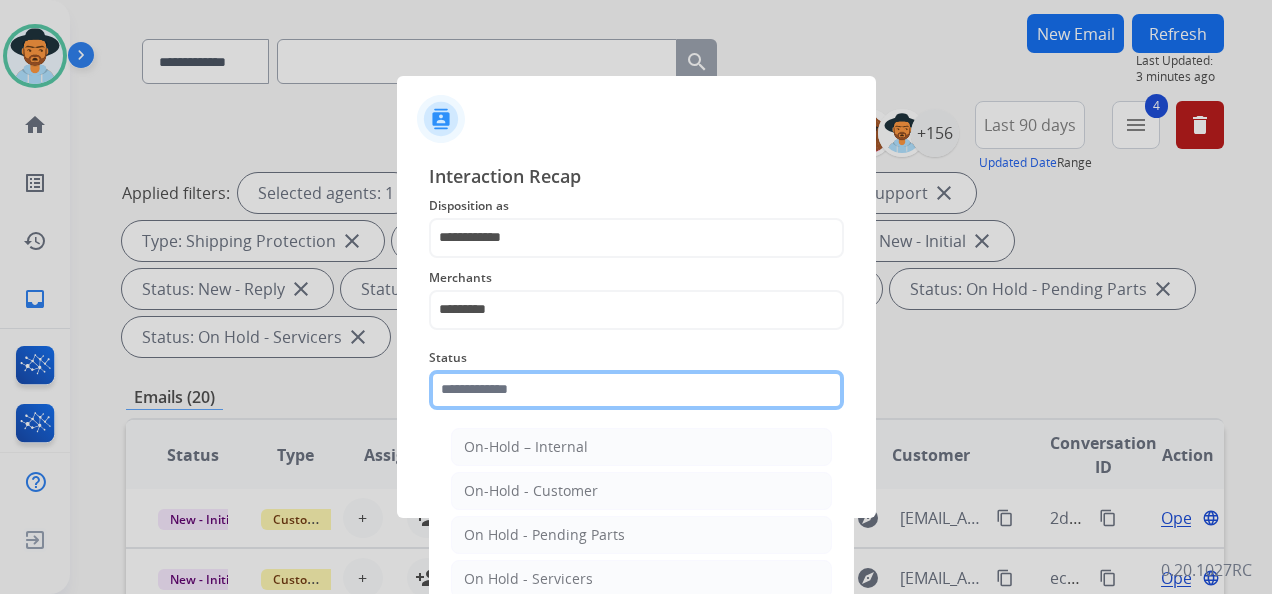 click 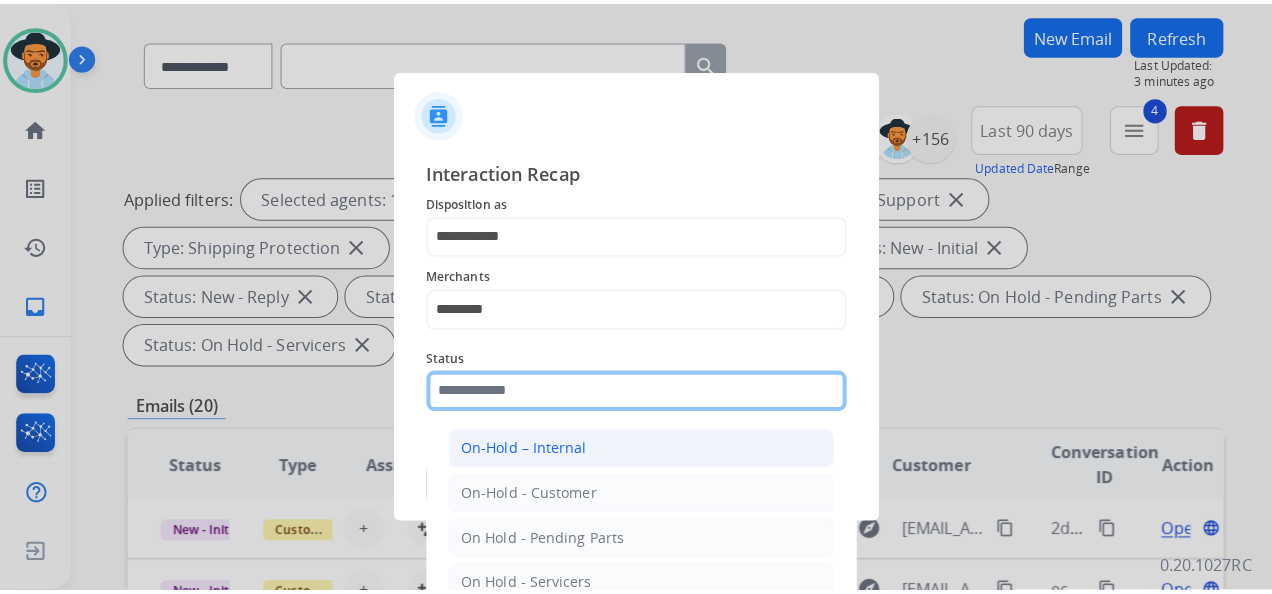 scroll, scrollTop: 114, scrollLeft: 0, axis: vertical 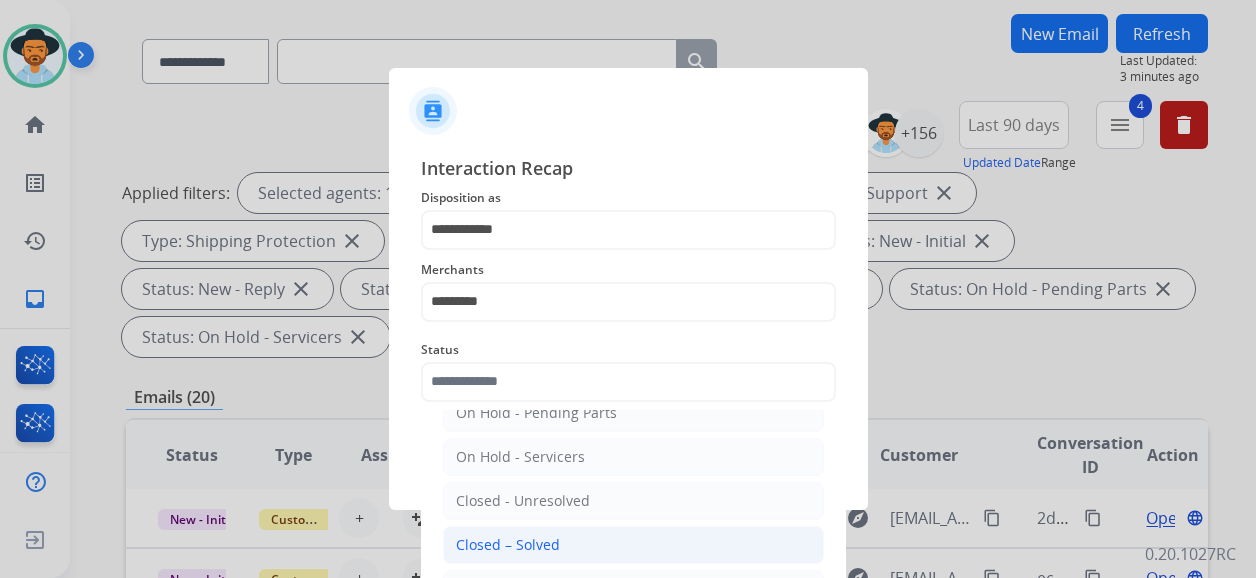 click on "Closed – Solved" 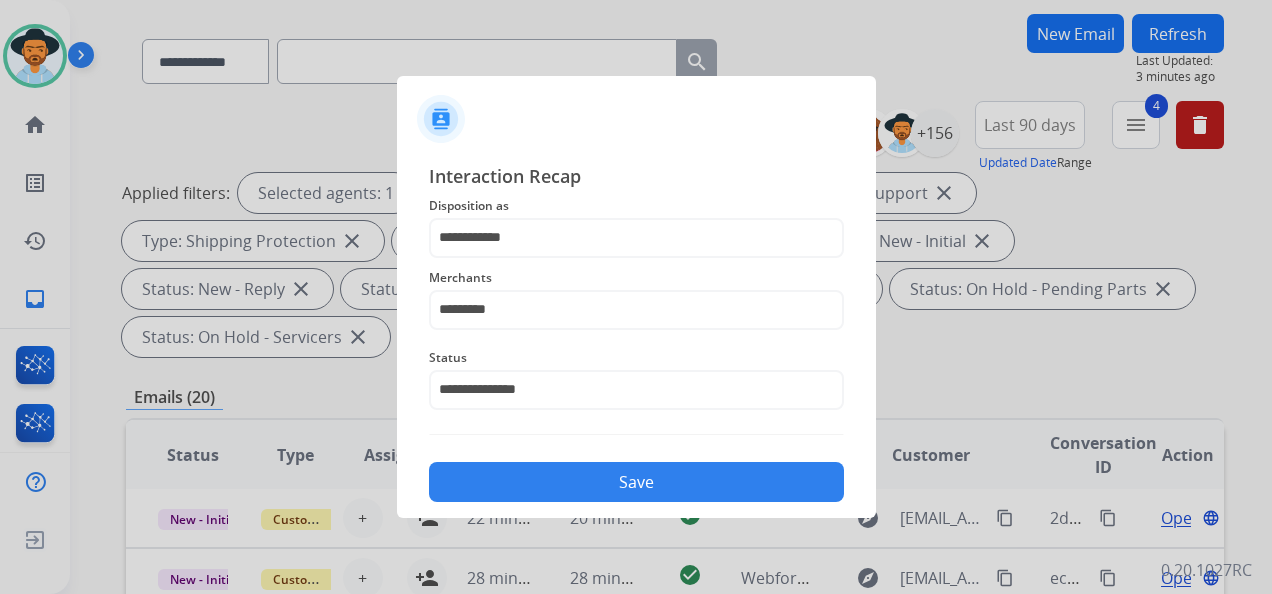 click on "Save" 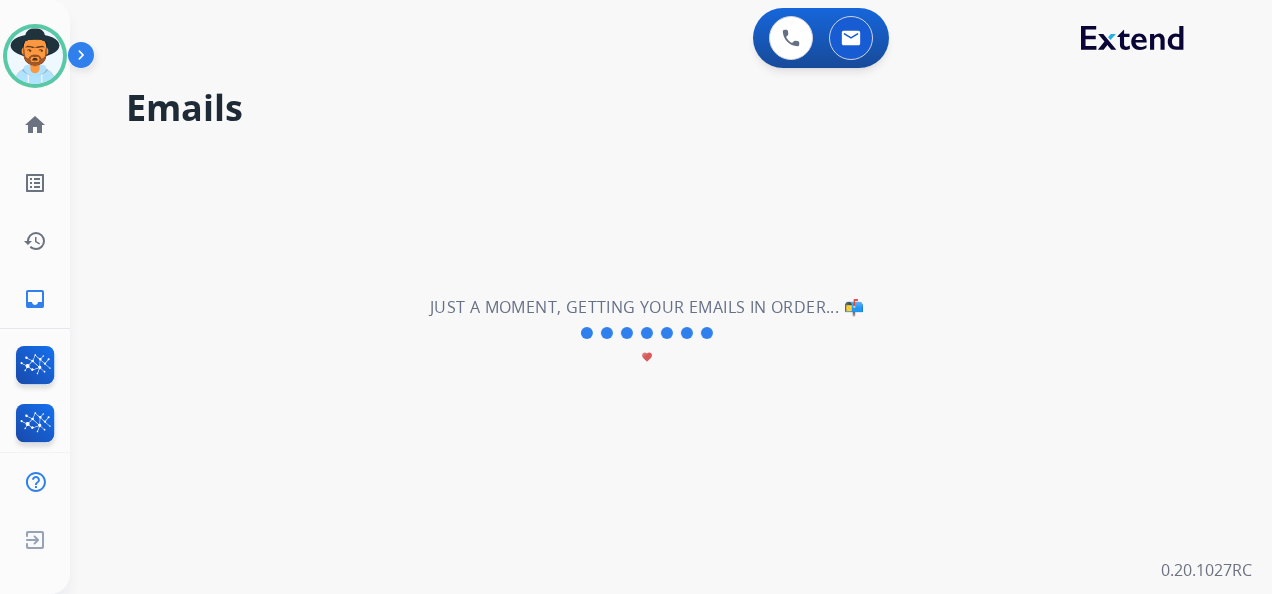 scroll, scrollTop: 0, scrollLeft: 0, axis: both 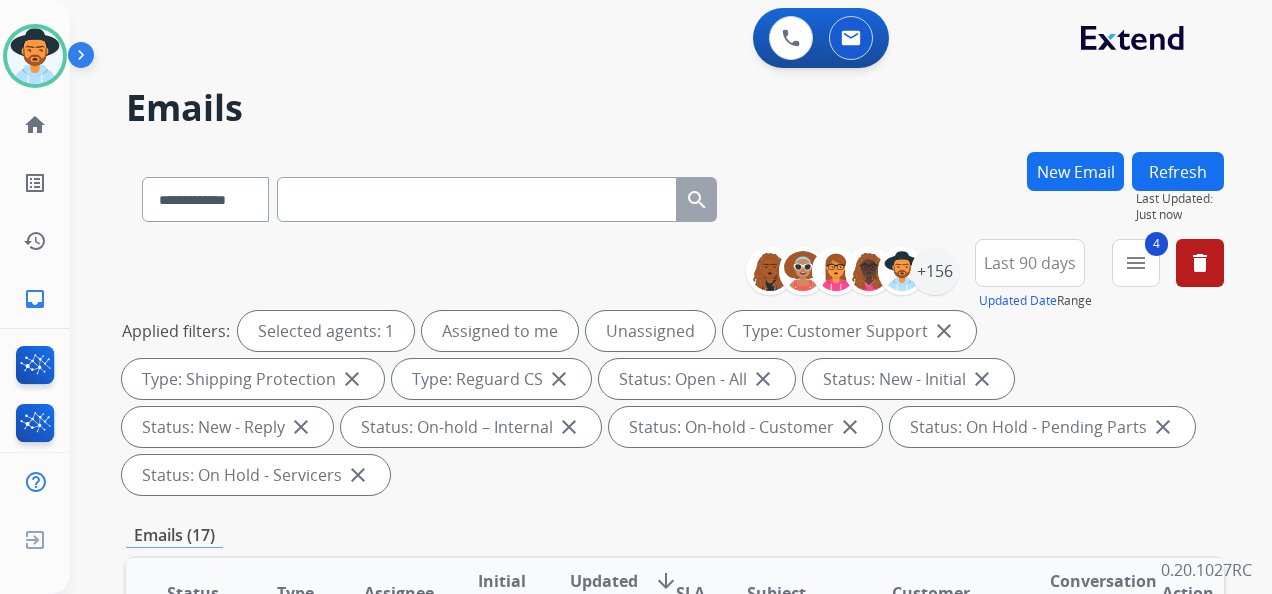 click on "Applied filters:  Selected agents: 1  Assigned to me Unassigned  Type: Customer Support  close  Type: Shipping Protection  close  Type: Reguard CS  close  Status: Open - All  close  Status: New - Initial  close  Status: New - Reply  close  Status: On-hold – Internal  close  Status: On-hold - Customer  close  Status: On Hold - Pending Parts  close  Status: On Hold - Servicers  close" at bounding box center (671, 403) 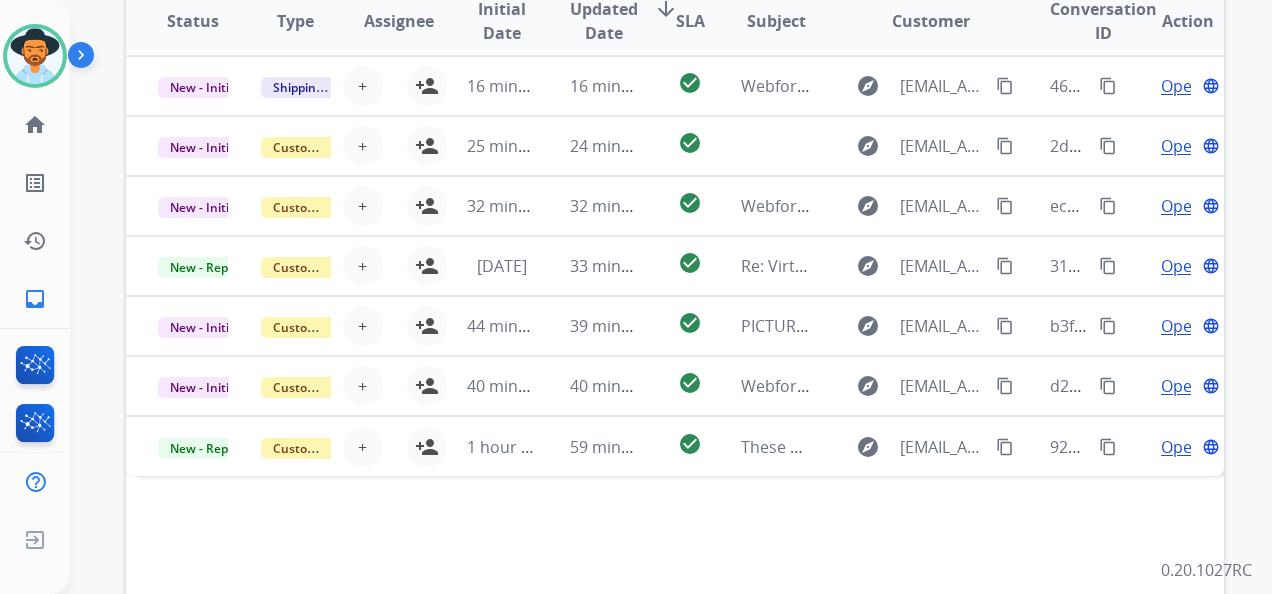 scroll, scrollTop: 736, scrollLeft: 0, axis: vertical 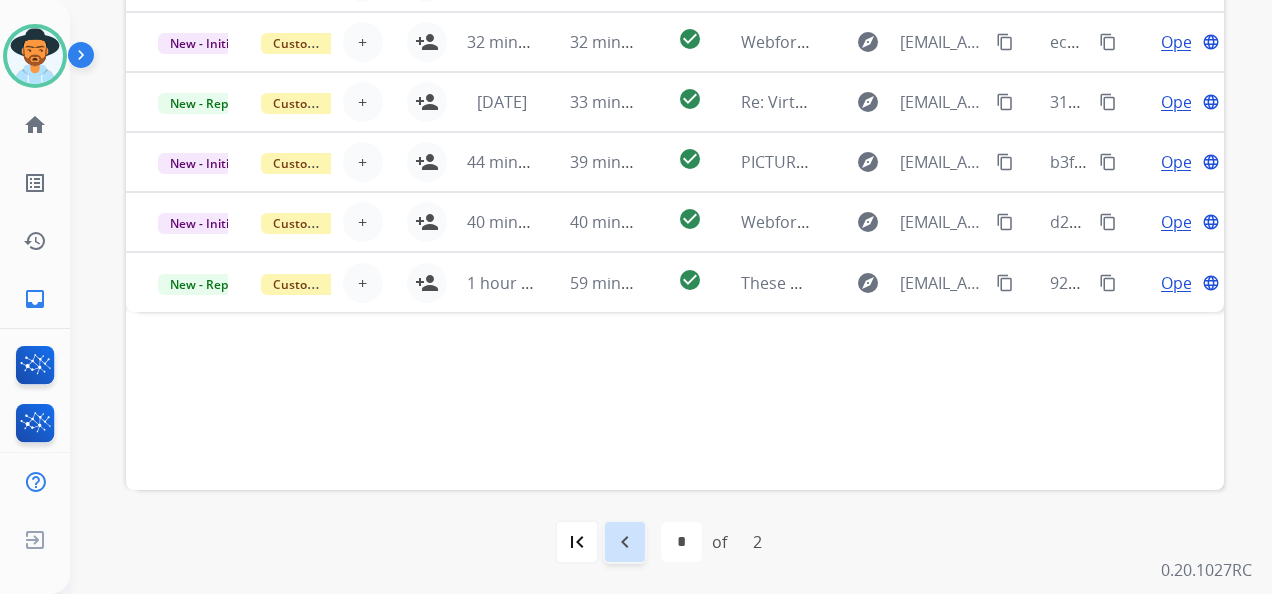 click on "navigate_before" at bounding box center (625, 542) 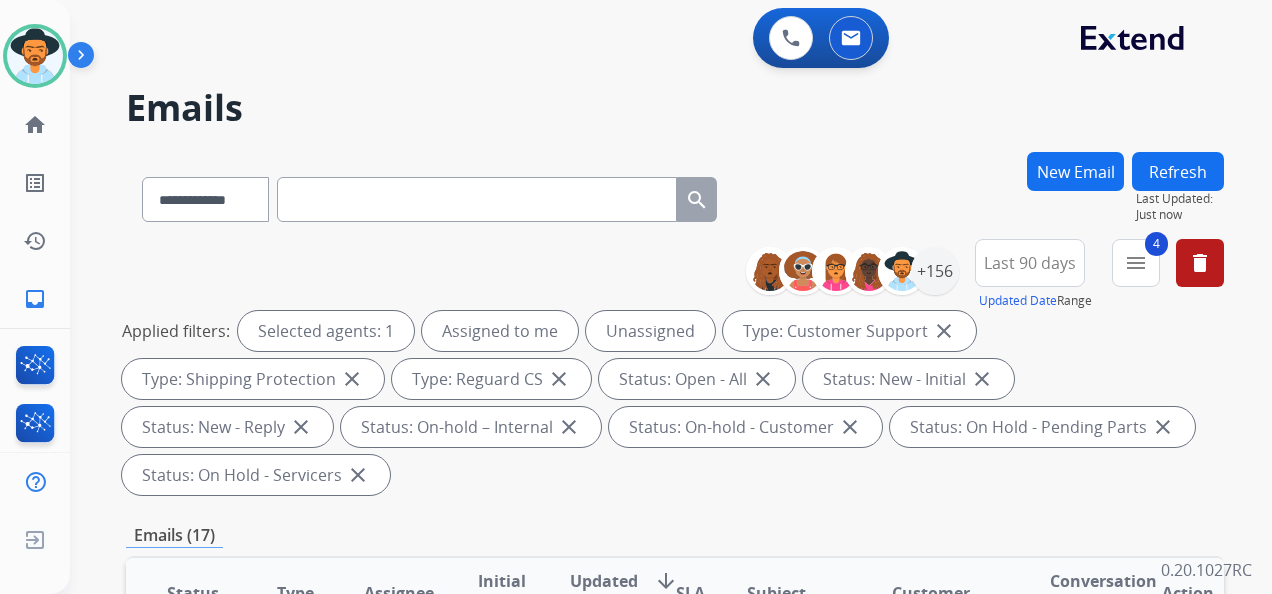 scroll, scrollTop: 400, scrollLeft: 0, axis: vertical 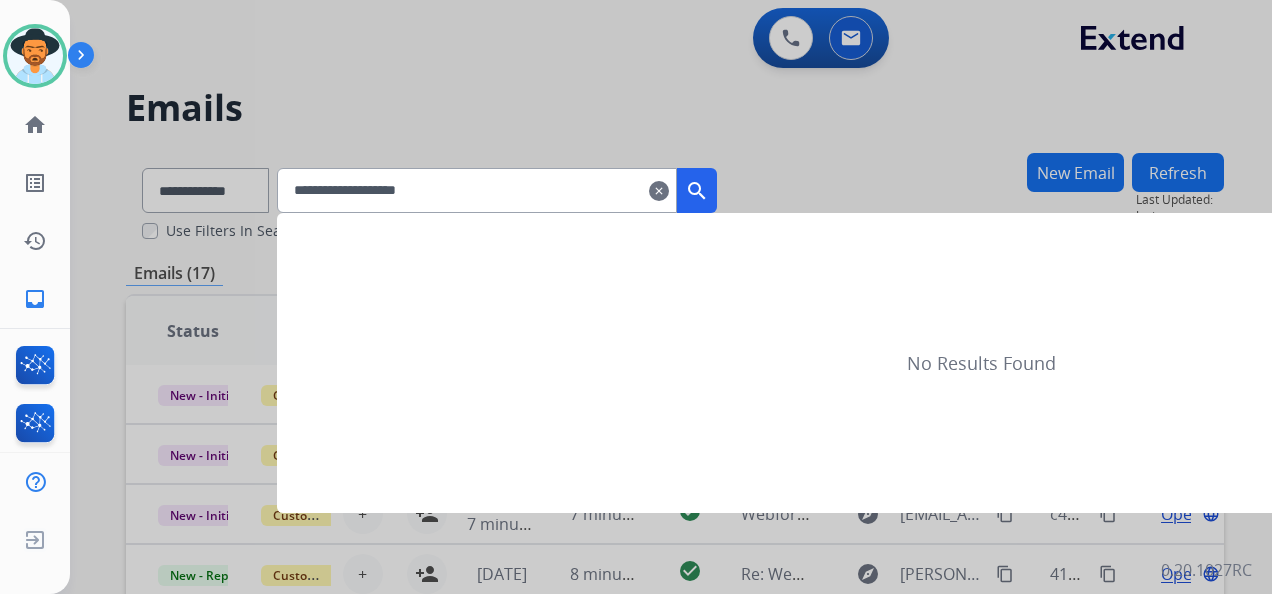 type on "**********" 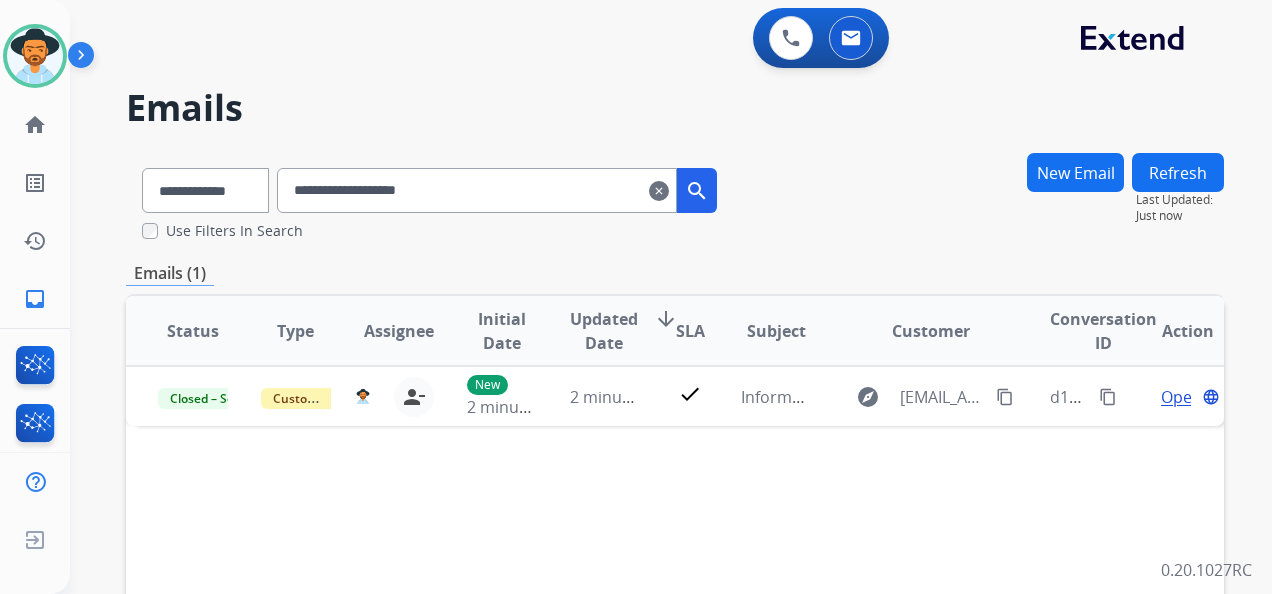 scroll, scrollTop: 0, scrollLeft: 0, axis: both 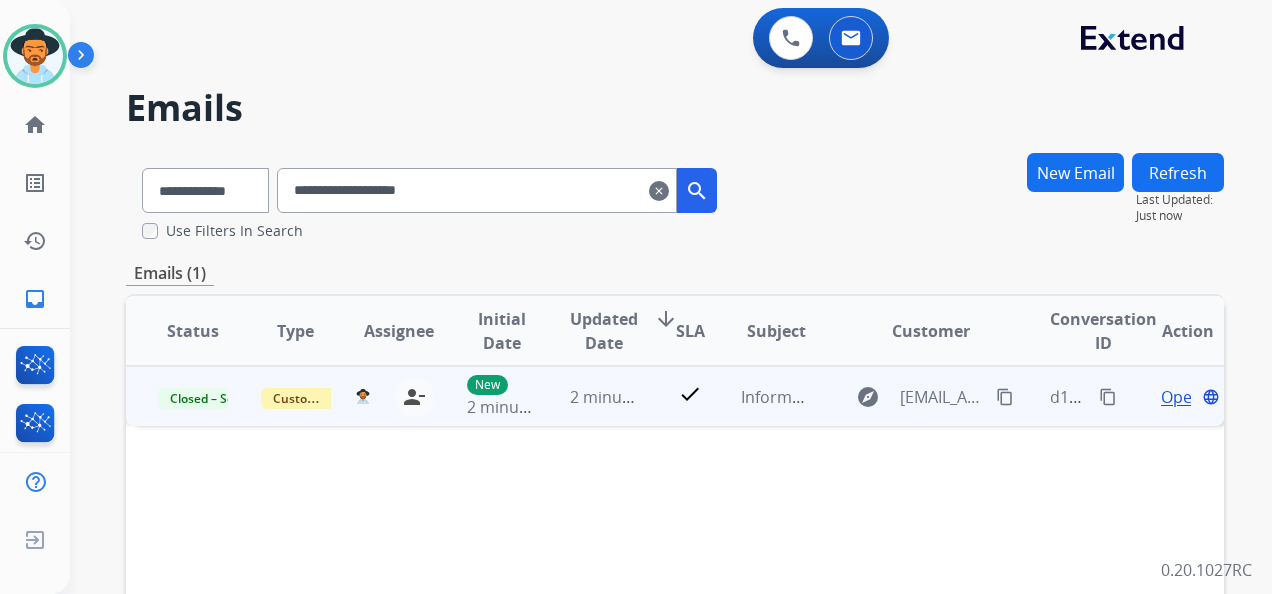click on "content_copy" at bounding box center [1108, 397] 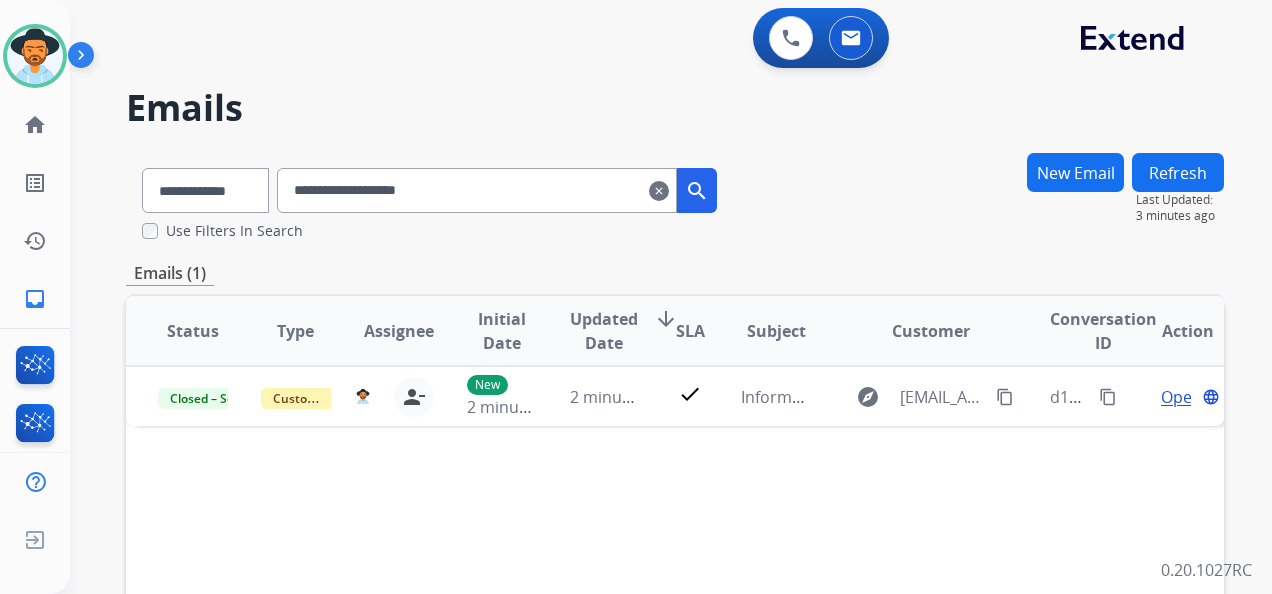 click on "clear" at bounding box center [659, 191] 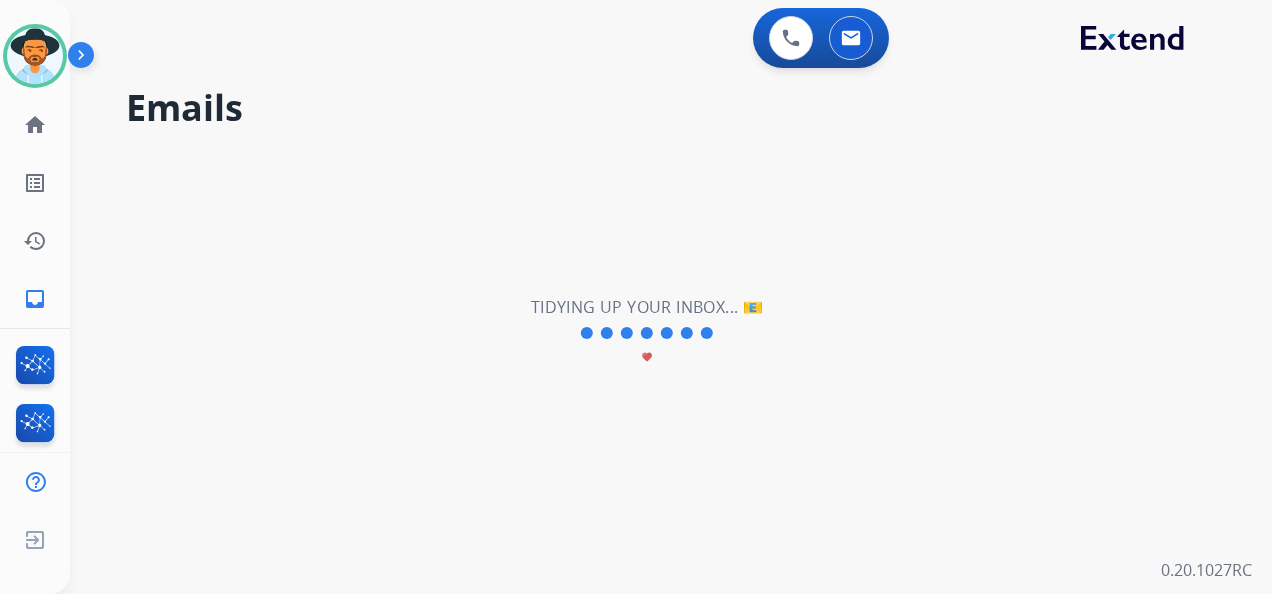 click at bounding box center (85, 59) 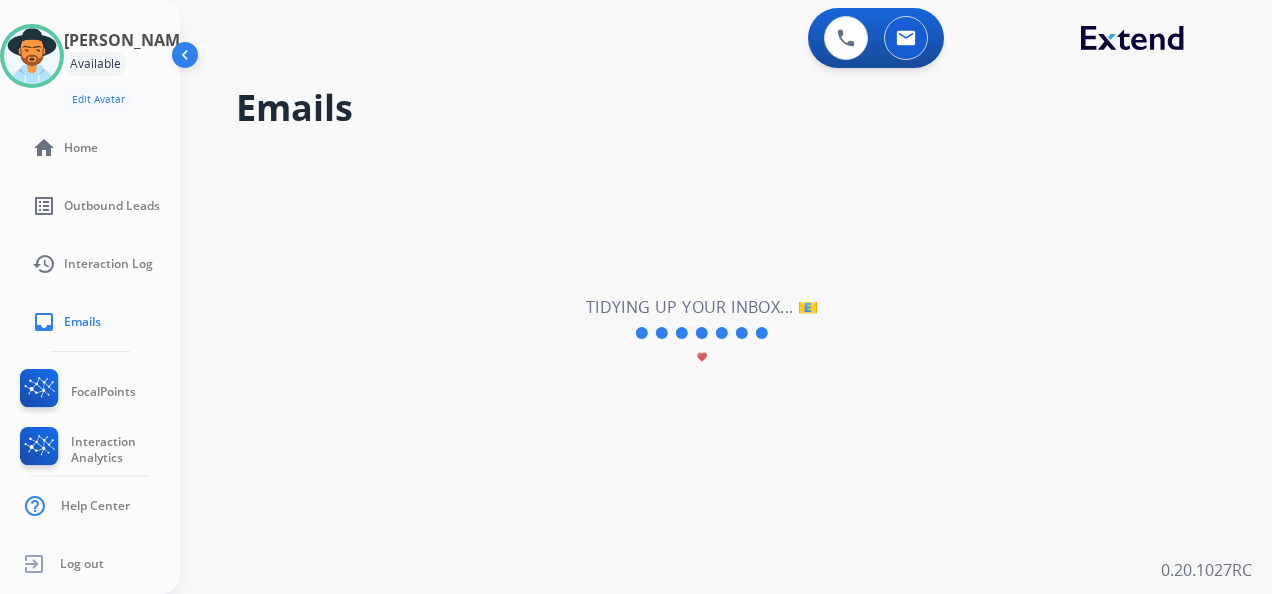 click at bounding box center (187, 59) 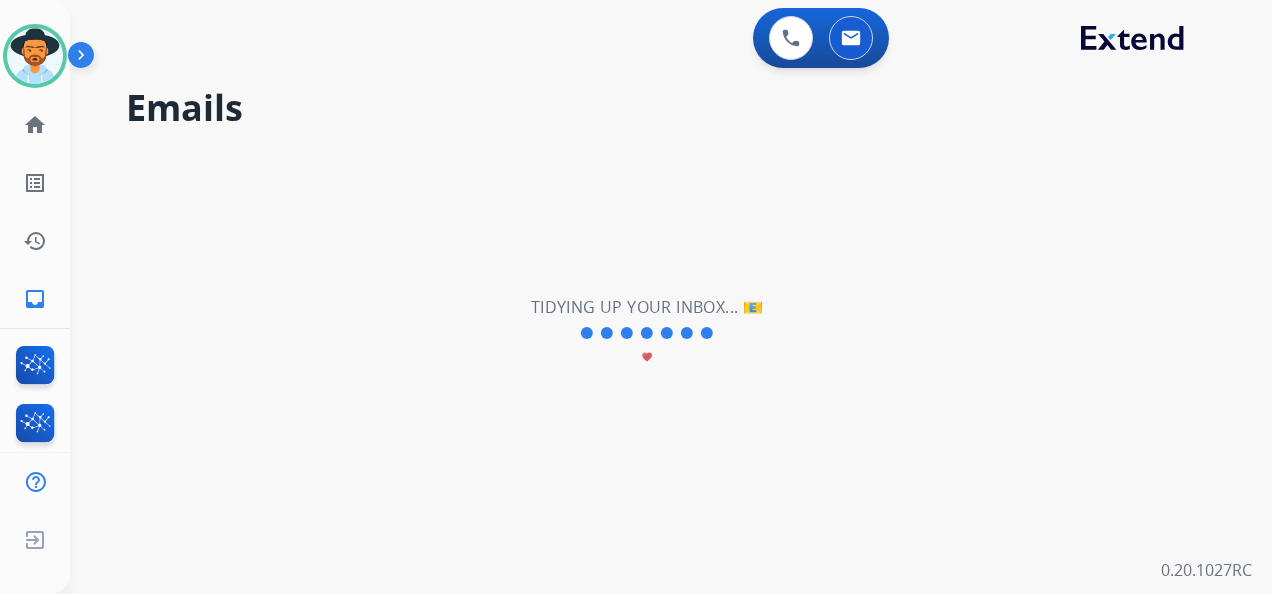 type 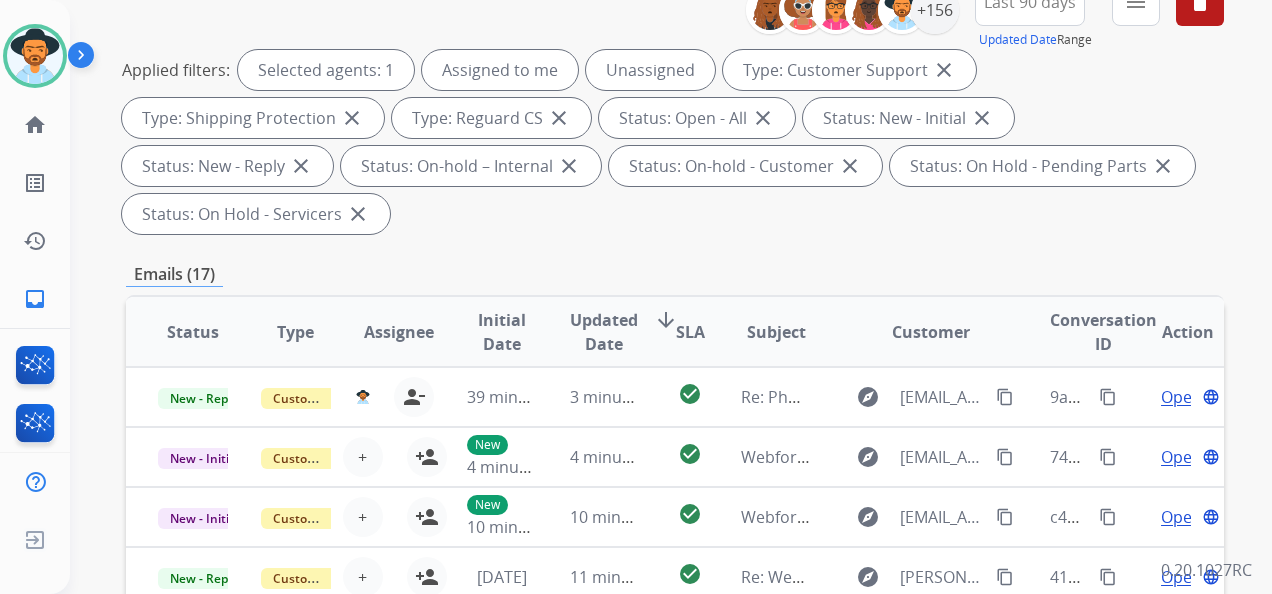 scroll, scrollTop: 400, scrollLeft: 0, axis: vertical 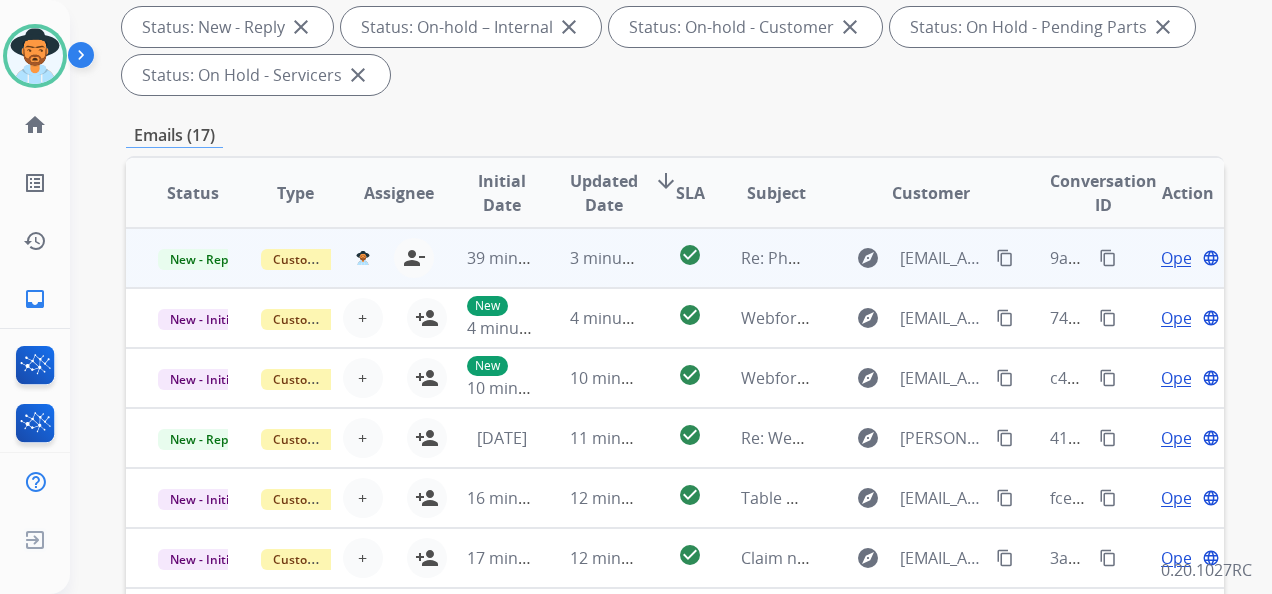 click on "Open" at bounding box center (1181, 258) 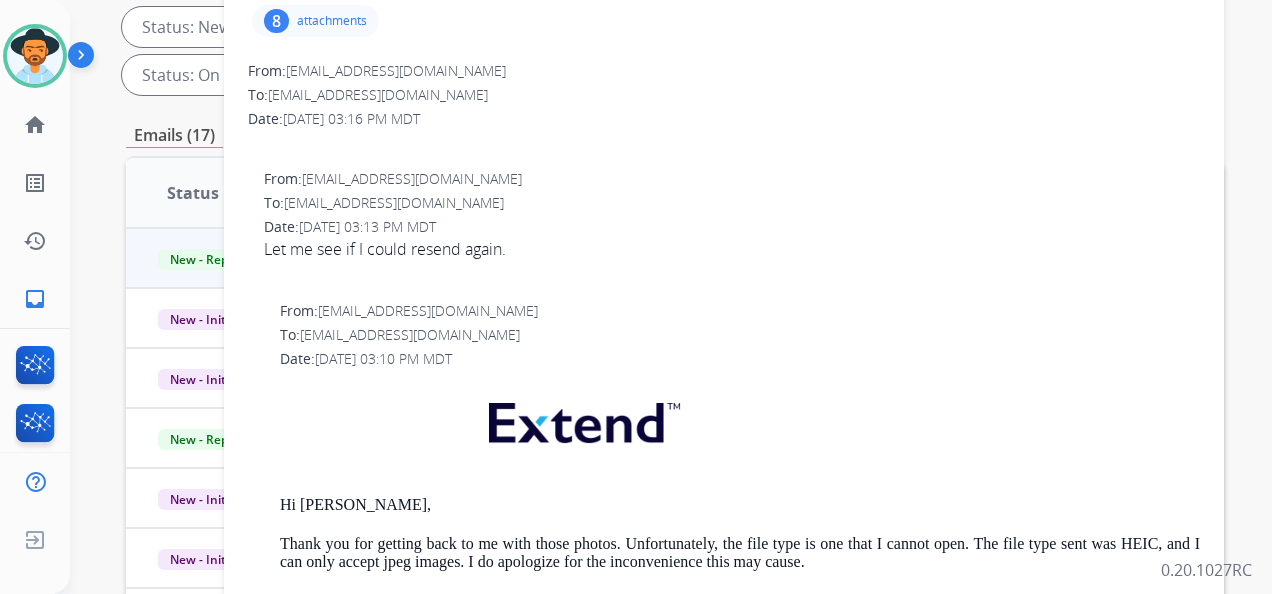 scroll, scrollTop: 300, scrollLeft: 0, axis: vertical 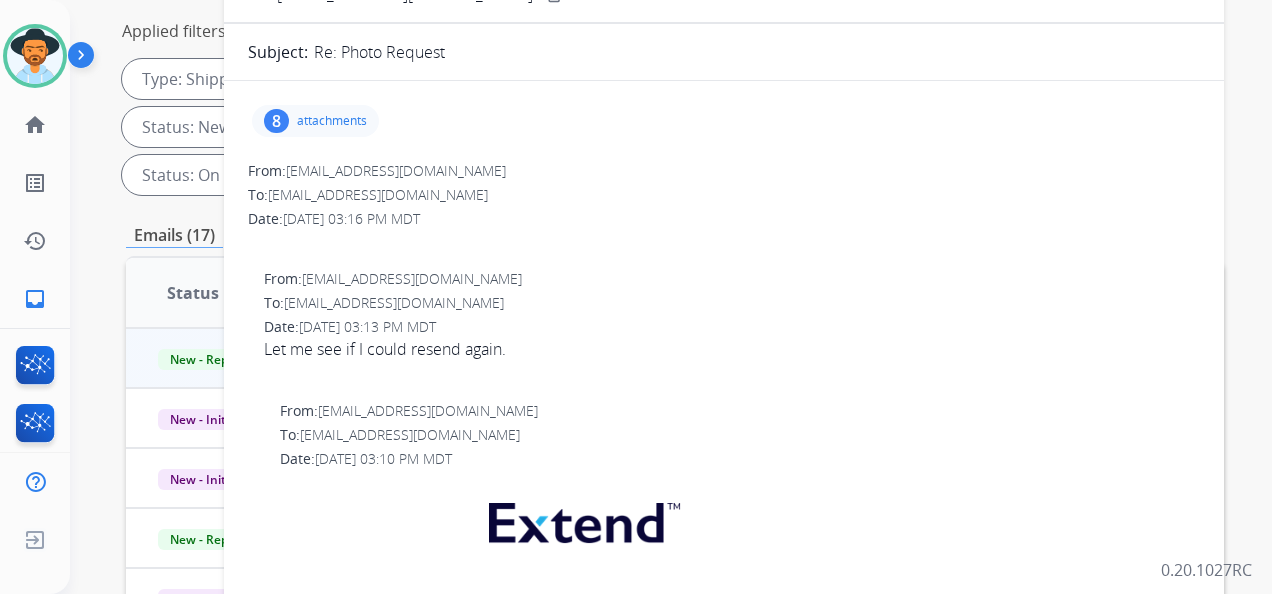 click on "8" at bounding box center (276, 121) 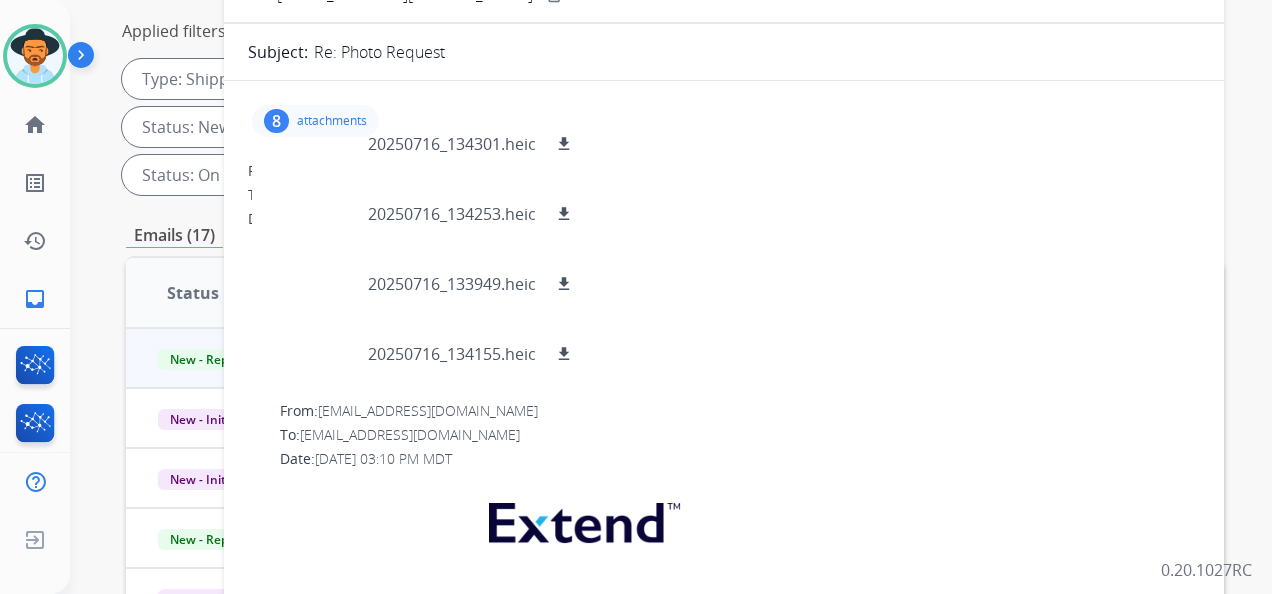 scroll, scrollTop: 310, scrollLeft: 0, axis: vertical 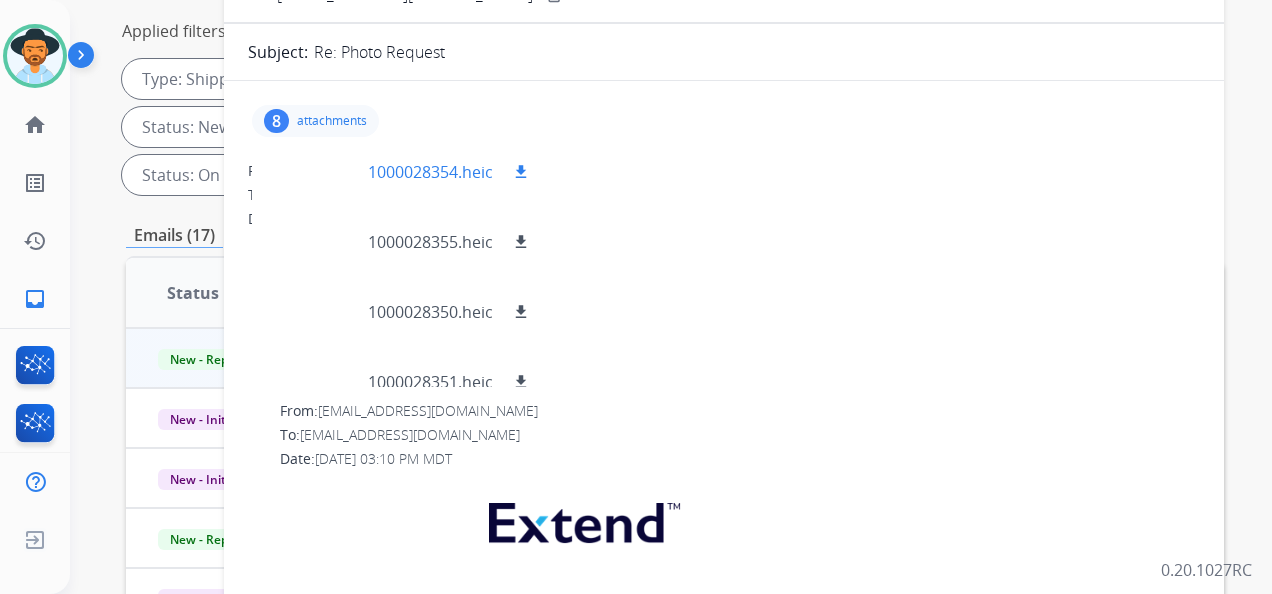 click on "1000028354.heic" at bounding box center (430, 172) 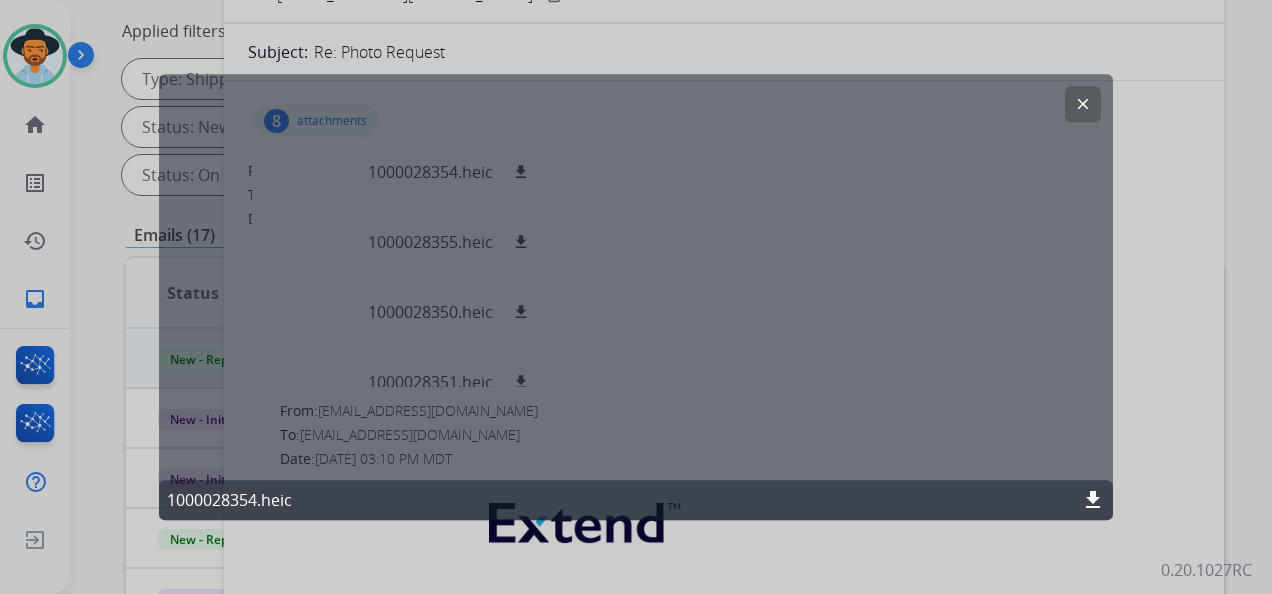 click on "clear" 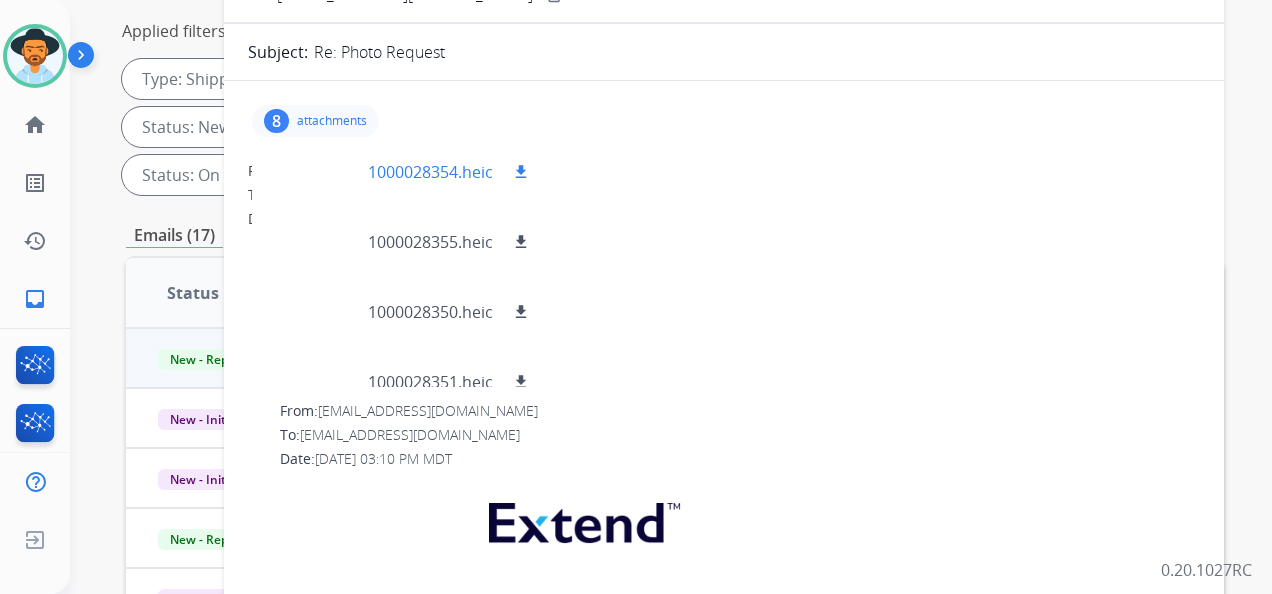 click on "download" at bounding box center [521, 172] 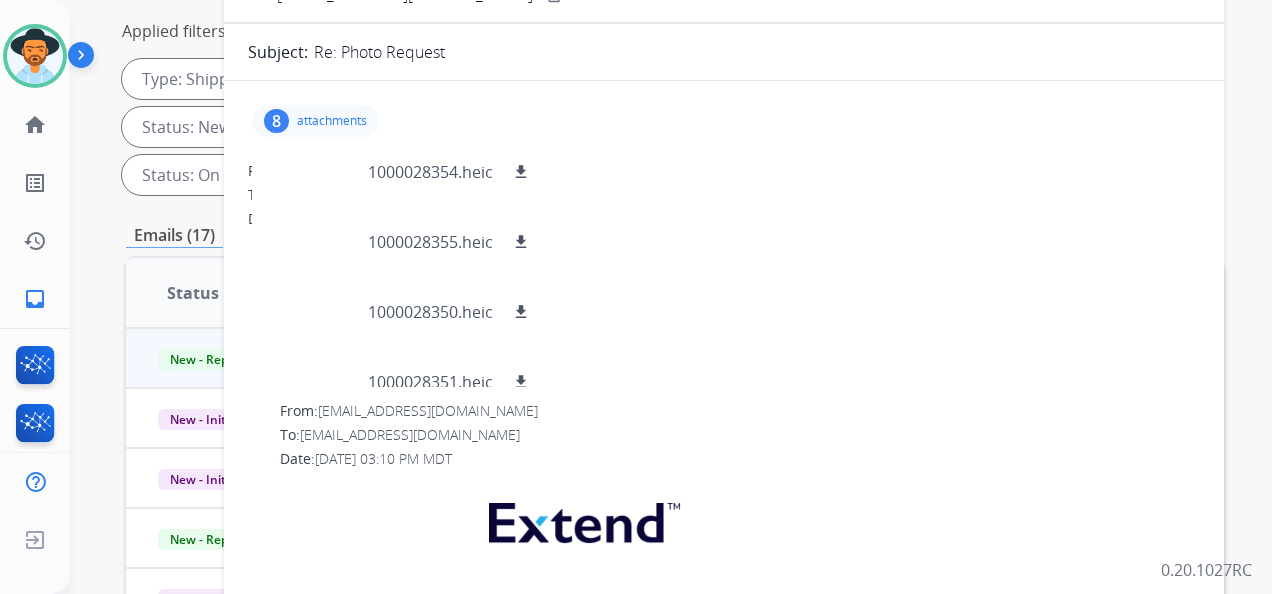 click on "8" at bounding box center [276, 121] 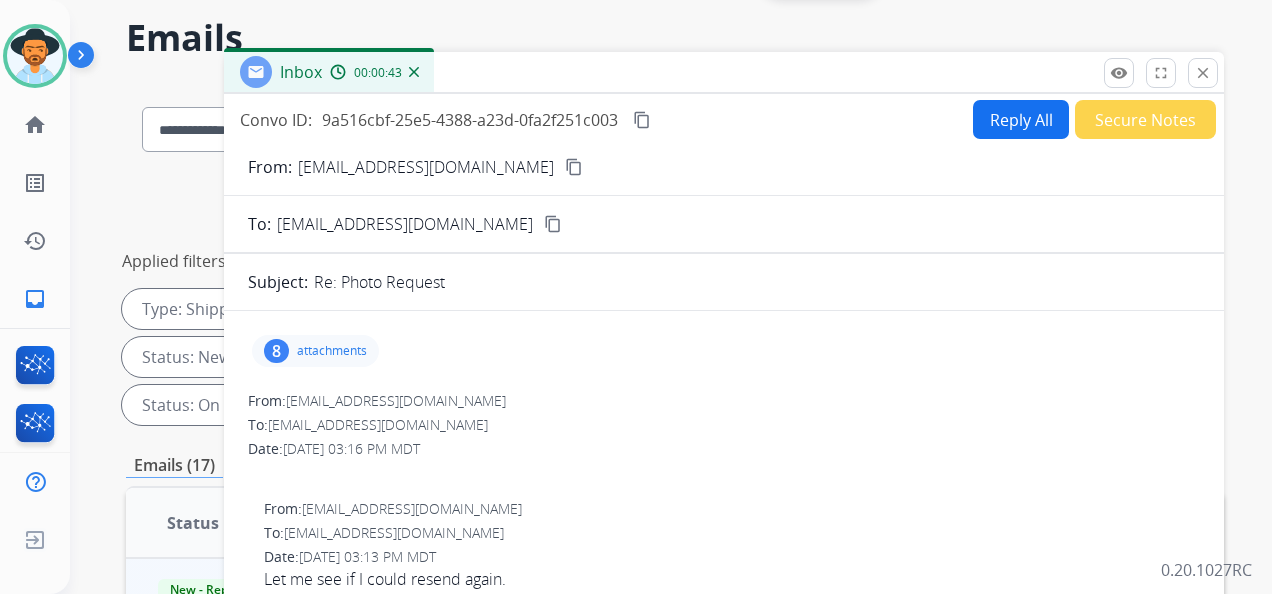 scroll, scrollTop: 0, scrollLeft: 0, axis: both 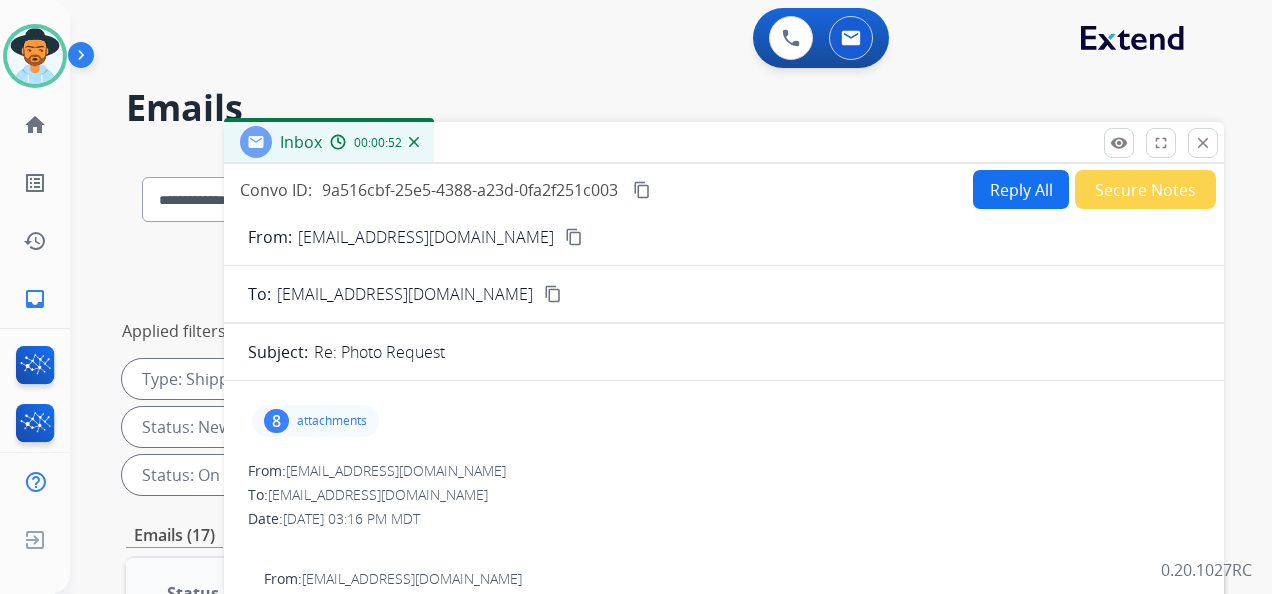 click on "Reply All" at bounding box center (1021, 189) 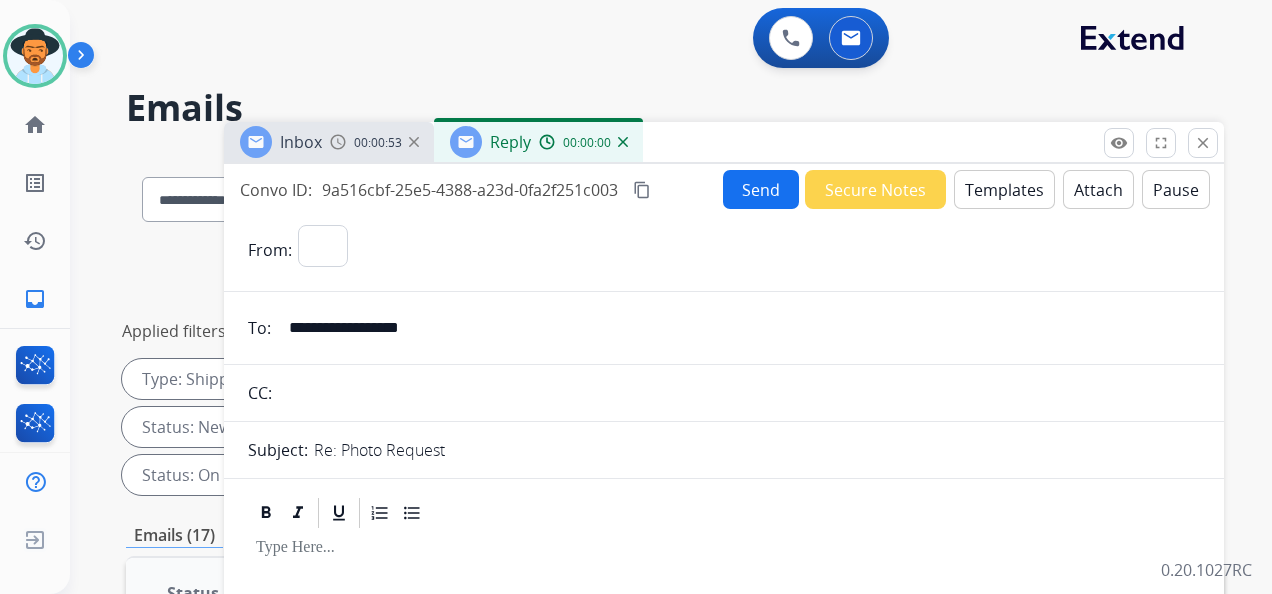 select on "**********" 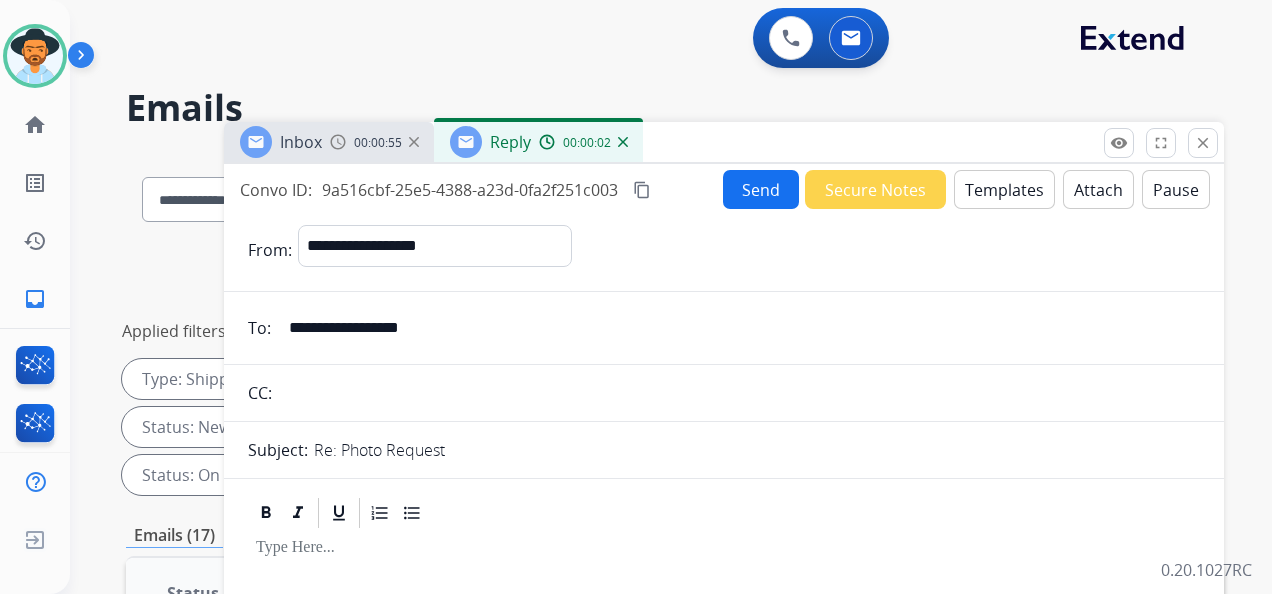 click on "Templates" at bounding box center [1004, 189] 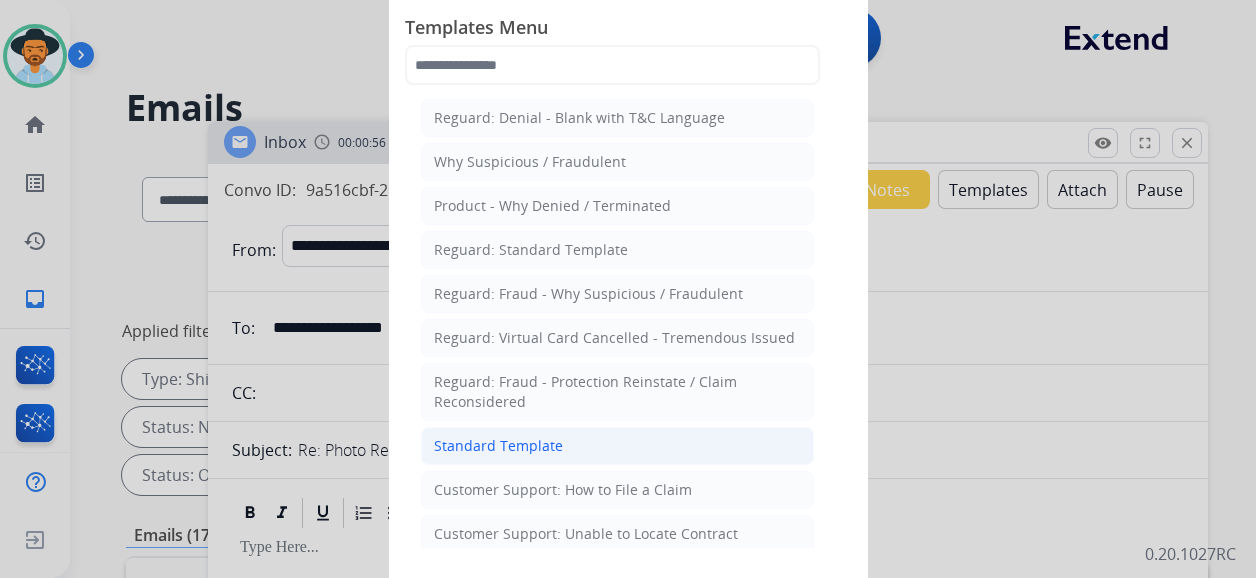click on "Standard Template" 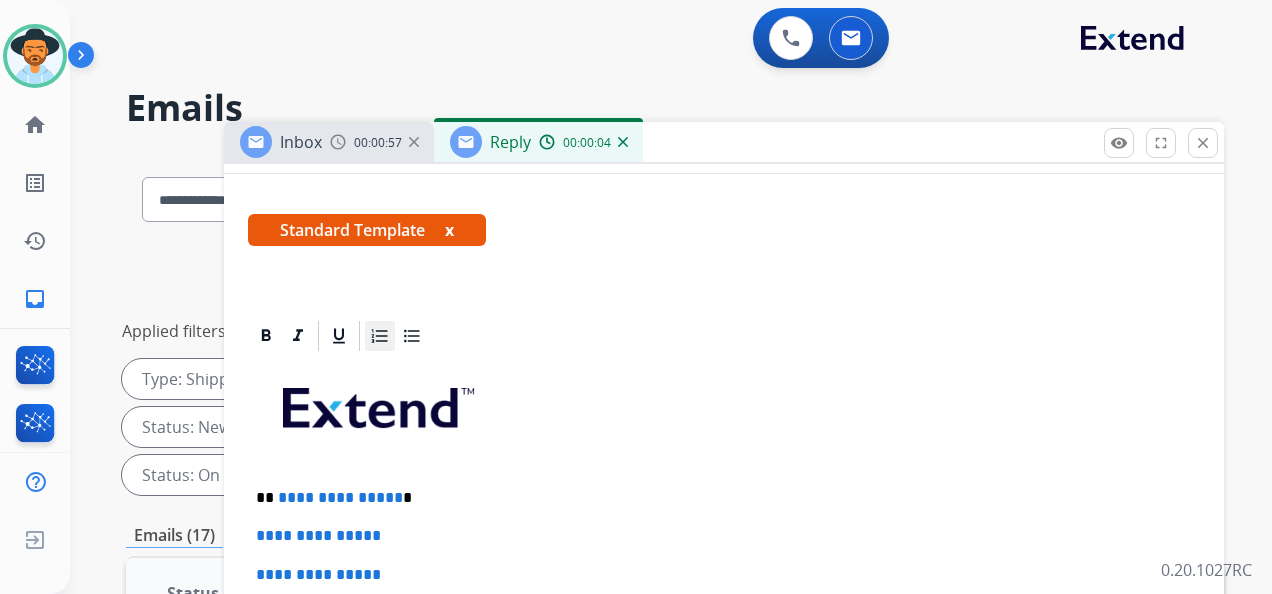 scroll, scrollTop: 300, scrollLeft: 0, axis: vertical 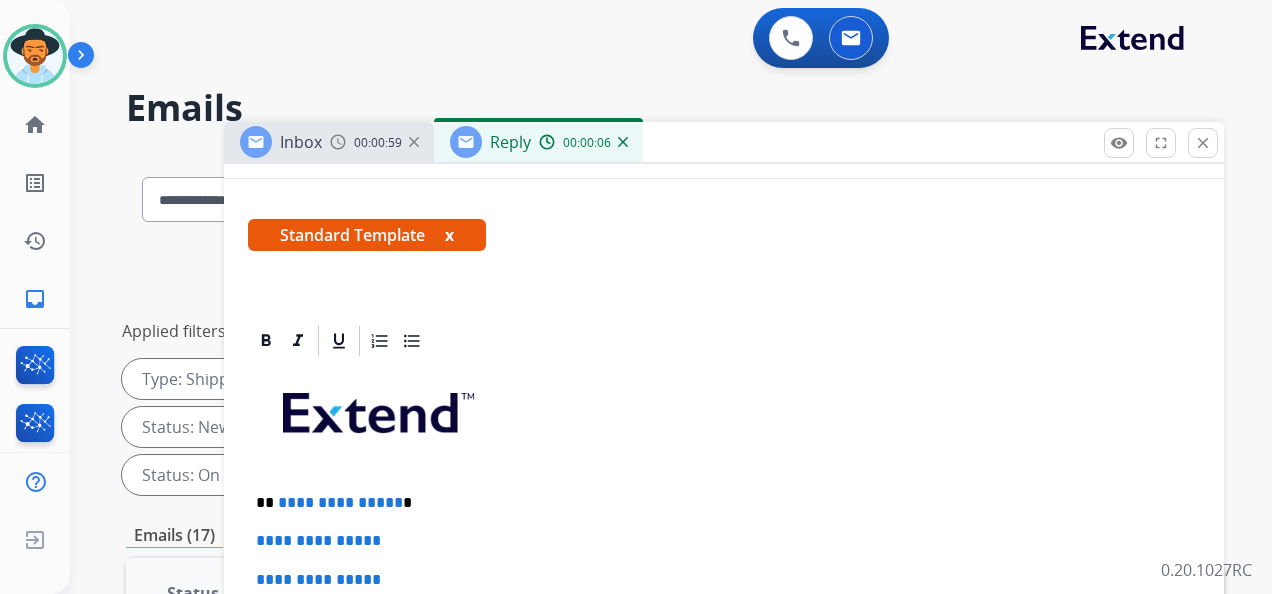 click on "**********" at bounding box center (716, 503) 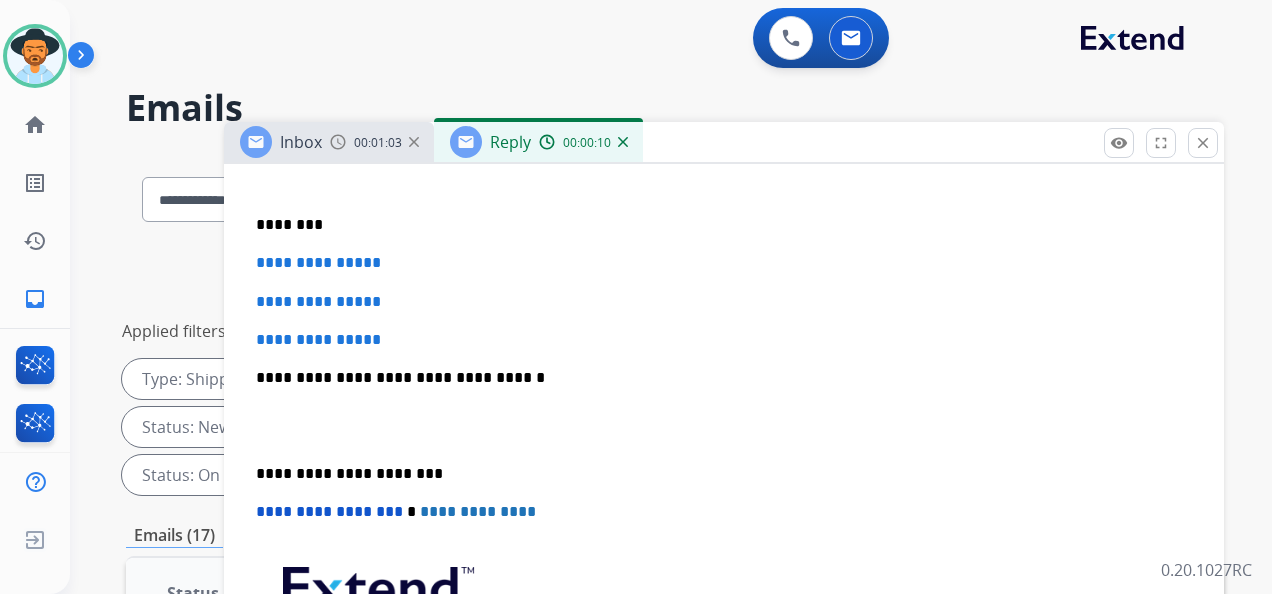 scroll, scrollTop: 600, scrollLeft: 0, axis: vertical 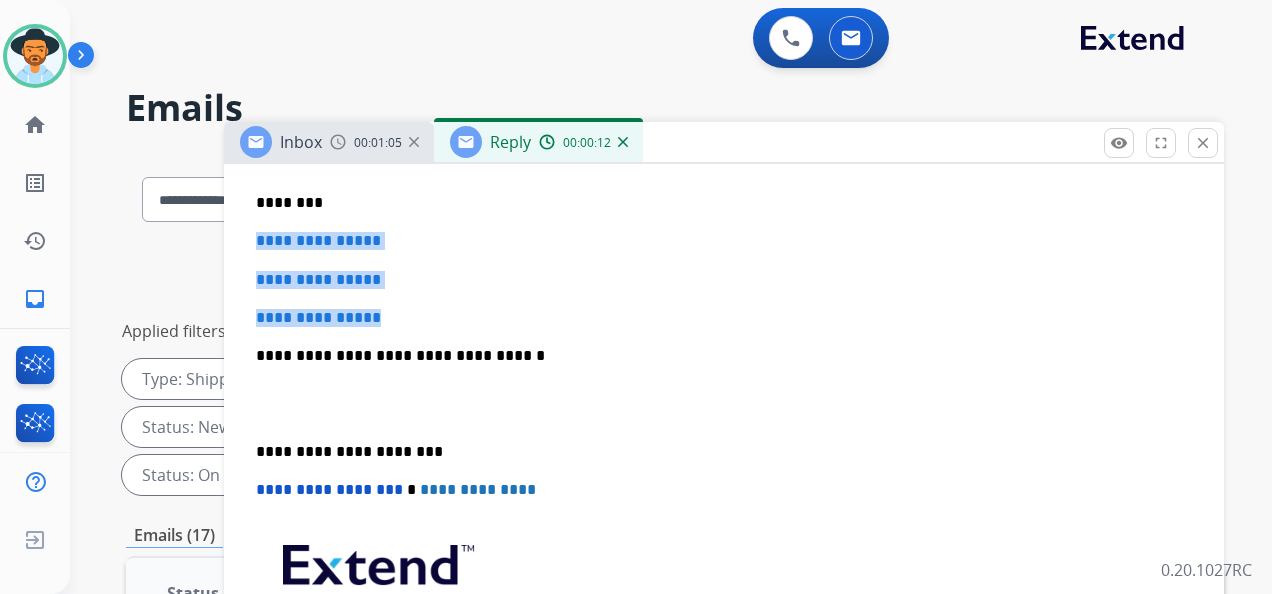 drag, startPoint x: 411, startPoint y: 317, endPoint x: 256, endPoint y: 230, distance: 177.74701 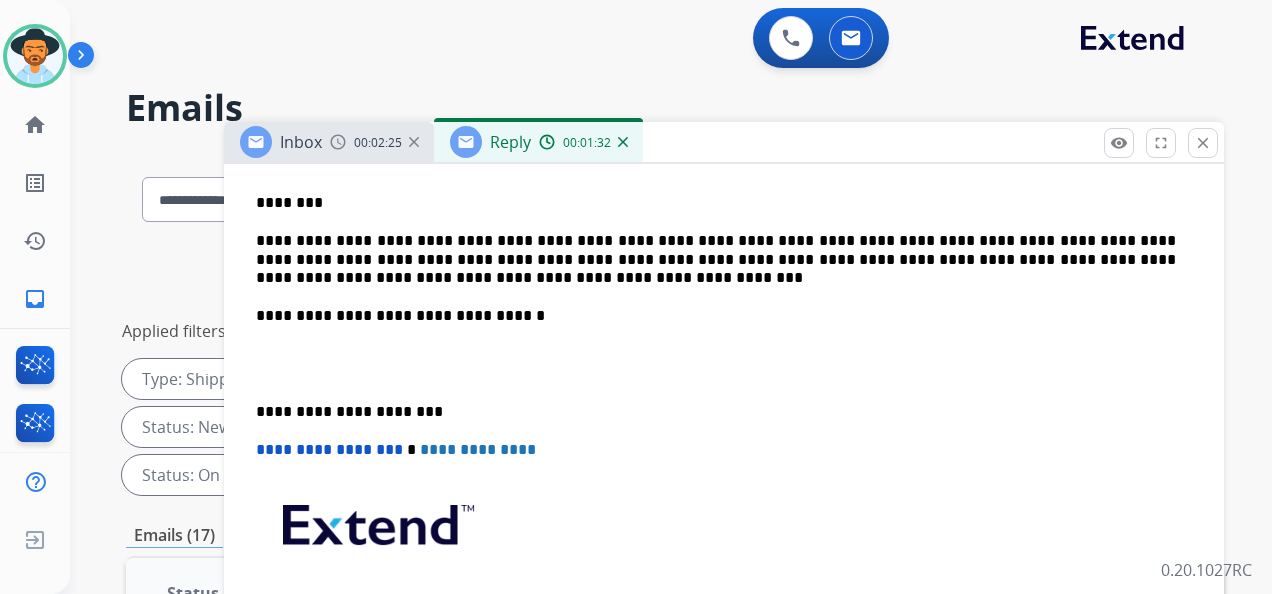 click on "**********" at bounding box center (724, 383) 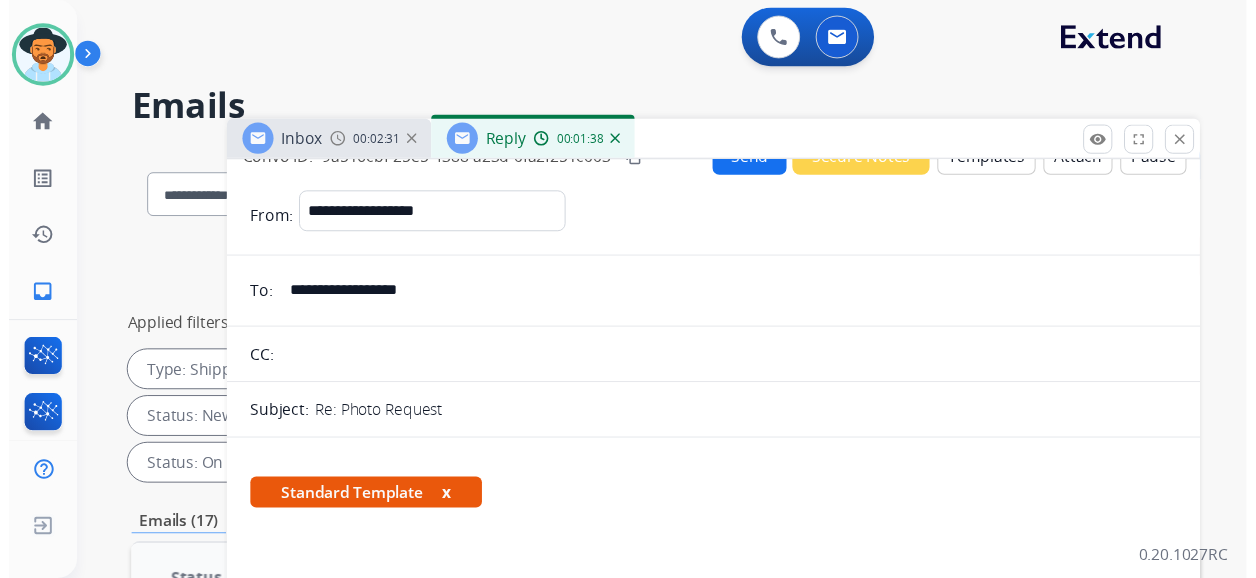scroll, scrollTop: 0, scrollLeft: 0, axis: both 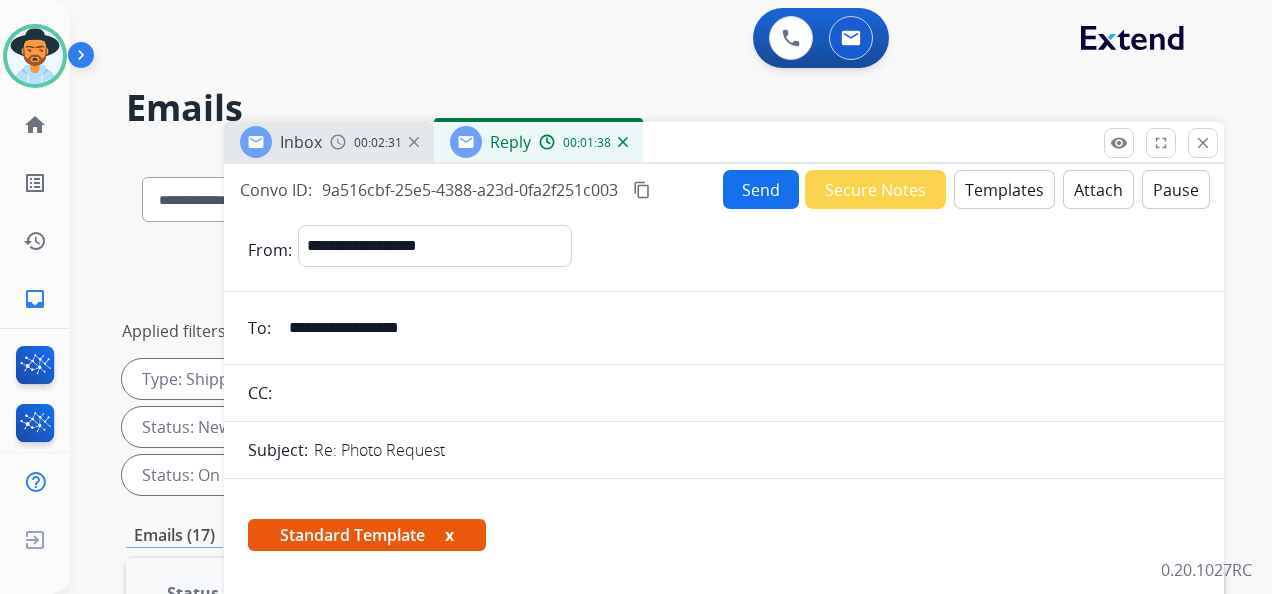 click on "Send" at bounding box center [761, 189] 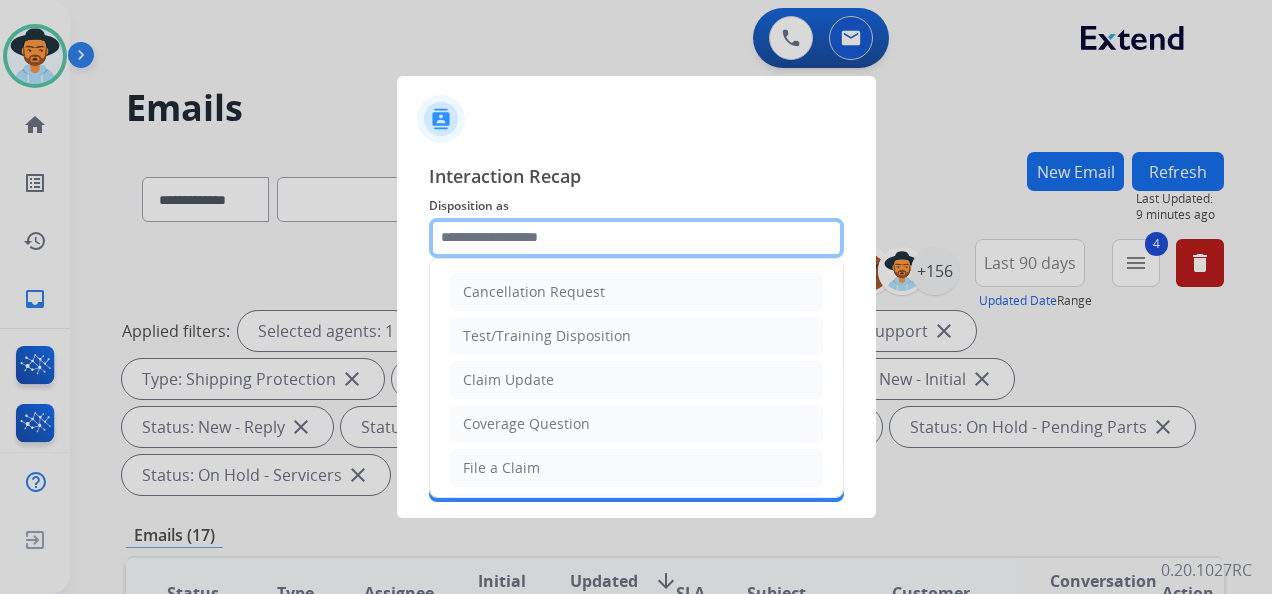 click 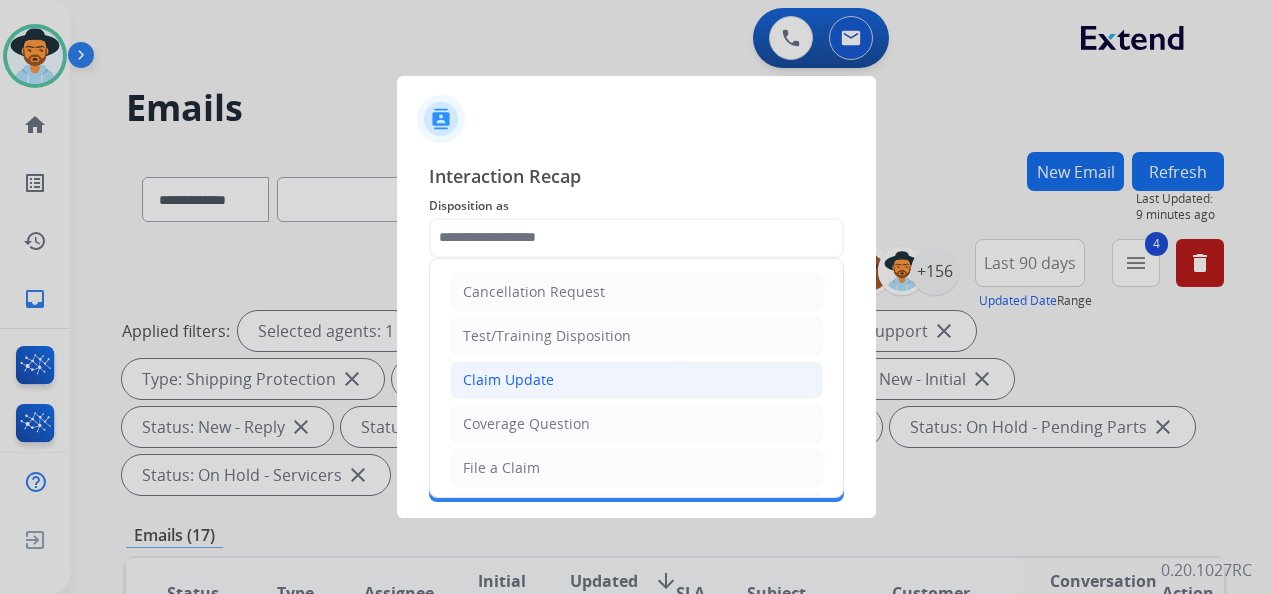 click on "Claim Update" 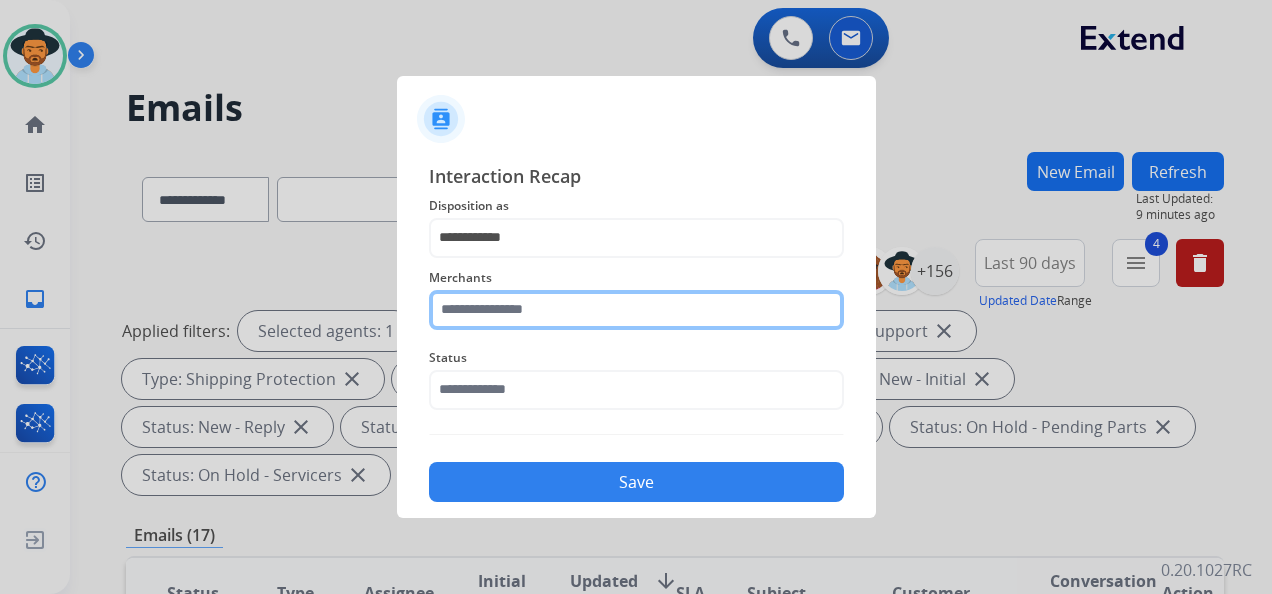 click 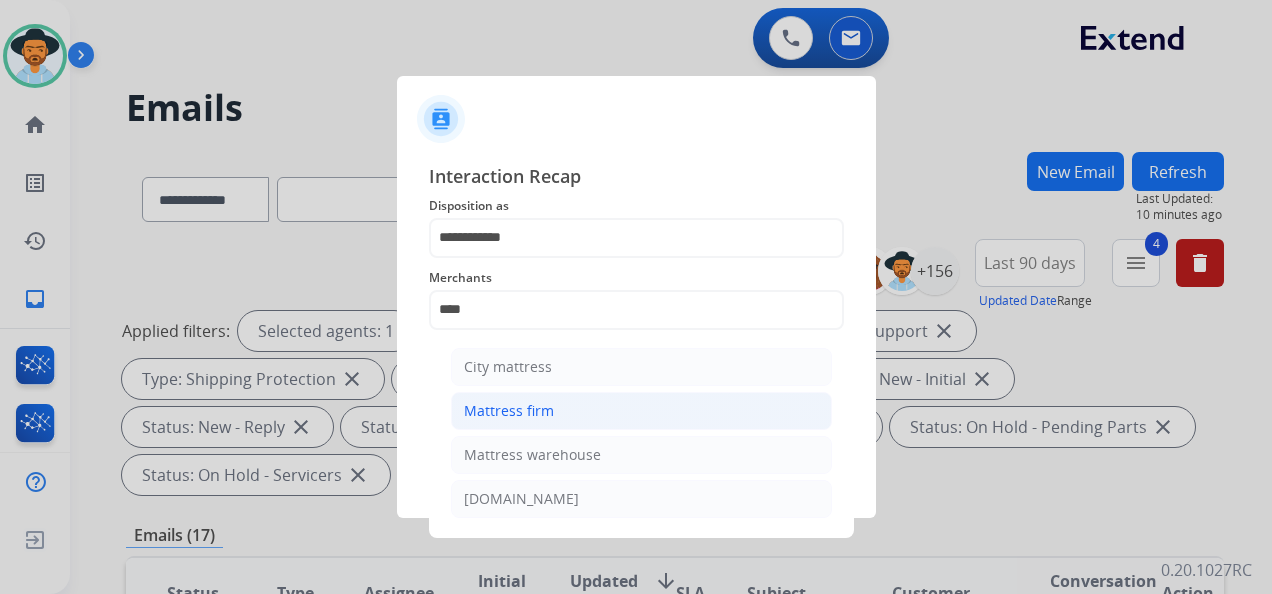 click on "Mattress firm" 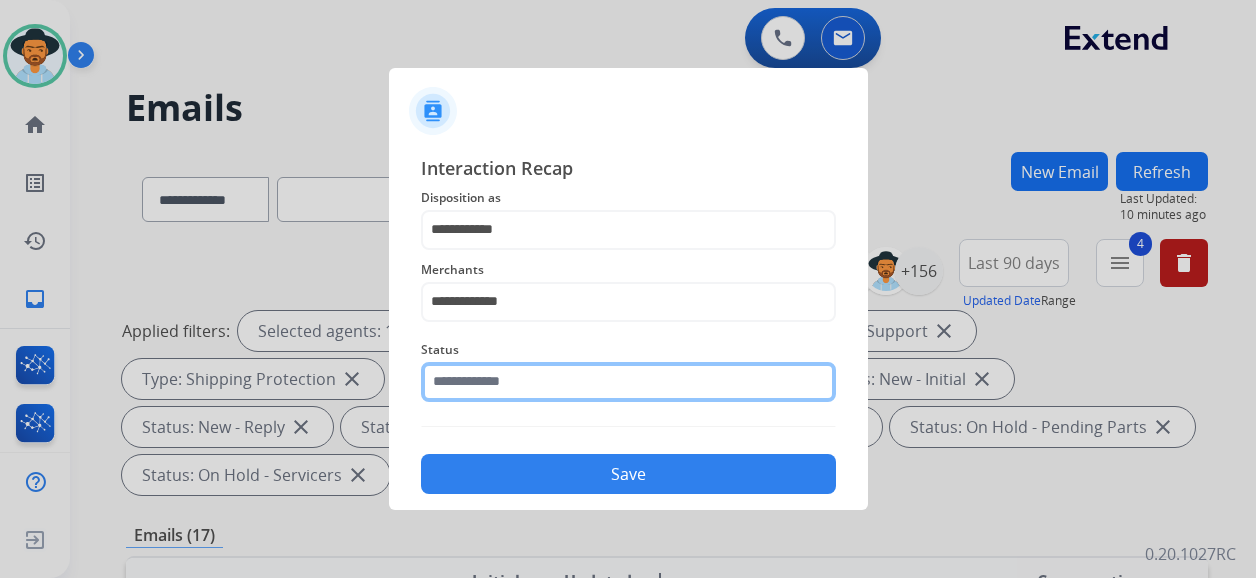 click 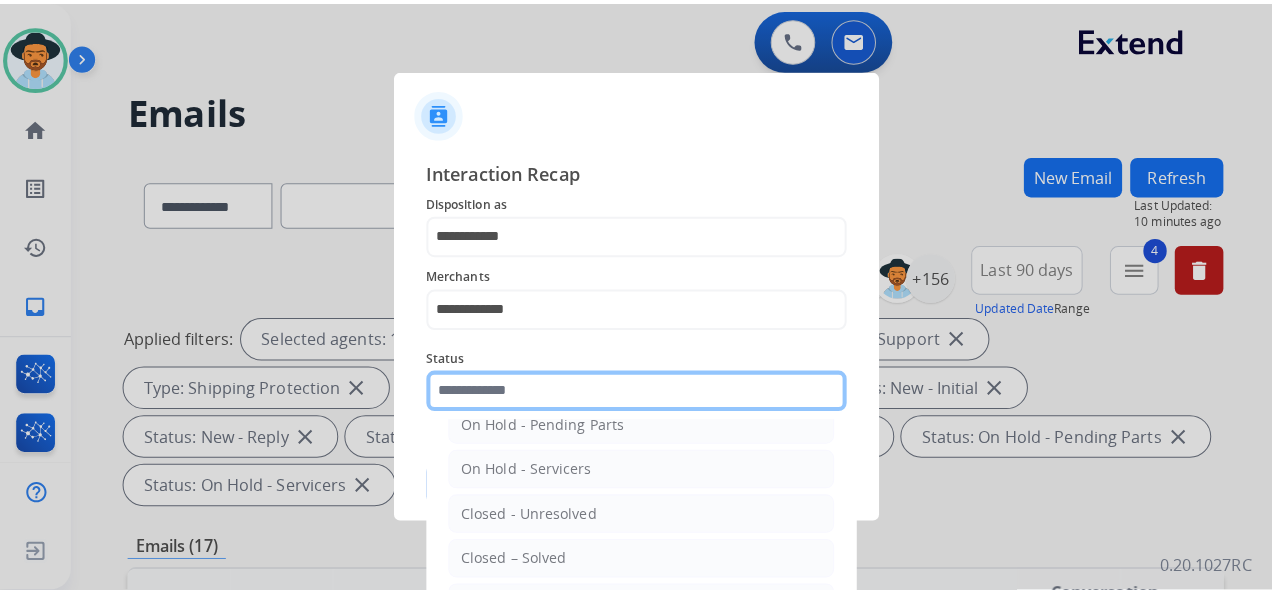 scroll, scrollTop: 114, scrollLeft: 0, axis: vertical 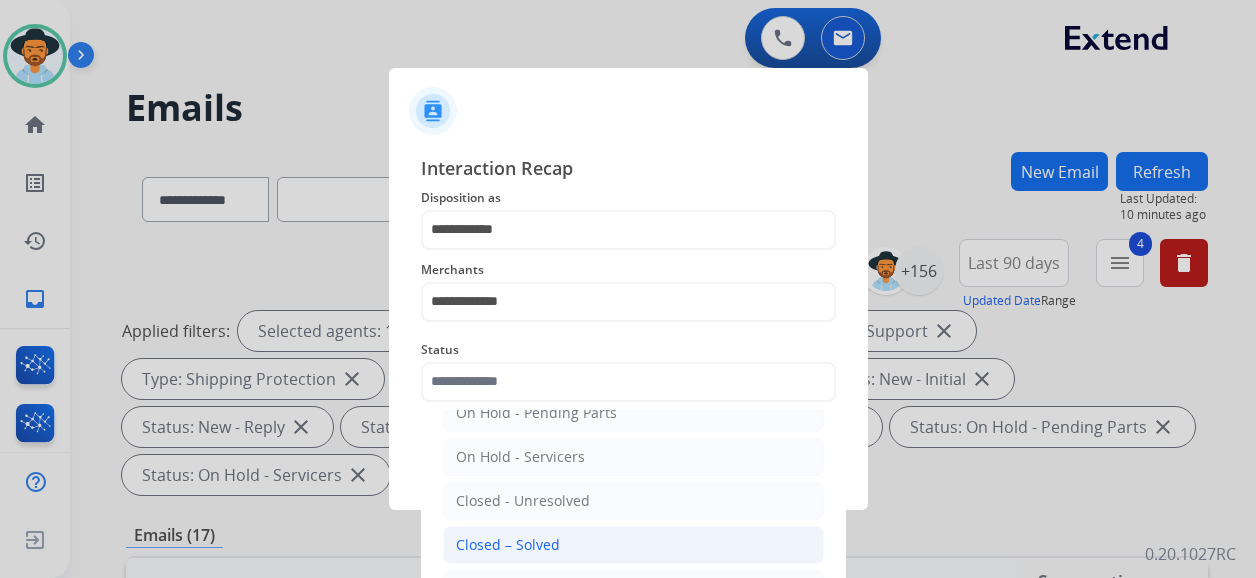 click on "Closed – Solved" 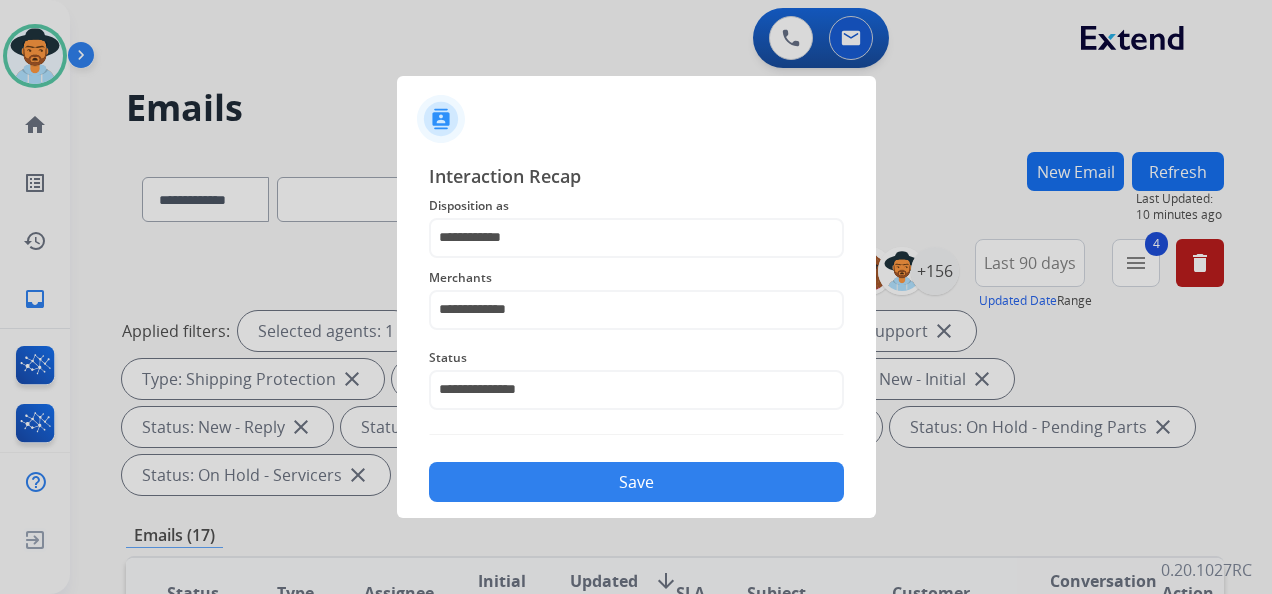 click on "Save" 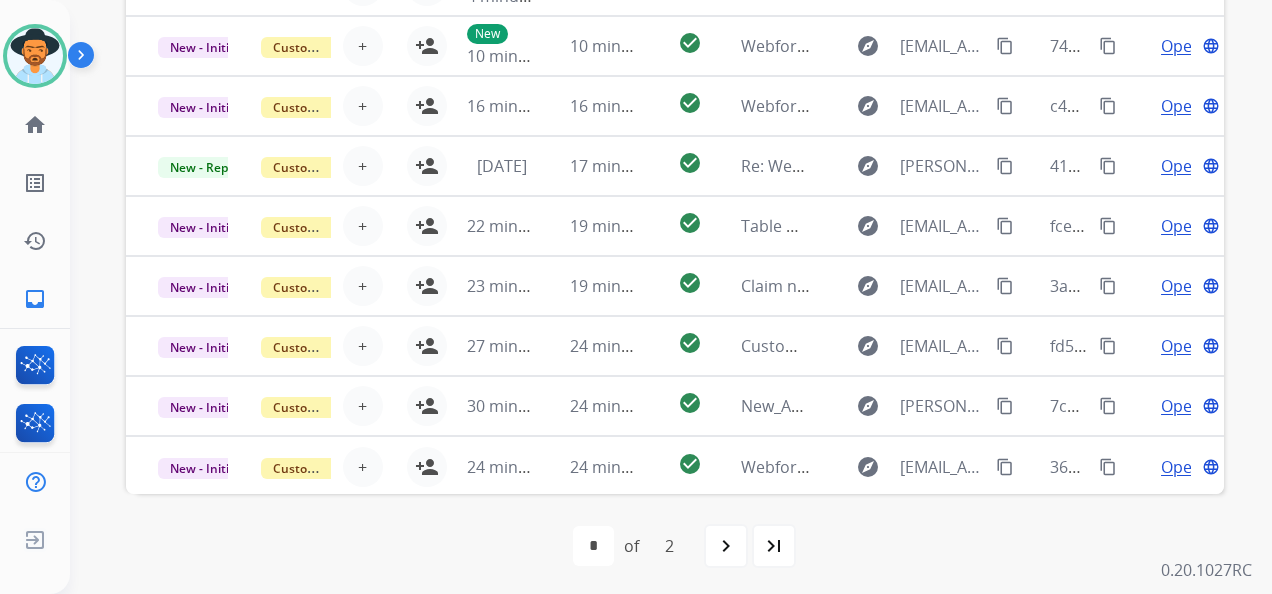 scroll, scrollTop: 736, scrollLeft: 0, axis: vertical 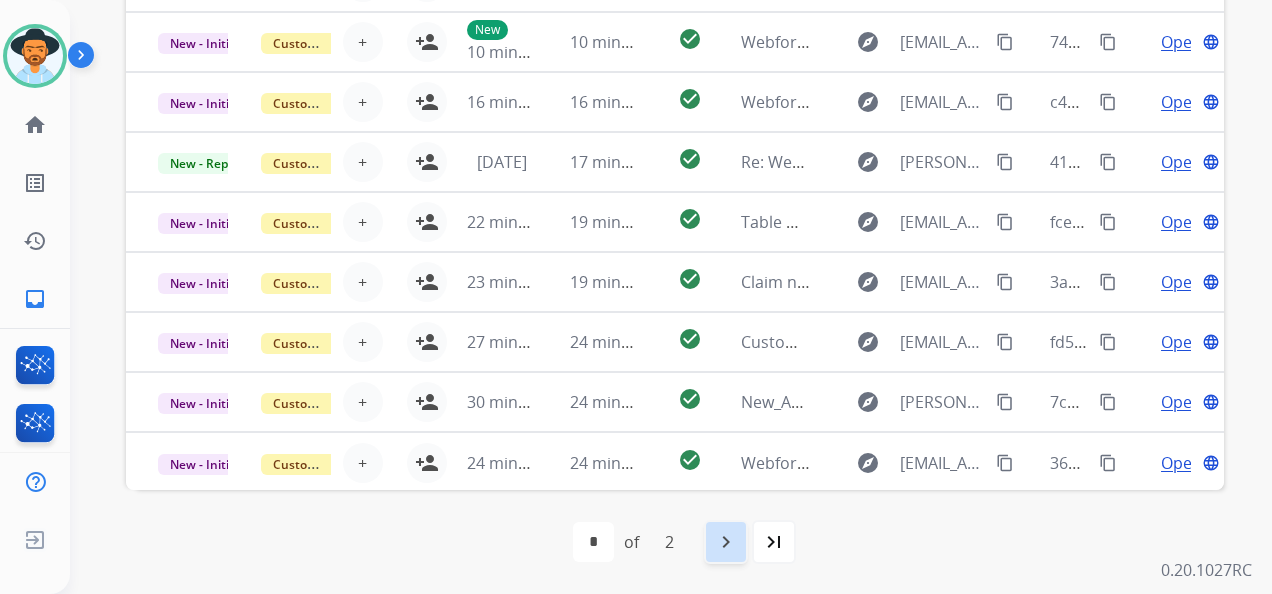 click on "navigate_next" at bounding box center (726, 542) 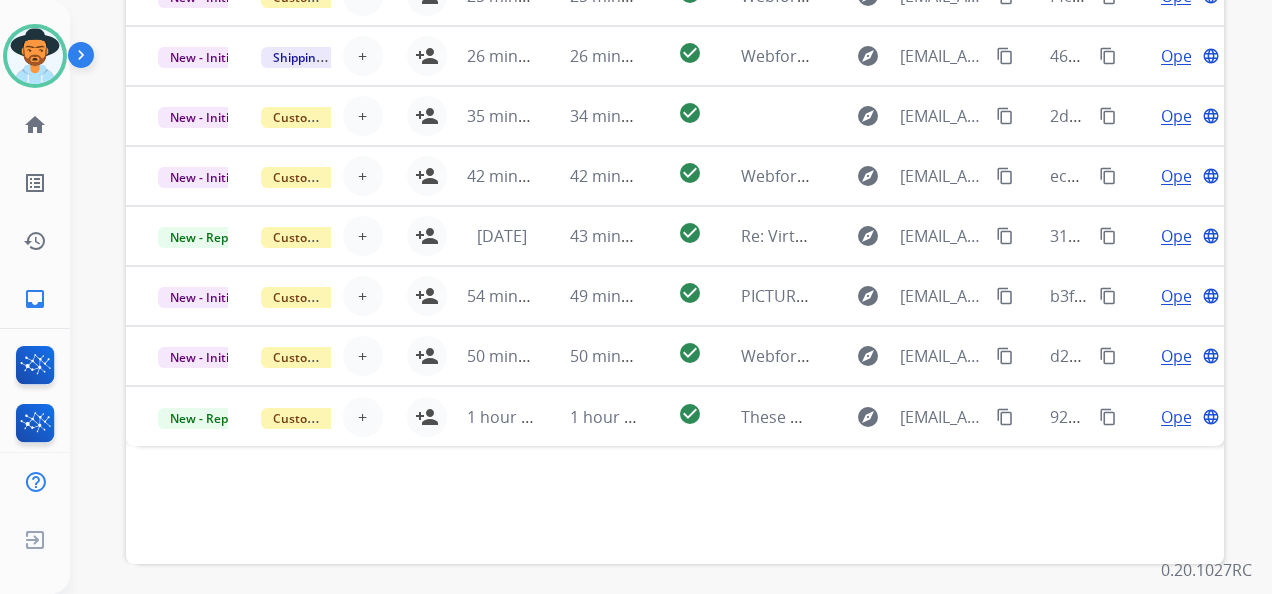 scroll, scrollTop: 736, scrollLeft: 0, axis: vertical 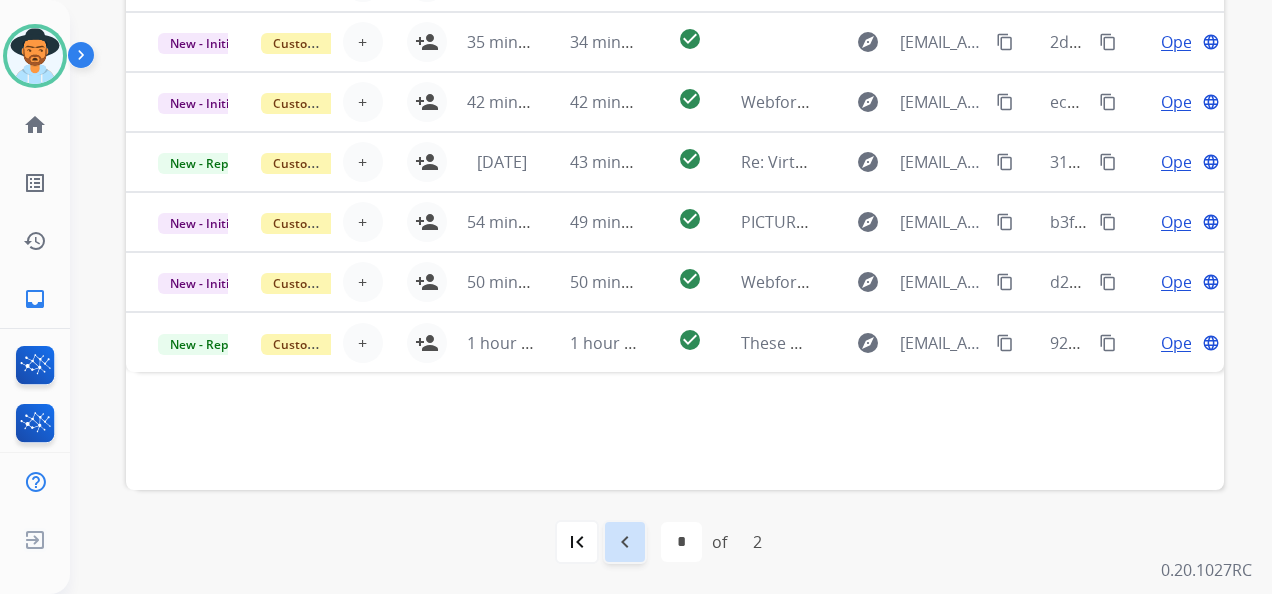 click on "navigate_before" at bounding box center [625, 542] 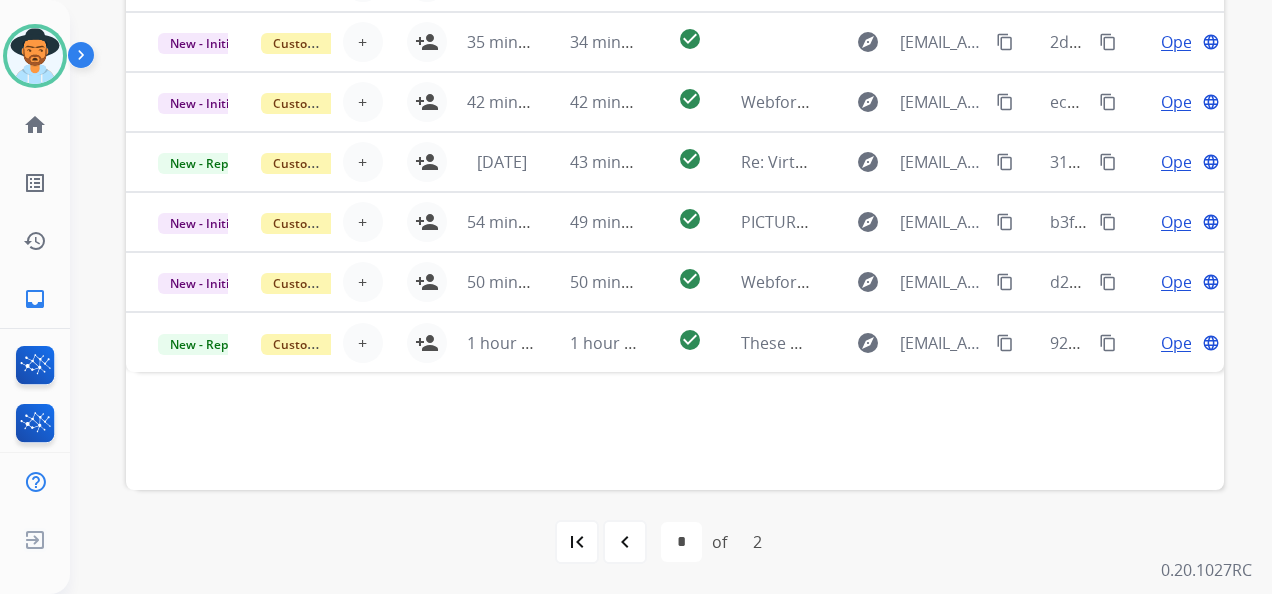 scroll, scrollTop: 0, scrollLeft: 0, axis: both 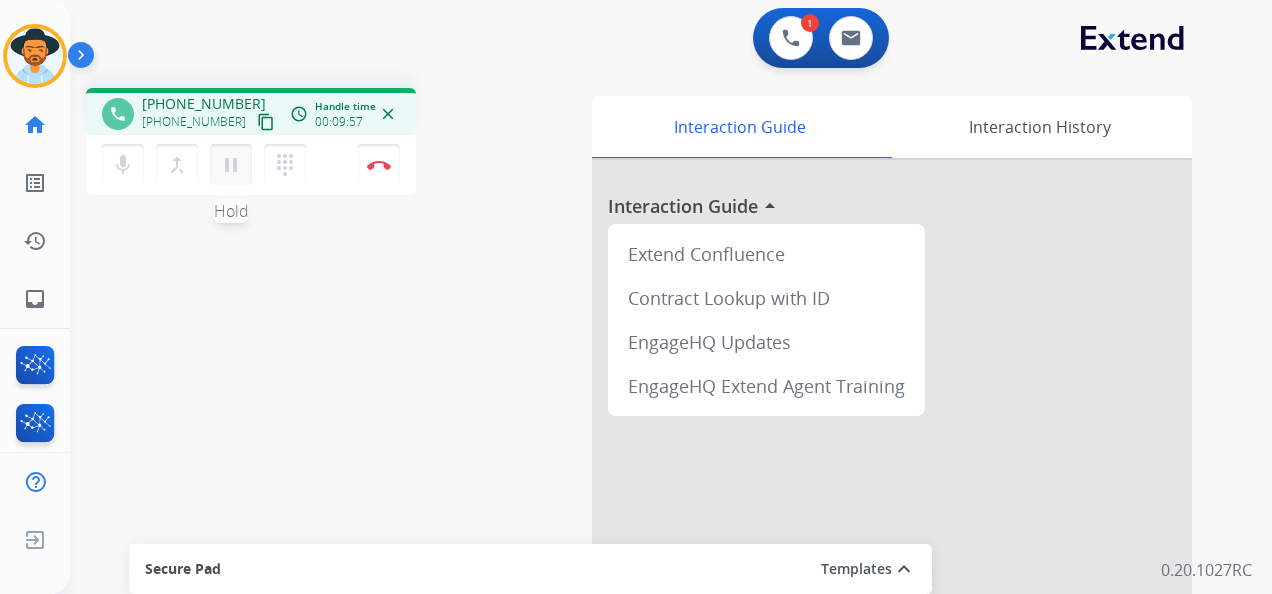 click on "pause" at bounding box center (231, 165) 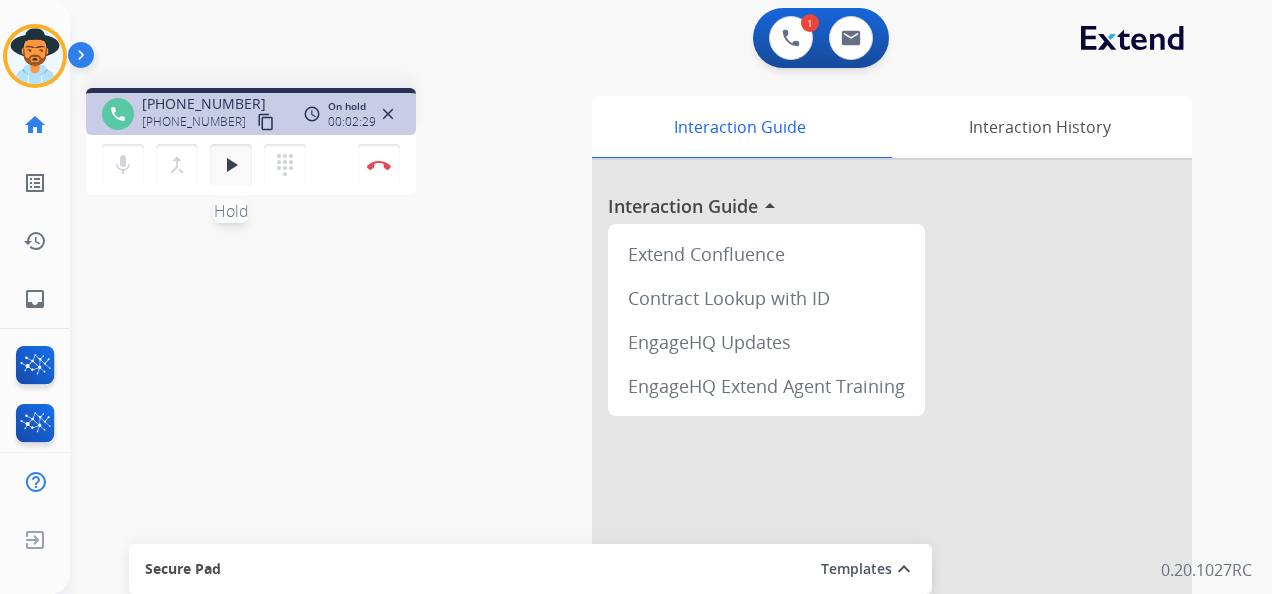 click on "play_arrow" at bounding box center (231, 165) 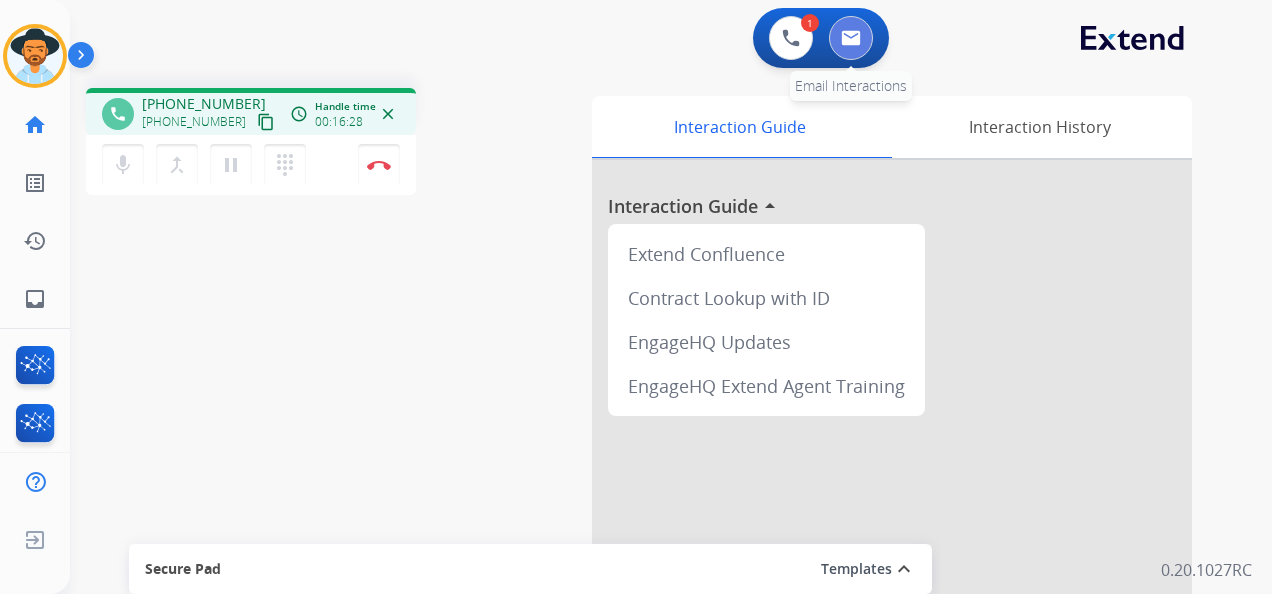 click at bounding box center (851, 38) 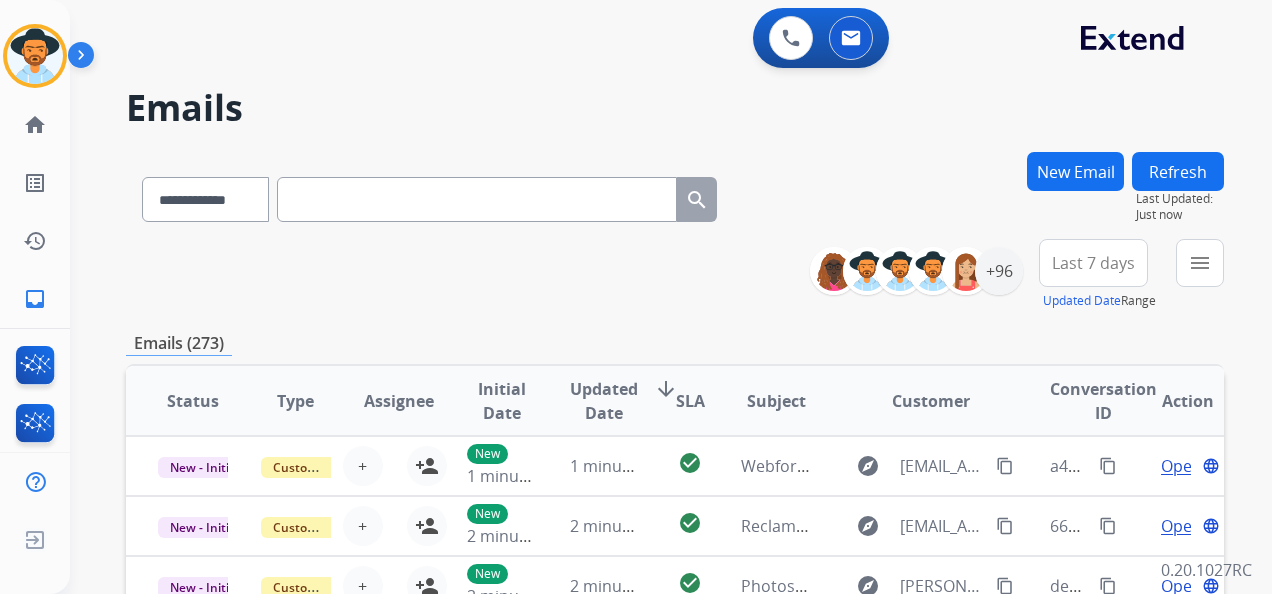 click on "New Email" at bounding box center (1075, 171) 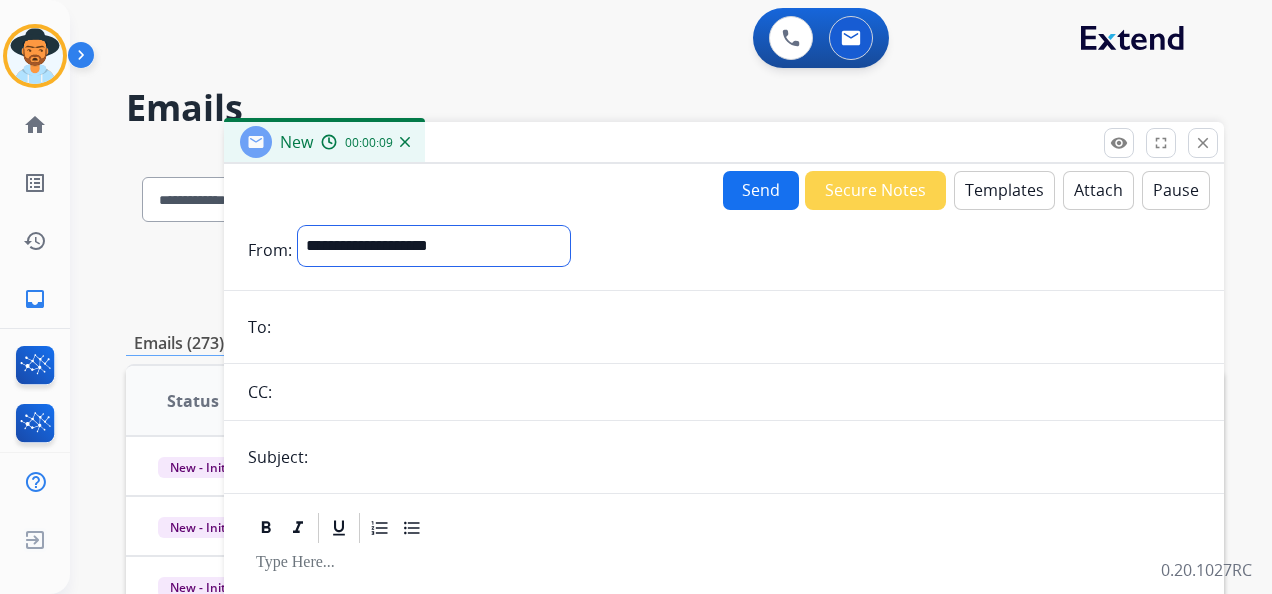 click on "**********" at bounding box center (434, 246) 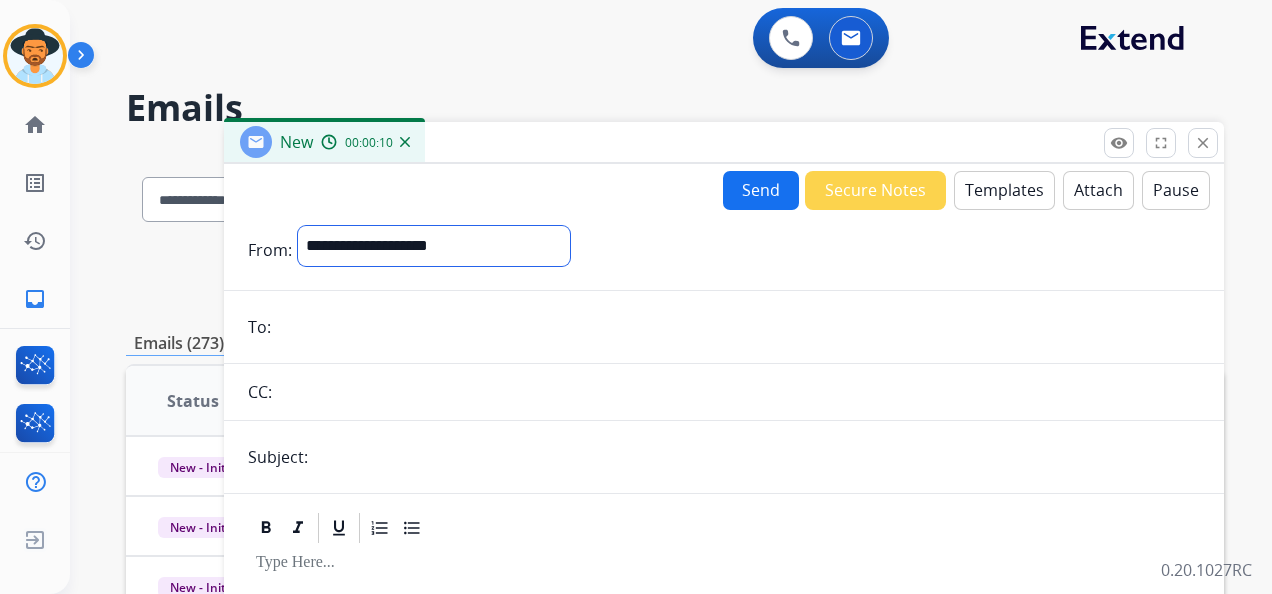 select on "**********" 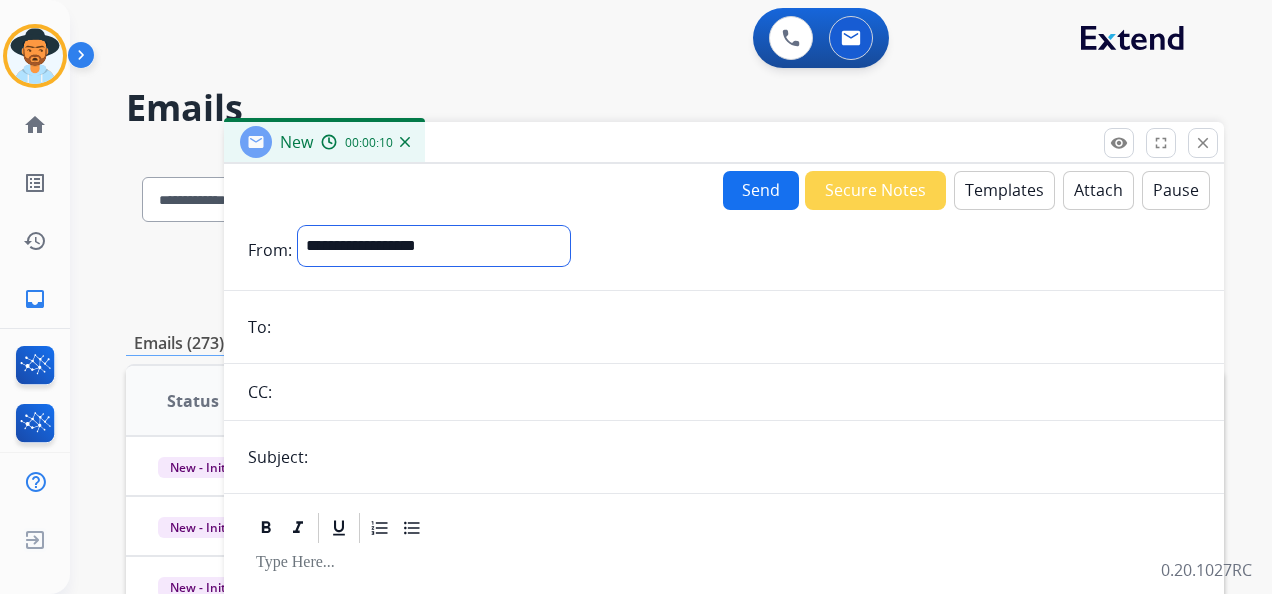 click on "**********" at bounding box center [434, 246] 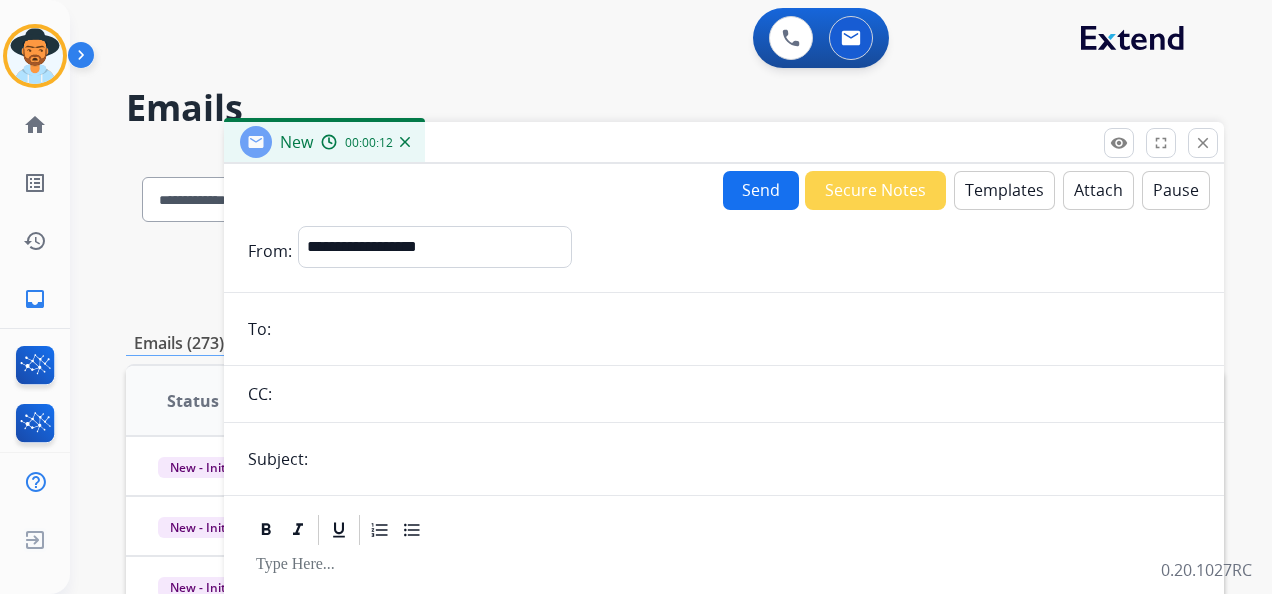 paste on "**********" 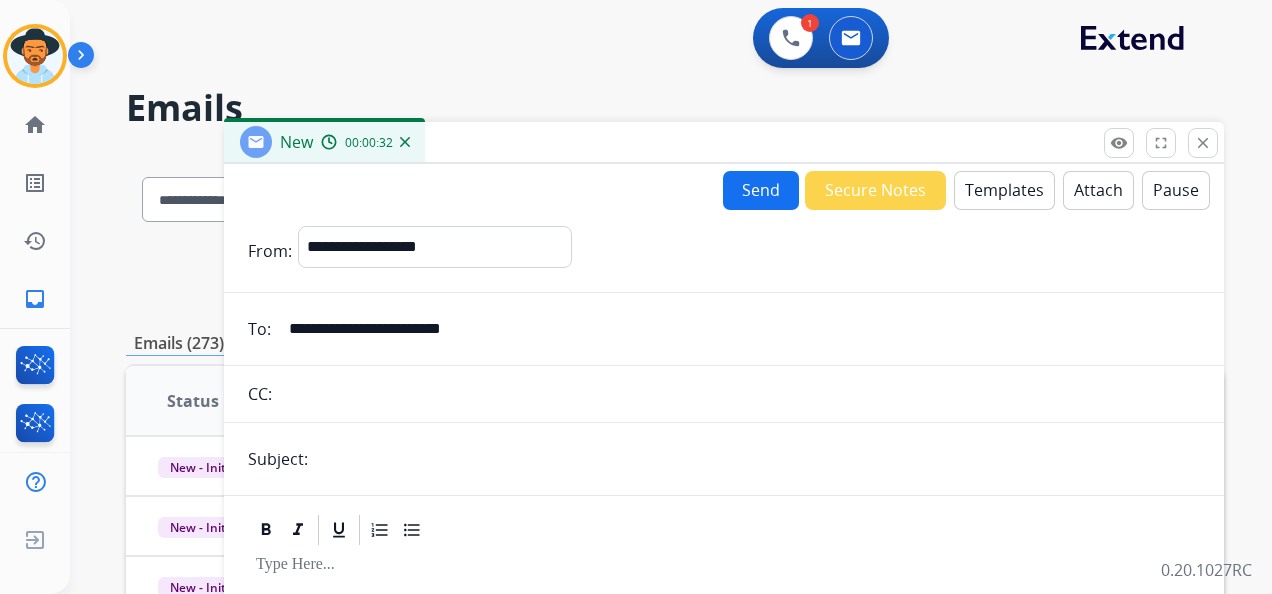 type on "**********" 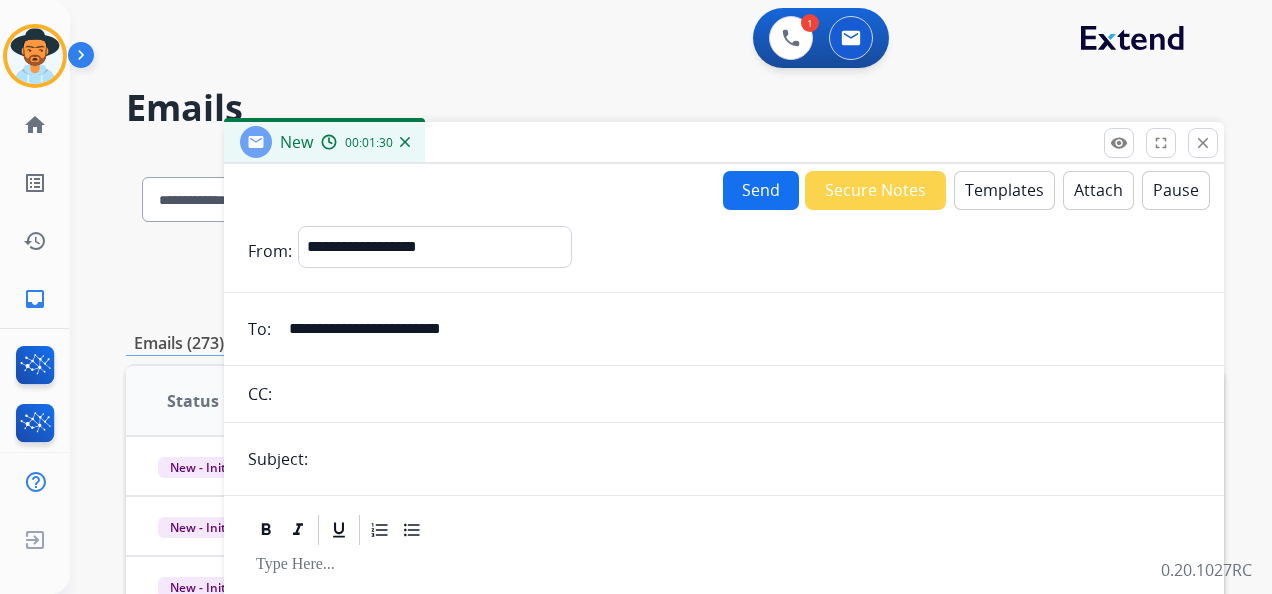 click at bounding box center [757, 459] 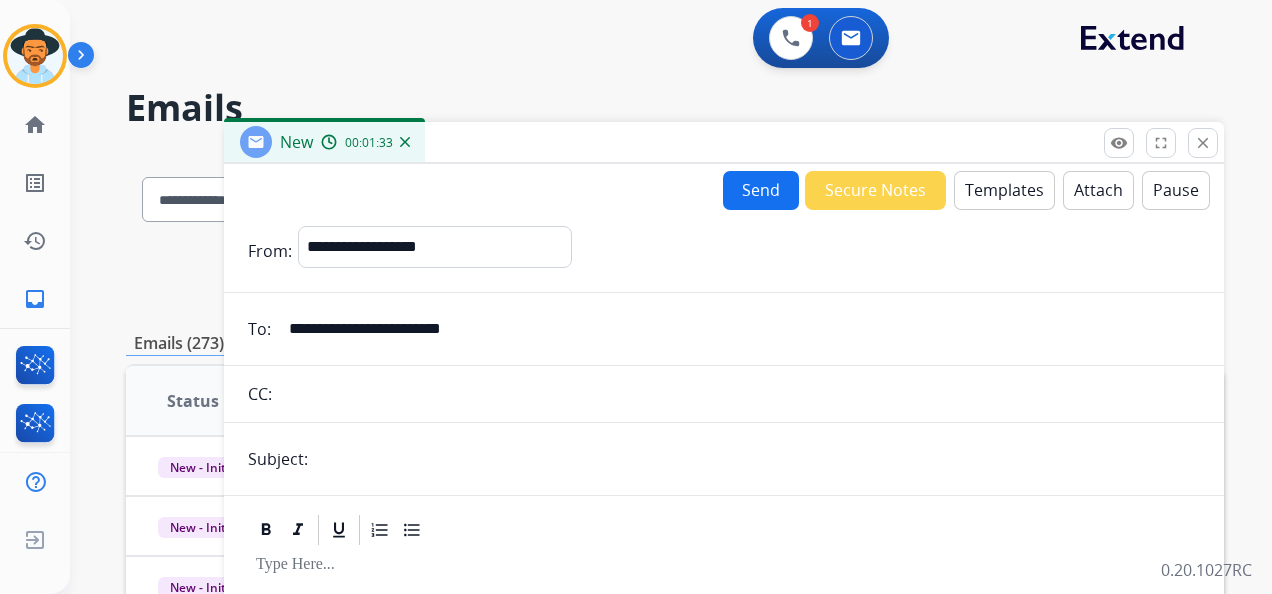 type on "**********" 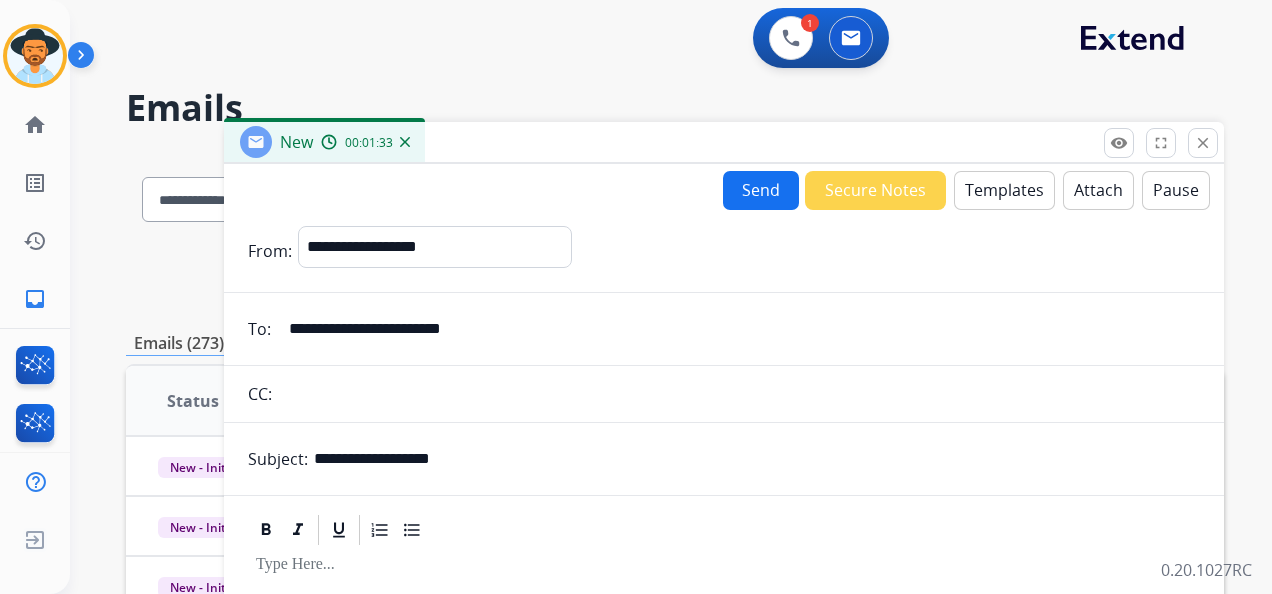 click on "Templates" at bounding box center (1004, 190) 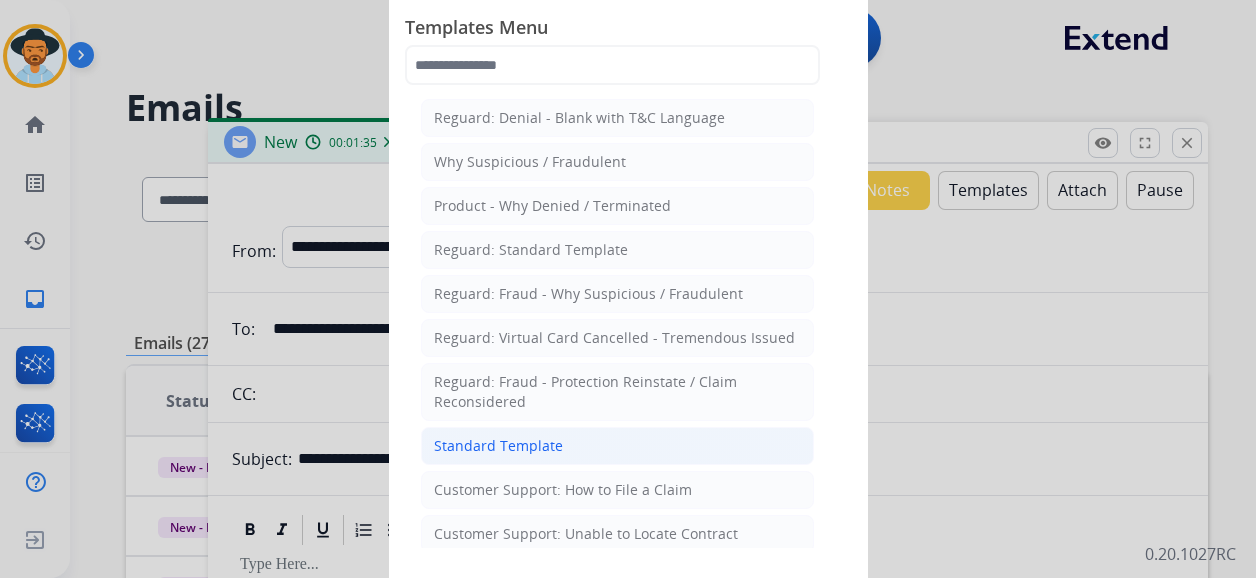 click on "Standard Template" 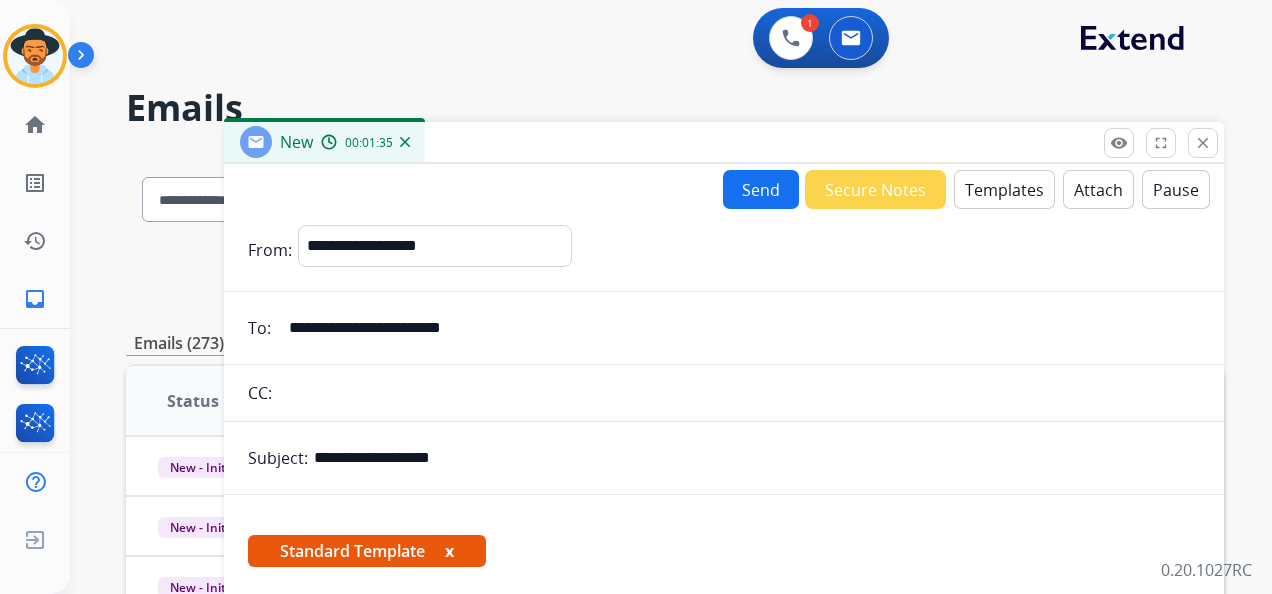 scroll, scrollTop: 460, scrollLeft: 0, axis: vertical 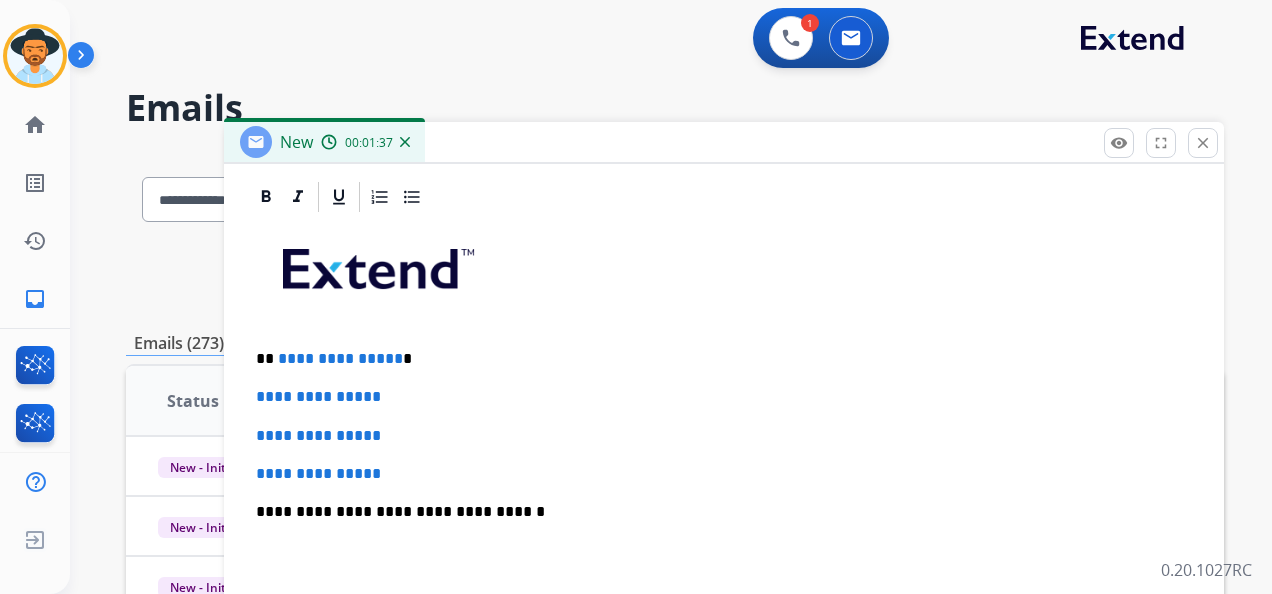 click on "**********" at bounding box center [340, 358] 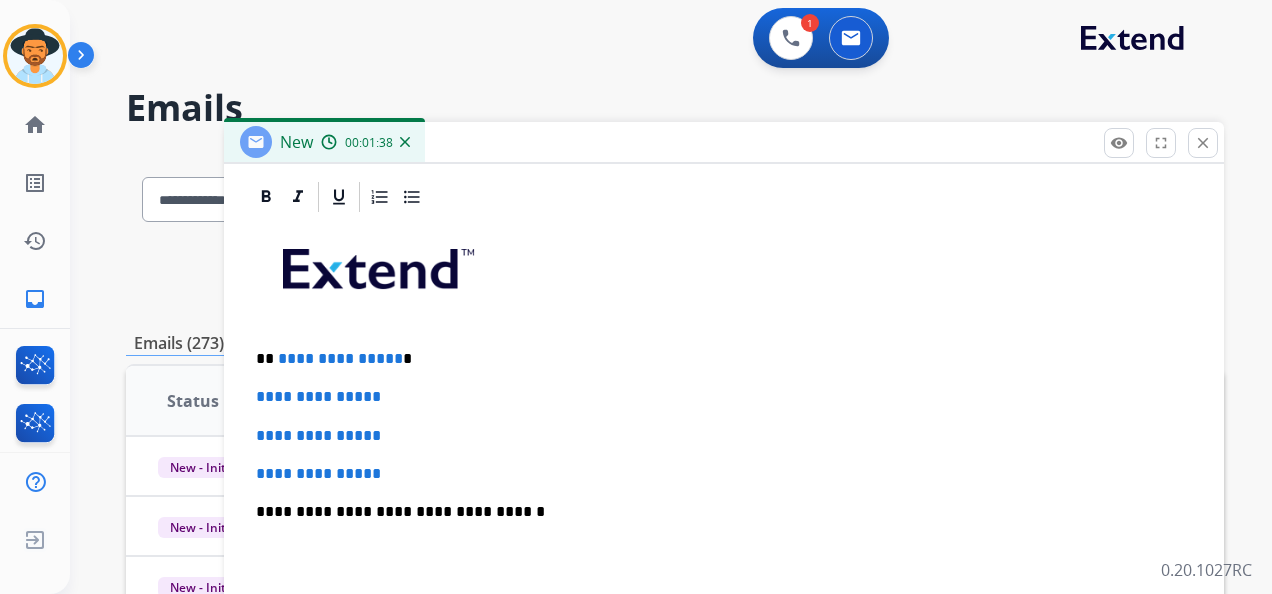 type 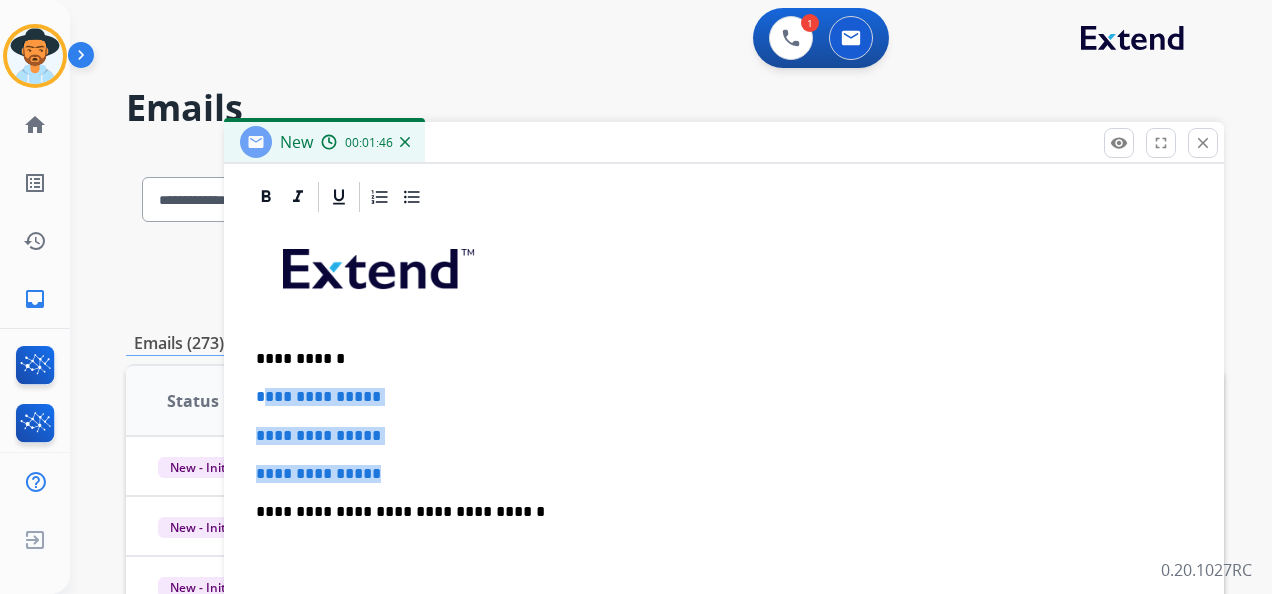 drag, startPoint x: 408, startPoint y: 462, endPoint x: 259, endPoint y: 400, distance: 161.38463 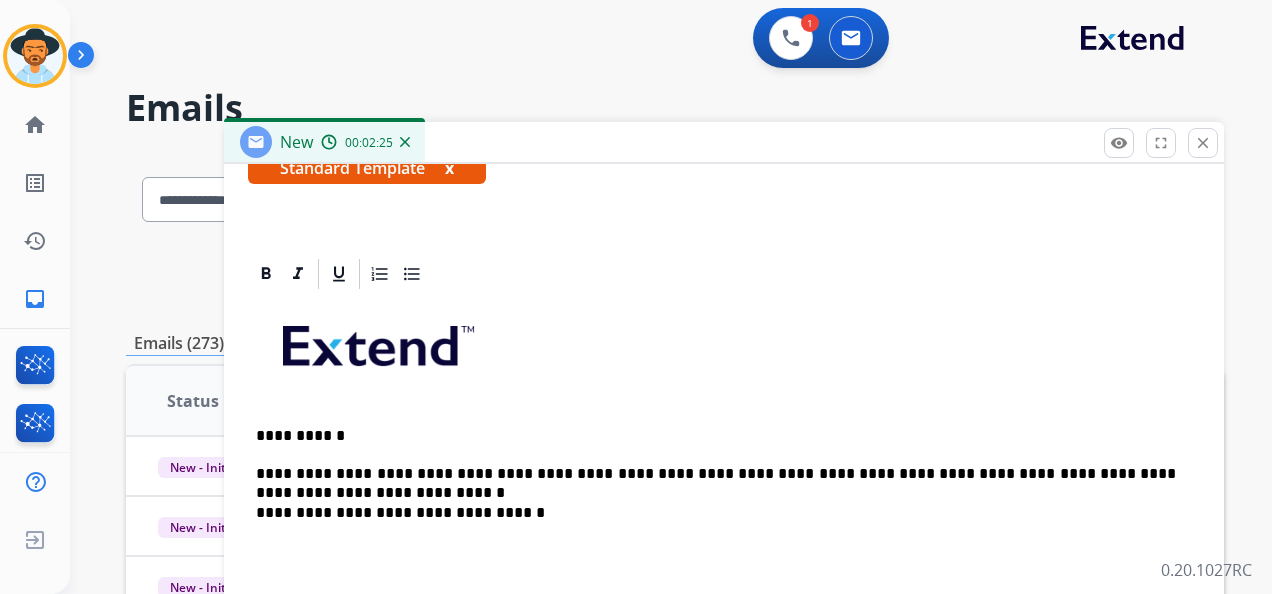 scroll, scrollTop: 402, scrollLeft: 0, axis: vertical 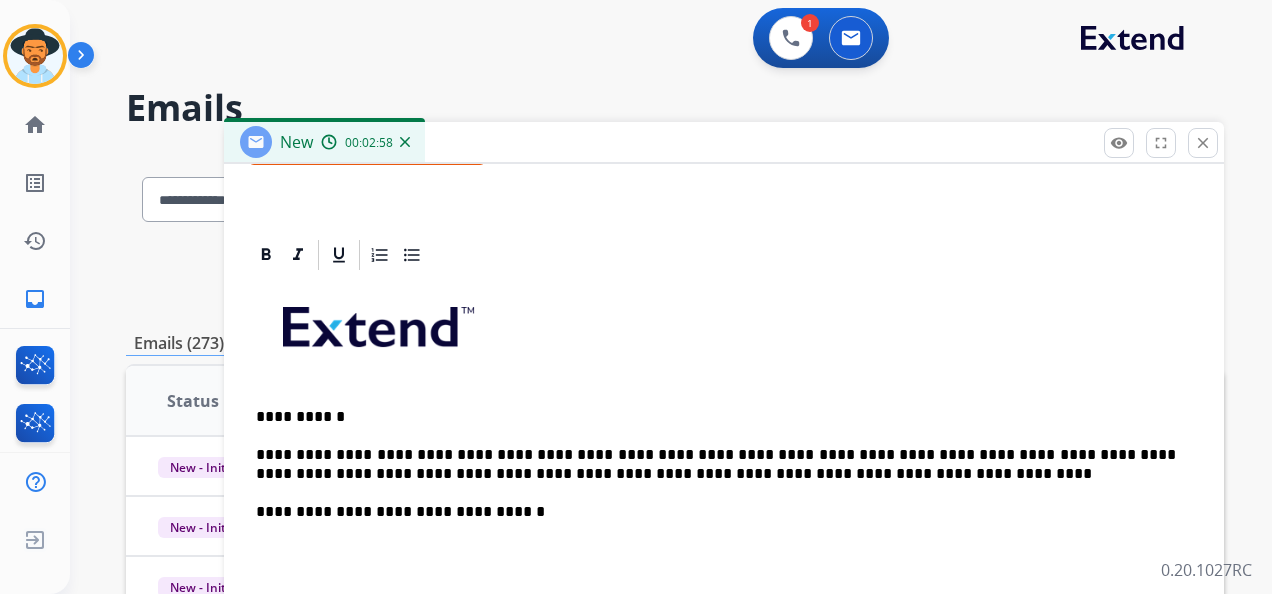 click on "**********" at bounding box center (716, 464) 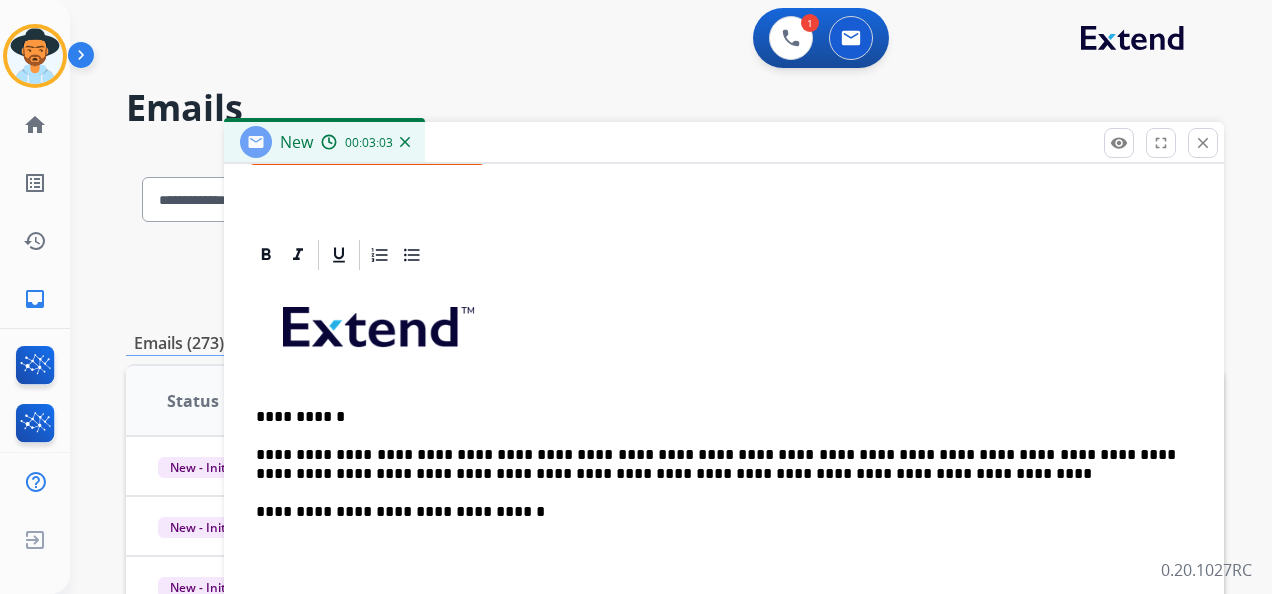 click on "**********" at bounding box center (716, 464) 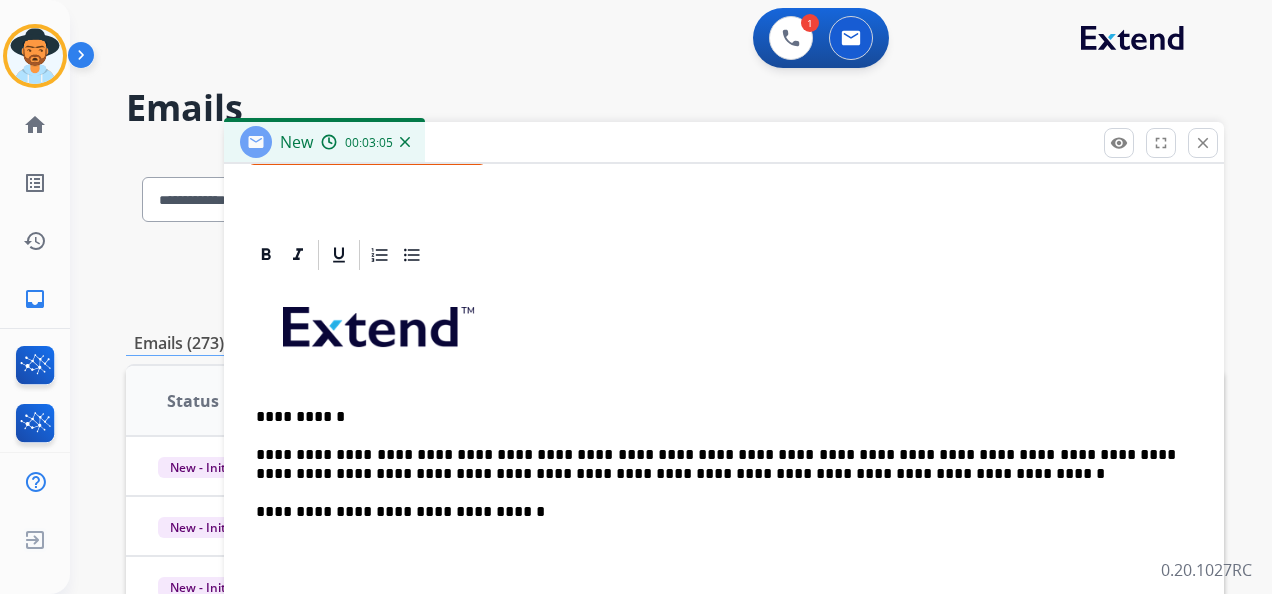 click on "**********" at bounding box center (716, 464) 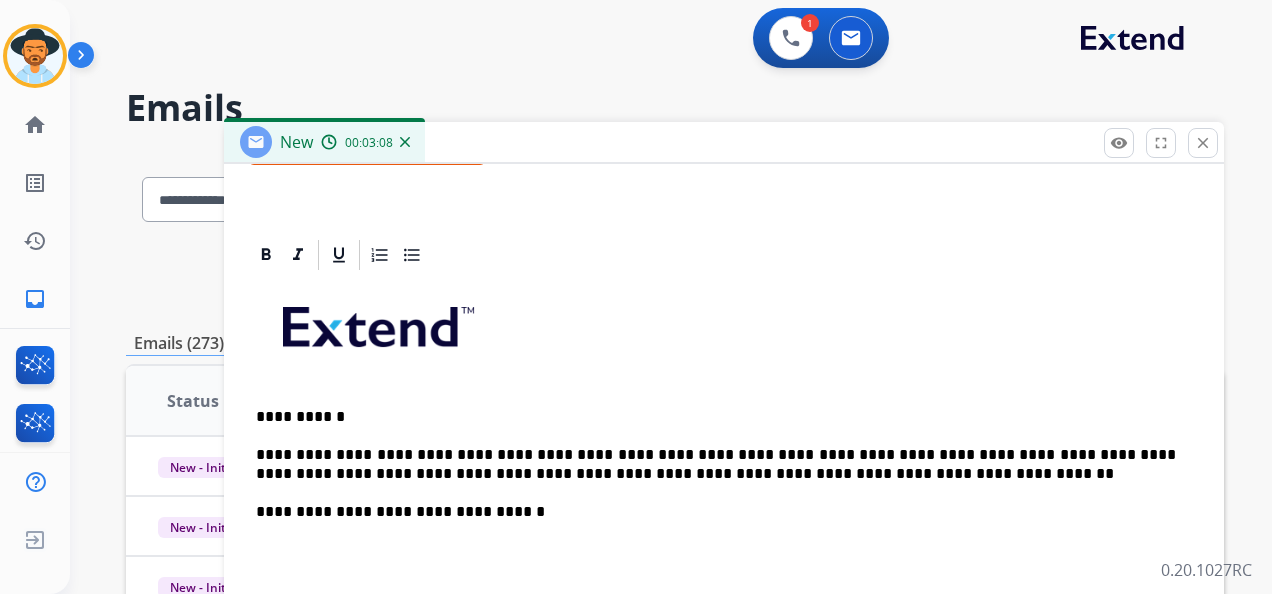 click on "**********" at bounding box center (716, 464) 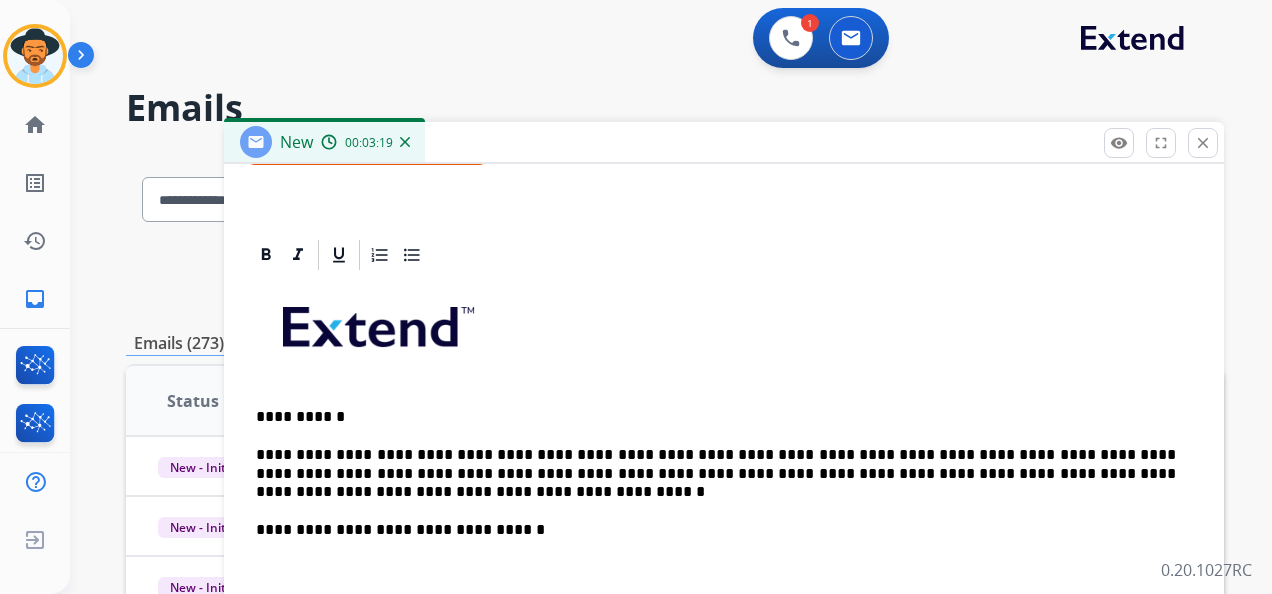 scroll, scrollTop: 420, scrollLeft: 0, axis: vertical 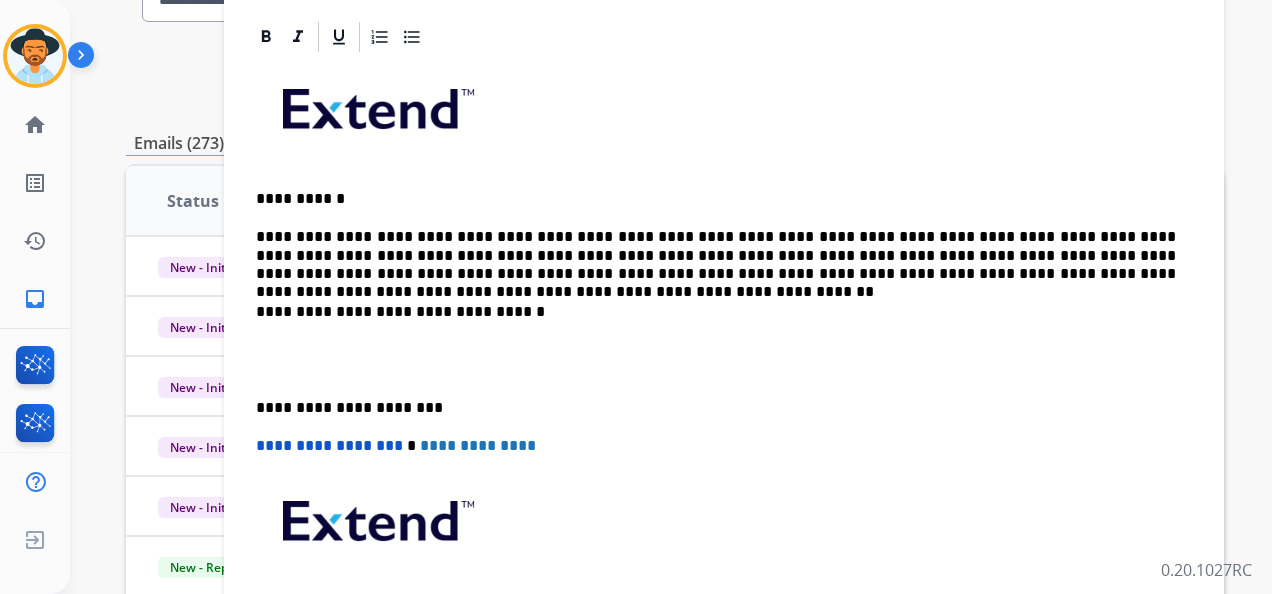 click on "**********" at bounding box center [716, 255] 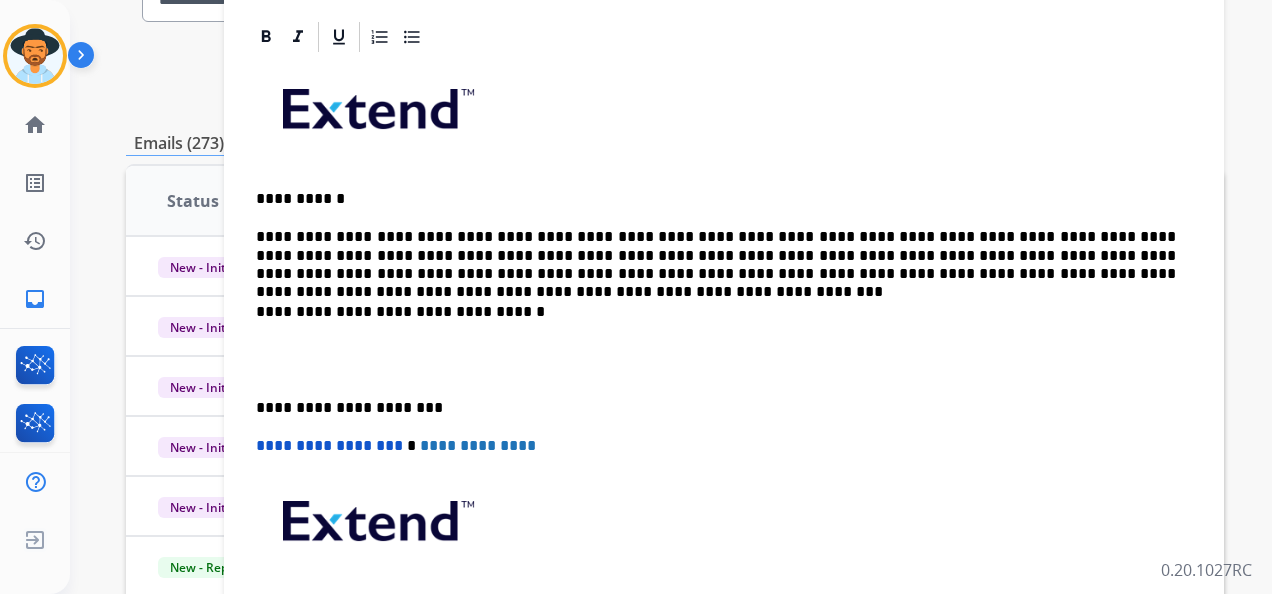 drag, startPoint x: 252, startPoint y: 406, endPoint x: 268, endPoint y: 400, distance: 17.088007 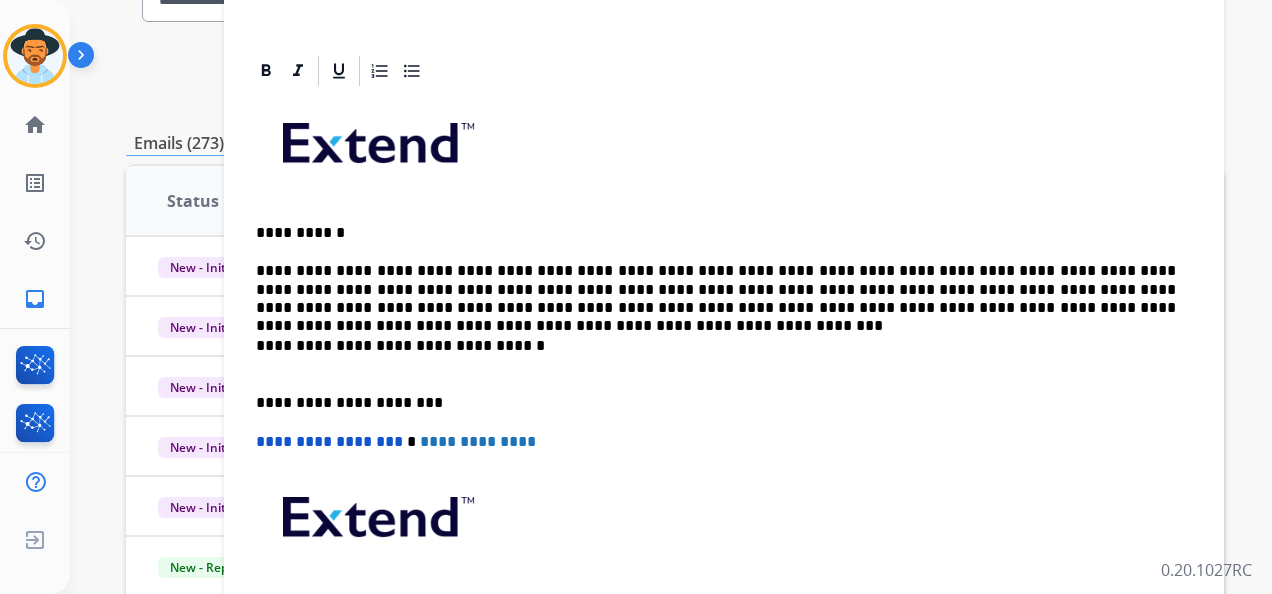 scroll, scrollTop: 363, scrollLeft: 0, axis: vertical 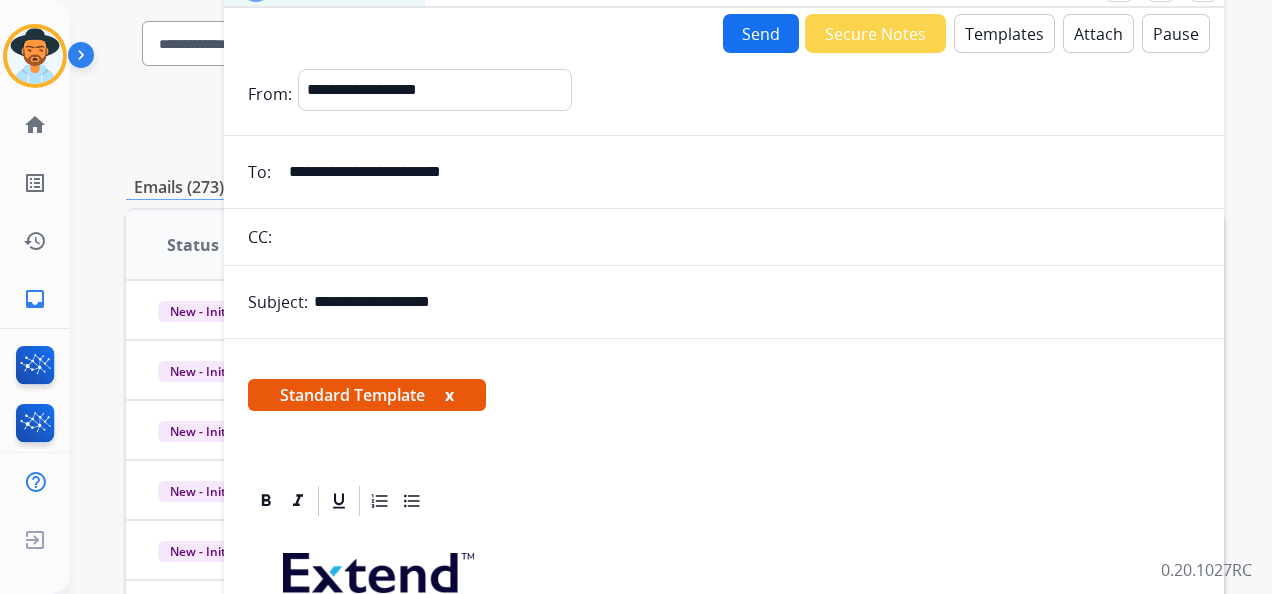 click on "Send" at bounding box center (761, 33) 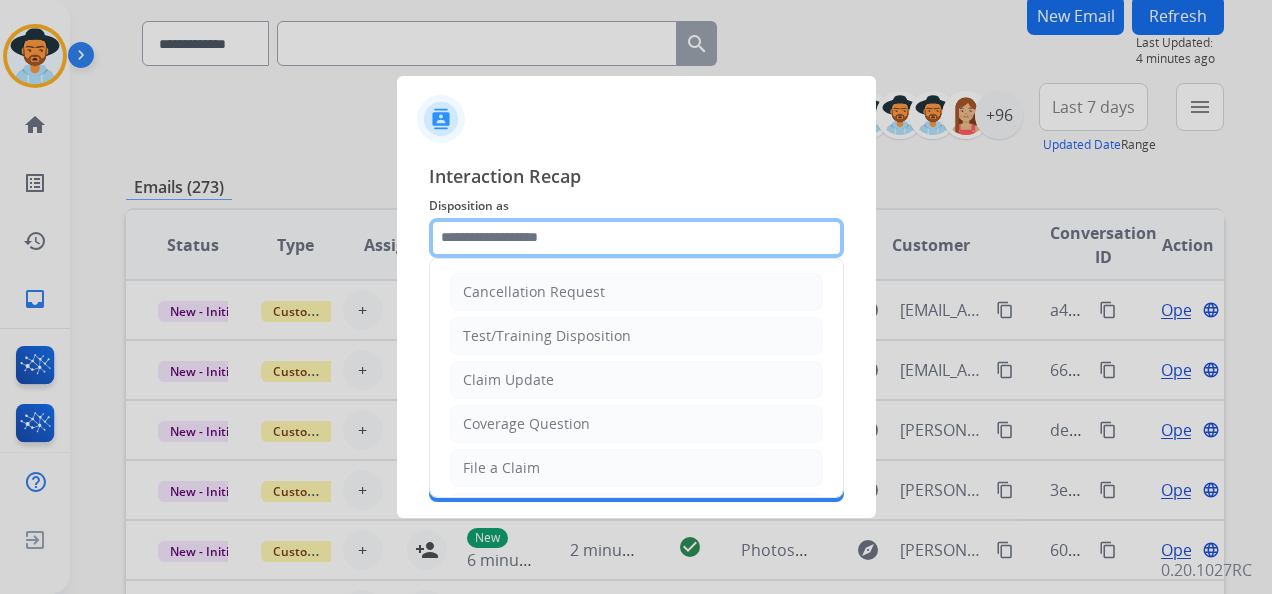 click 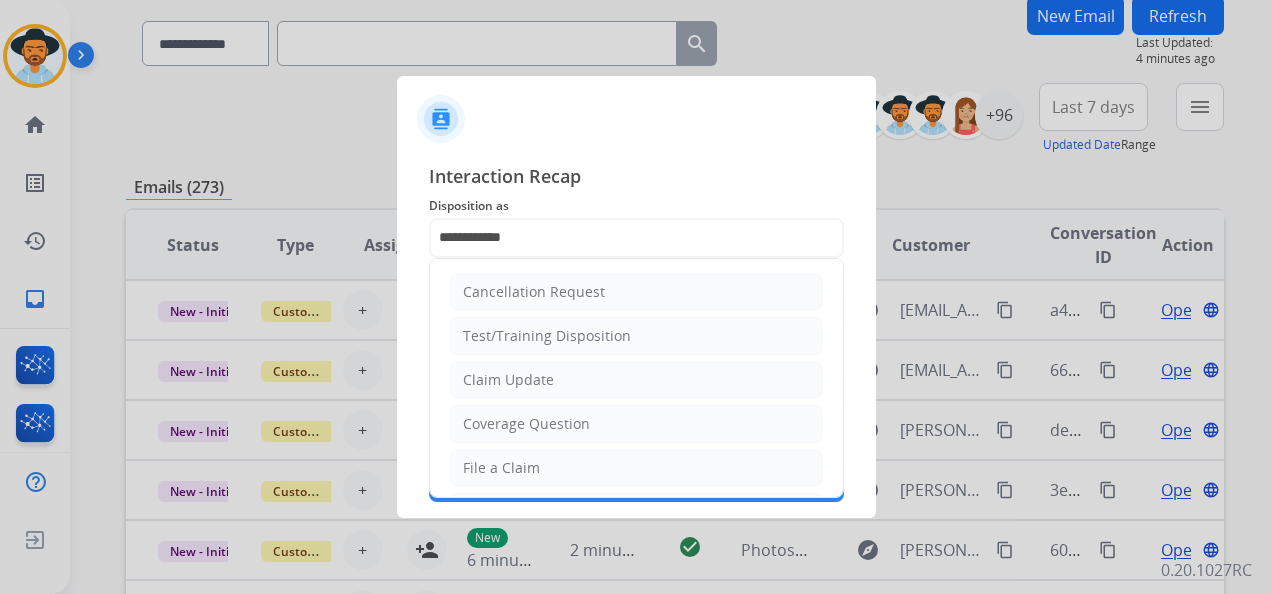 type on "****" 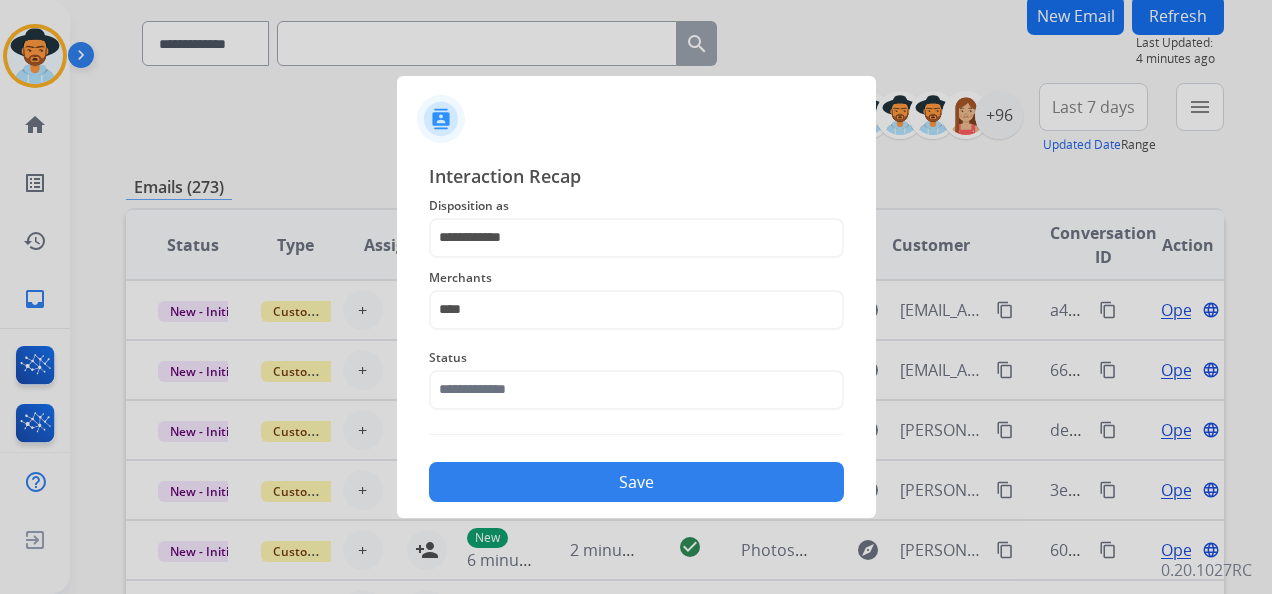 click on "Merchants" 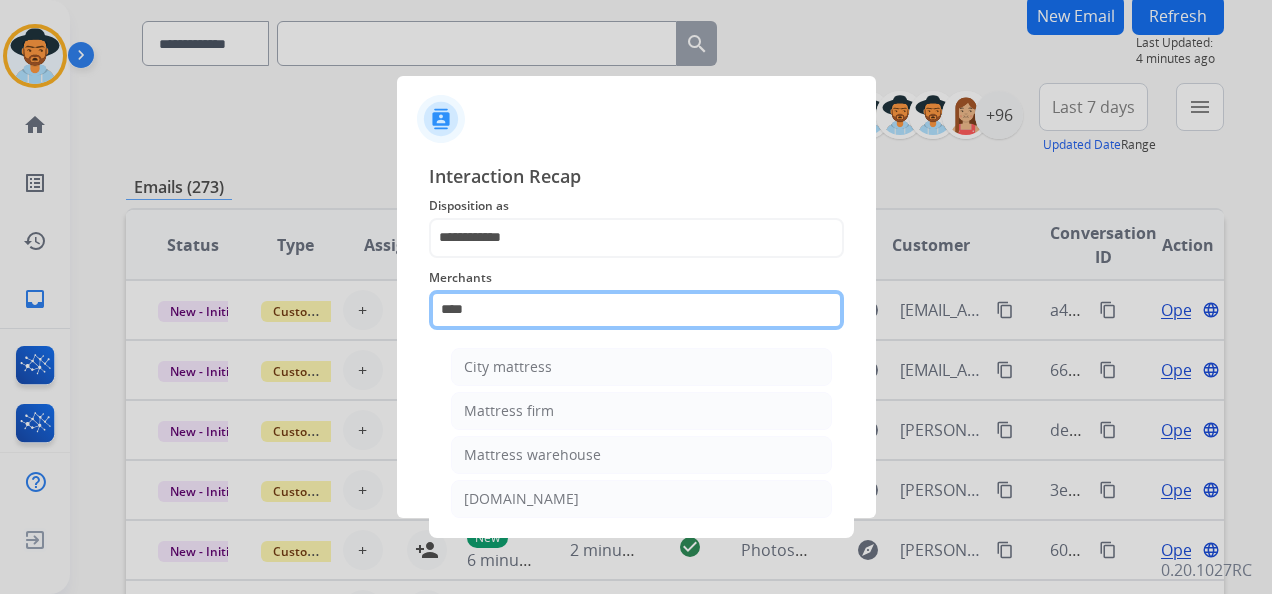 drag, startPoint x: 535, startPoint y: 313, endPoint x: 407, endPoint y: 310, distance: 128.03516 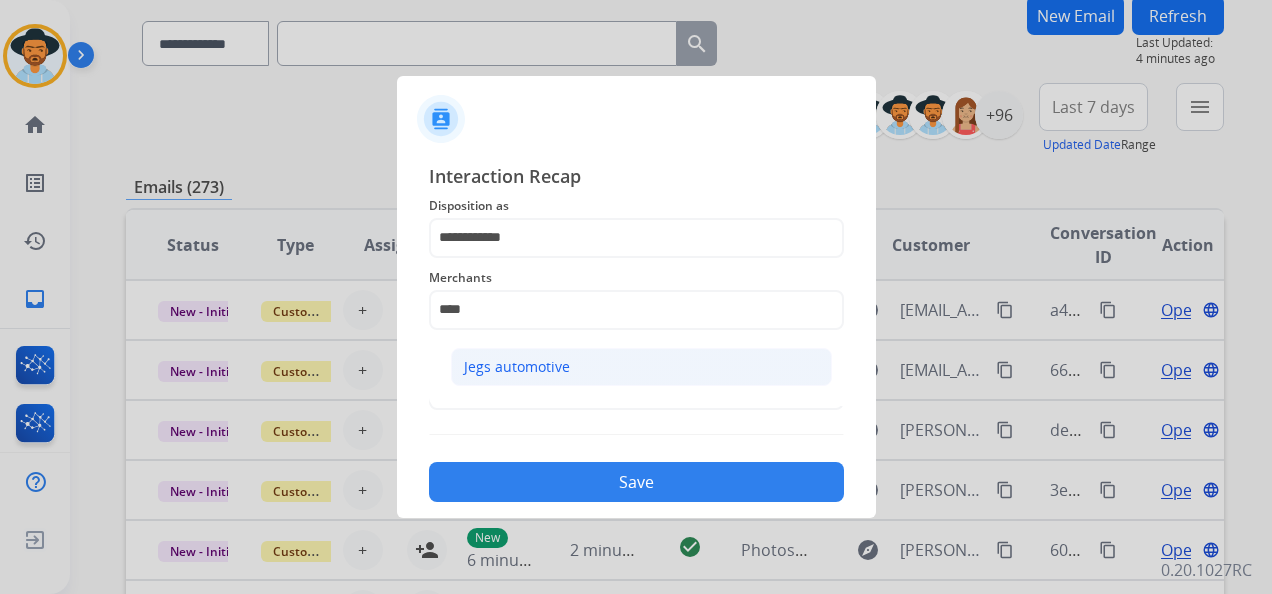 click on "Jegs automotive" 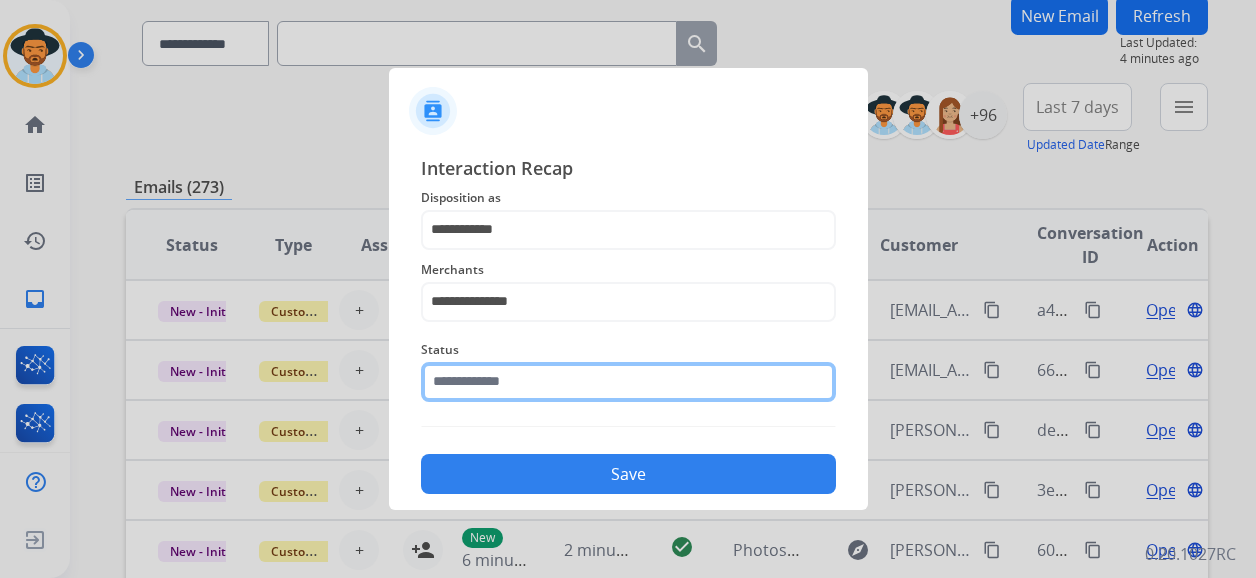 click 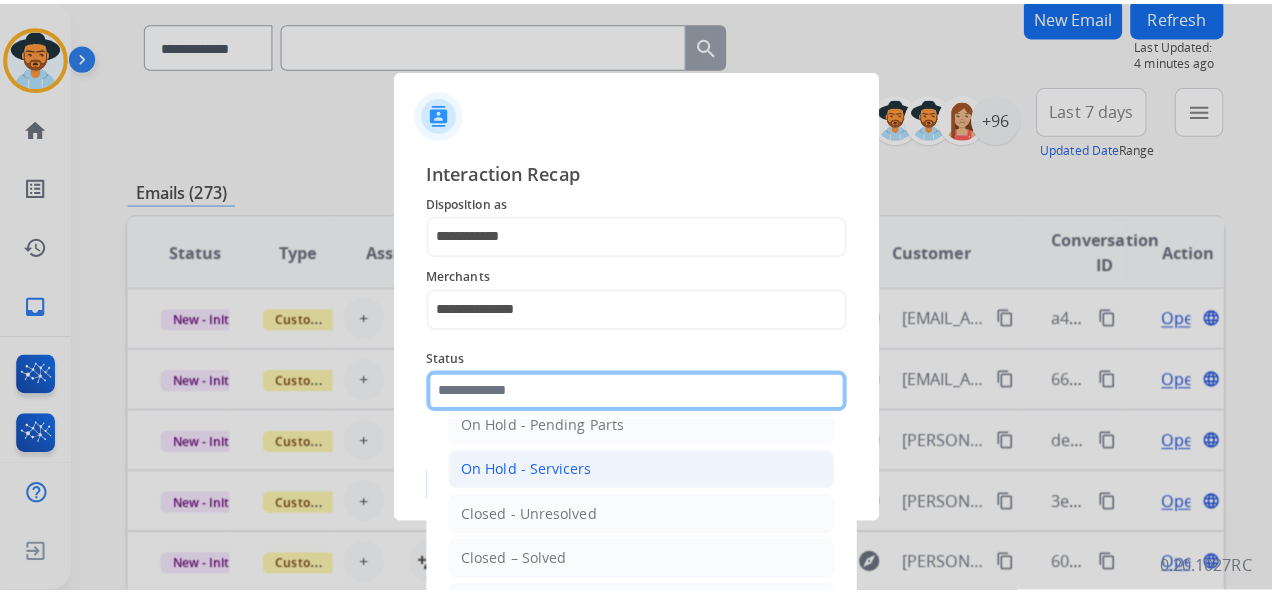 scroll, scrollTop: 114, scrollLeft: 0, axis: vertical 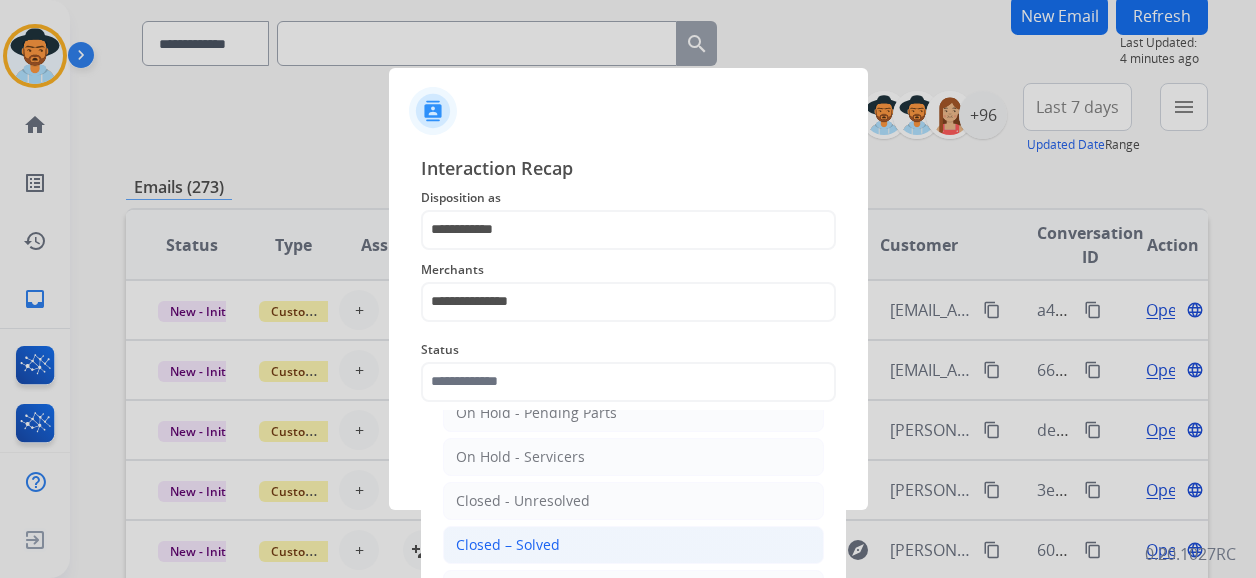 click on "Closed – Solved" 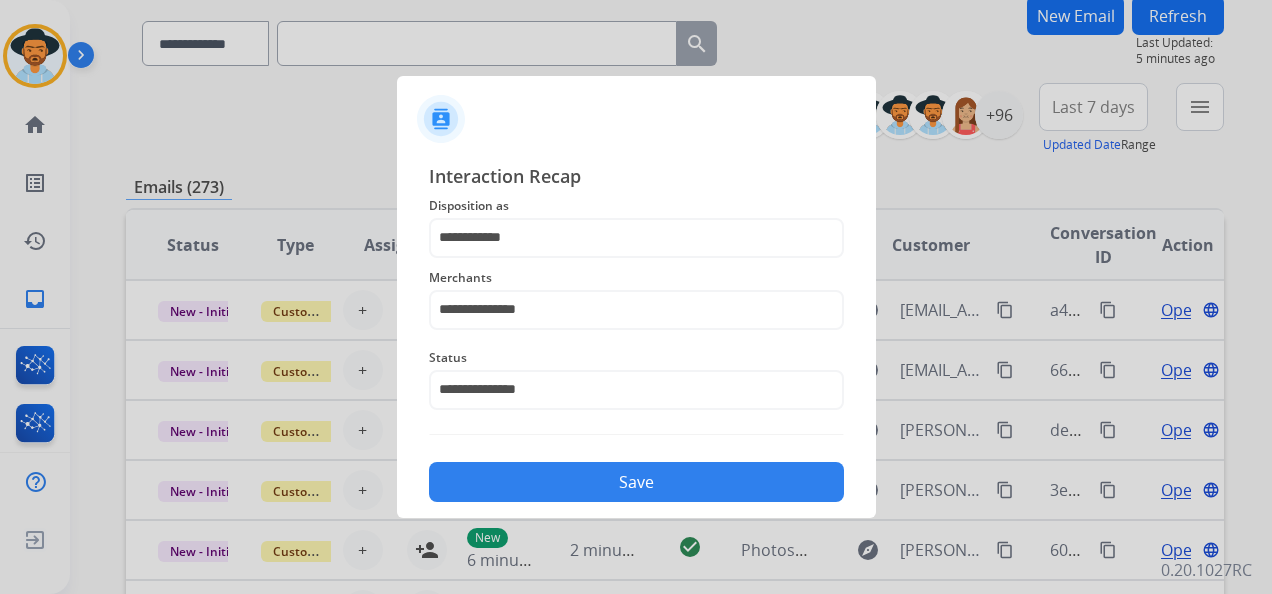 click on "Save" 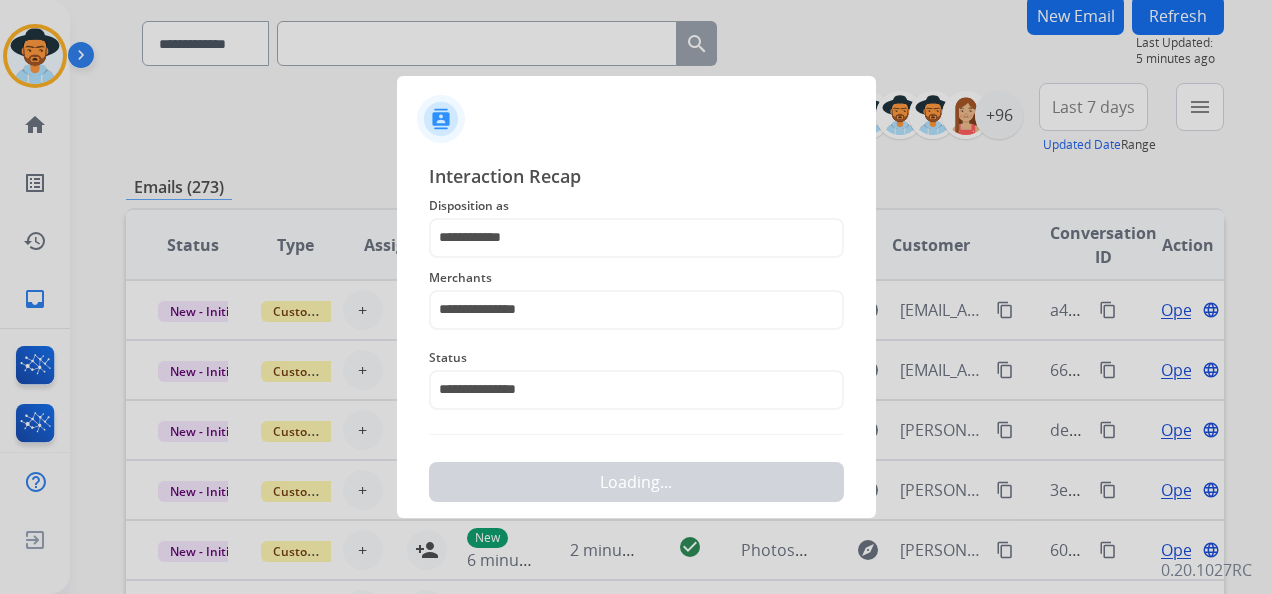 scroll, scrollTop: 0, scrollLeft: 0, axis: both 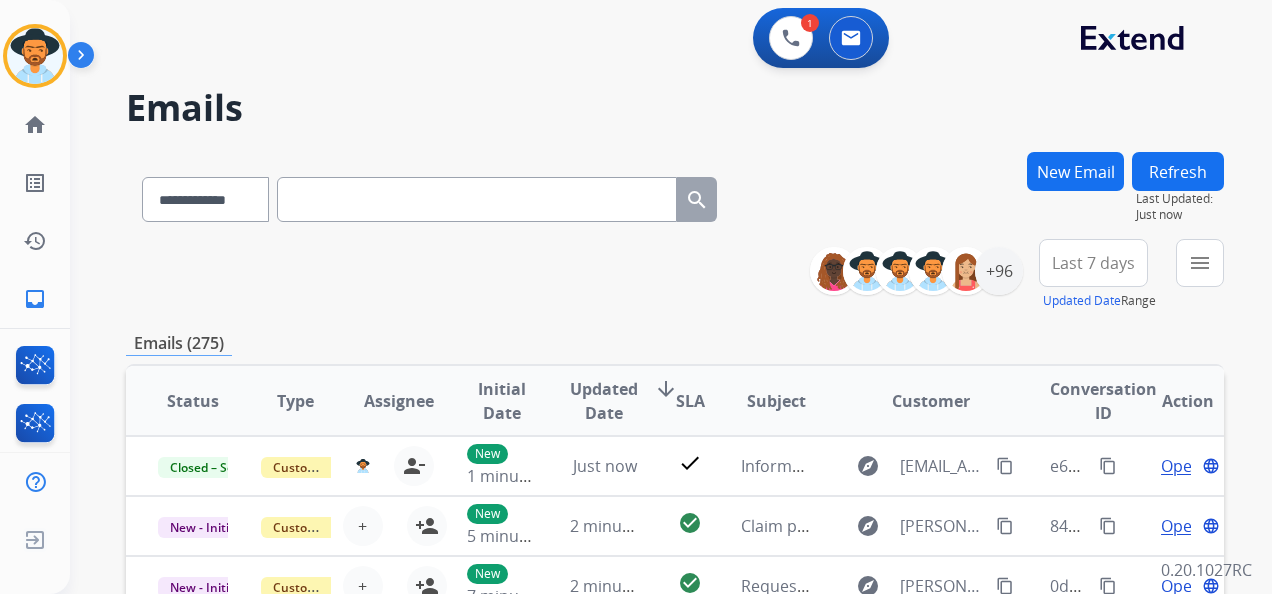 click on "Last 7 days" at bounding box center [1093, 263] 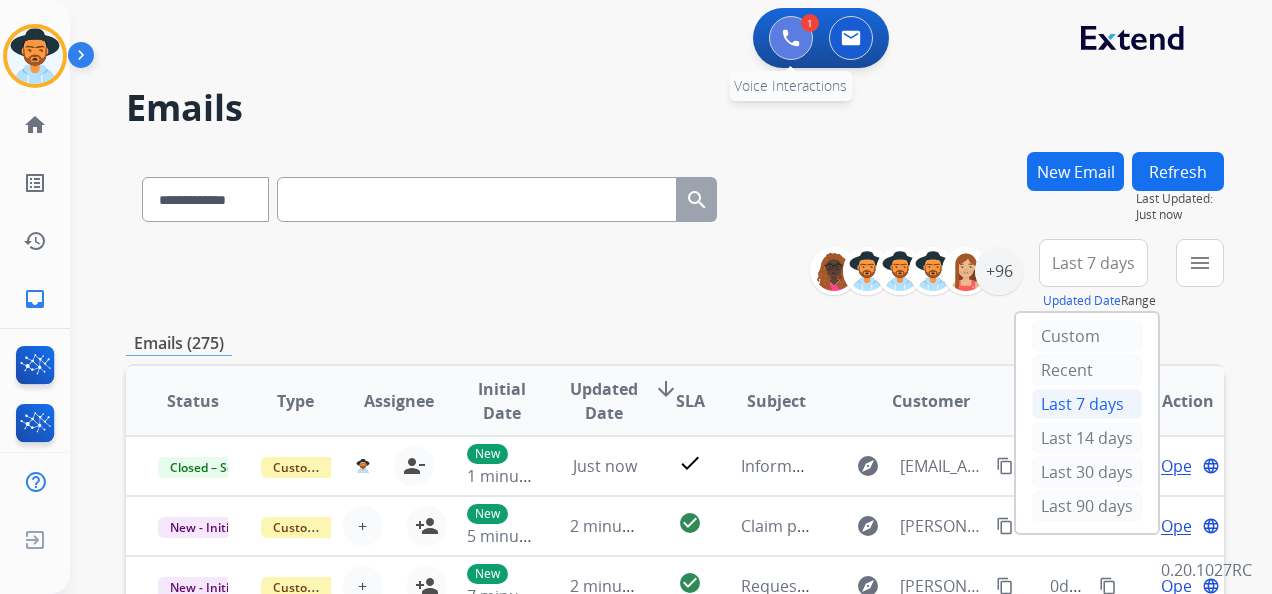 click at bounding box center [791, 38] 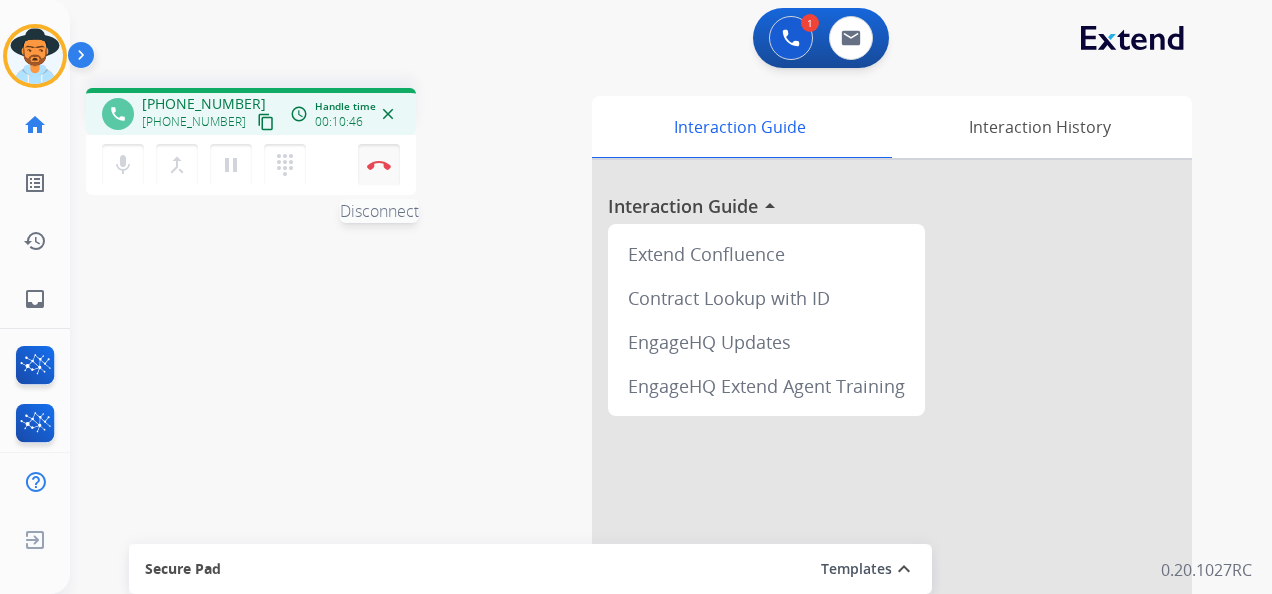 click at bounding box center [379, 165] 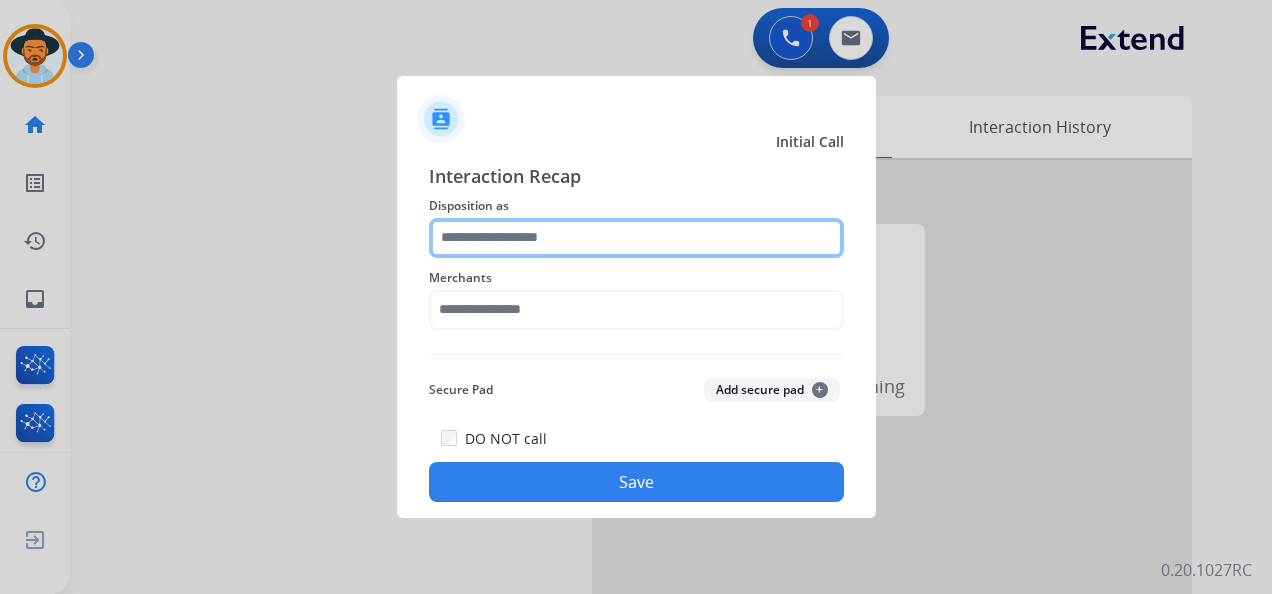 click 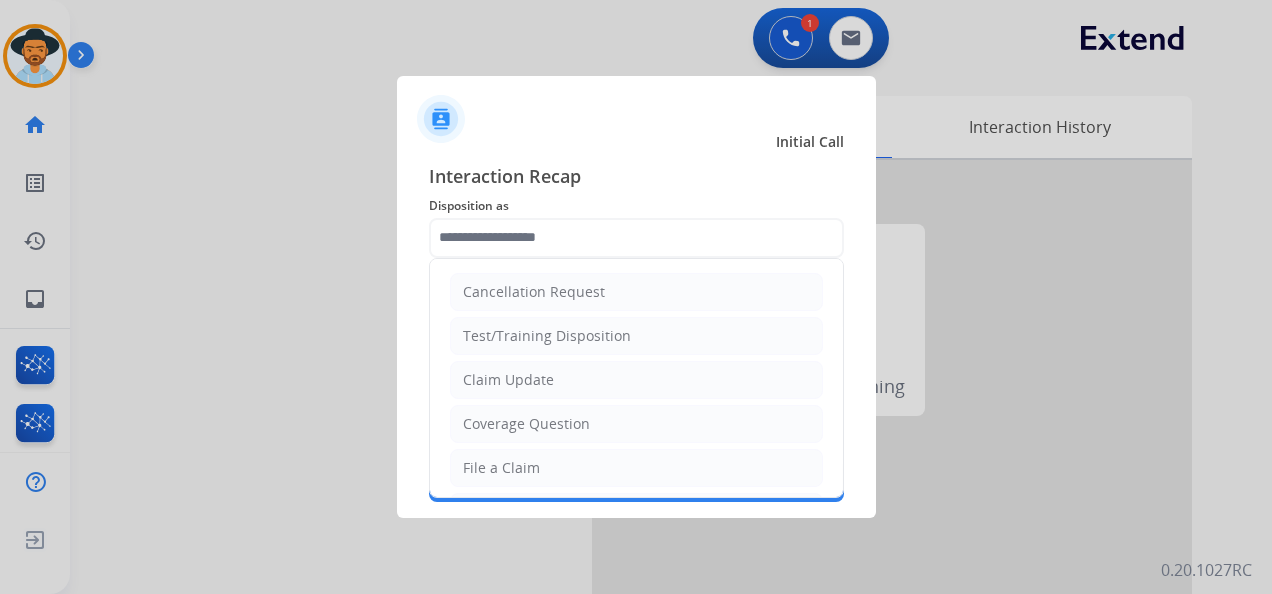 click on "File a Claim" 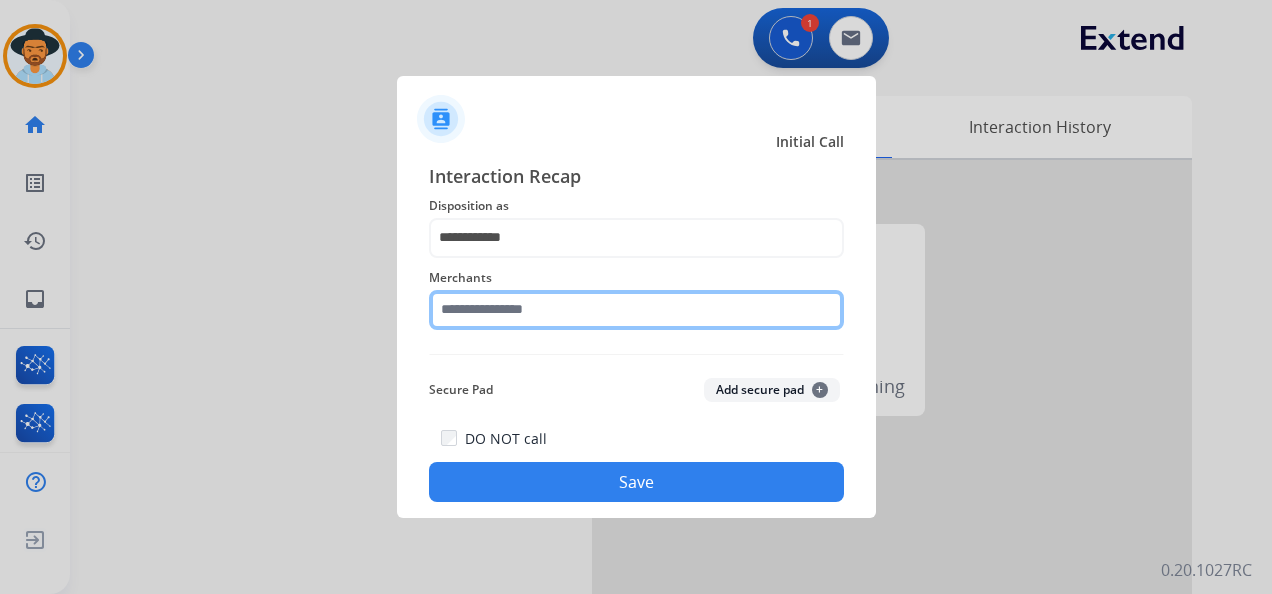 click 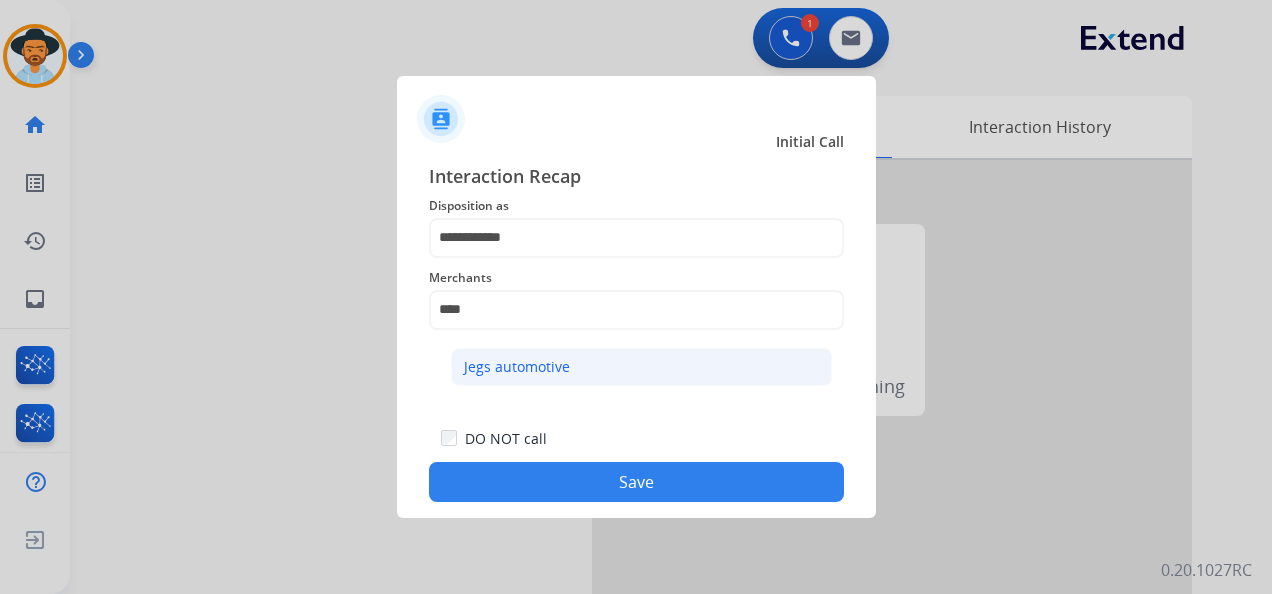 click on "Jegs automotive" 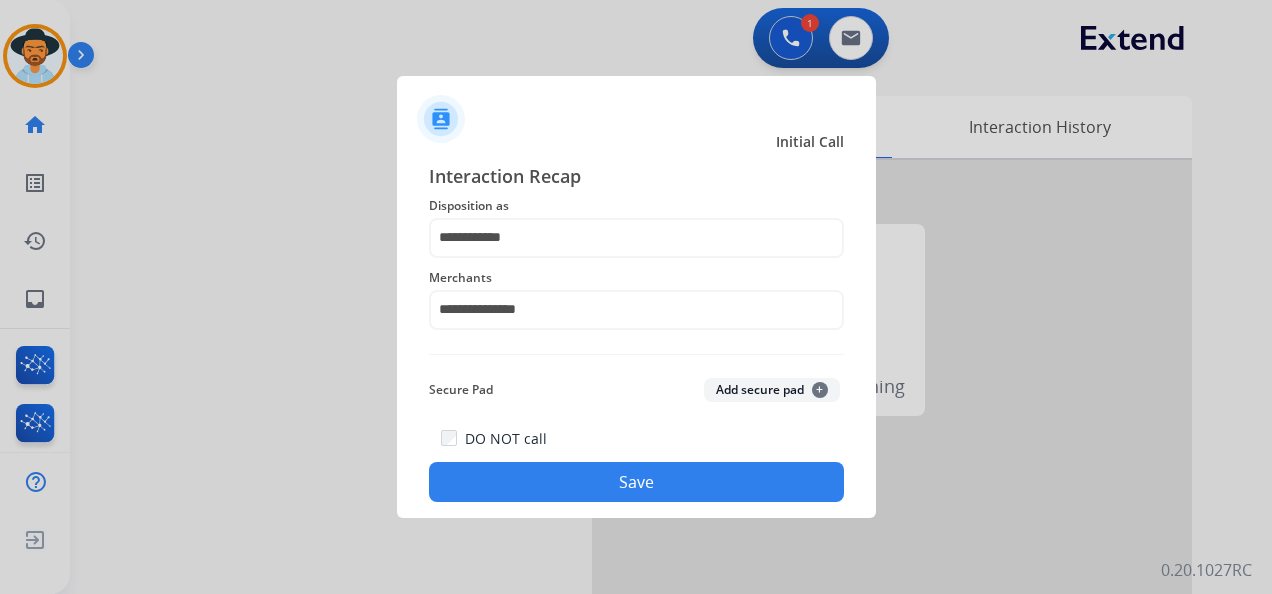 click on "Save" 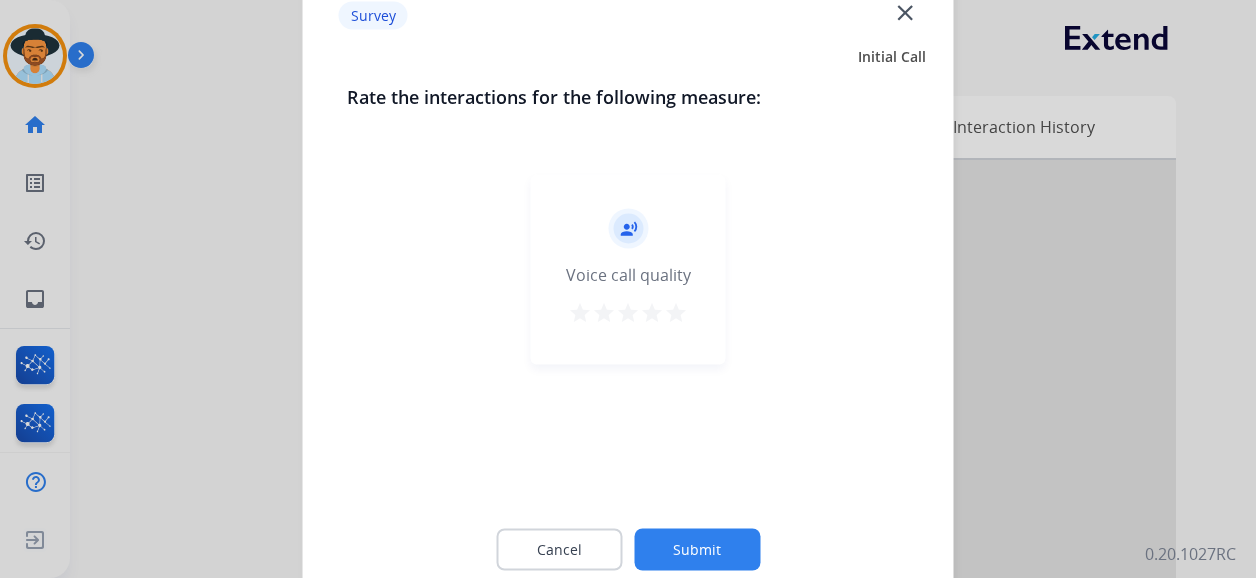 click on "star" at bounding box center [676, 313] 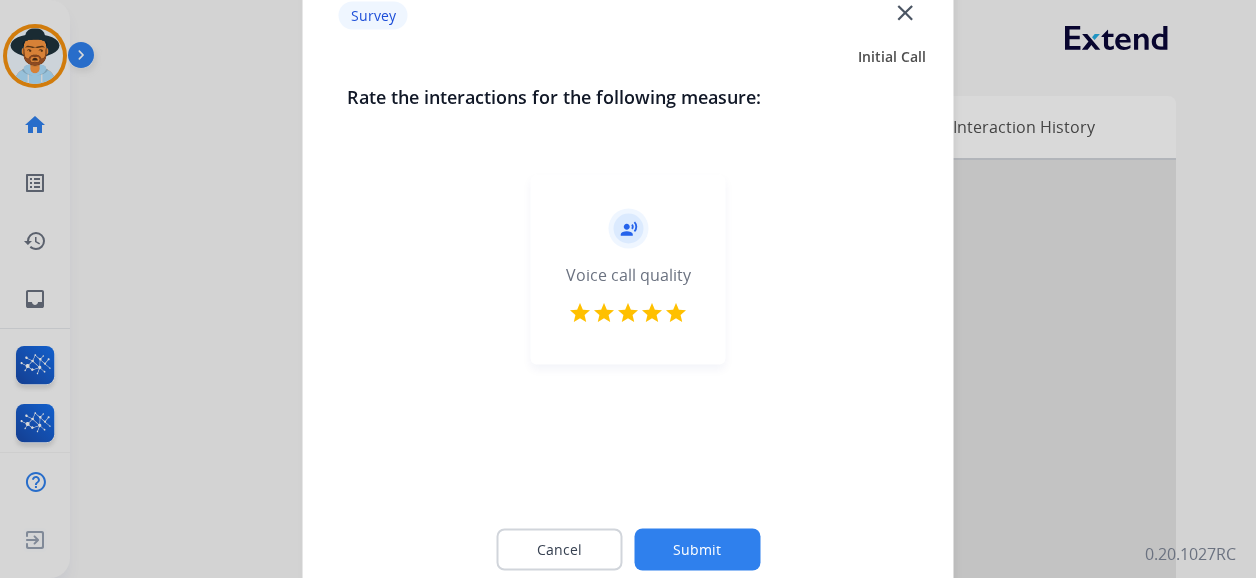 click on "Submit" 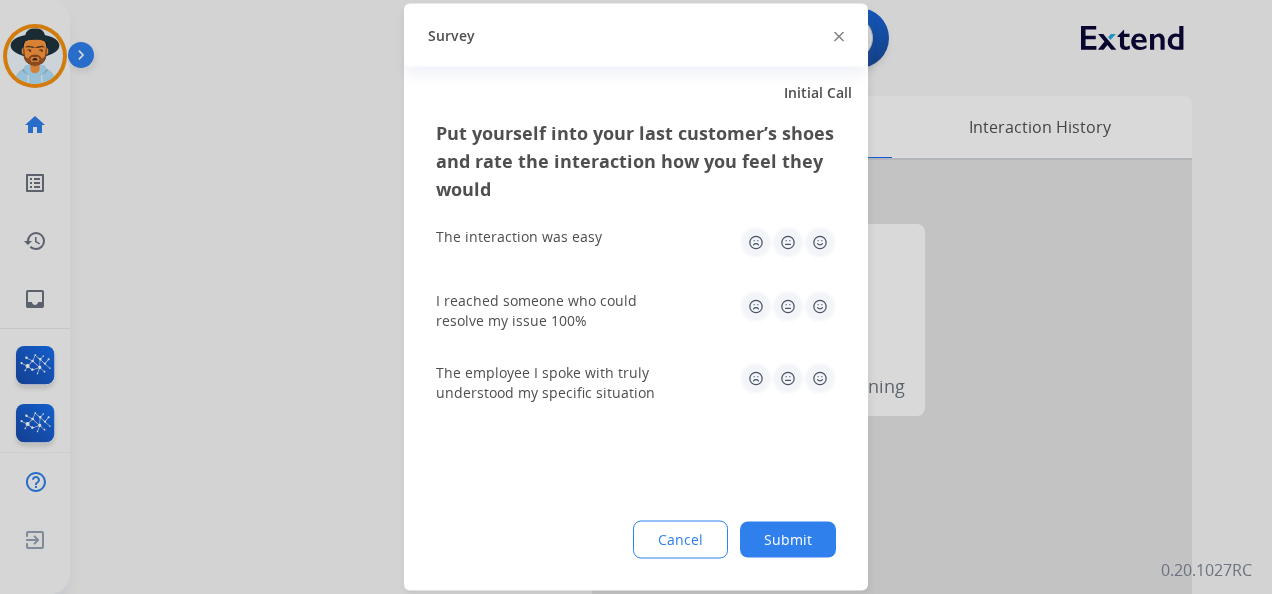 drag, startPoint x: 822, startPoint y: 246, endPoint x: 812, endPoint y: 308, distance: 62.801273 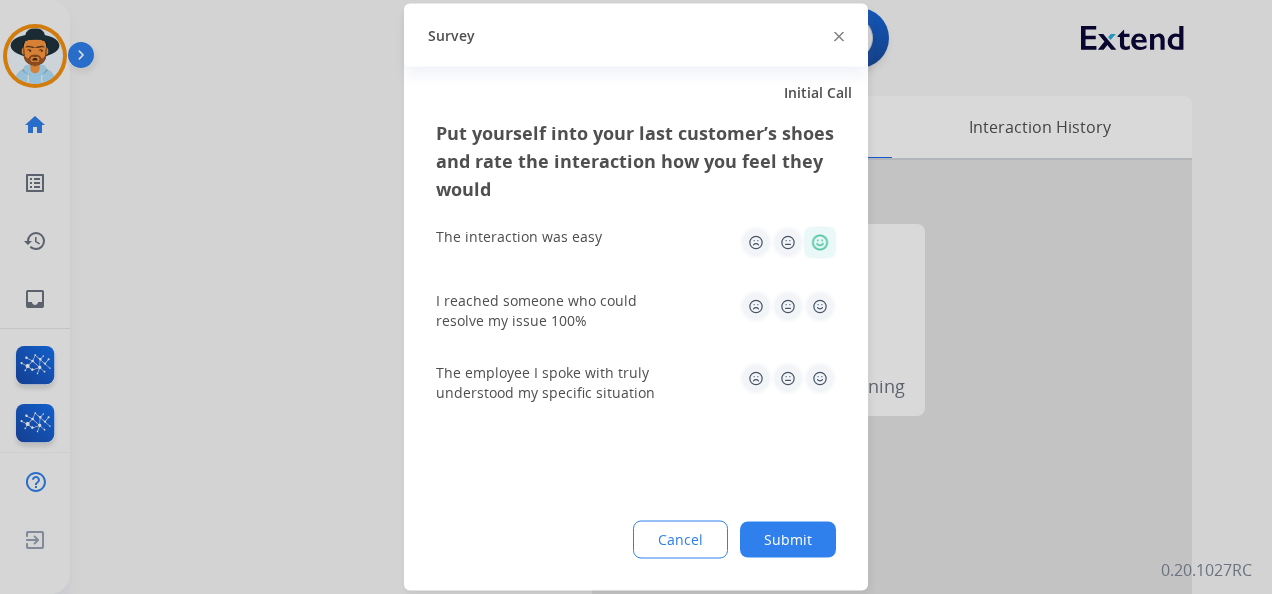click 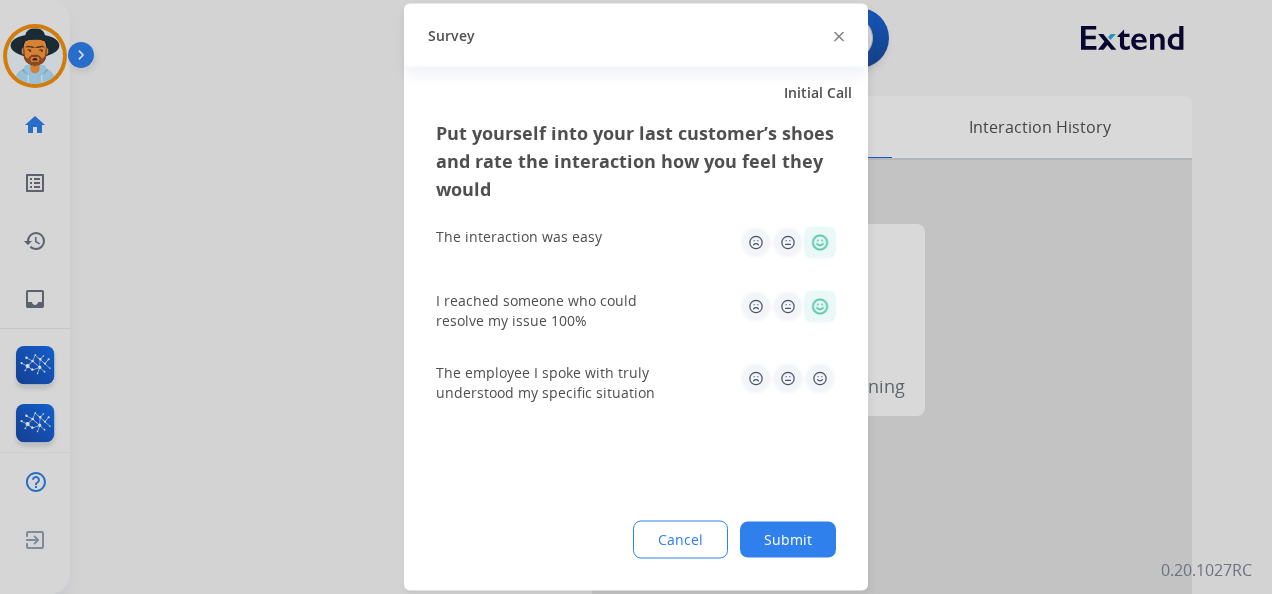 click 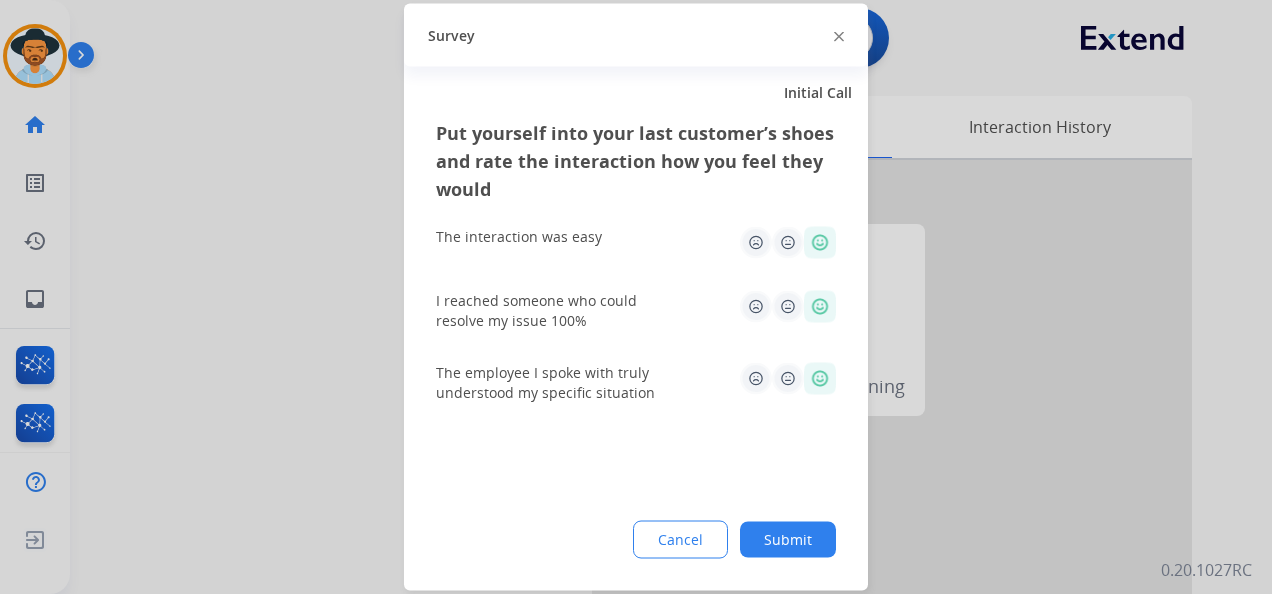 click on "Submit" 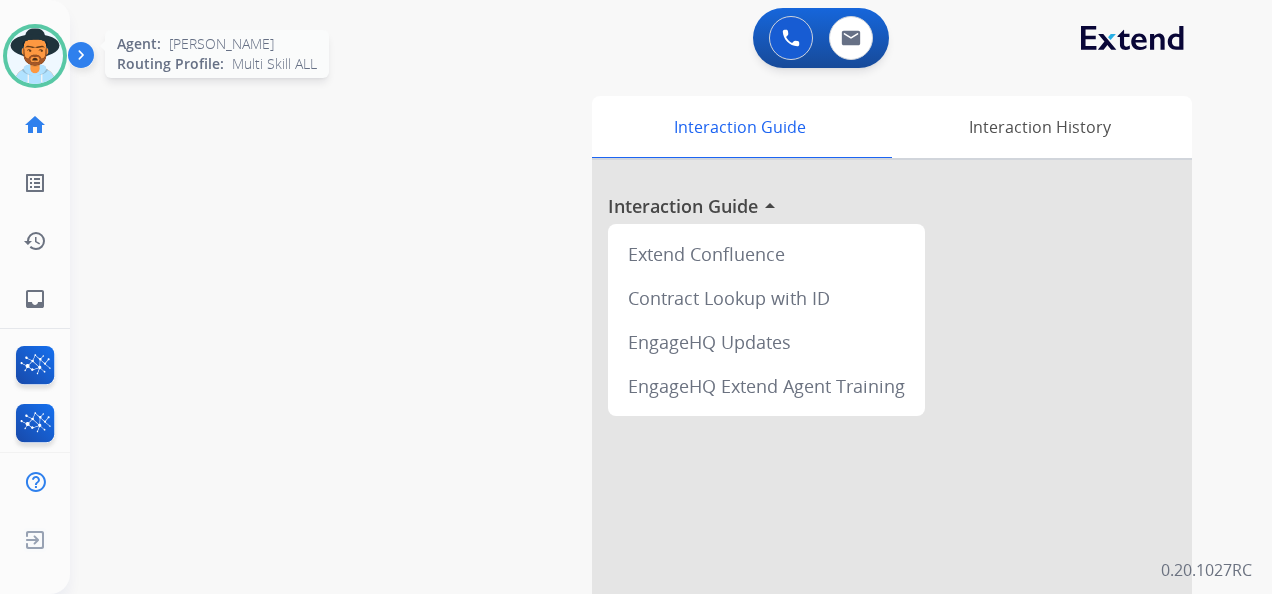 click at bounding box center (35, 56) 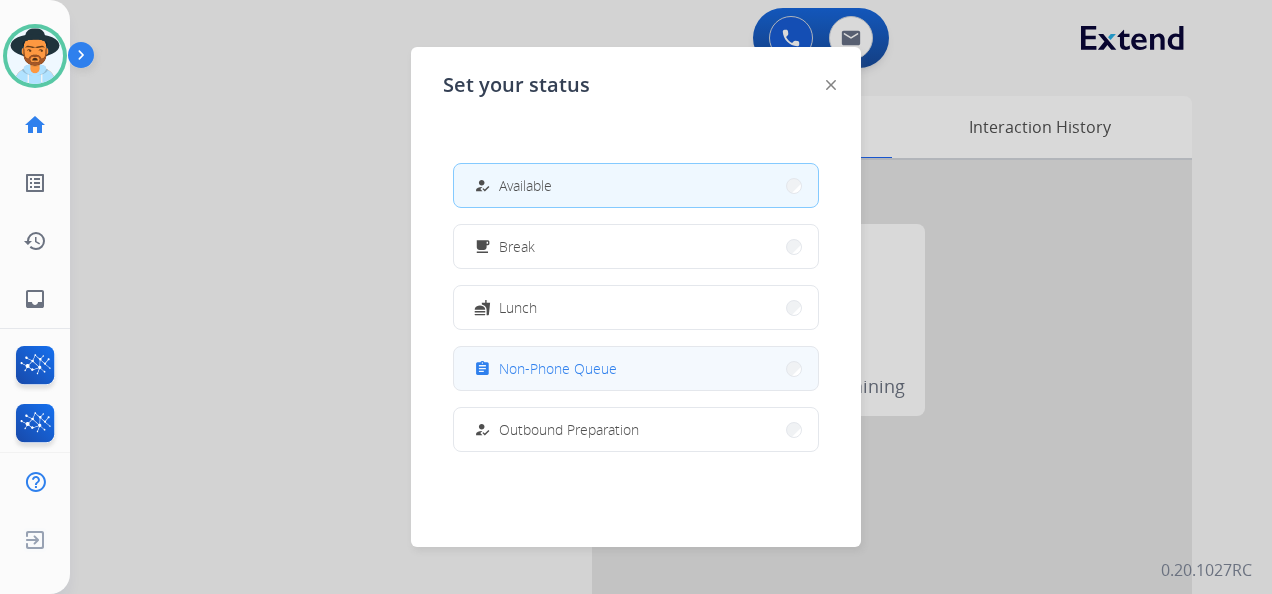 click on "Non-Phone Queue" at bounding box center (558, 368) 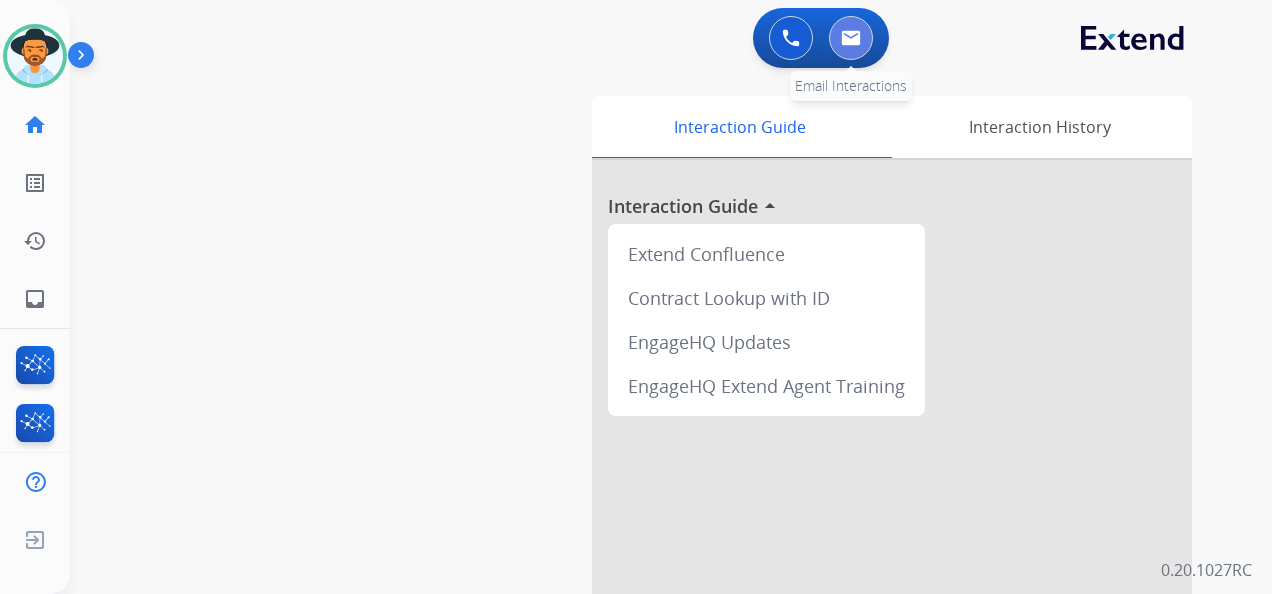 click at bounding box center (851, 38) 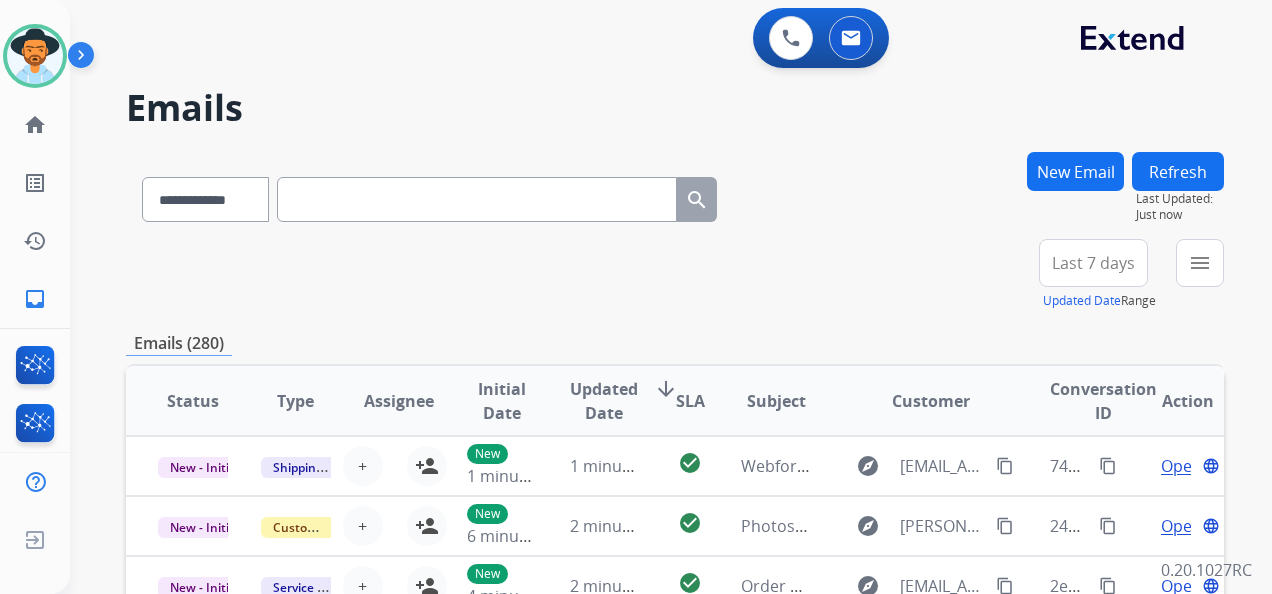 paste on "**********" 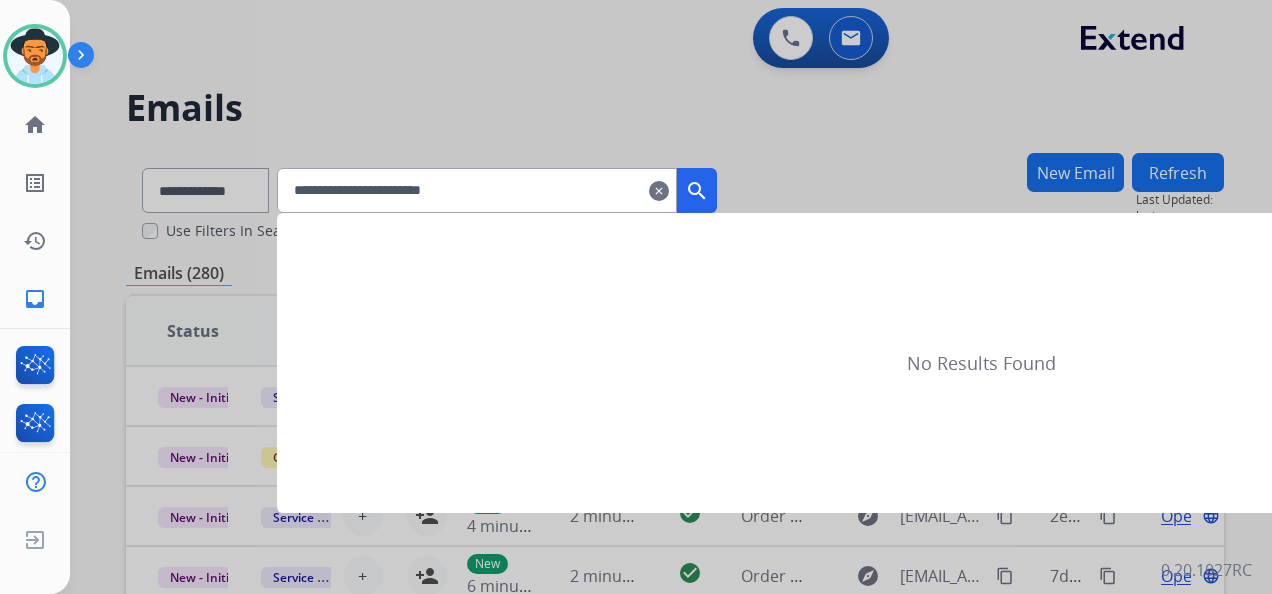 type on "**********" 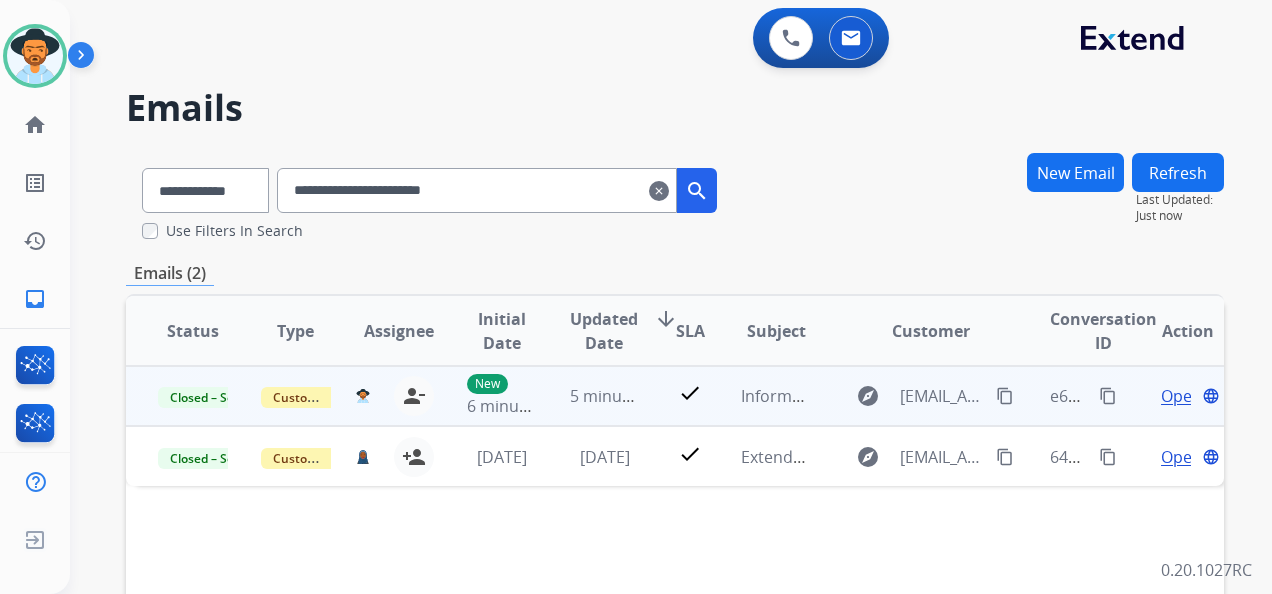 click on "content_copy" at bounding box center (1108, 396) 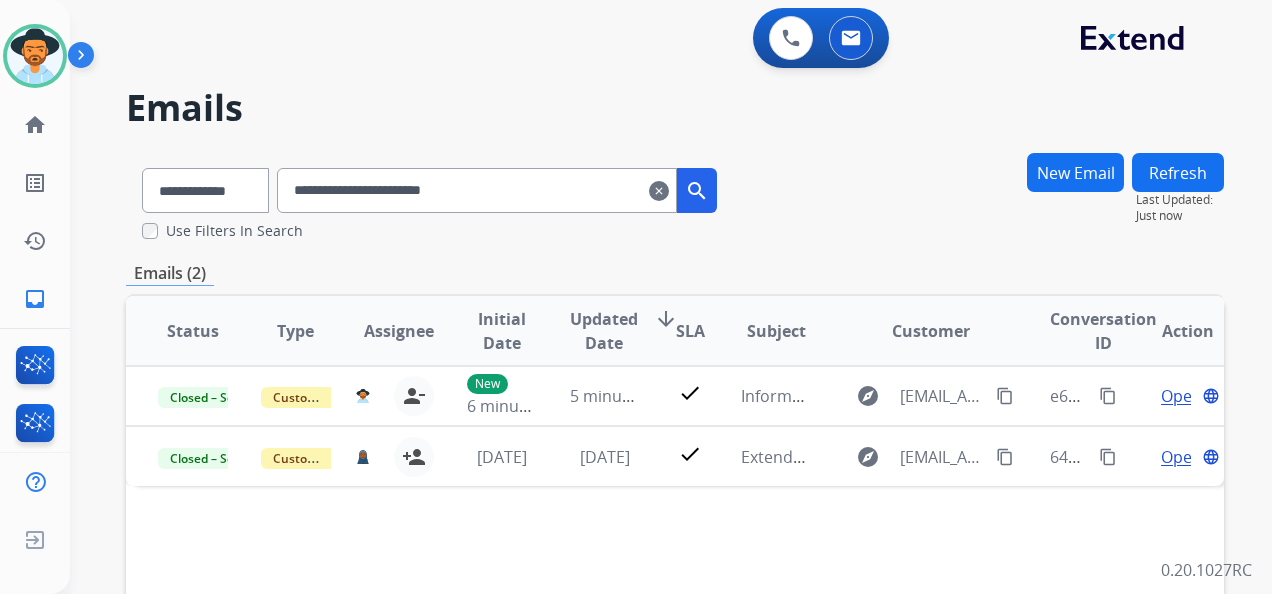 click on "New Email" at bounding box center [1075, 172] 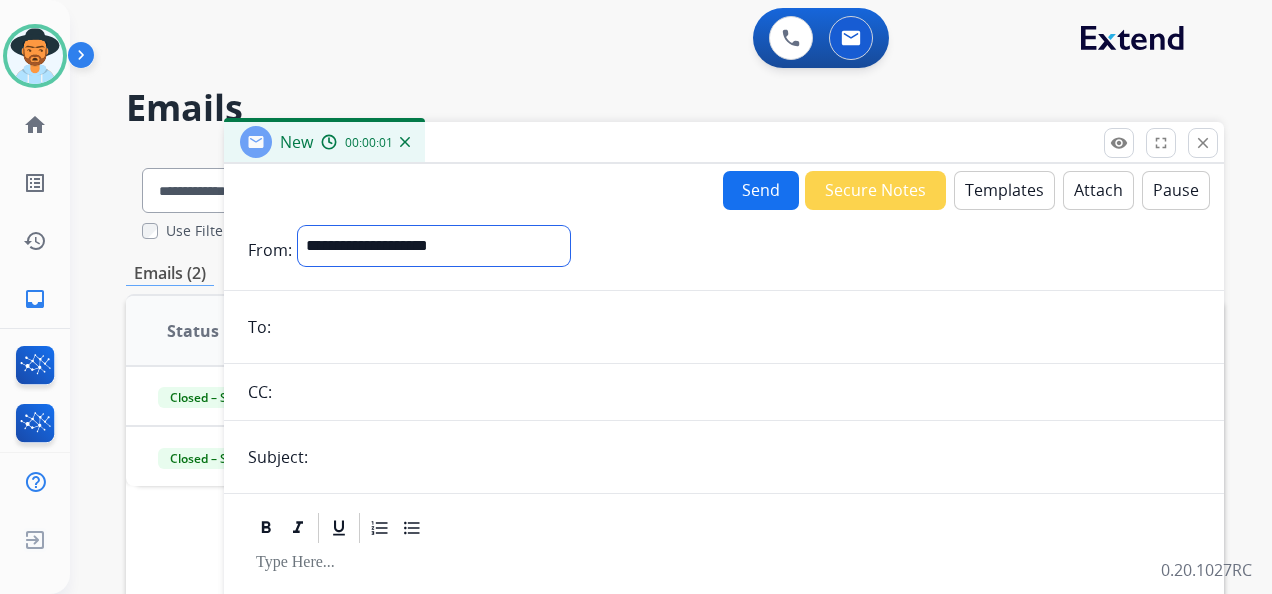 click on "**********" at bounding box center (434, 246) 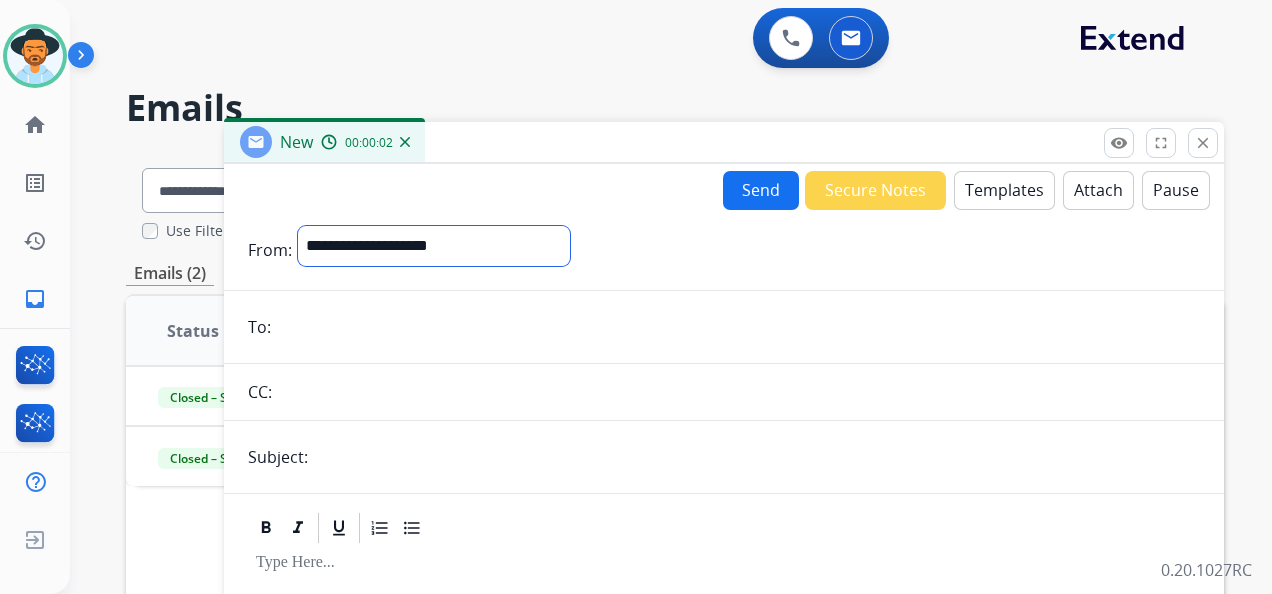 select on "**********" 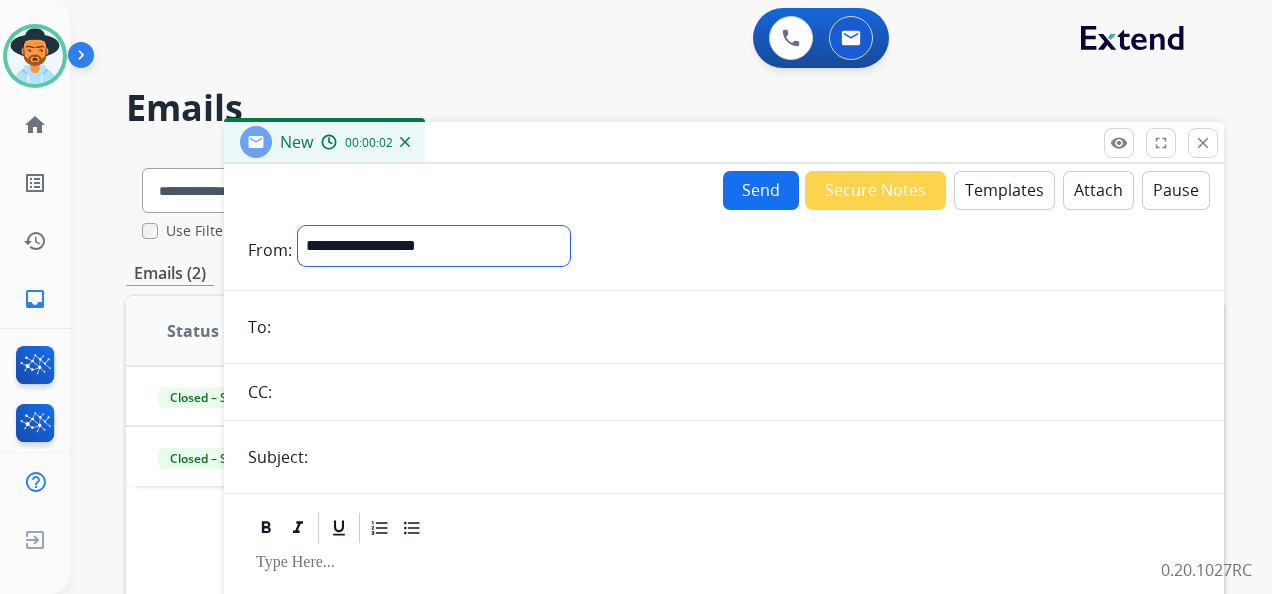 click on "**********" at bounding box center (434, 246) 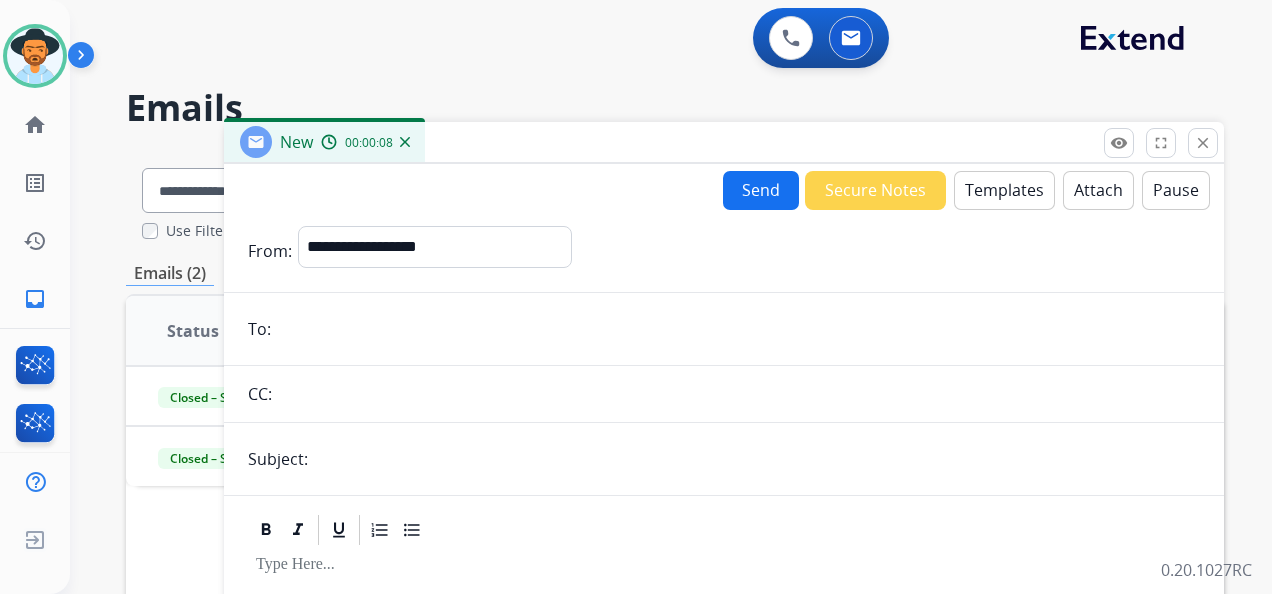 paste on "**********" 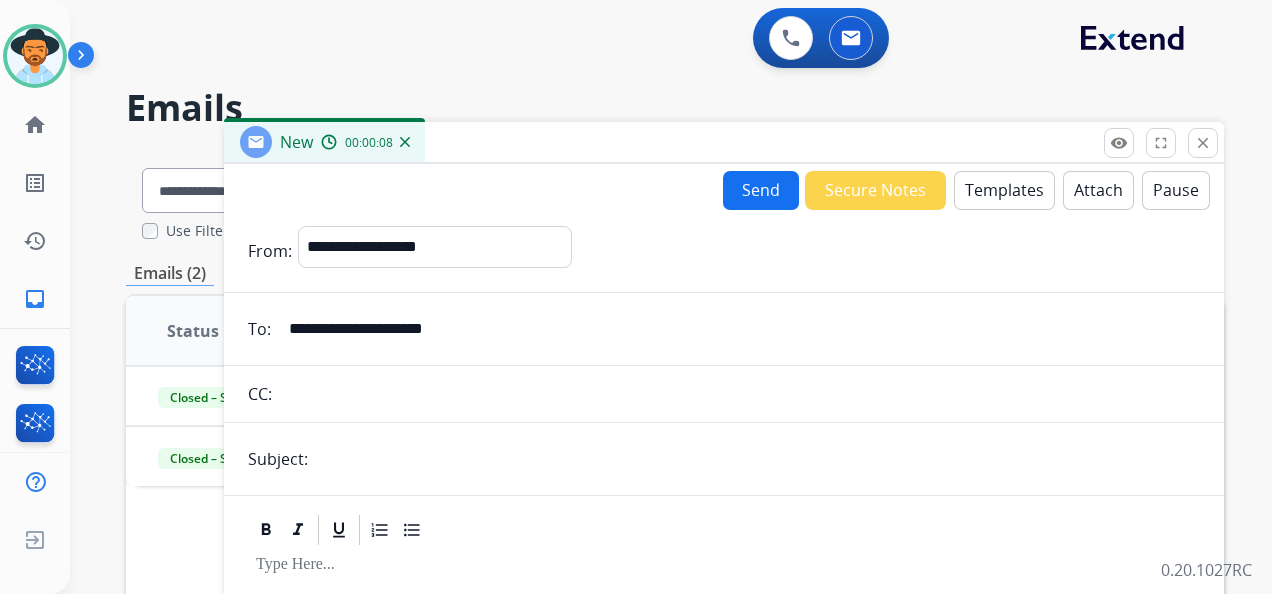 type on "**********" 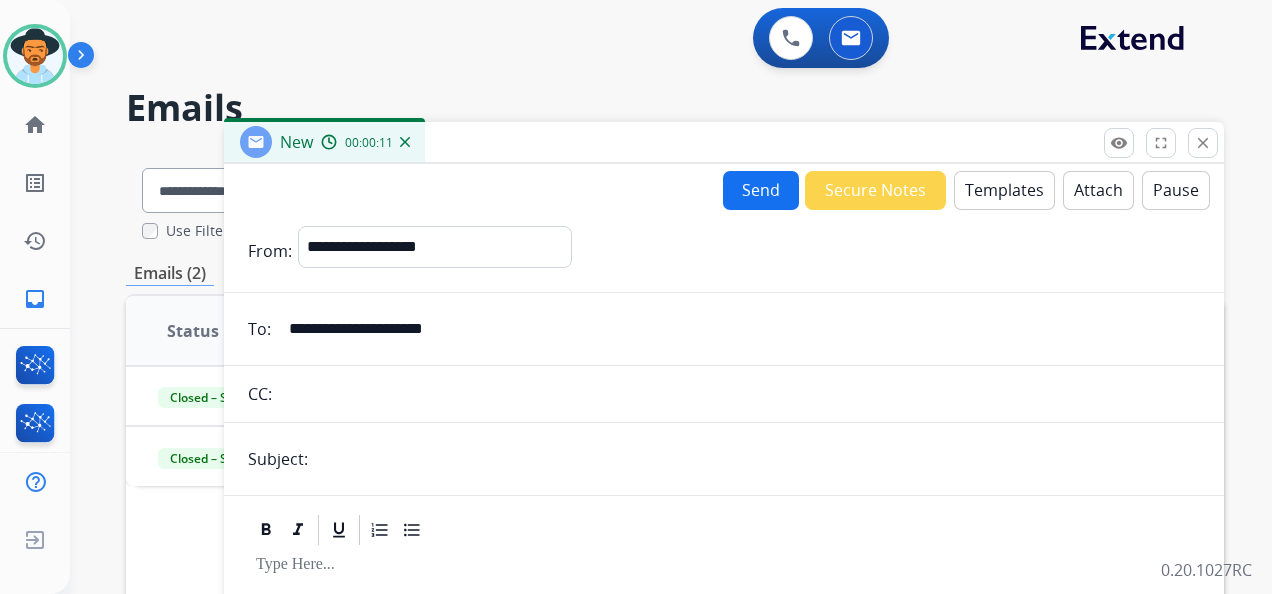 type on "**********" 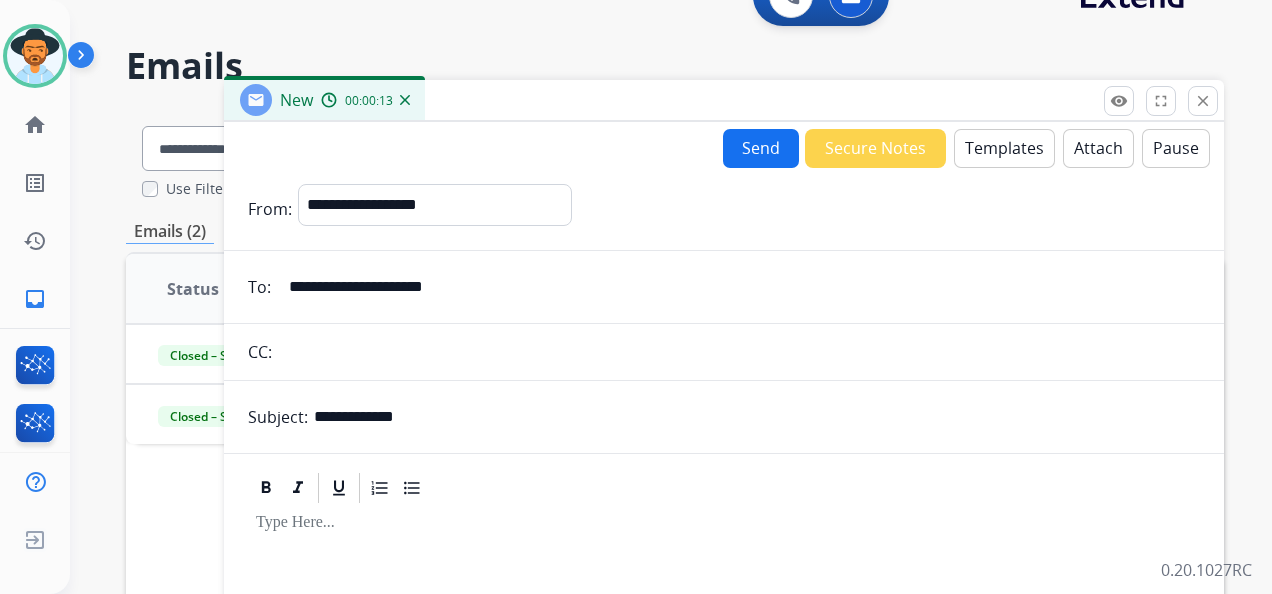 scroll, scrollTop: 0, scrollLeft: 0, axis: both 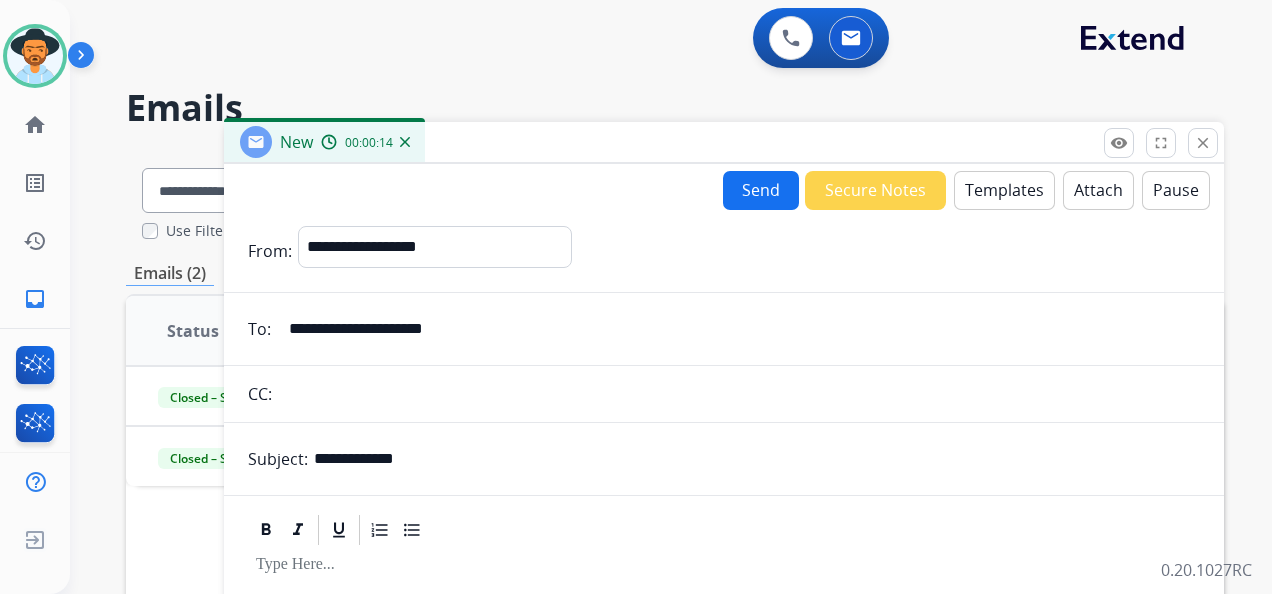 click on "Templates" at bounding box center (1004, 190) 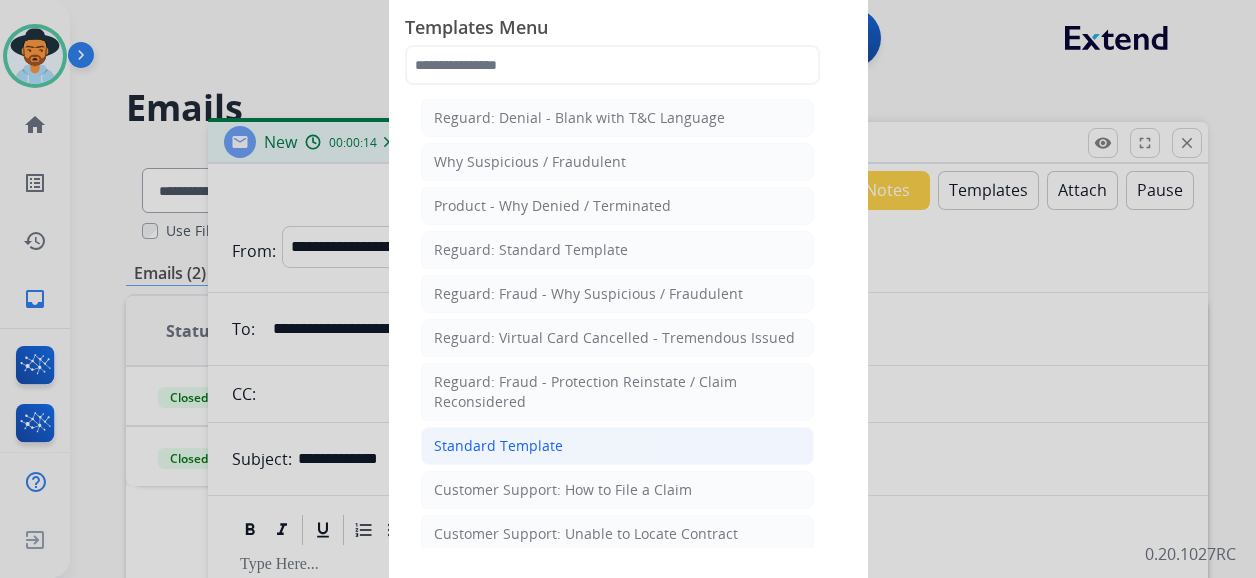 click on "Standard Template" 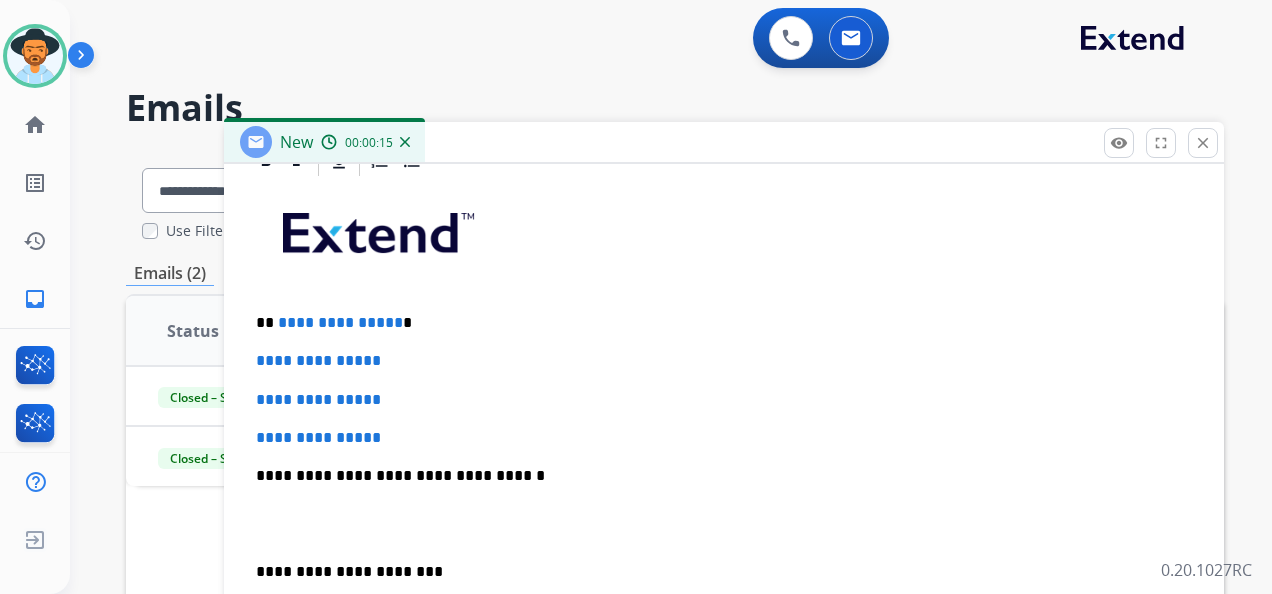 scroll, scrollTop: 500, scrollLeft: 0, axis: vertical 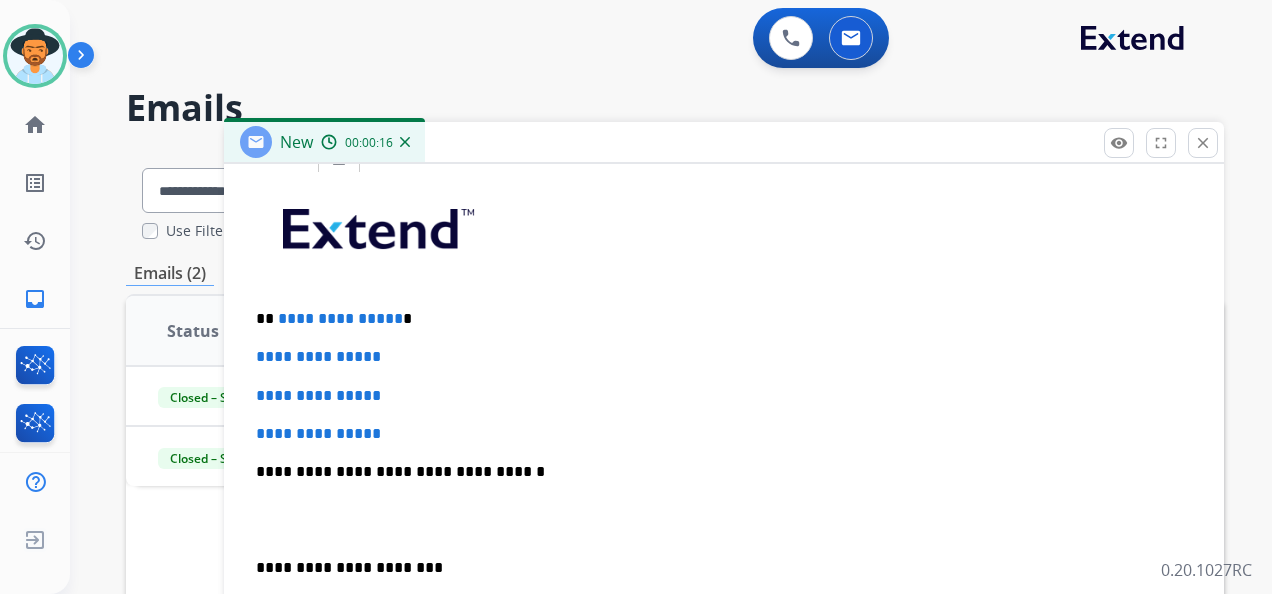 click on "**********" at bounding box center [716, 319] 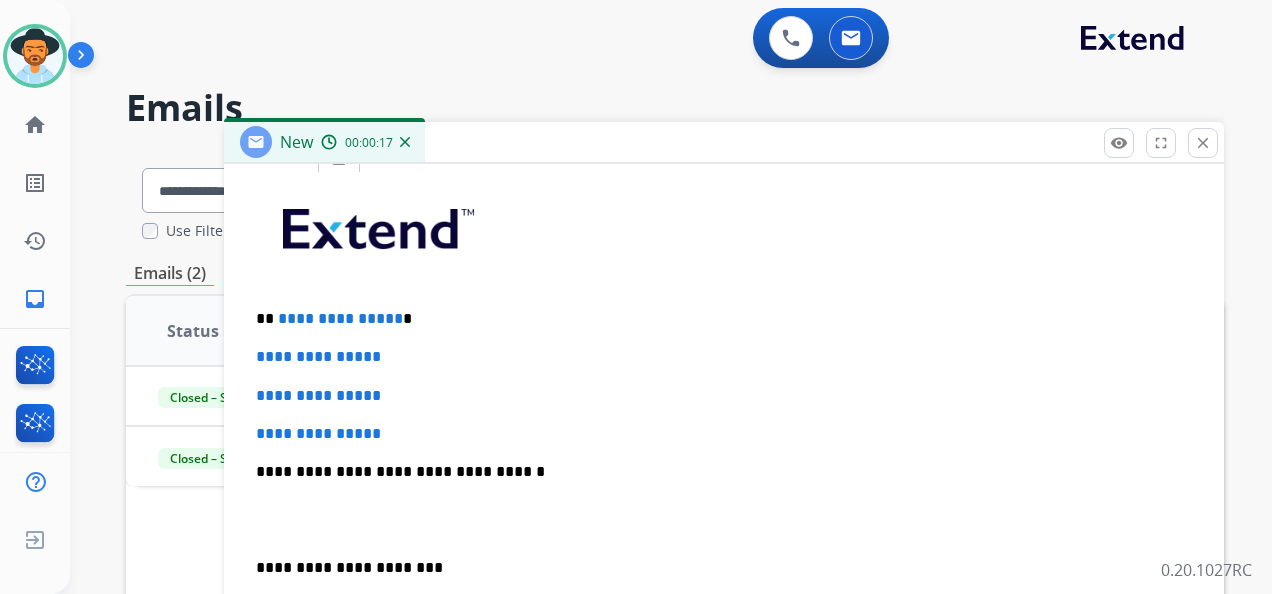 type 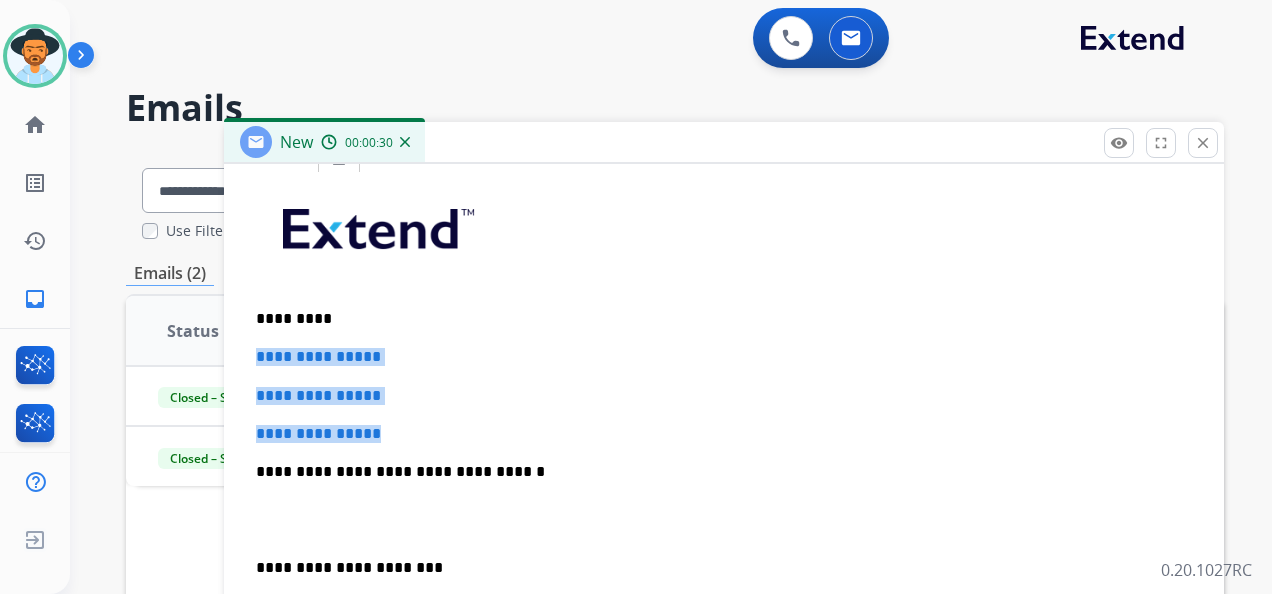 drag, startPoint x: 412, startPoint y: 434, endPoint x: 264, endPoint y: 348, distance: 171.17242 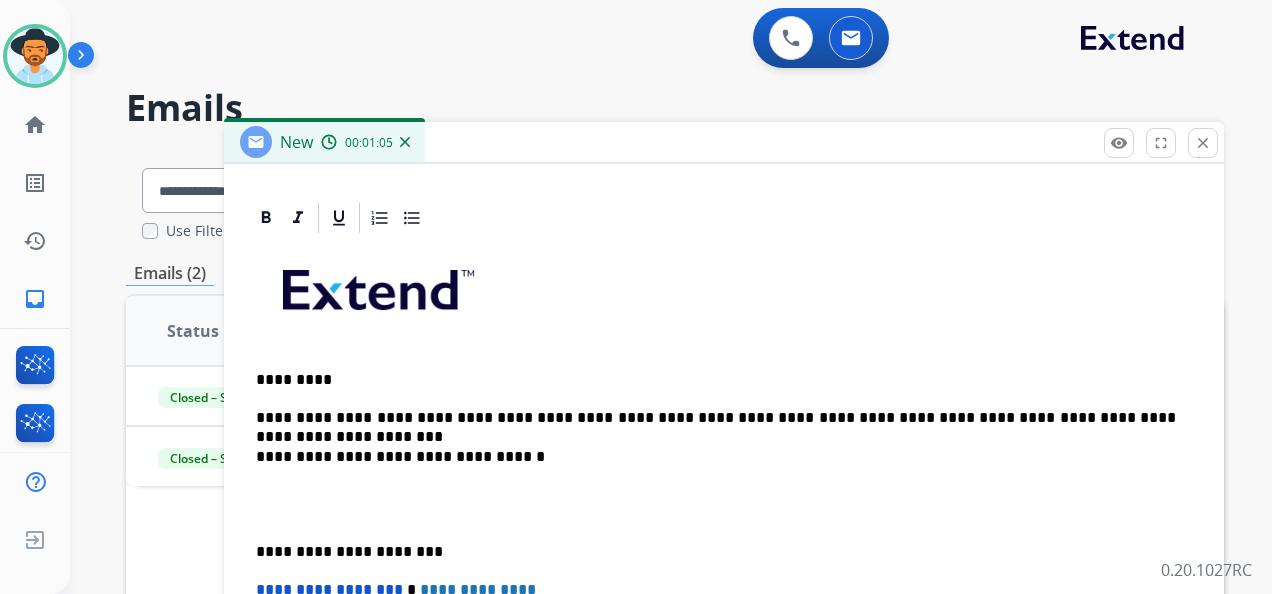 scroll, scrollTop: 458, scrollLeft: 0, axis: vertical 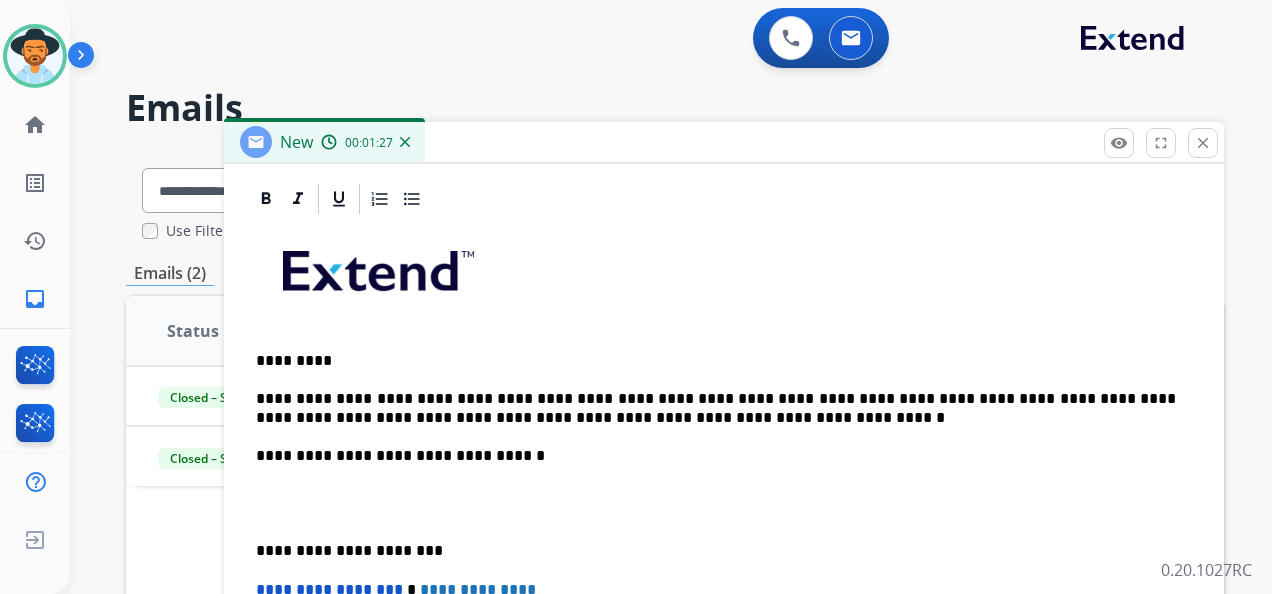 click on "**********" at bounding box center [716, 408] 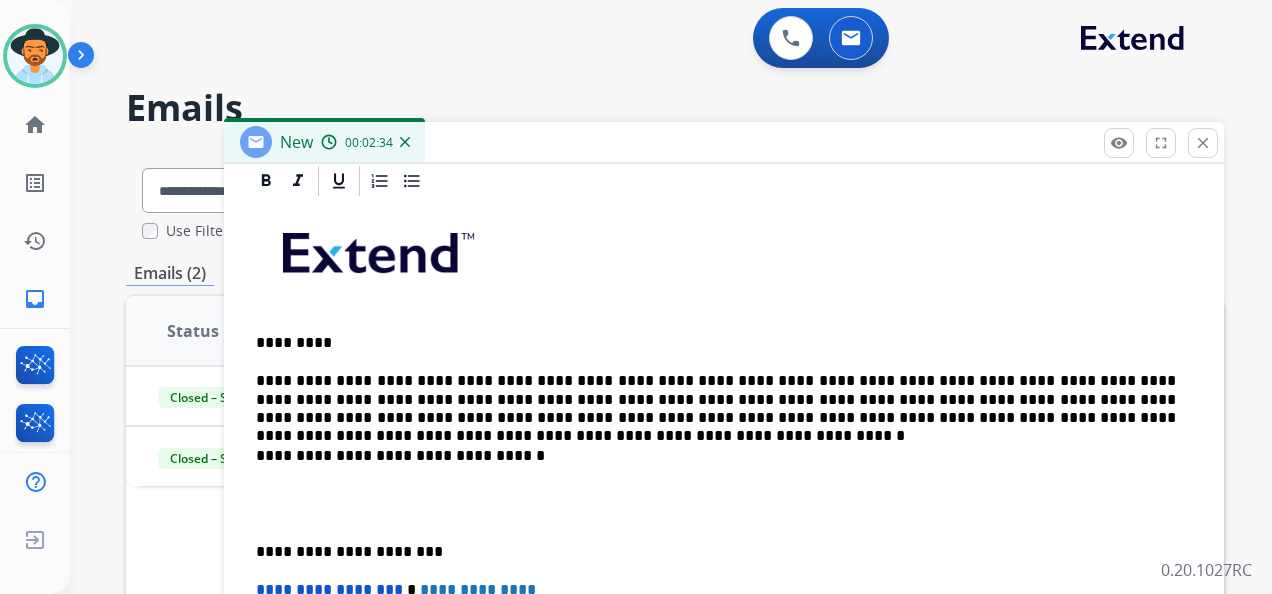 scroll, scrollTop: 494, scrollLeft: 0, axis: vertical 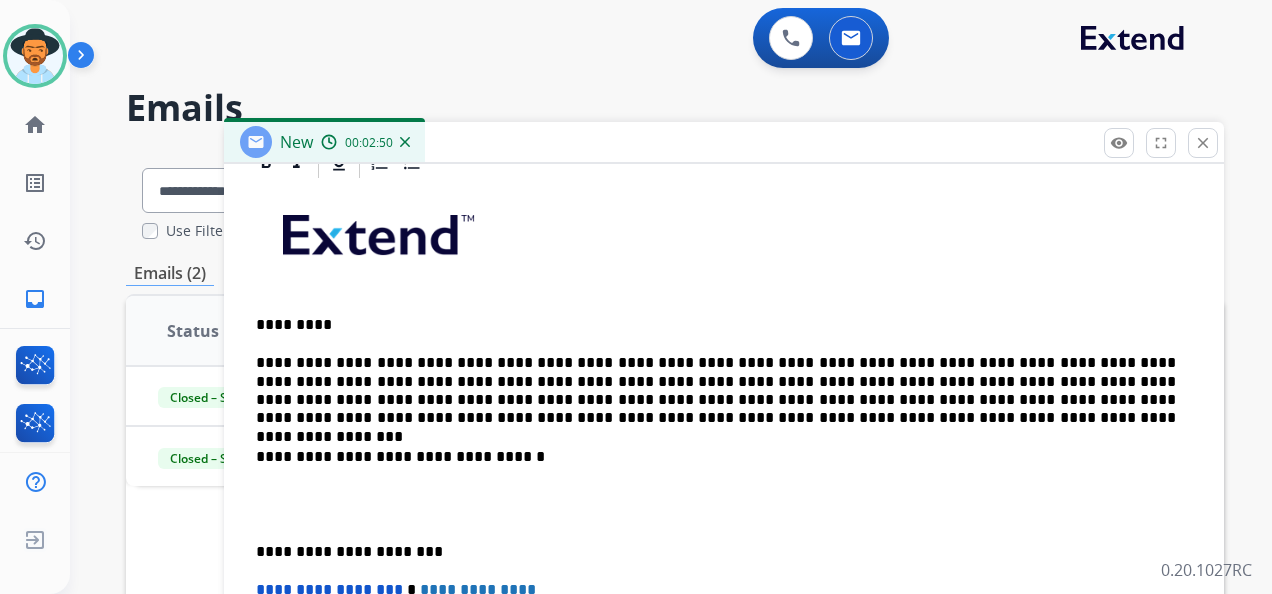 click on "**********" at bounding box center [716, 552] 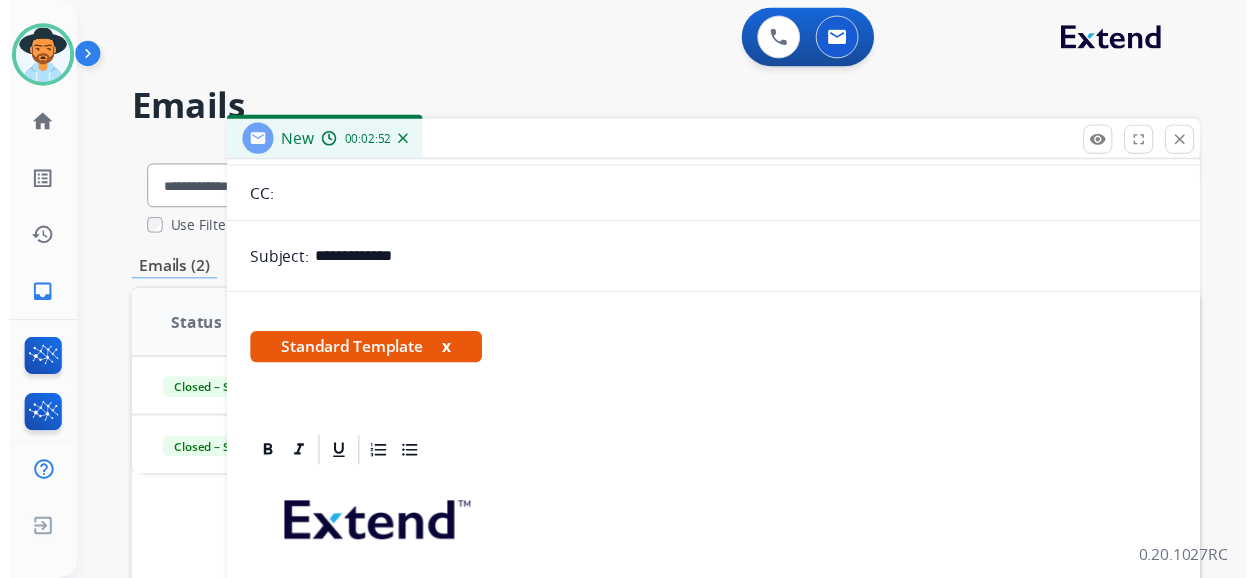 scroll, scrollTop: 0, scrollLeft: 0, axis: both 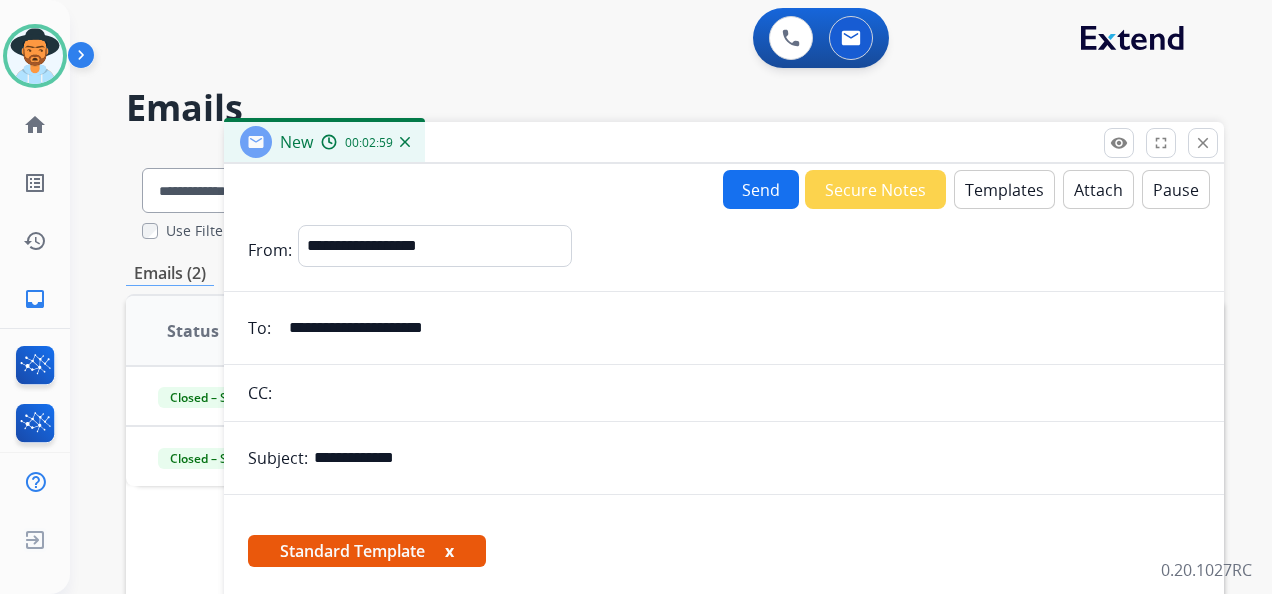 click on "Send" at bounding box center [761, 189] 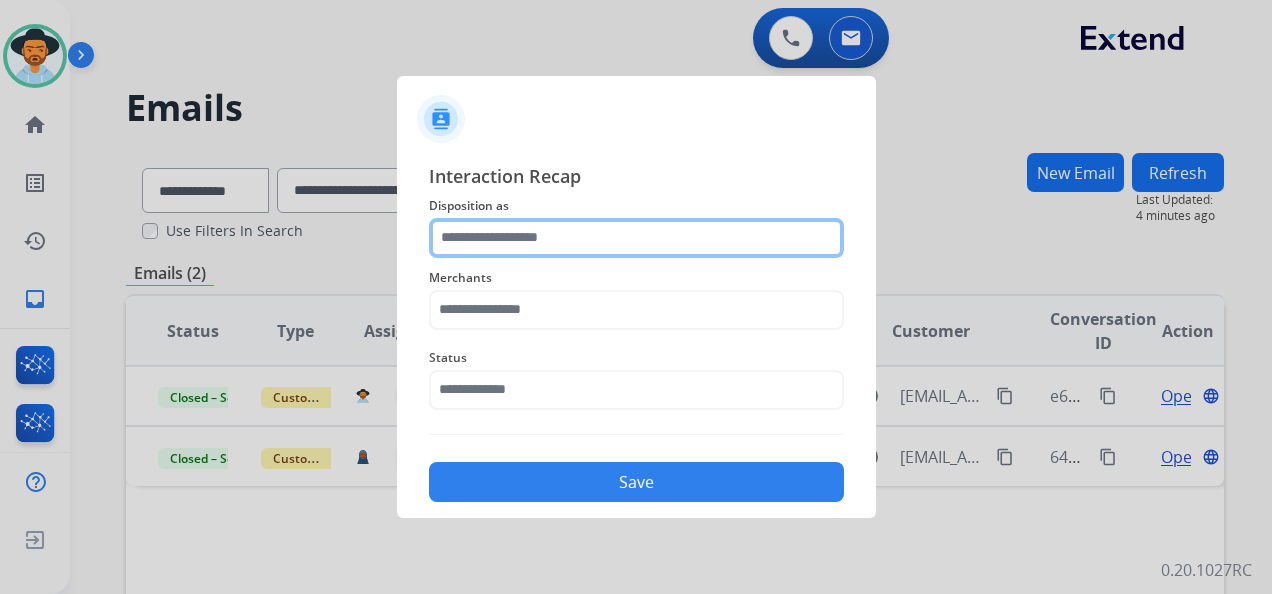 click 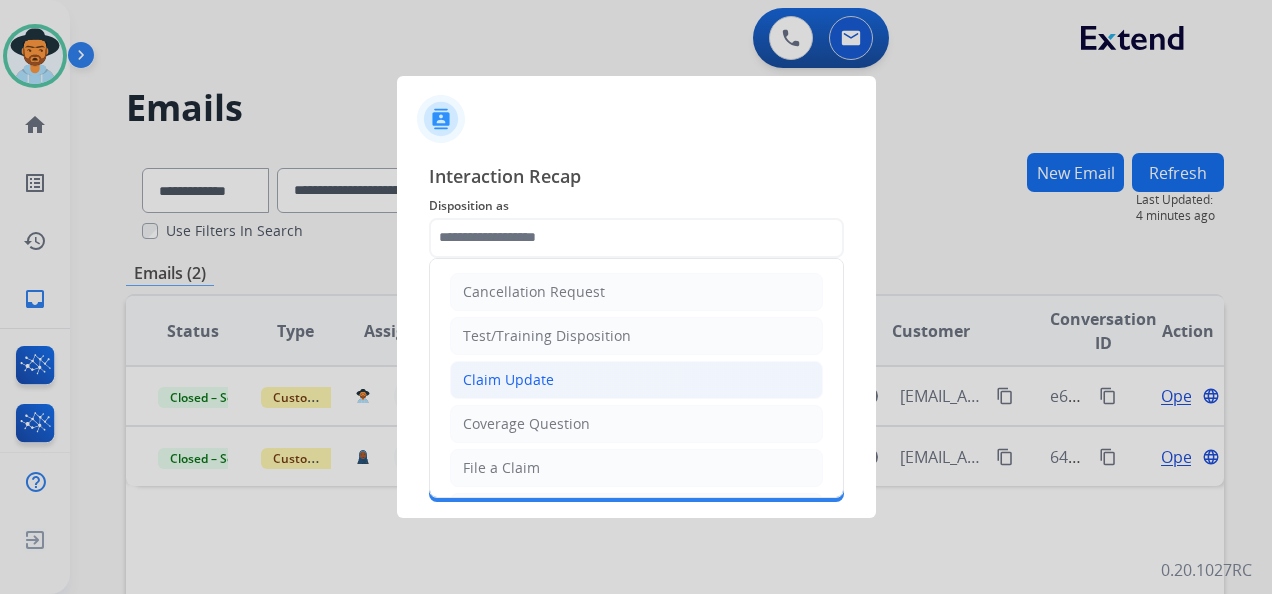 click on "Claim Update" 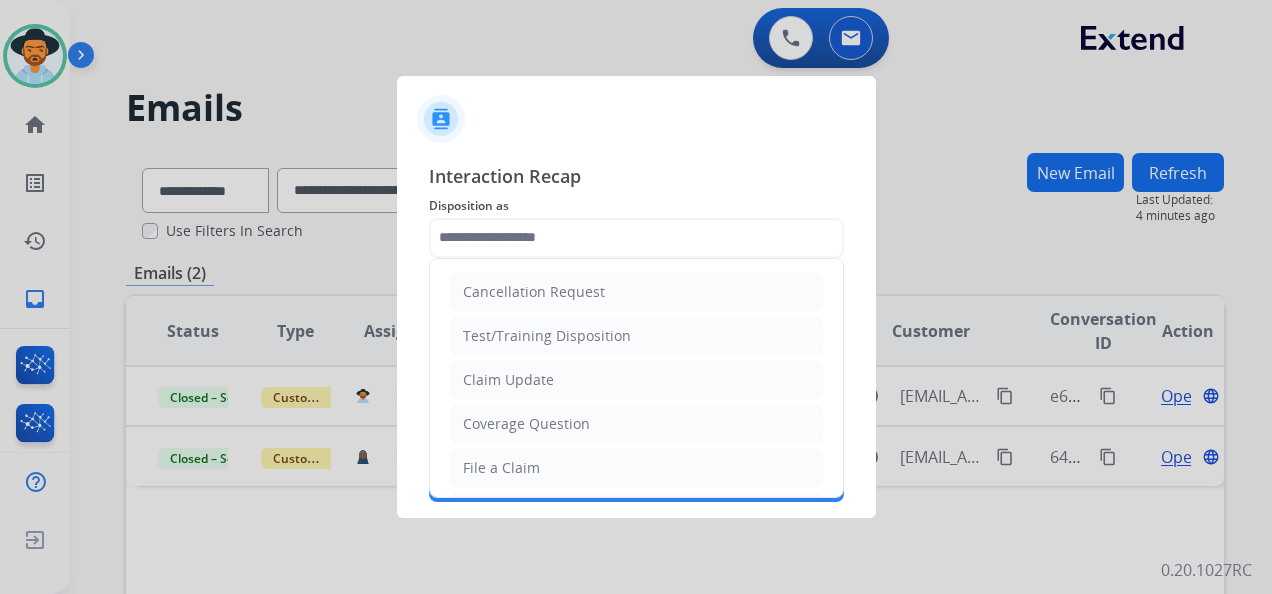 type on "**********" 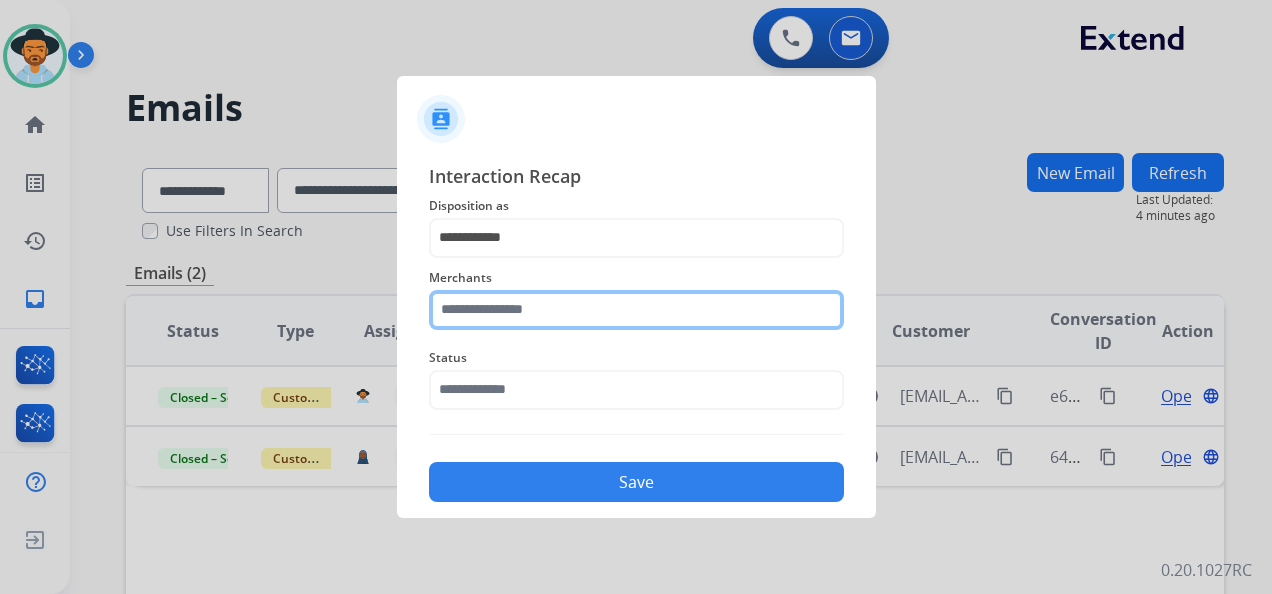 click 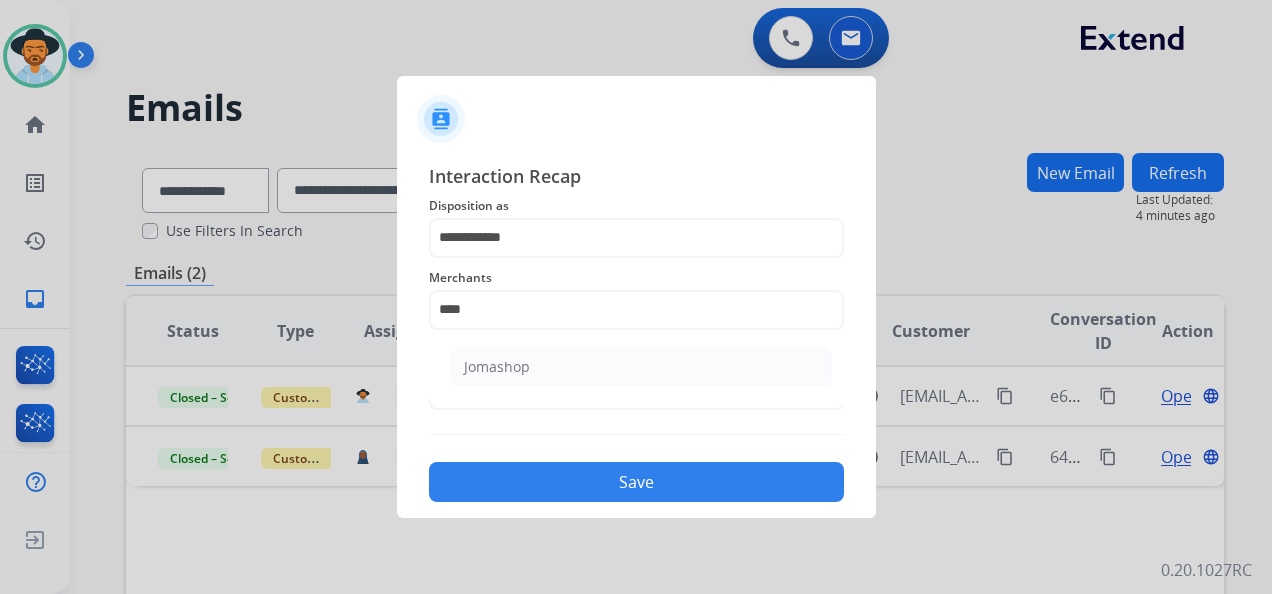 click on "Jomashop" 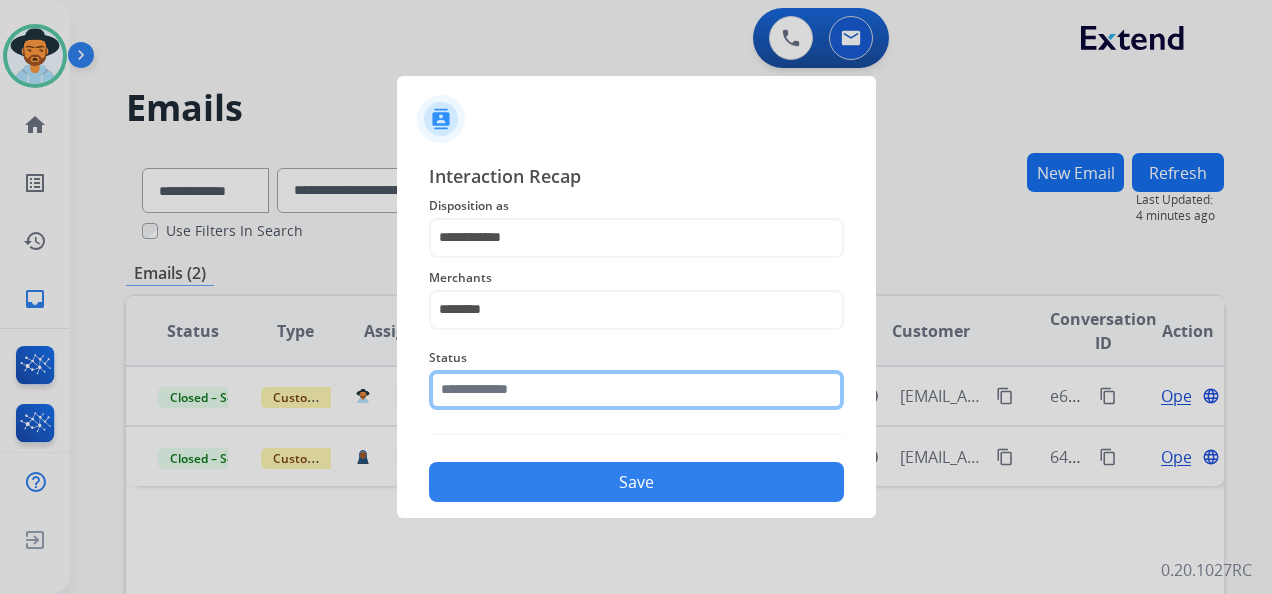 click 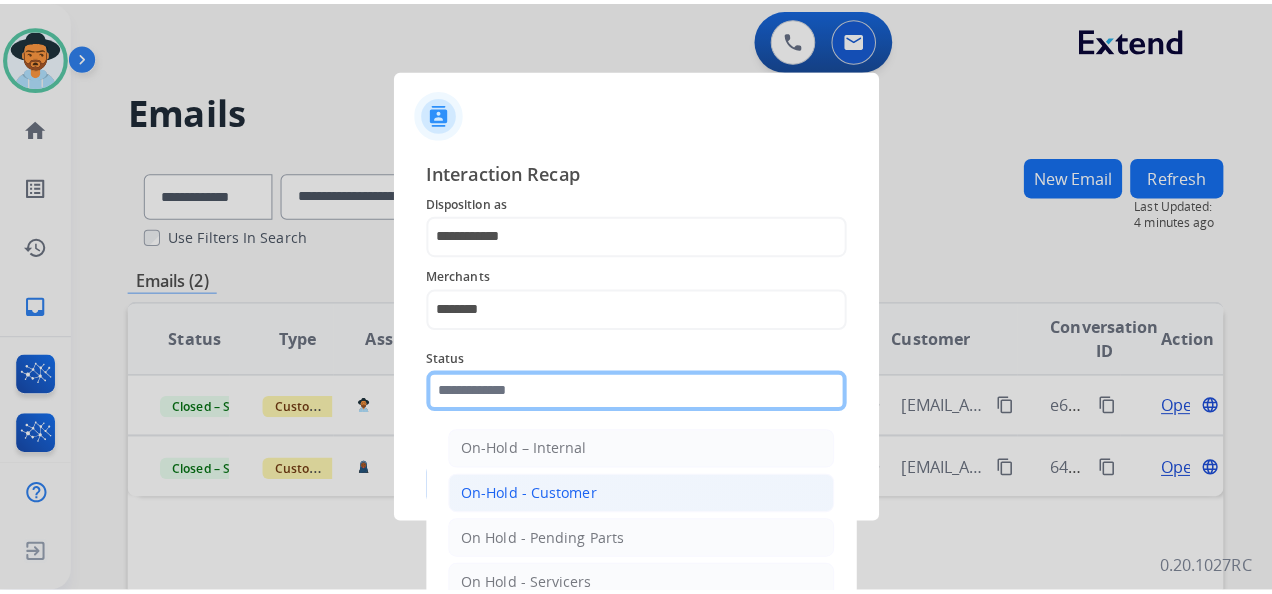 scroll, scrollTop: 114, scrollLeft: 0, axis: vertical 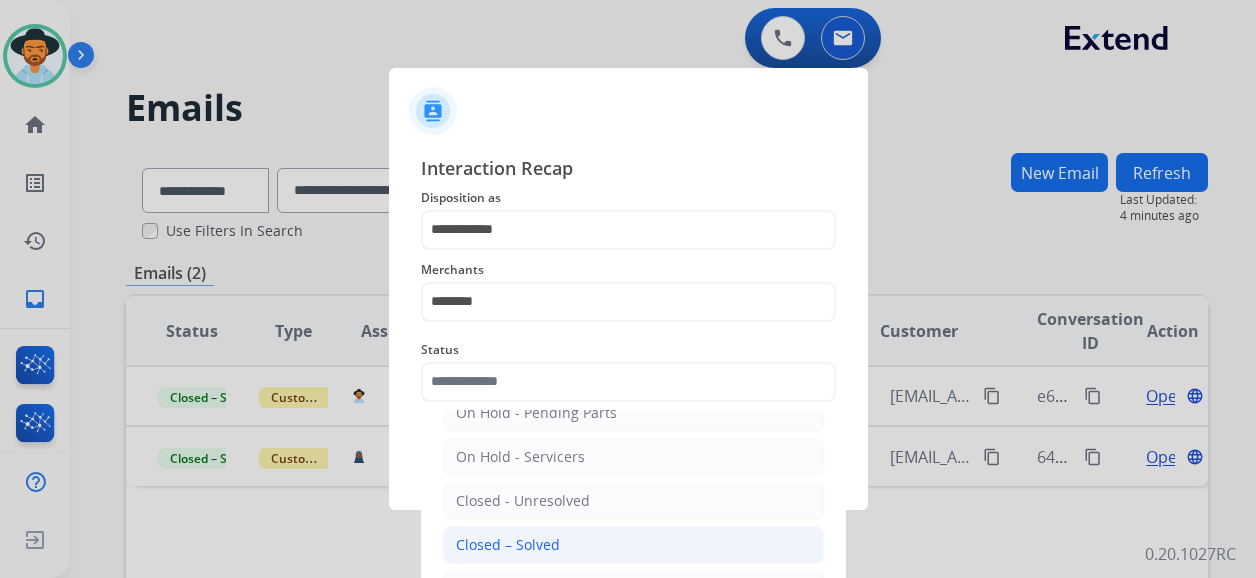 click on "Closed – Solved" 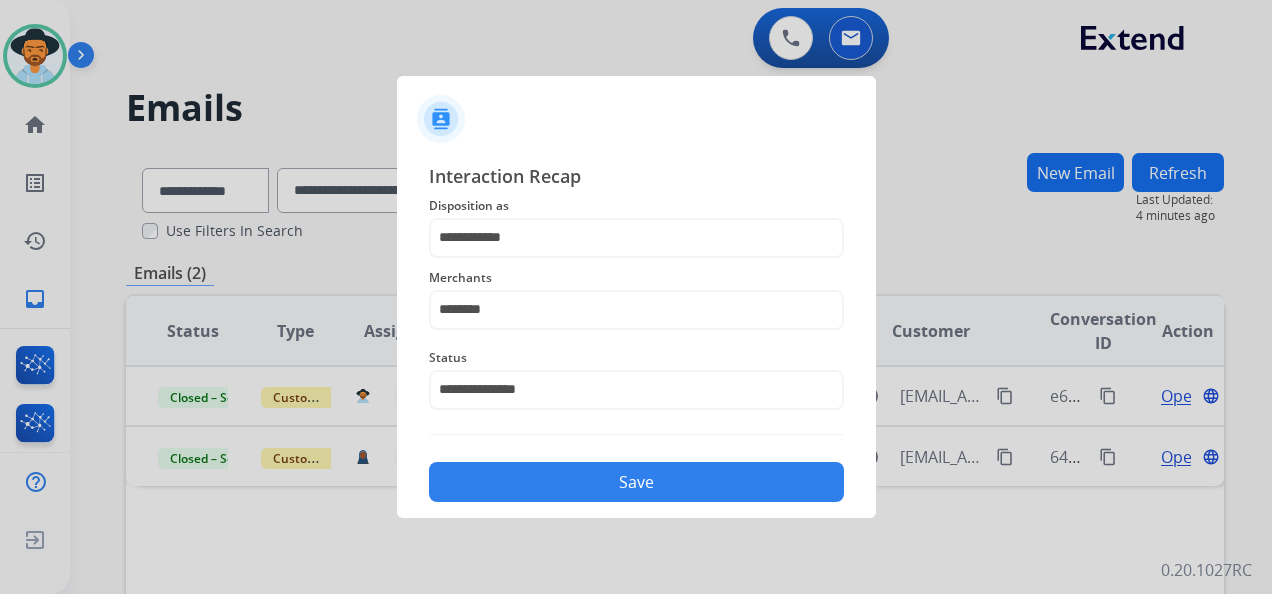 click on "Save" 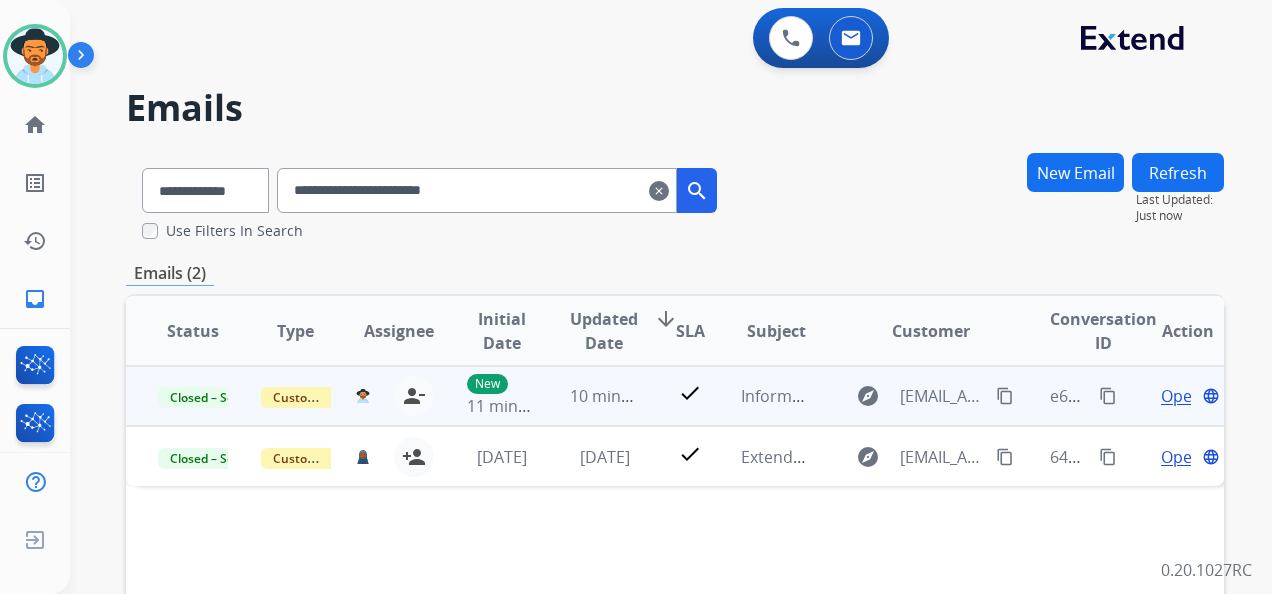 click on "explore [EMAIL_ADDRESS][DOMAIN_NAME] content_copy" at bounding box center [915, 396] 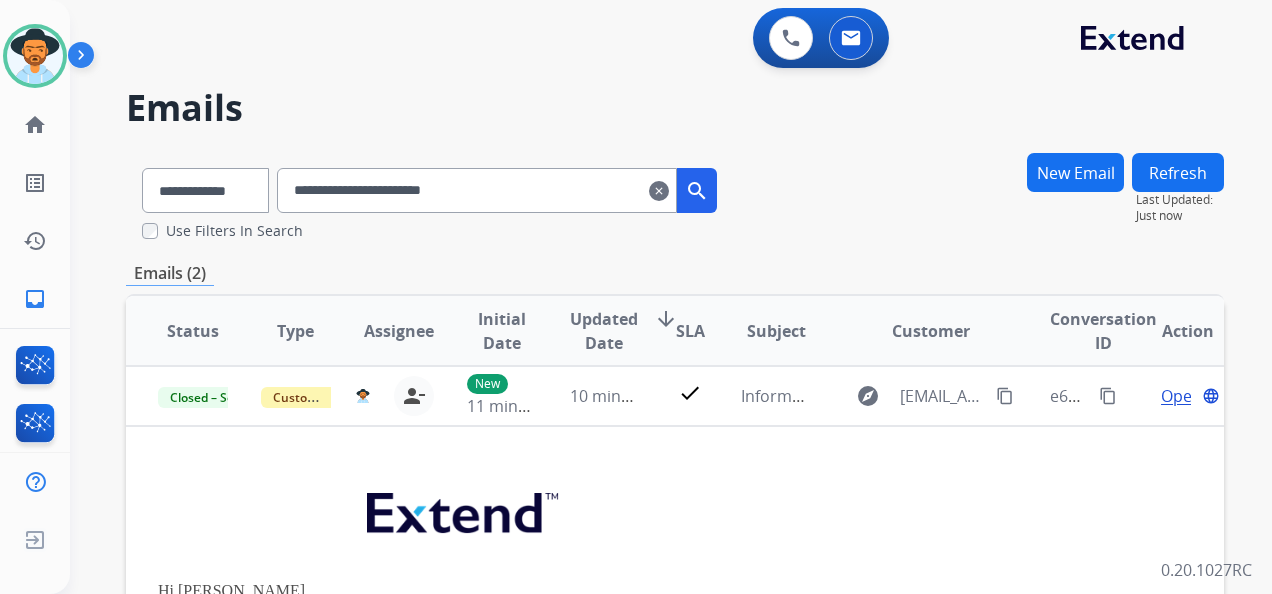 click on "clear" at bounding box center [659, 191] 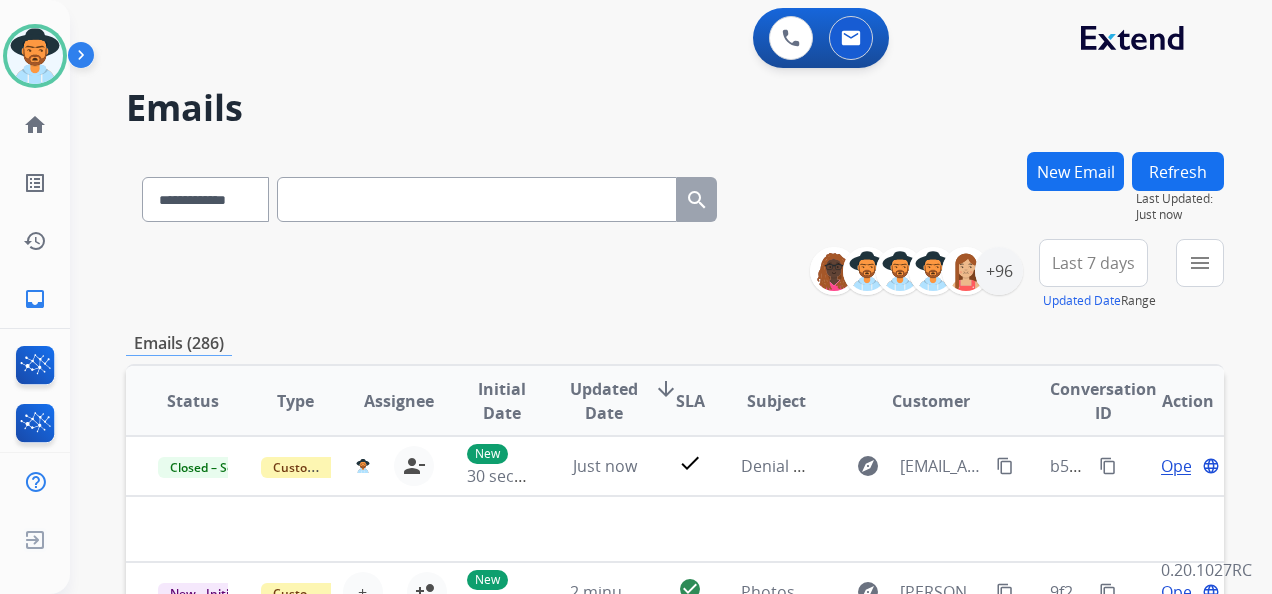 drag, startPoint x: 552, startPoint y: 170, endPoint x: 430, endPoint y: 152, distance: 123.32072 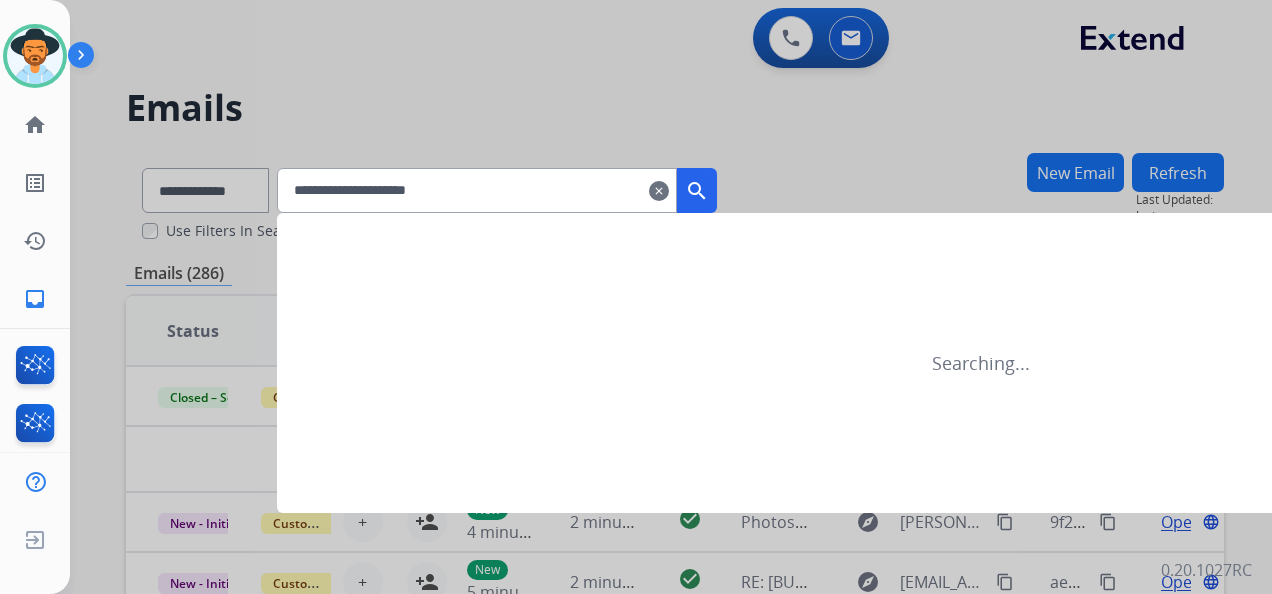 type on "**********" 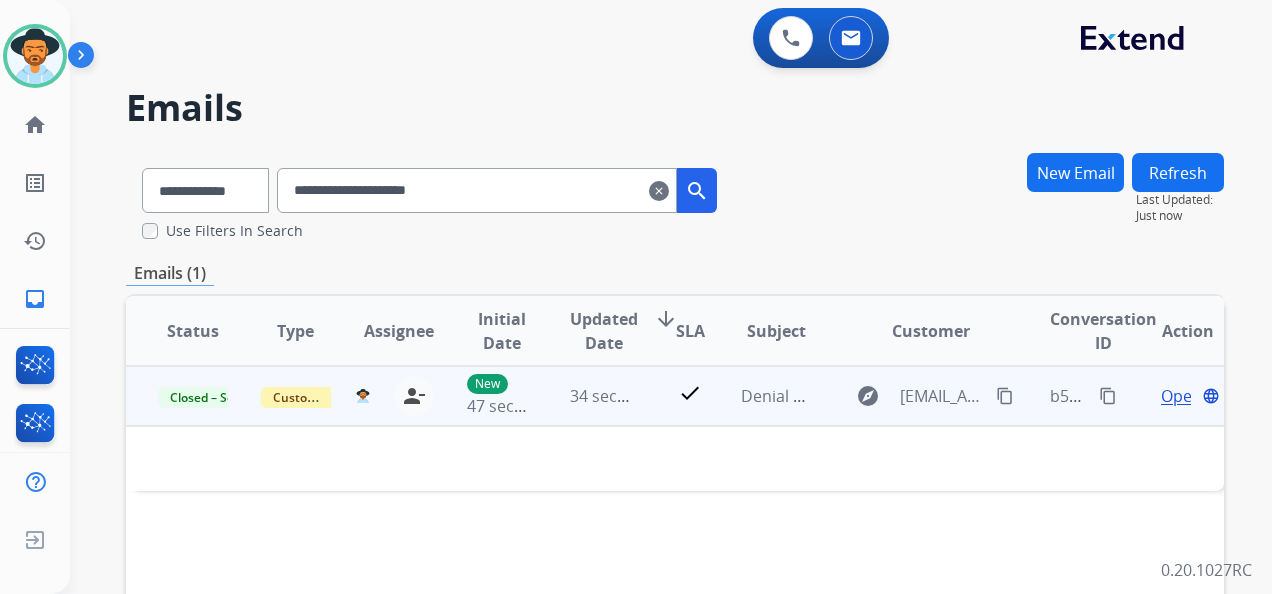 click on "explore [EMAIL_ADDRESS][DOMAIN_NAME] content_copy" at bounding box center [915, 396] 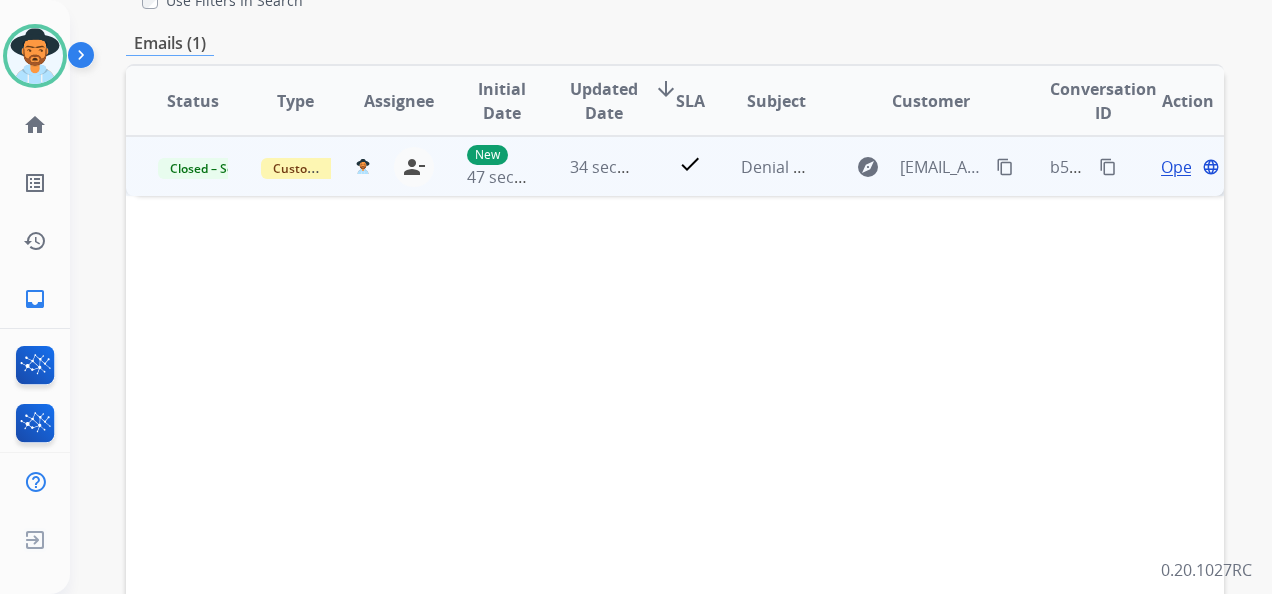 scroll, scrollTop: 0, scrollLeft: 0, axis: both 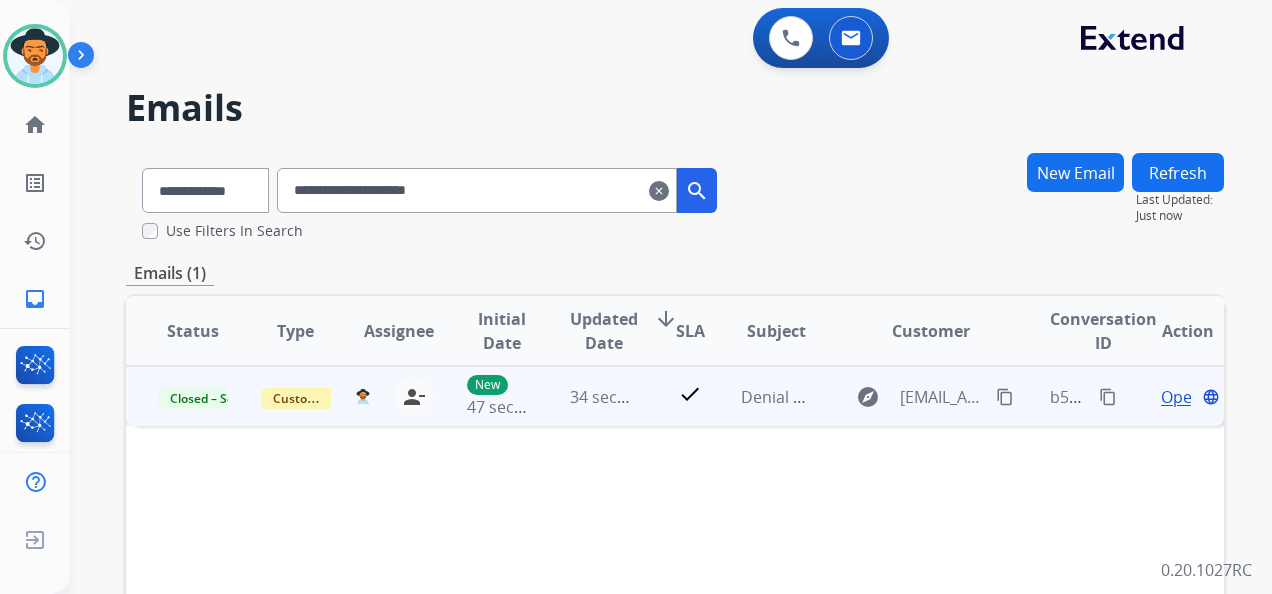 click on "explore [EMAIL_ADDRESS][DOMAIN_NAME] content_copy" at bounding box center (915, 396) 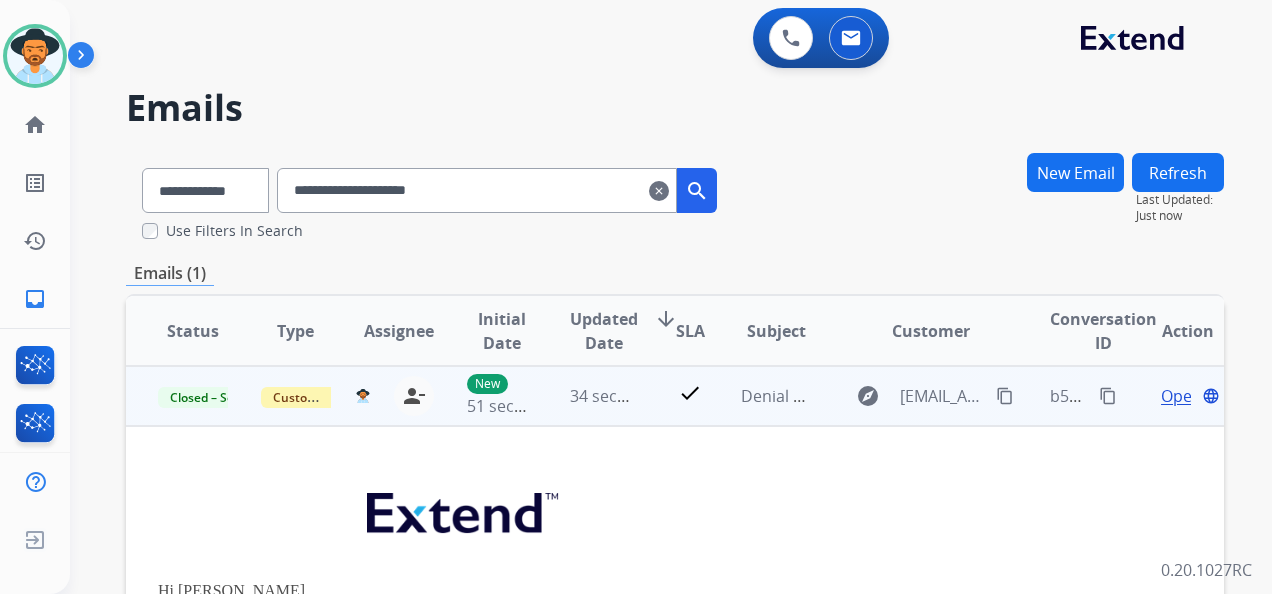 scroll, scrollTop: 65, scrollLeft: 0, axis: vertical 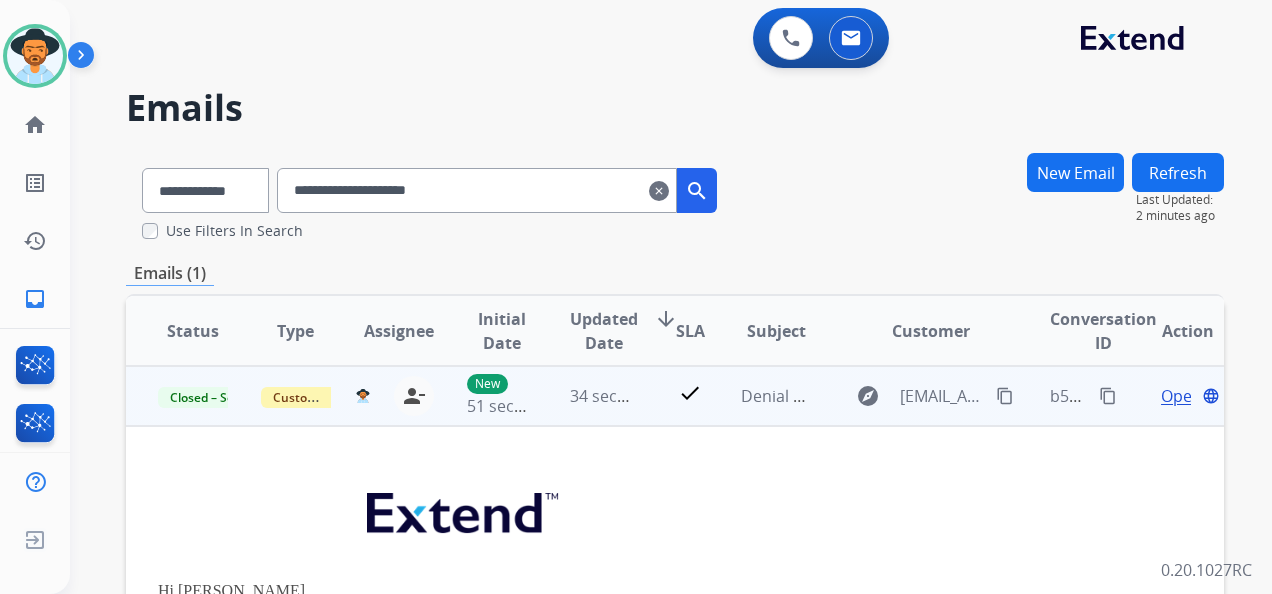 click on "content_copy" at bounding box center [1108, 396] 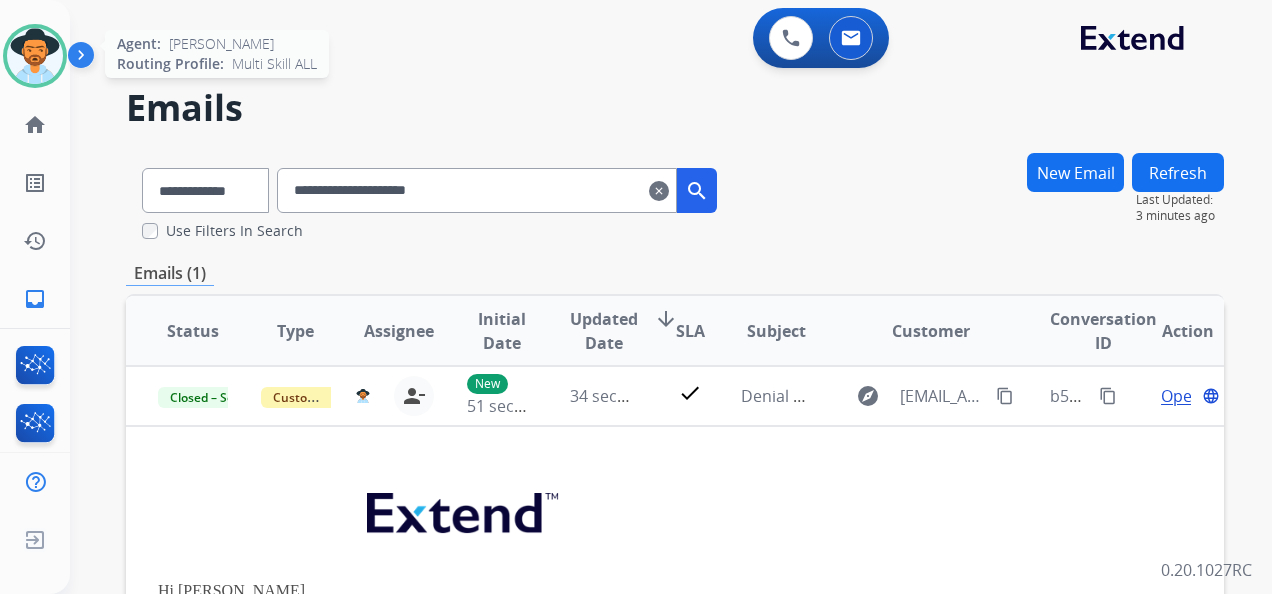 click at bounding box center (35, 56) 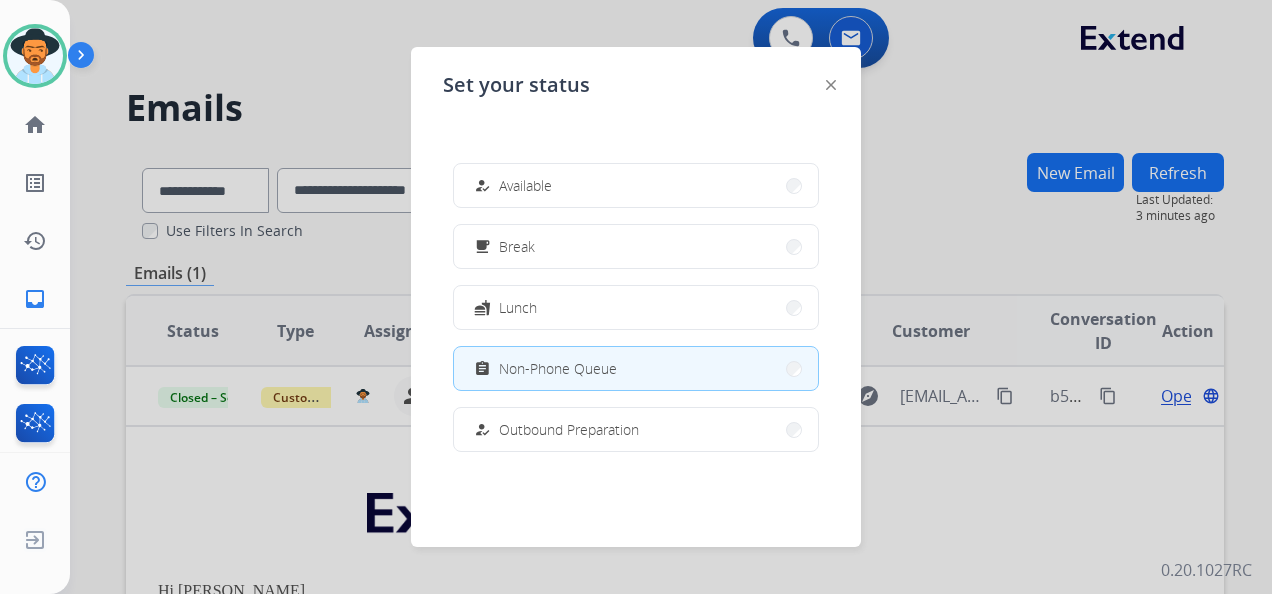 scroll, scrollTop: 376, scrollLeft: 0, axis: vertical 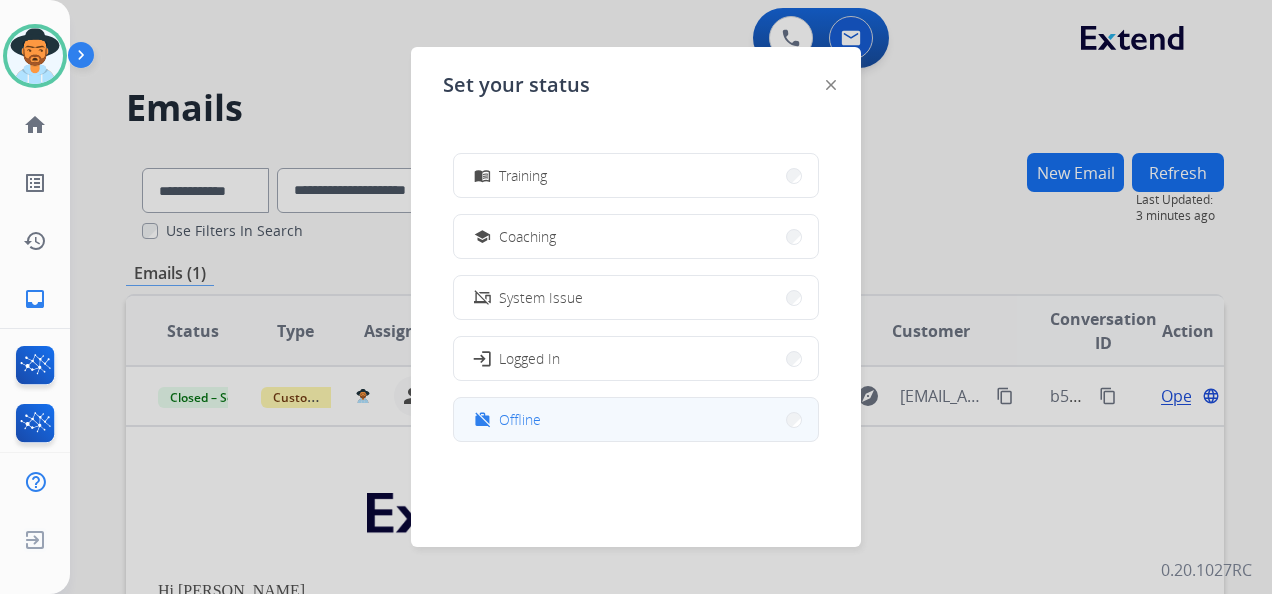 click on "work_off Offline" at bounding box center [636, 419] 